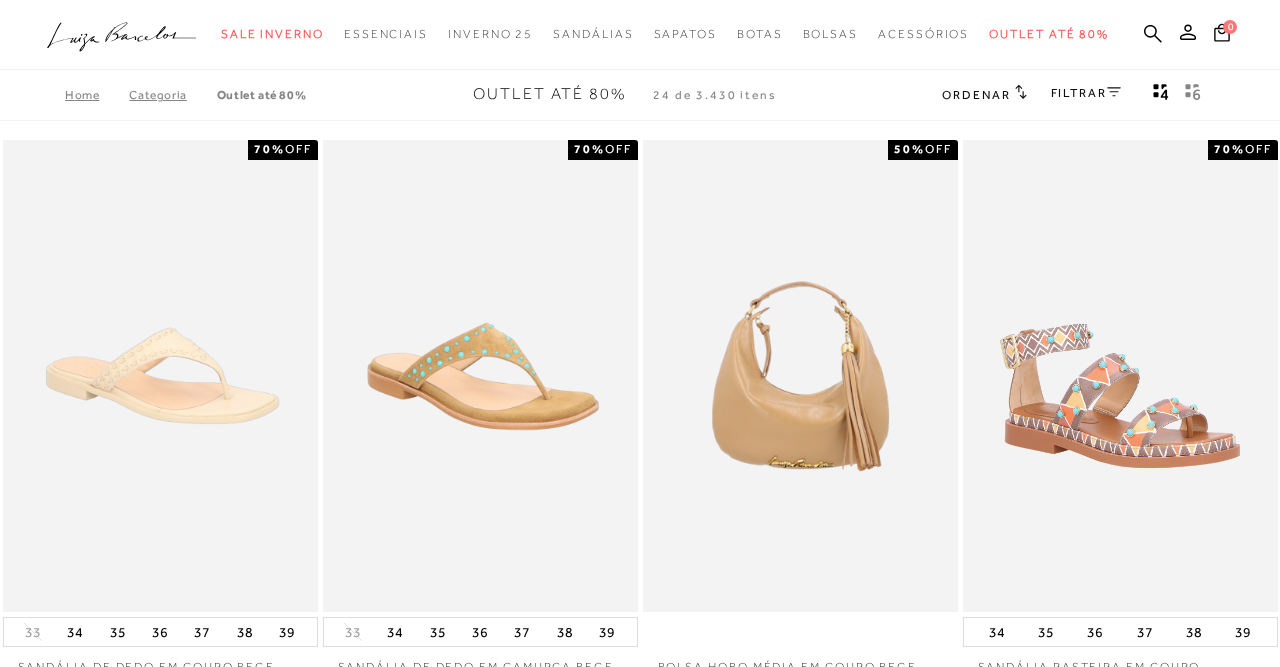 scroll, scrollTop: 0, scrollLeft: 0, axis: both 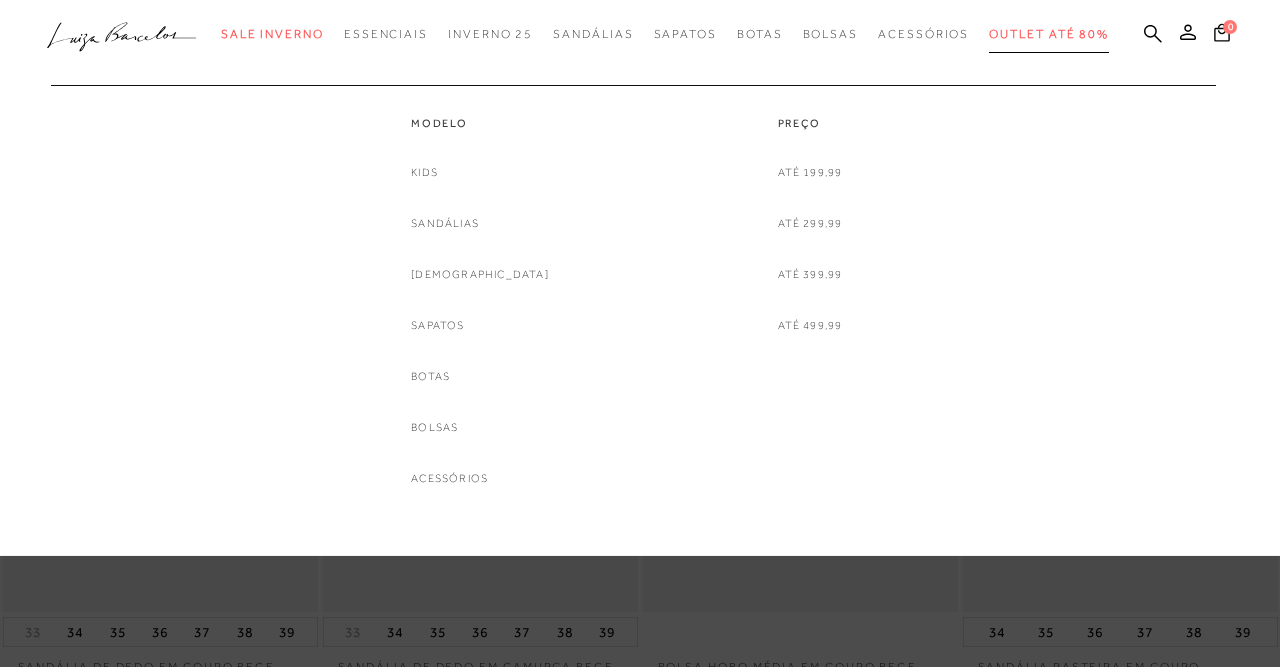 click on "Outlet até 80%" at bounding box center [1049, 34] 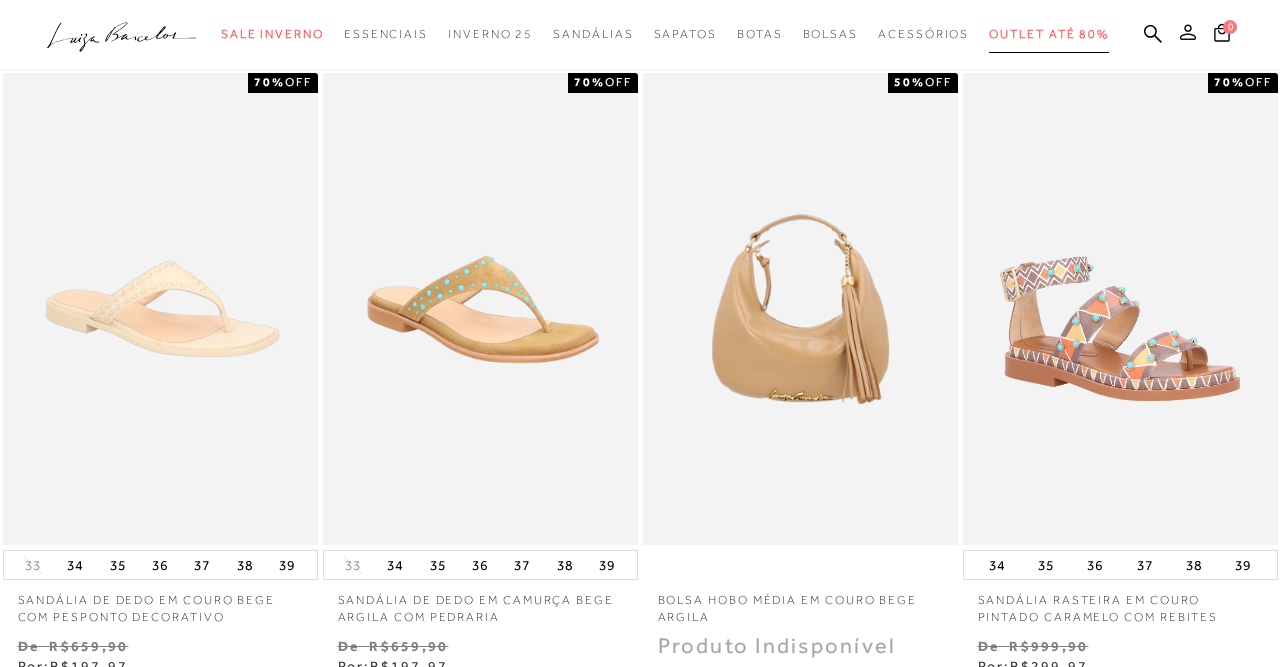 scroll, scrollTop: 0, scrollLeft: 0, axis: both 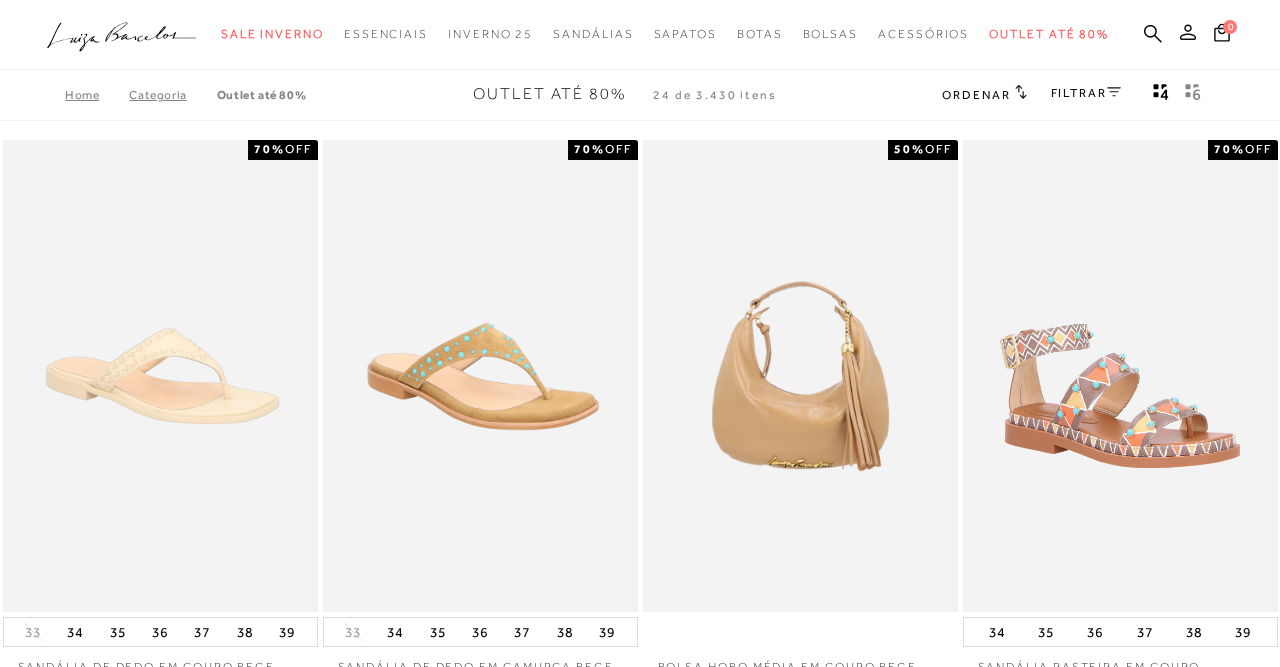 click 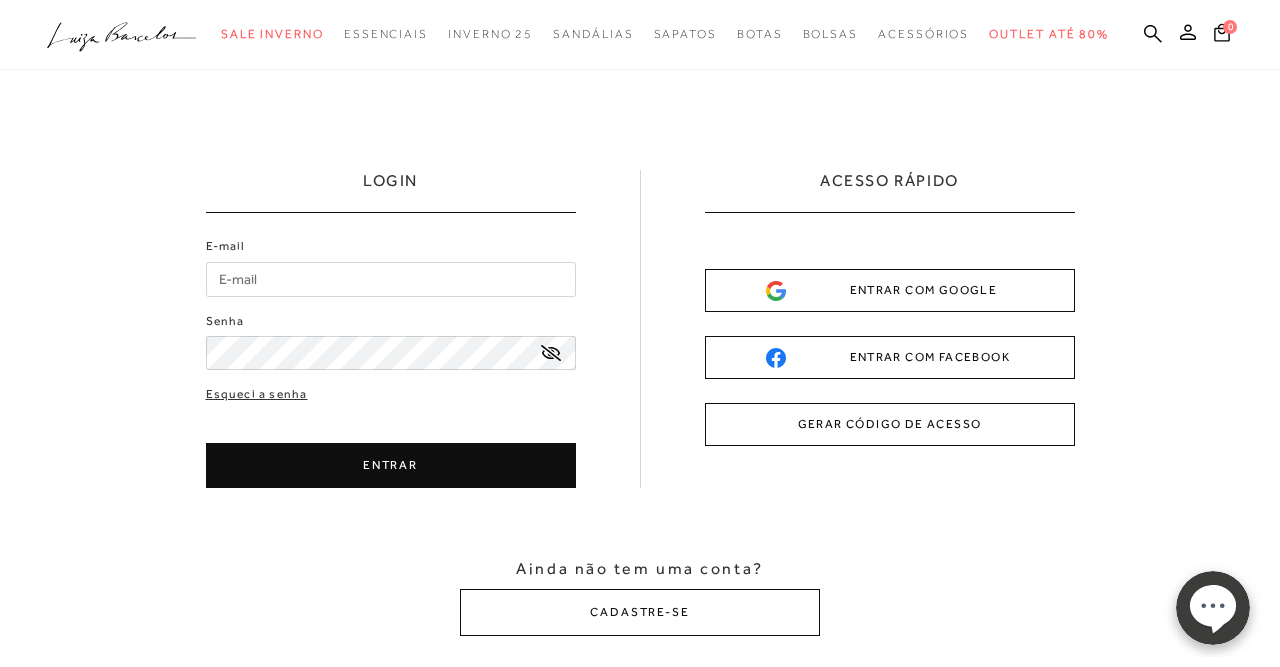 scroll, scrollTop: 0, scrollLeft: 0, axis: both 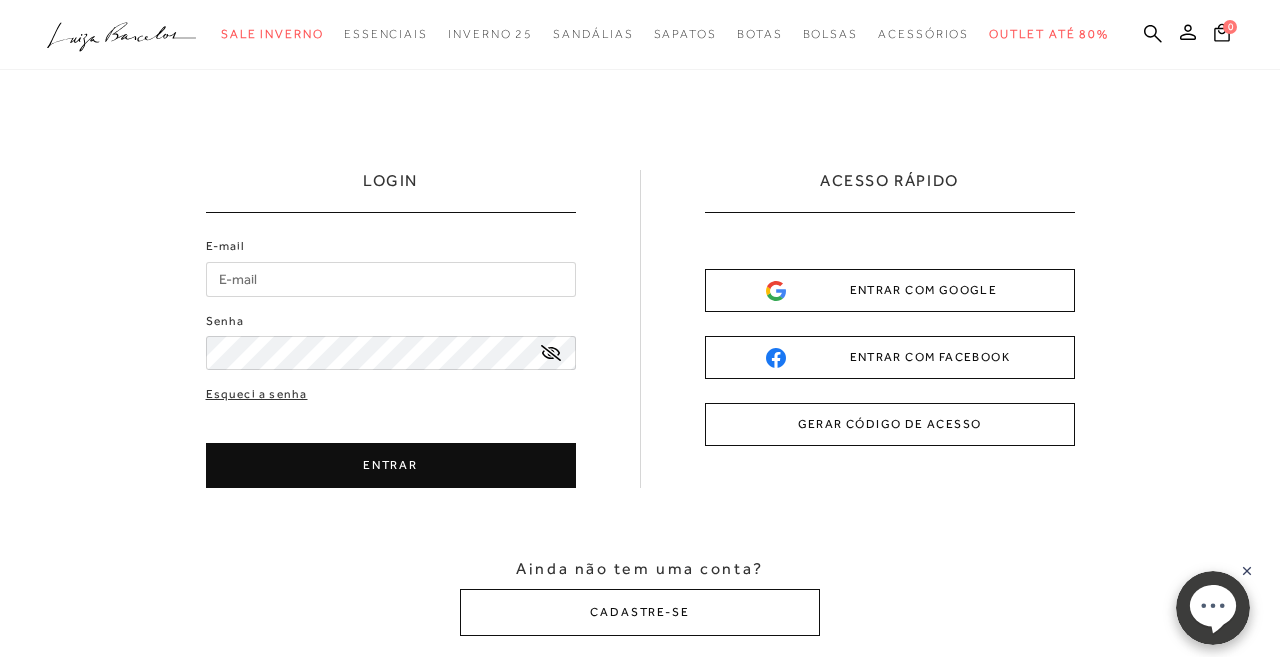 click on "ENTRAR COM GOOGLE" at bounding box center [890, 290] 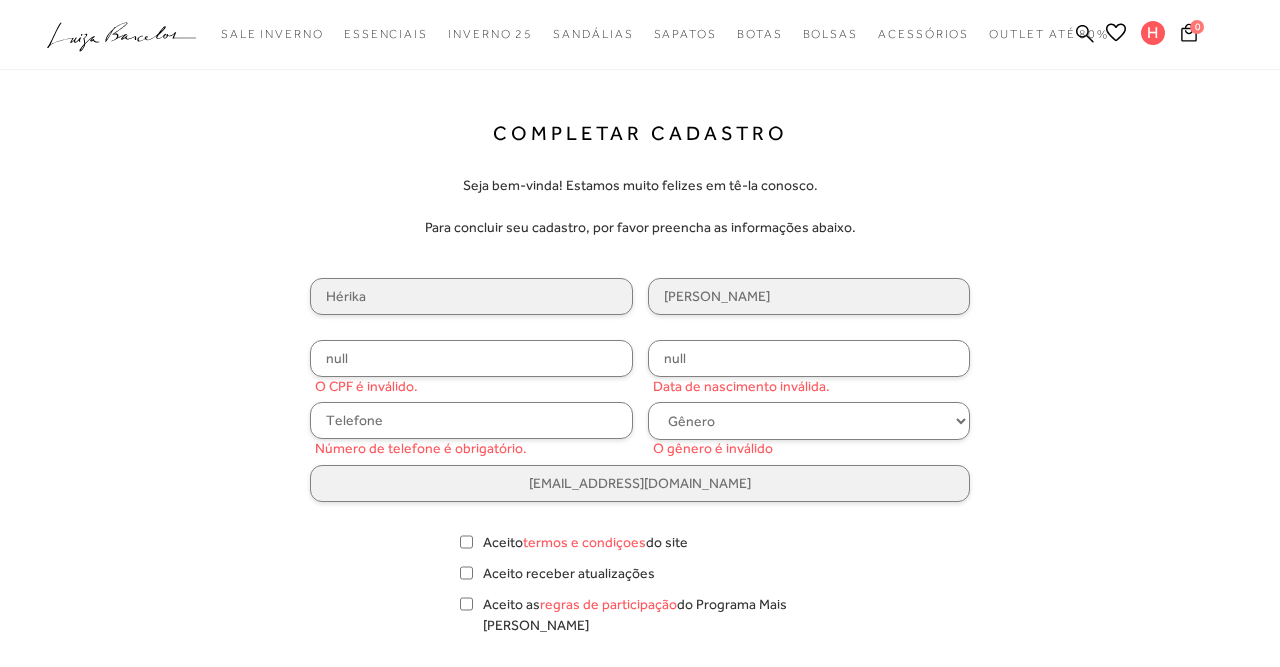 scroll, scrollTop: 0, scrollLeft: 0, axis: both 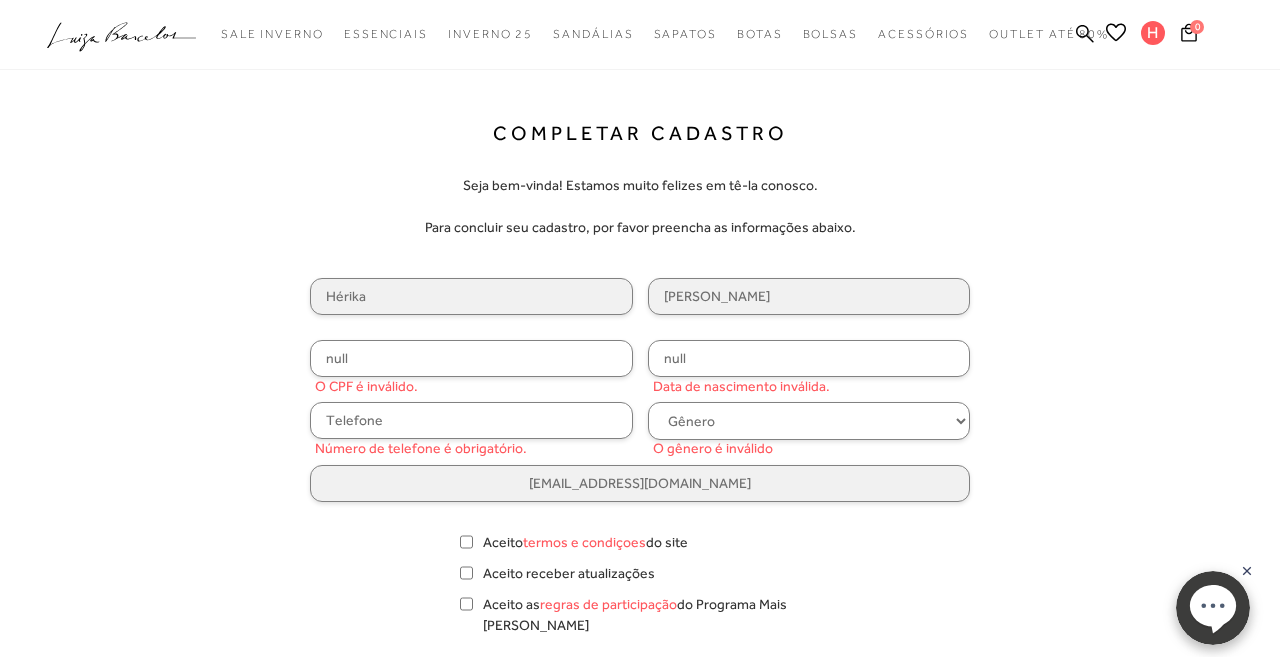 click at bounding box center (471, 420) 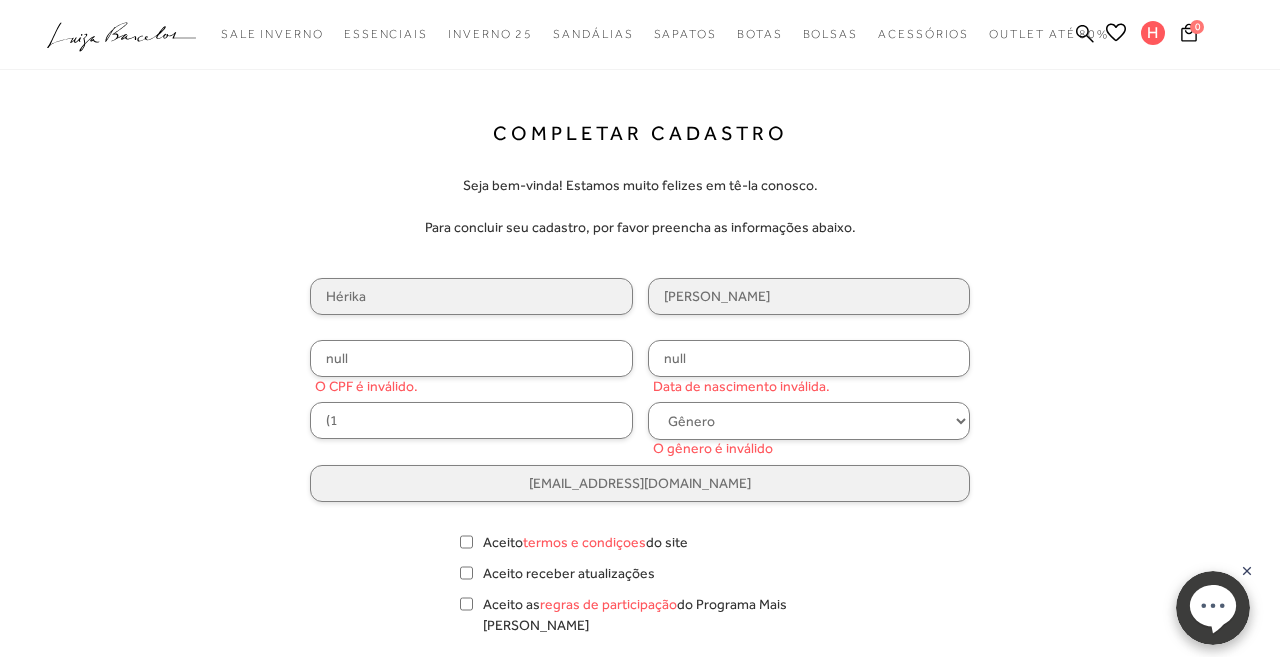 type on "(" 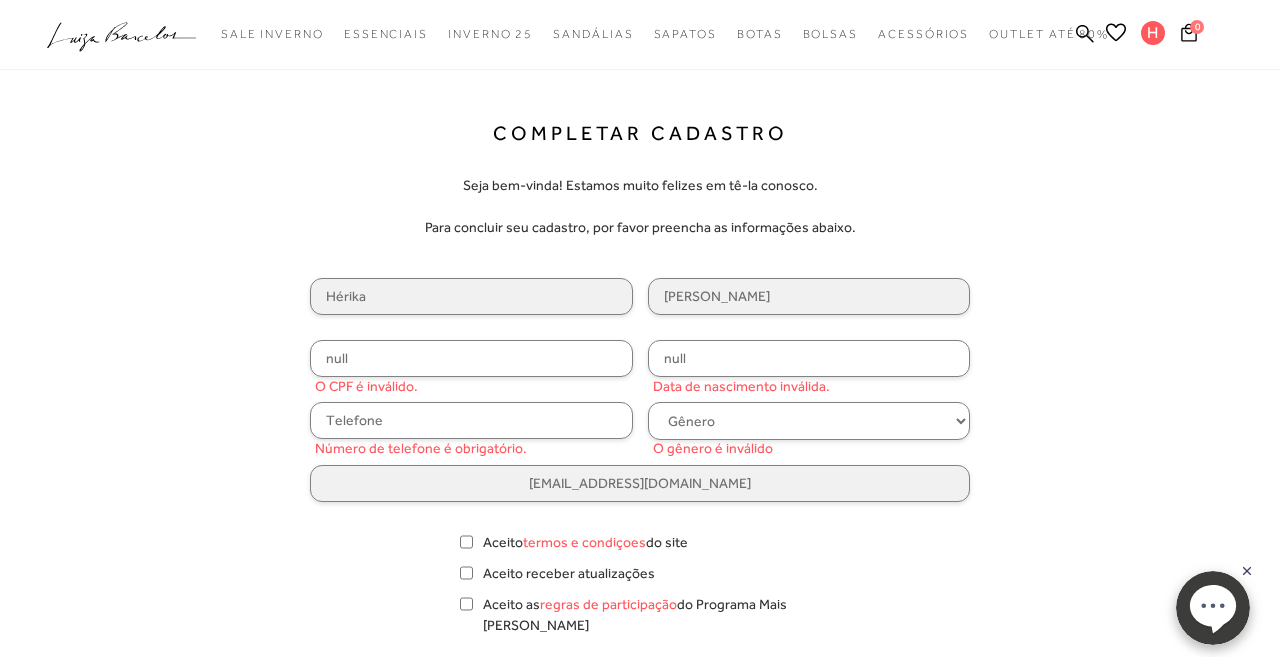 click at bounding box center [471, 420] 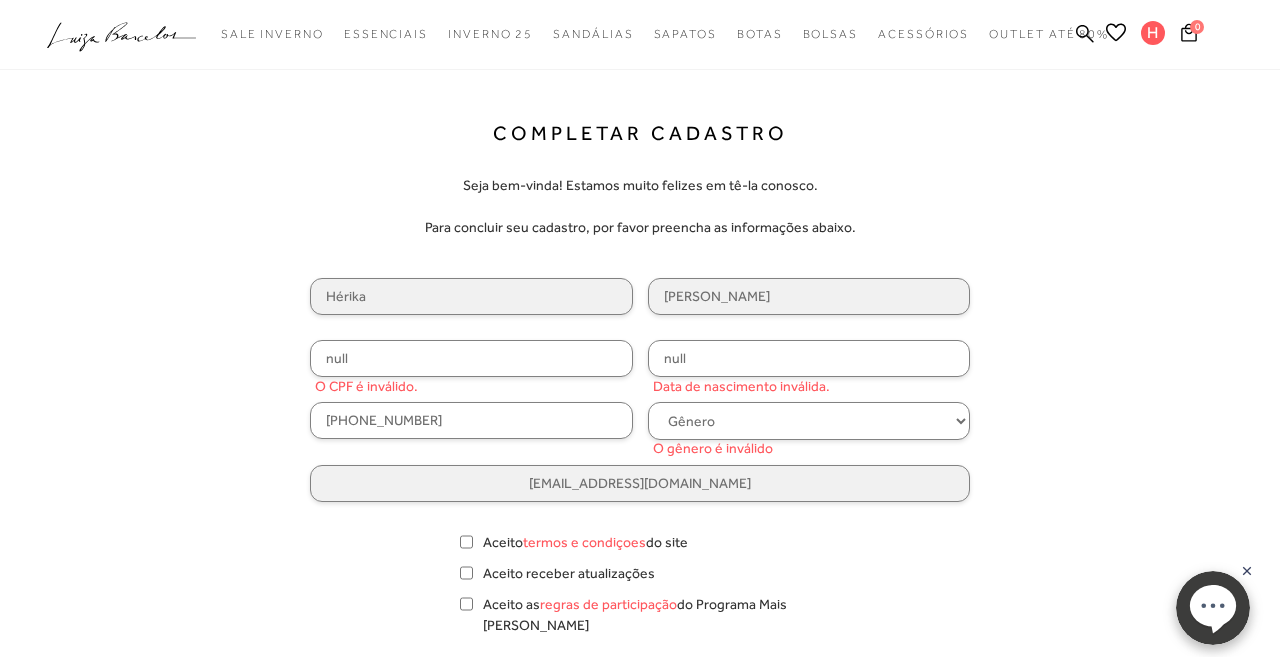 type on "[PHONE_NUMBER]" 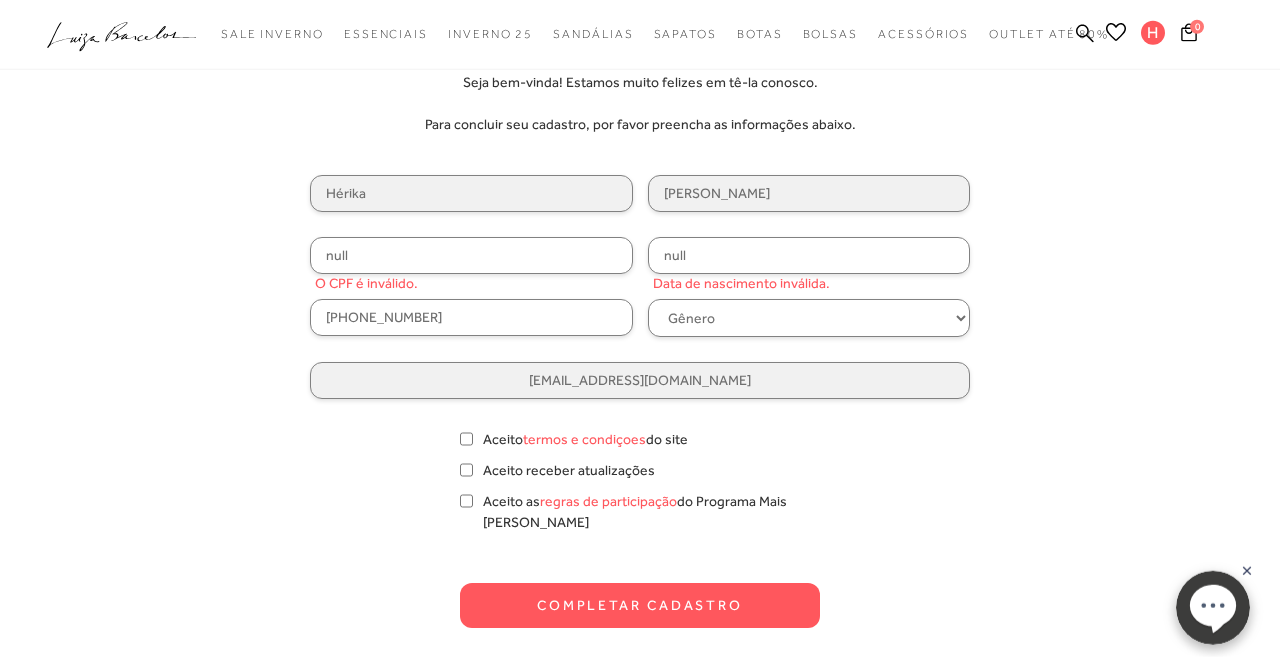 scroll, scrollTop: 104, scrollLeft: 0, axis: vertical 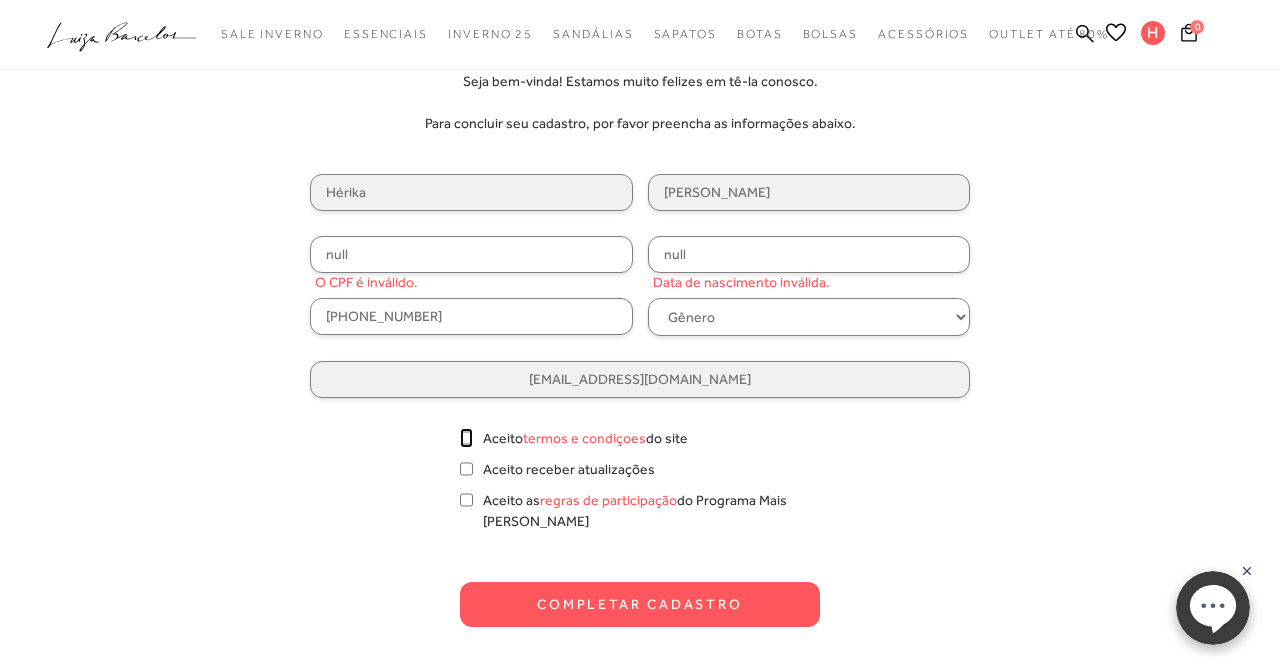 click on "Aceito  termos e condiçoes  do site" at bounding box center [466, 438] 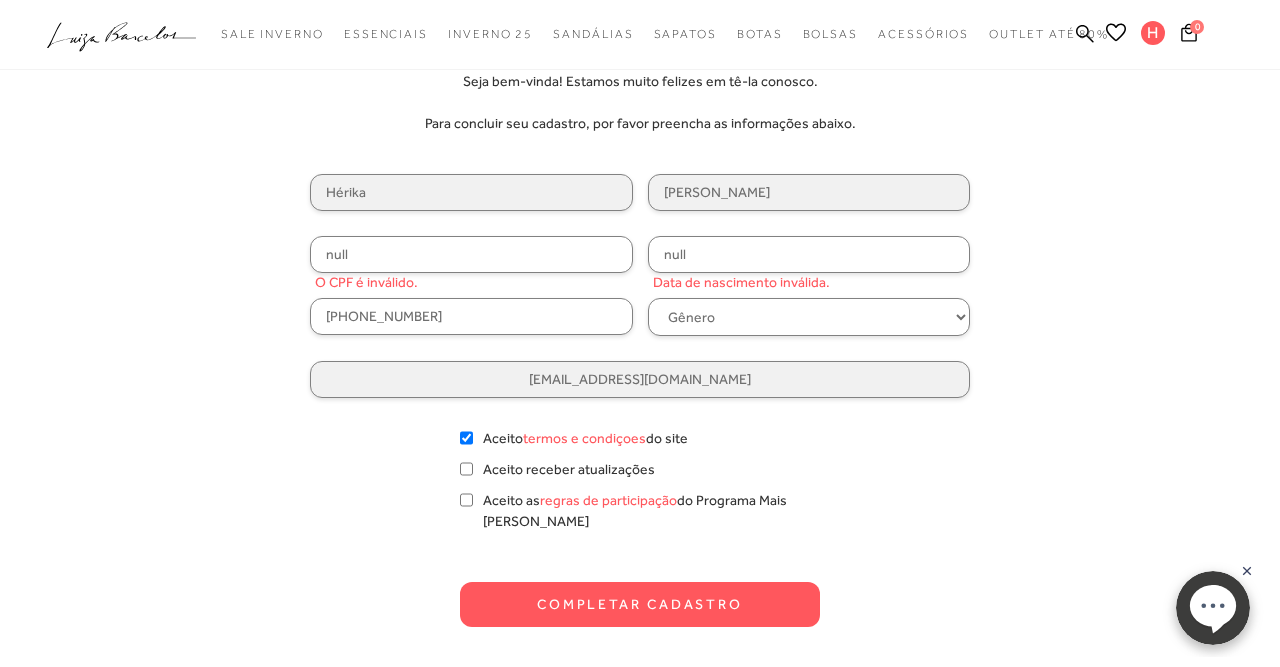 click on "Completar Cadastro" at bounding box center (640, 604) 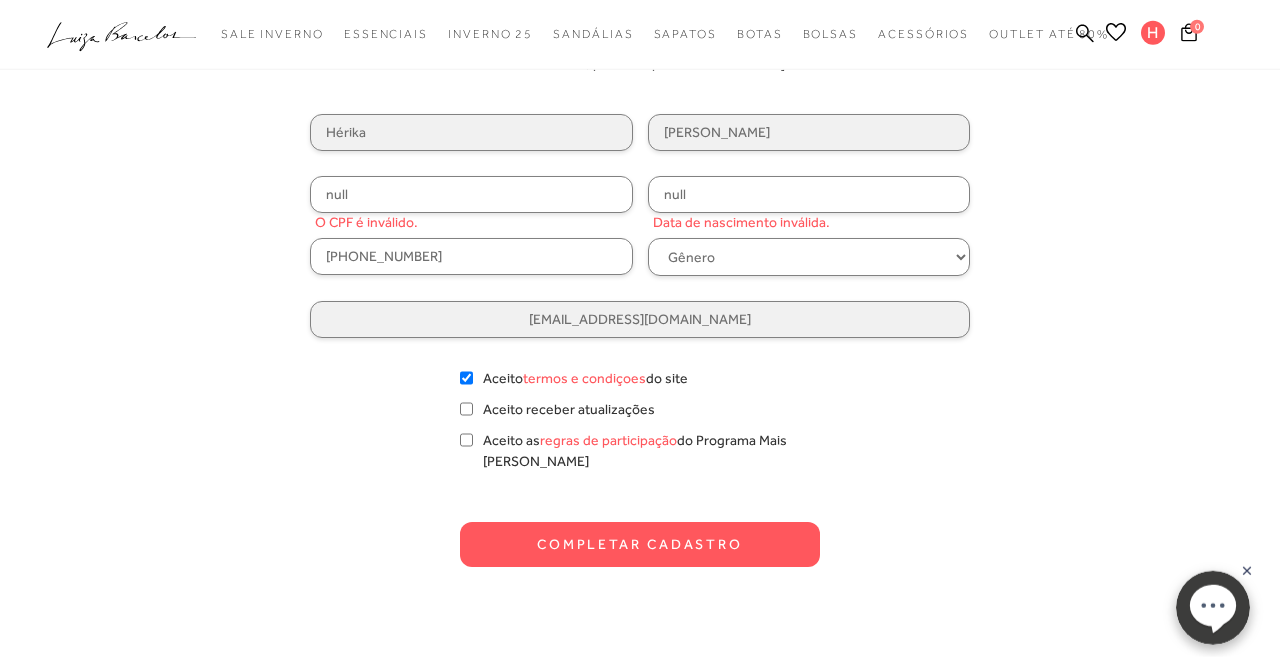scroll, scrollTop: 208, scrollLeft: 0, axis: vertical 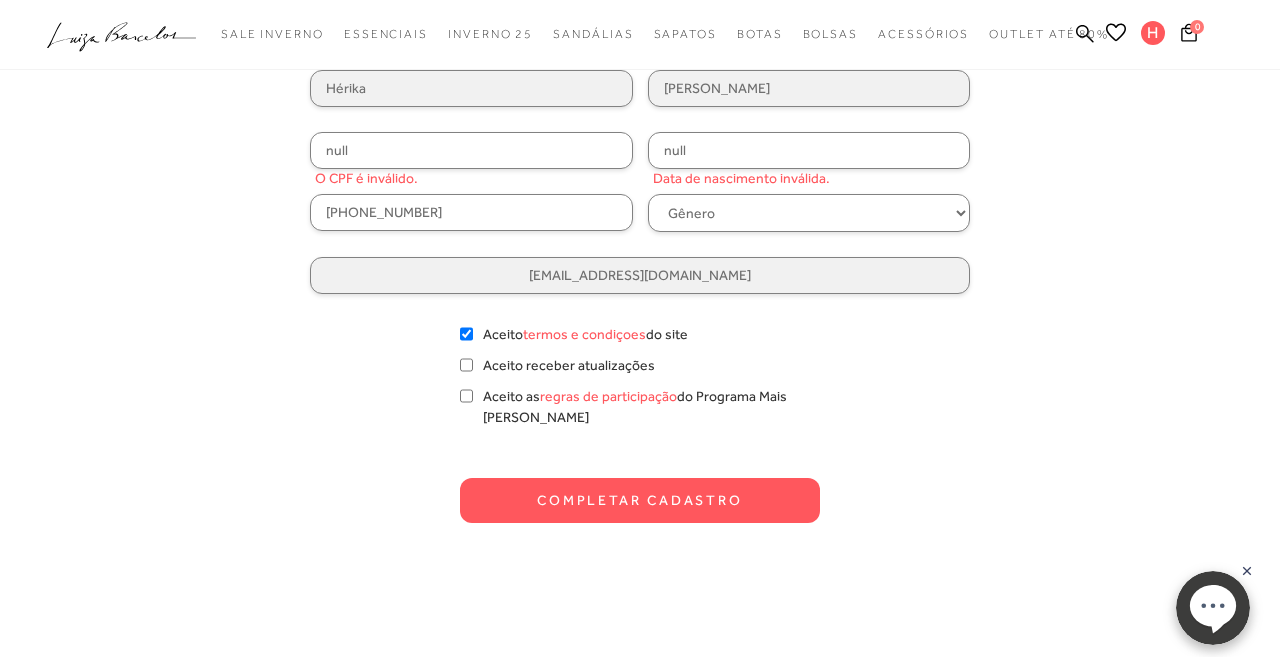 click on "Completar Cadastro" at bounding box center (640, 500) 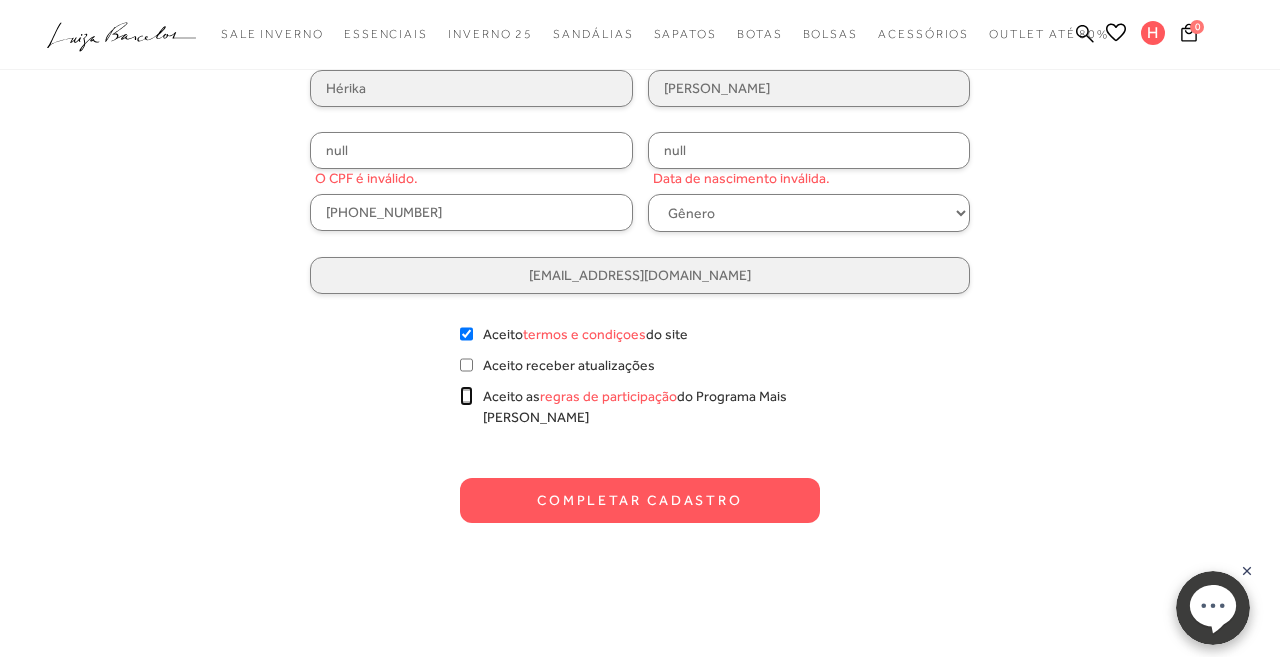 click on "Aceito as  regras de participação  do Programa Mais Luiza" at bounding box center (466, 396) 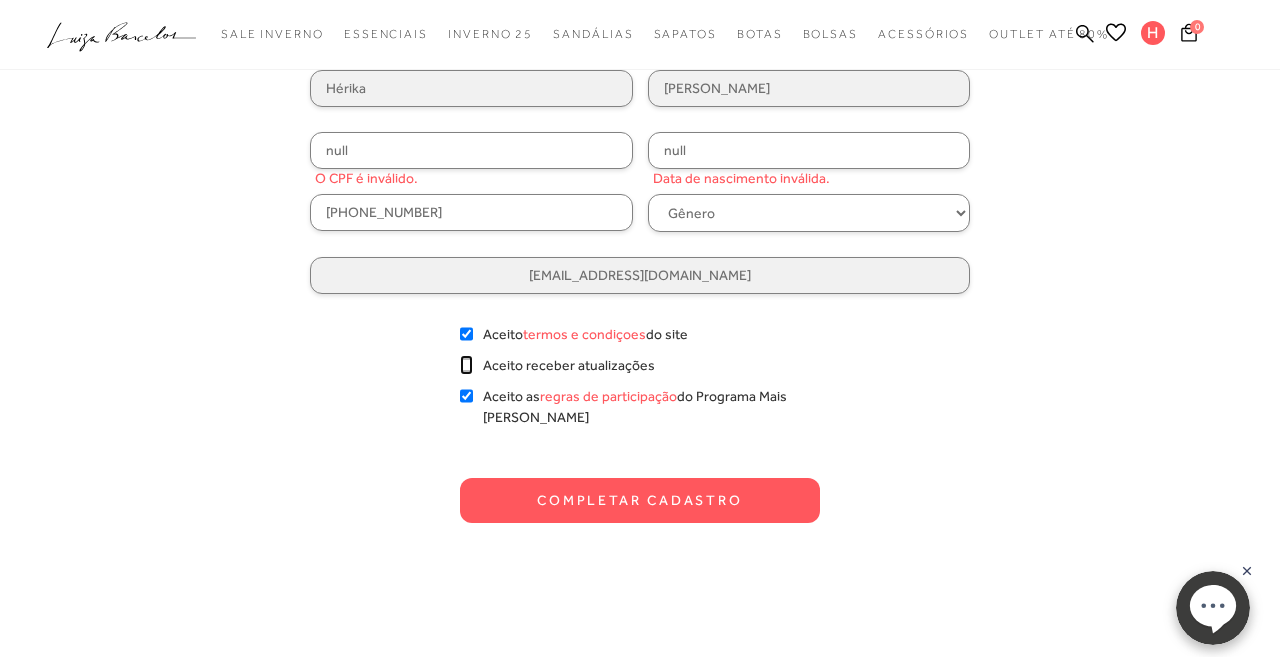 click on "Aceito receber atualizações" at bounding box center (466, 365) 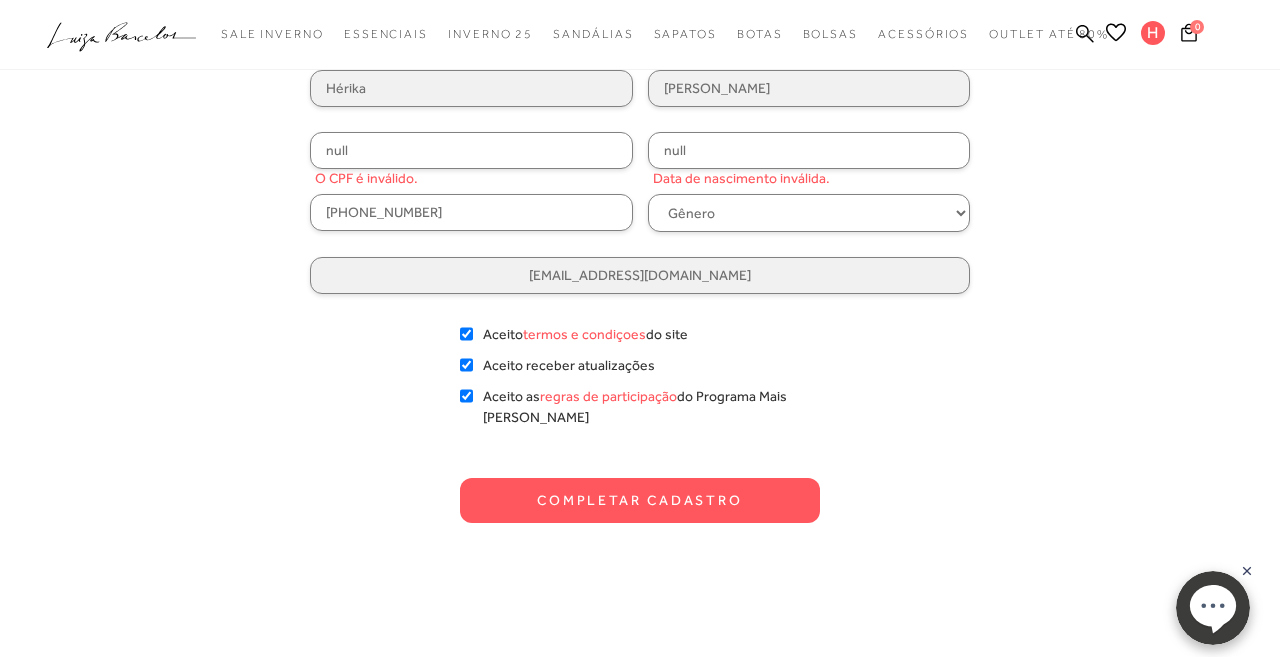 click on "Completar Cadastro" at bounding box center [640, 500] 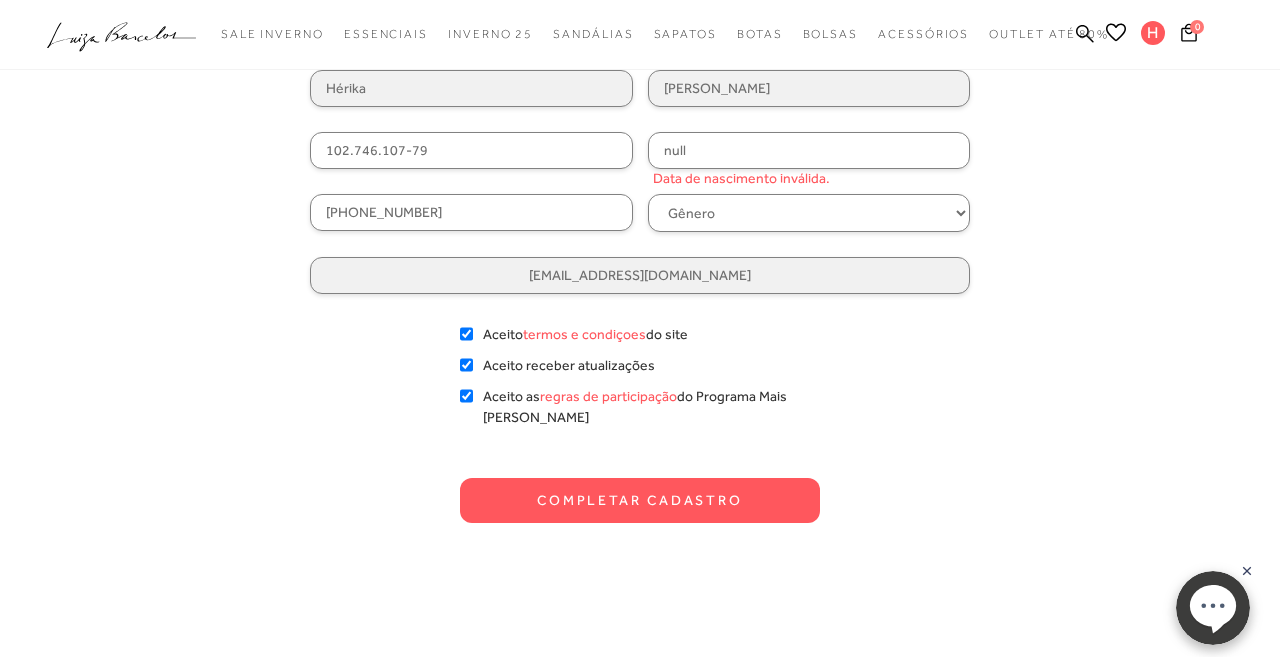 type on "102.746.107-79" 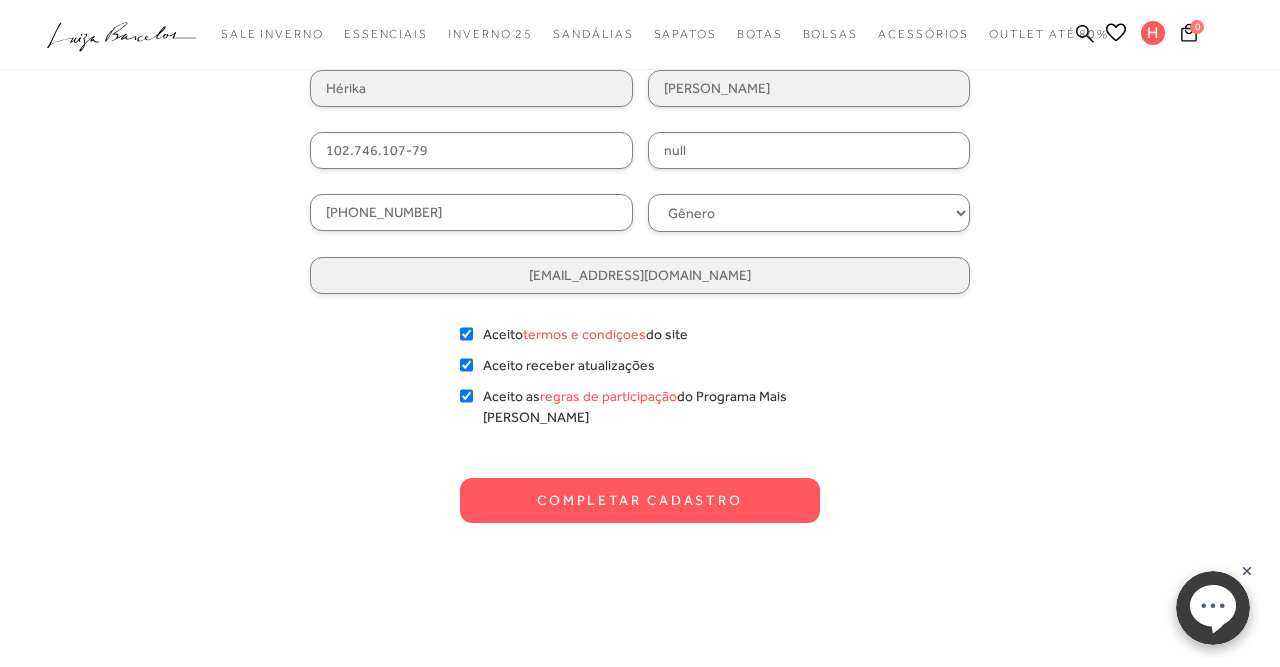 click on "null" at bounding box center [809, 150] 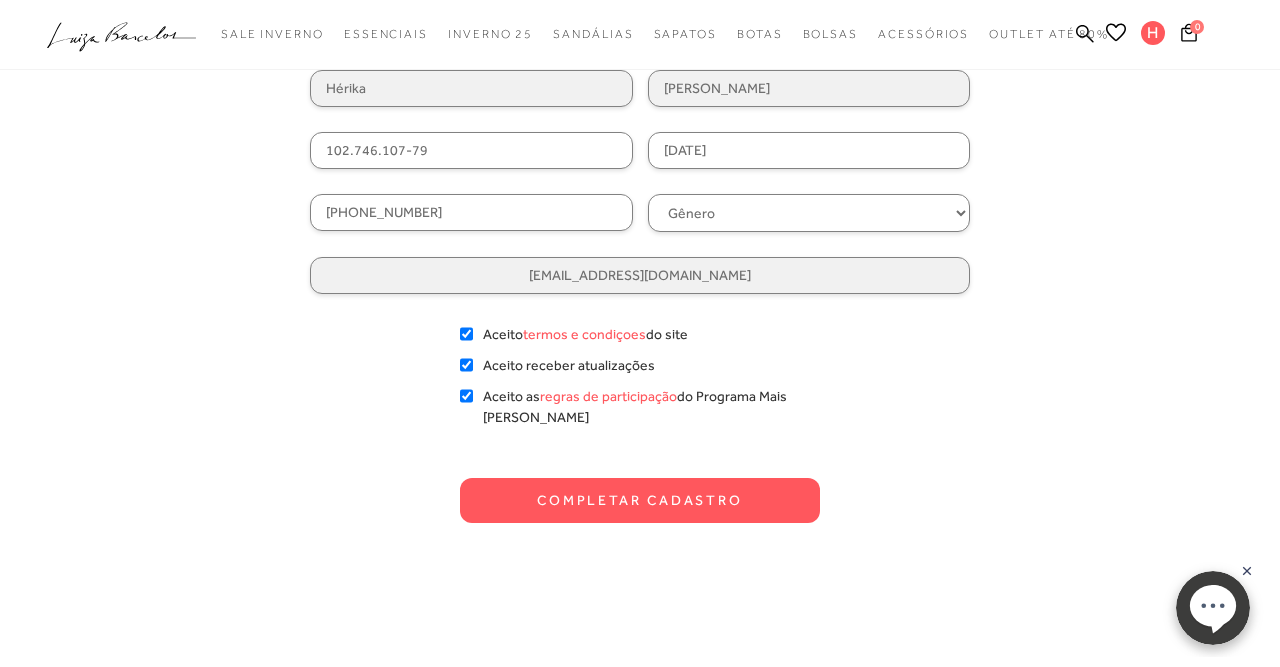 type on "[DATE]" 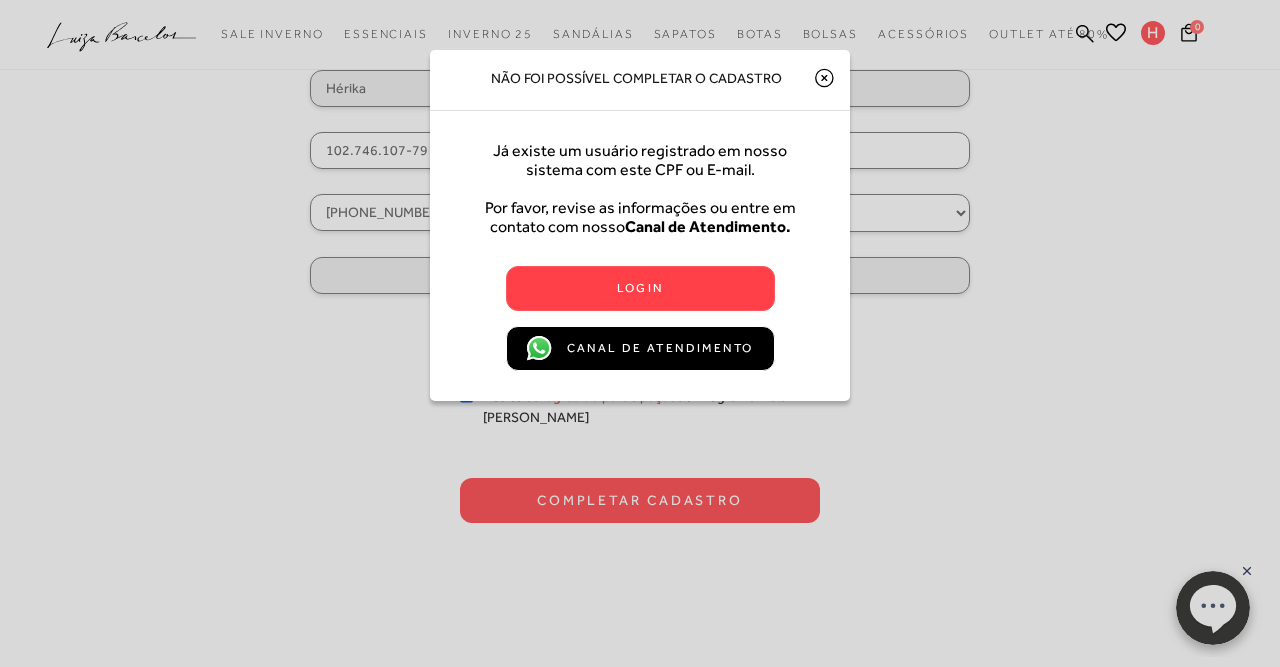 click on "Login" at bounding box center (640, 288) 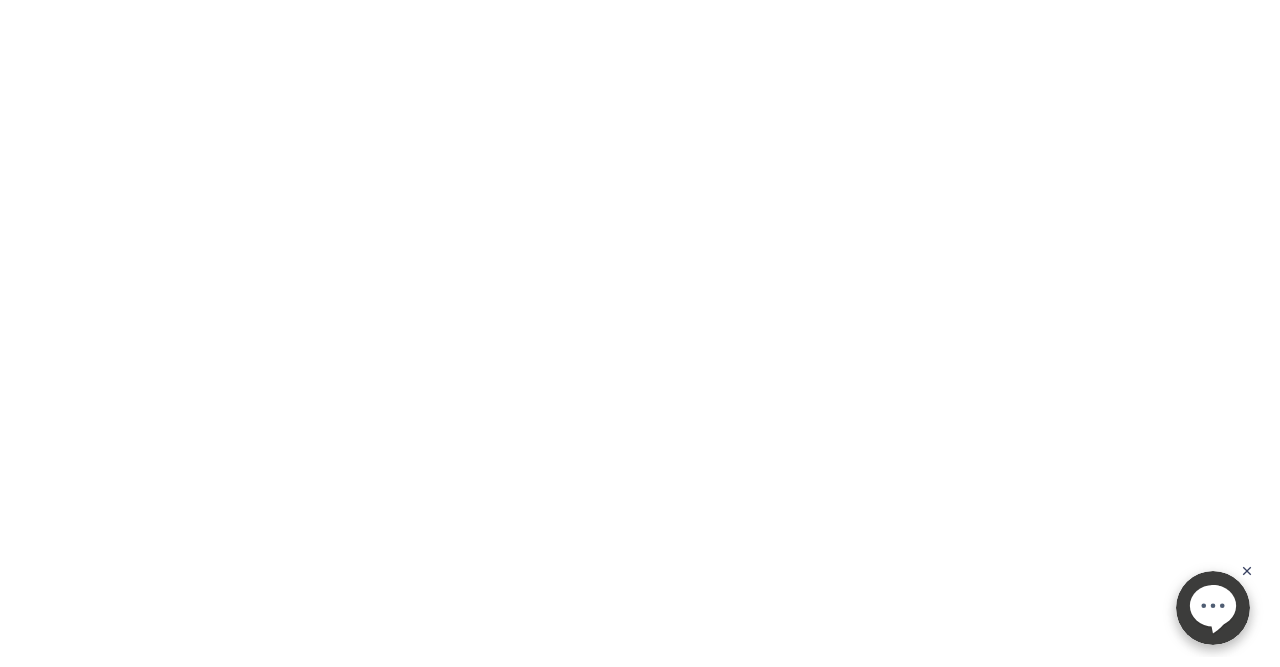scroll, scrollTop: 0, scrollLeft: 0, axis: both 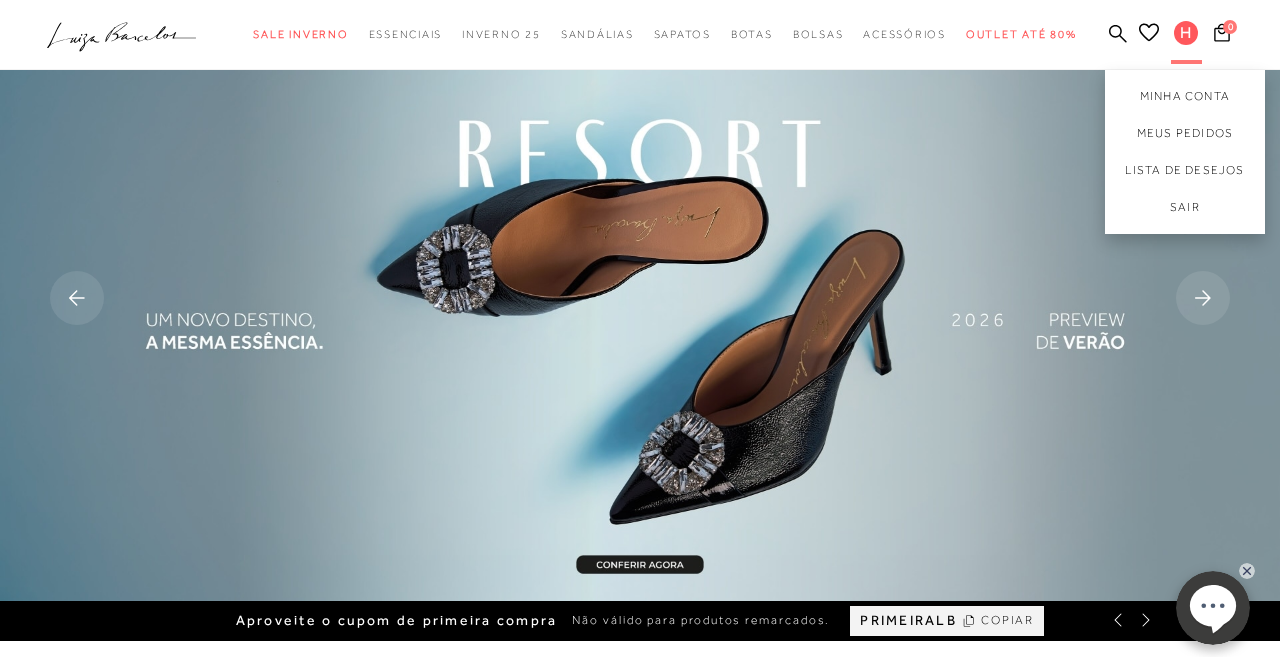 click on "H" at bounding box center (1186, 33) 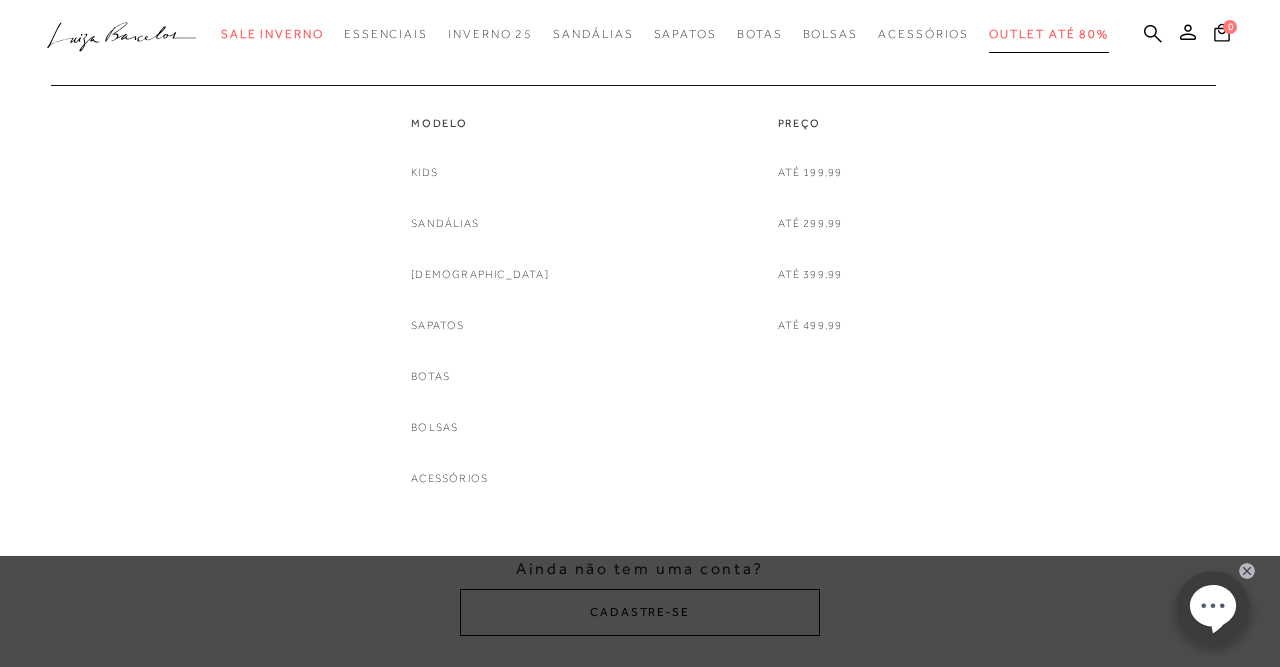 click on "Outlet até 80%" at bounding box center (1049, 34) 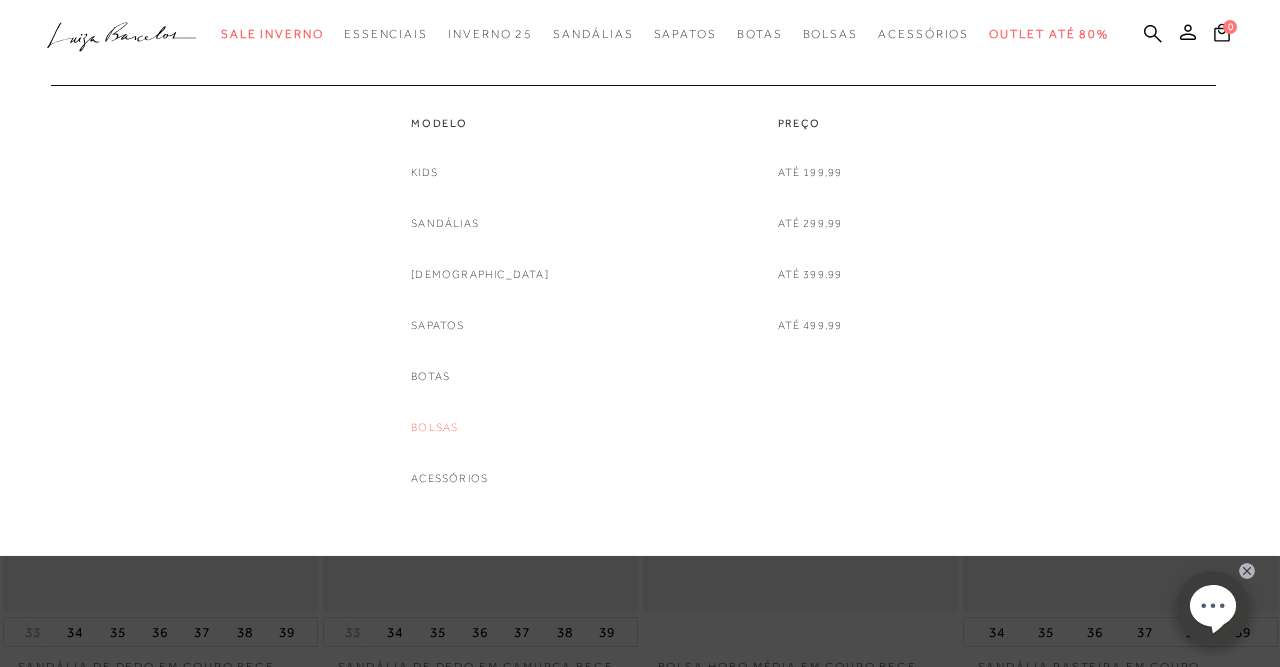 click on "Bolsas" at bounding box center (434, 427) 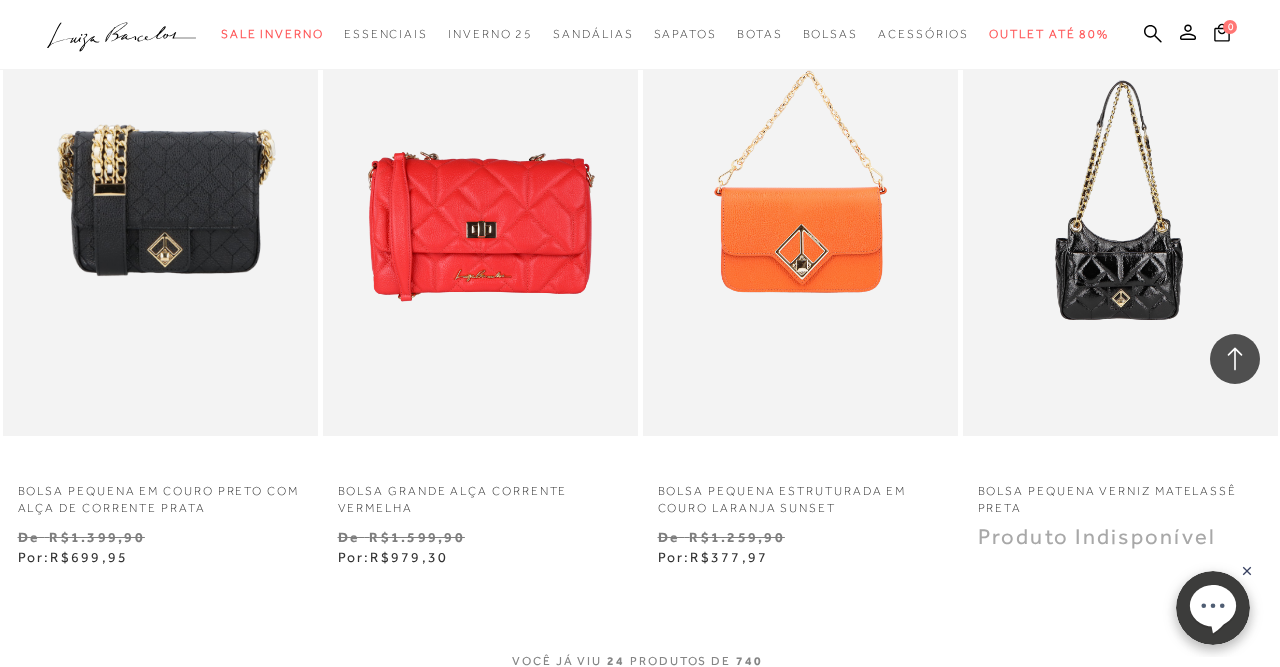 scroll, scrollTop: 3744, scrollLeft: 0, axis: vertical 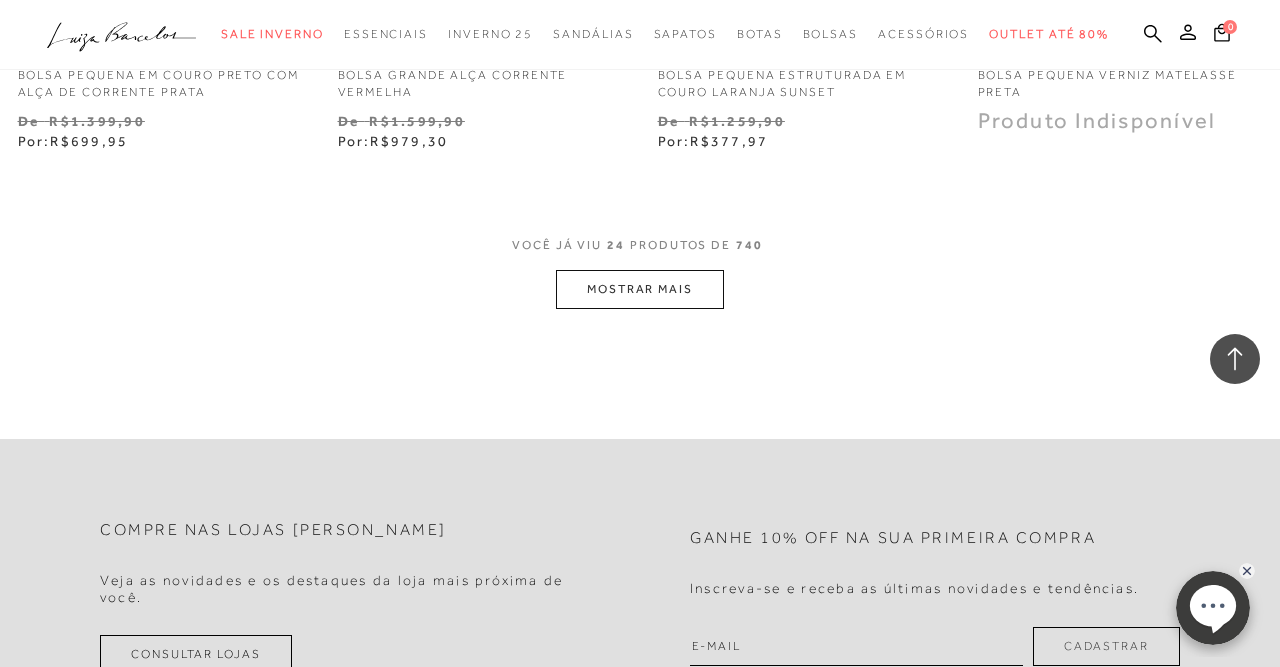 click on "MOSTRAR MAIS" at bounding box center [640, 289] 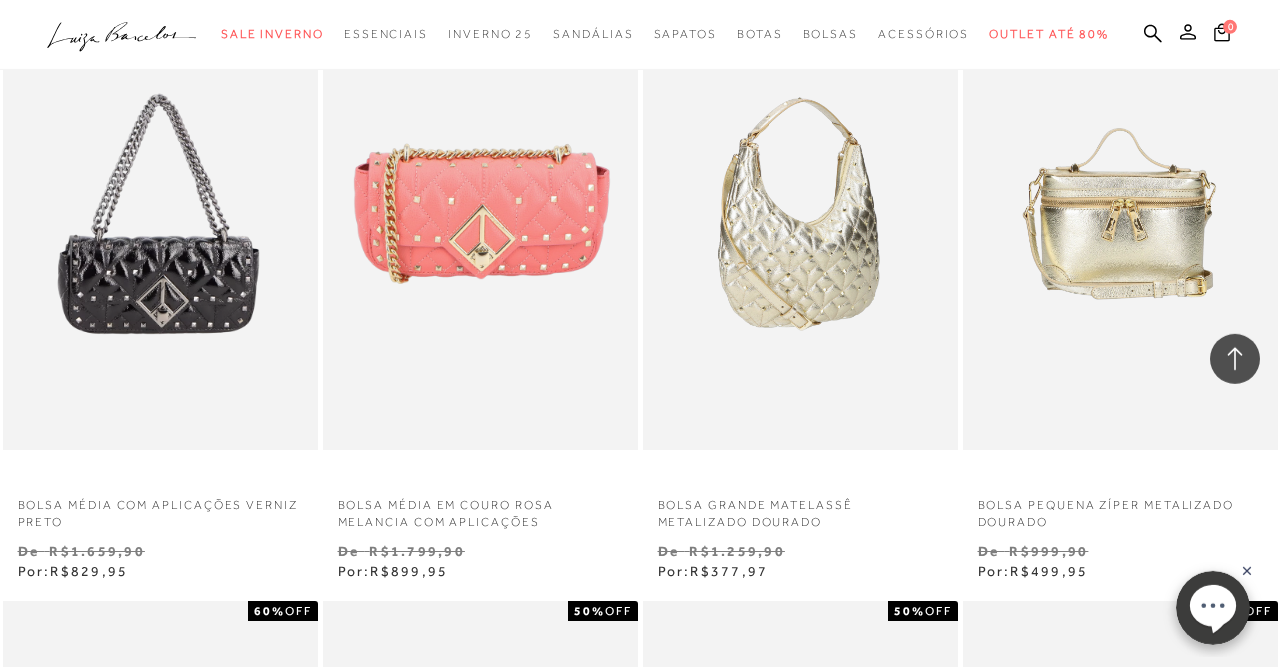 scroll, scrollTop: 6552, scrollLeft: 0, axis: vertical 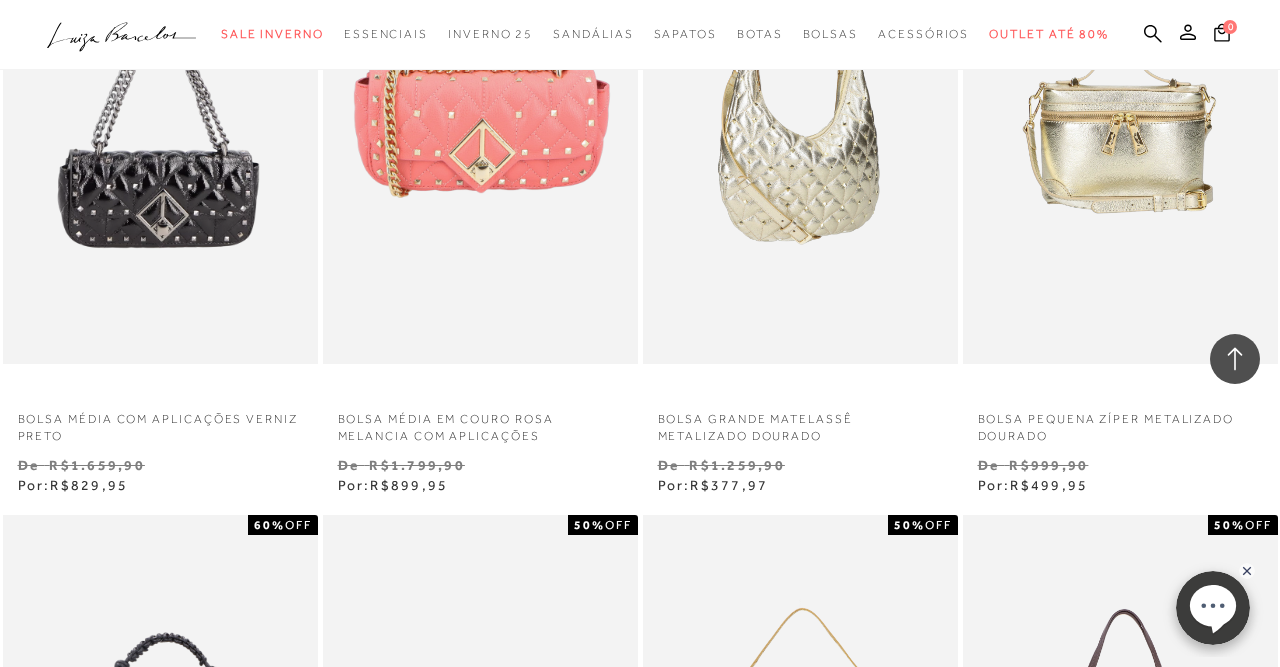 click at bounding box center [801, 128] 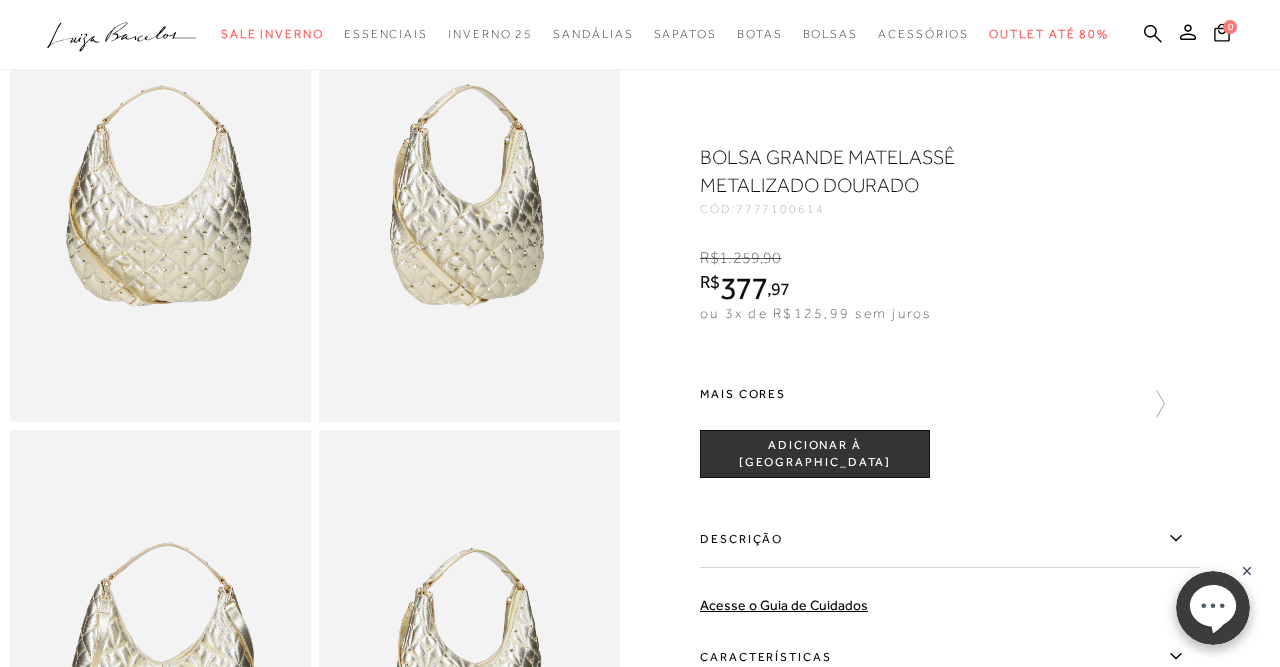 scroll, scrollTop: 0, scrollLeft: 0, axis: both 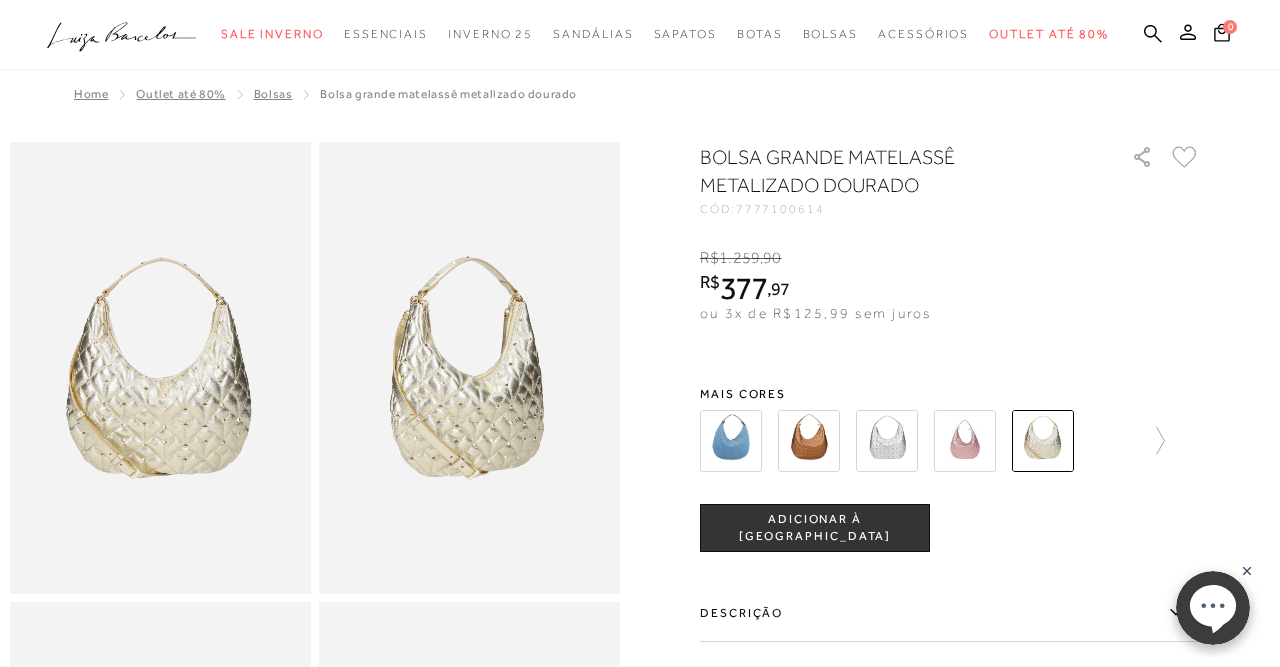 click on "ADICIONAR À [GEOGRAPHIC_DATA]" at bounding box center (815, 528) 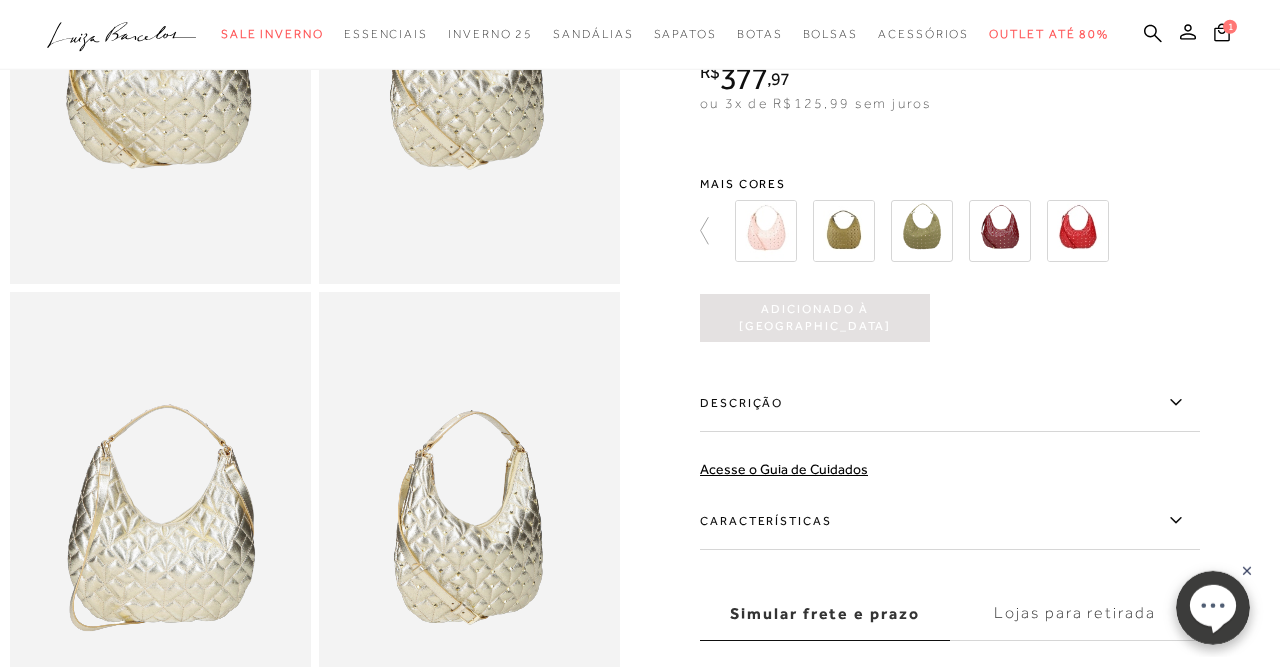scroll, scrollTop: 312, scrollLeft: 0, axis: vertical 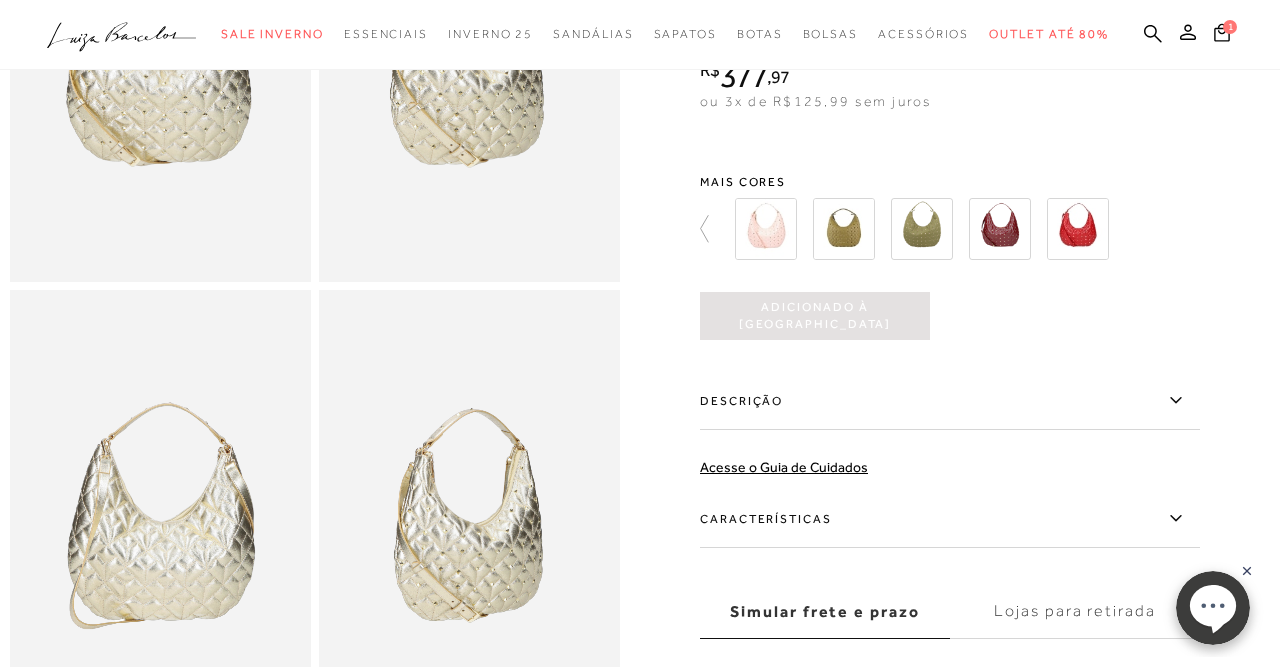 click on "Descrição" at bounding box center [950, 401] 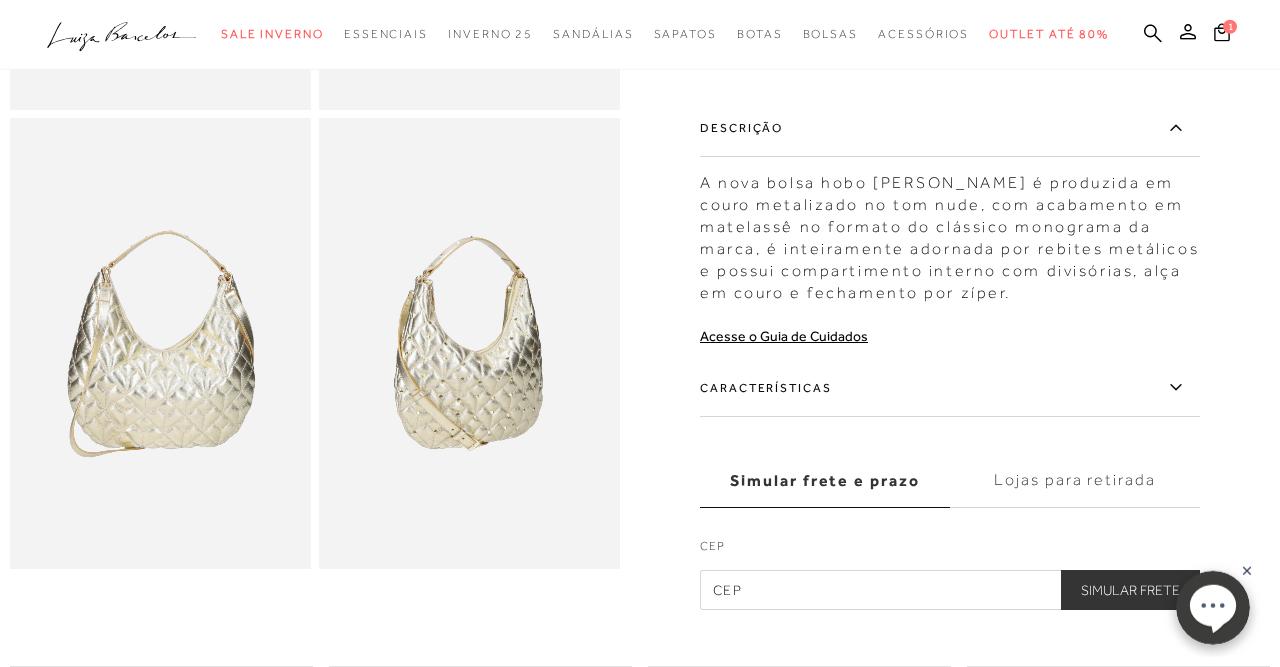 scroll, scrollTop: 520, scrollLeft: 0, axis: vertical 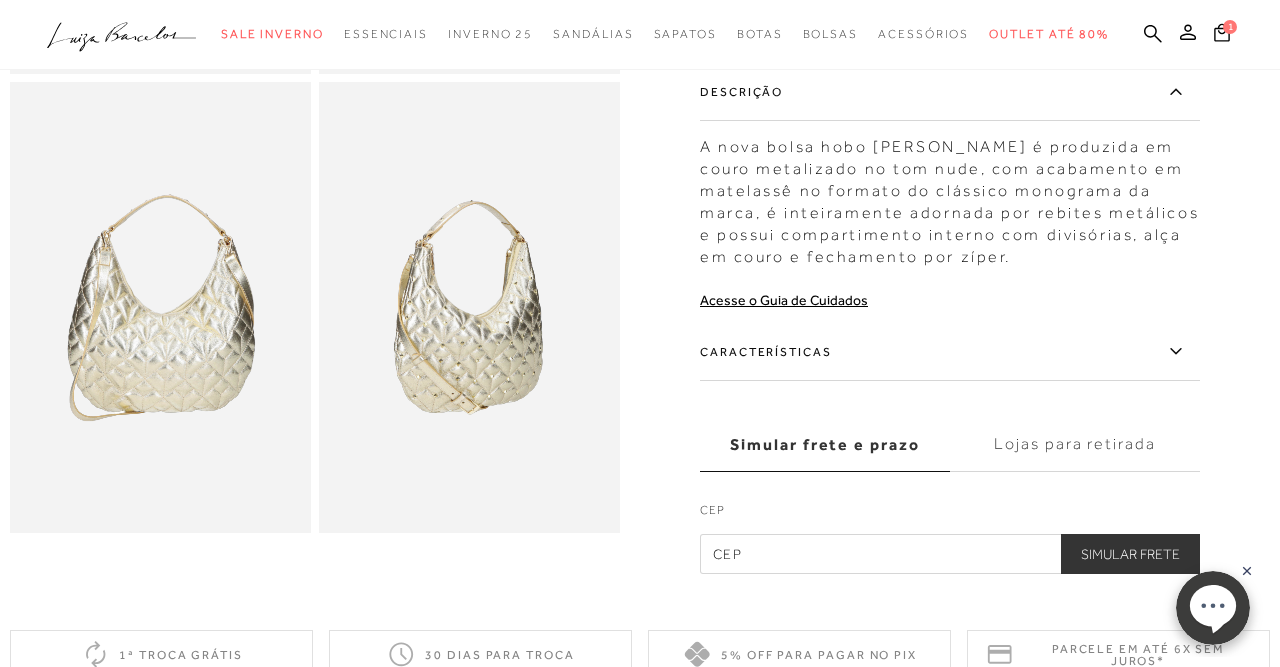 click on "Características" at bounding box center (950, 352) 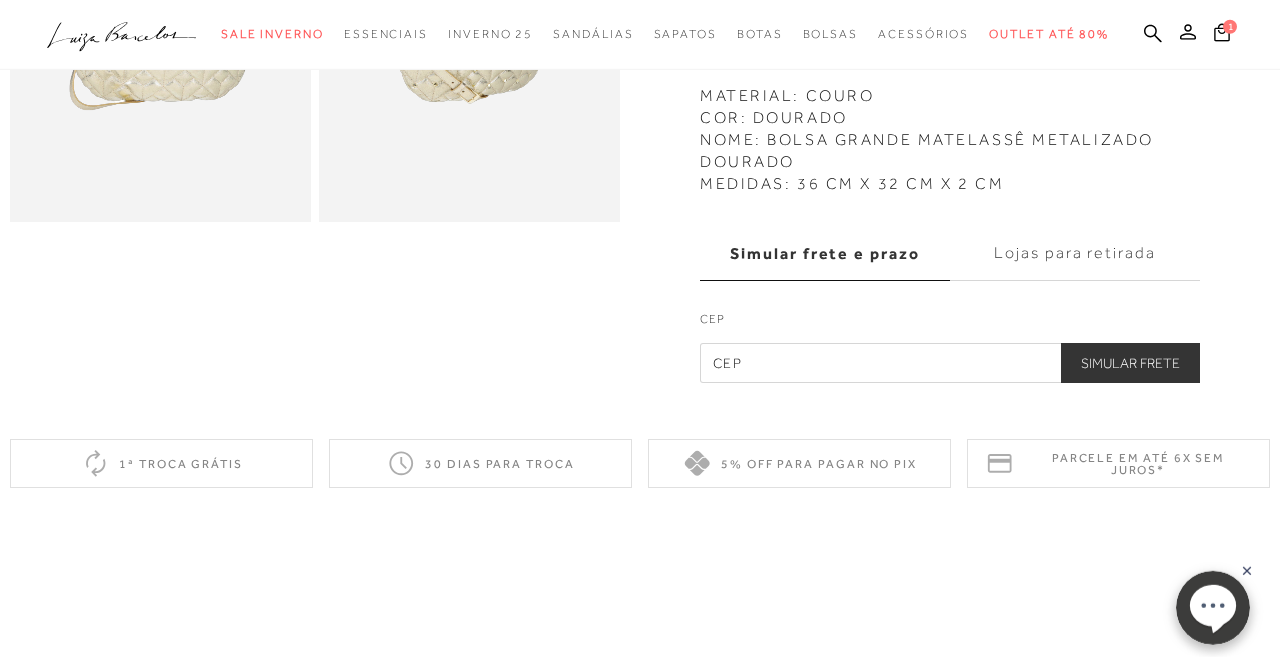 scroll, scrollTop: 832, scrollLeft: 0, axis: vertical 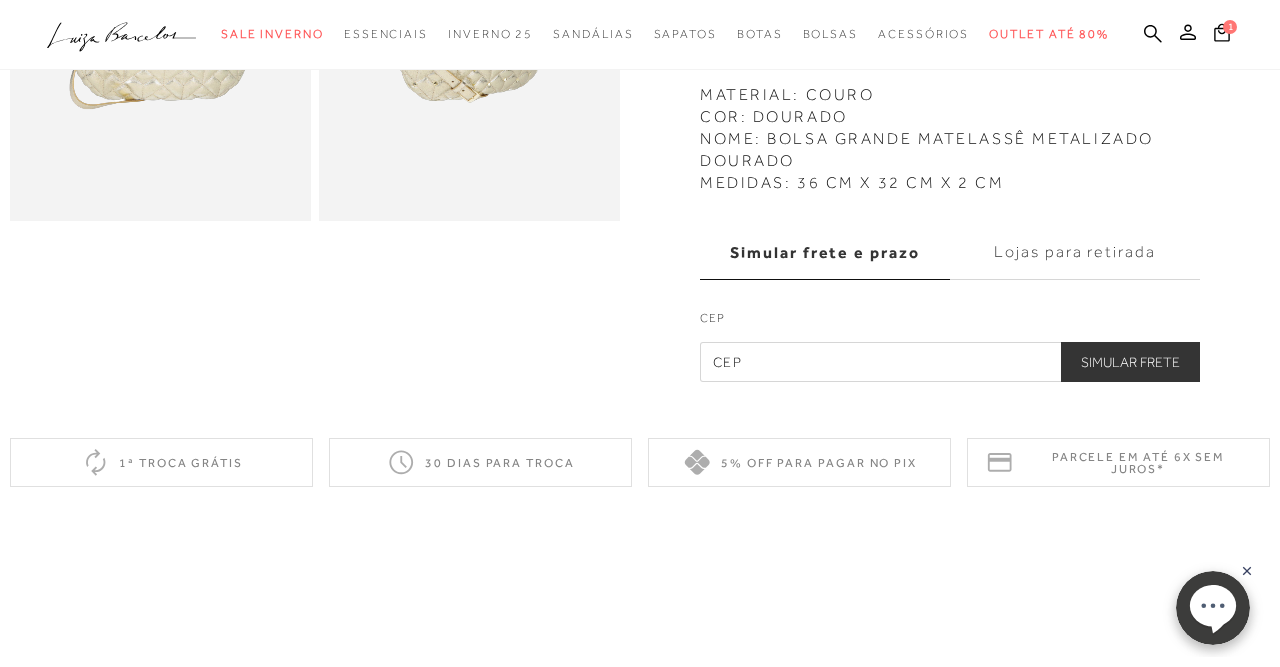 drag, startPoint x: 790, startPoint y: 317, endPoint x: 784, endPoint y: 331, distance: 15.231546 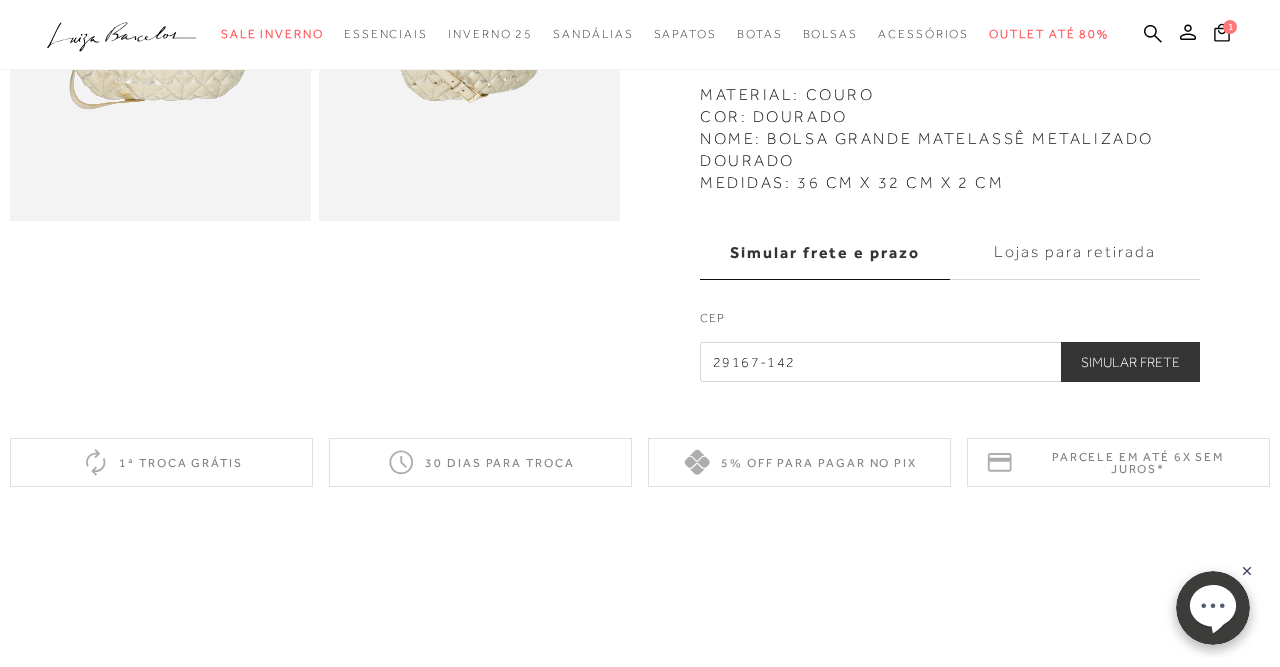 type on "29167-142" 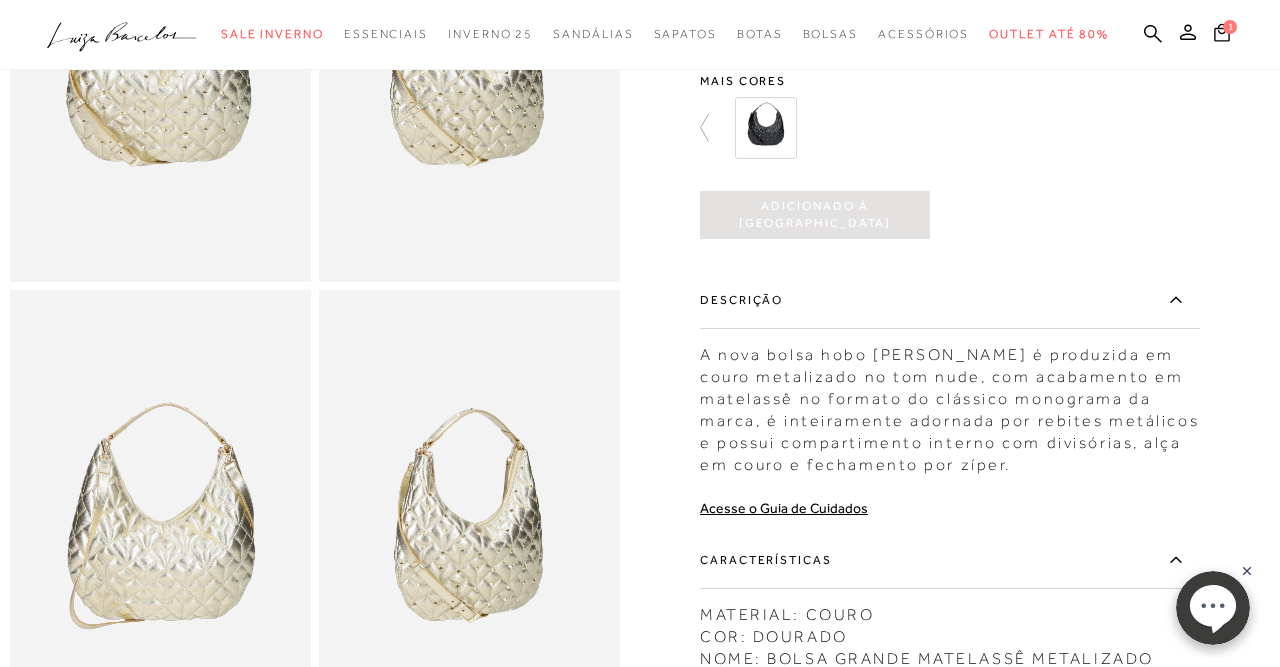scroll, scrollTop: 0, scrollLeft: 0, axis: both 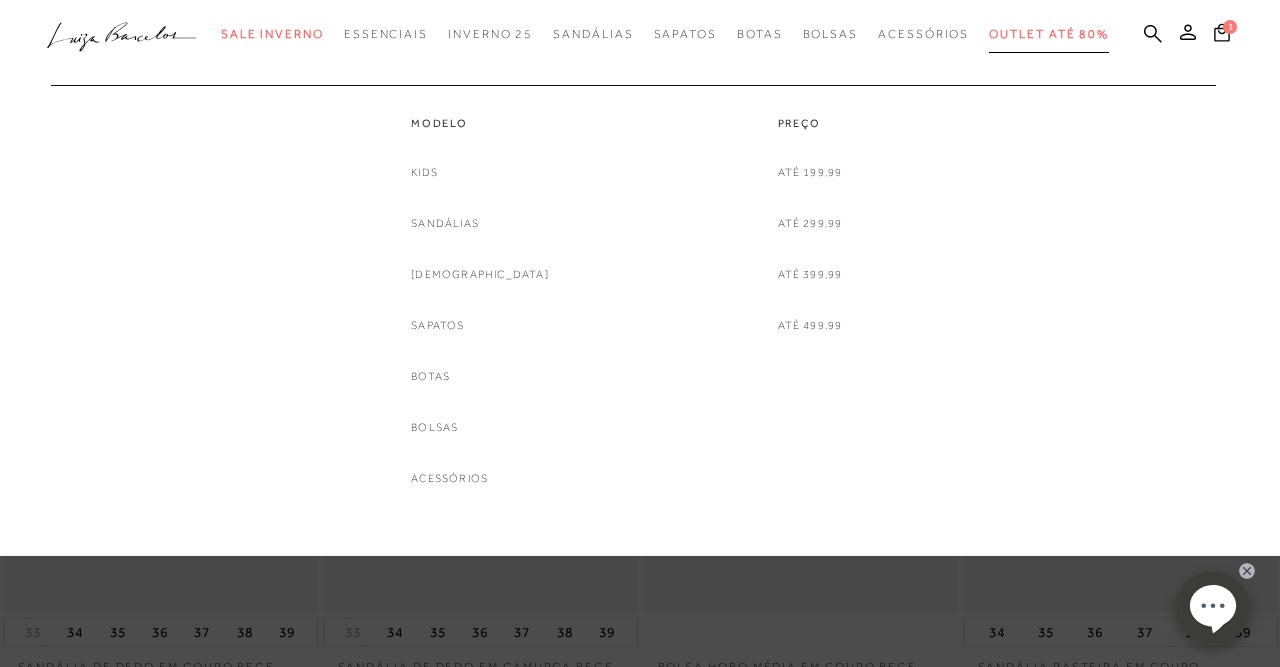 click on "Outlet até 80%" at bounding box center (1049, 34) 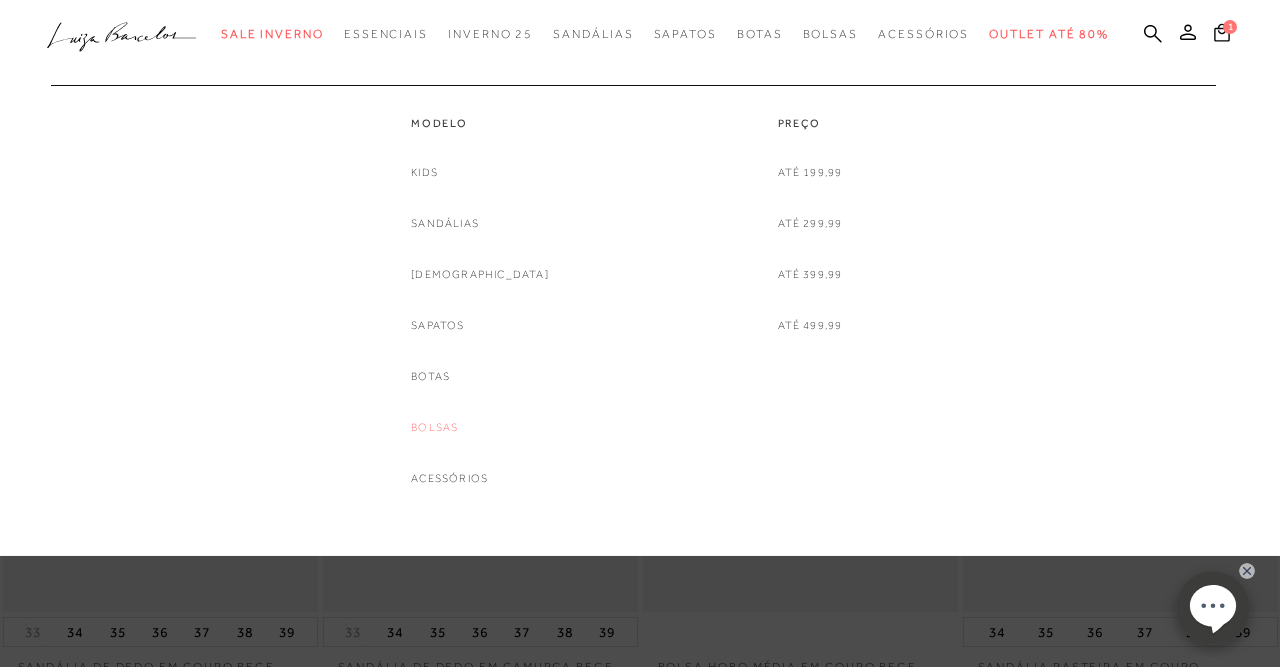 click on "Bolsas" at bounding box center [434, 427] 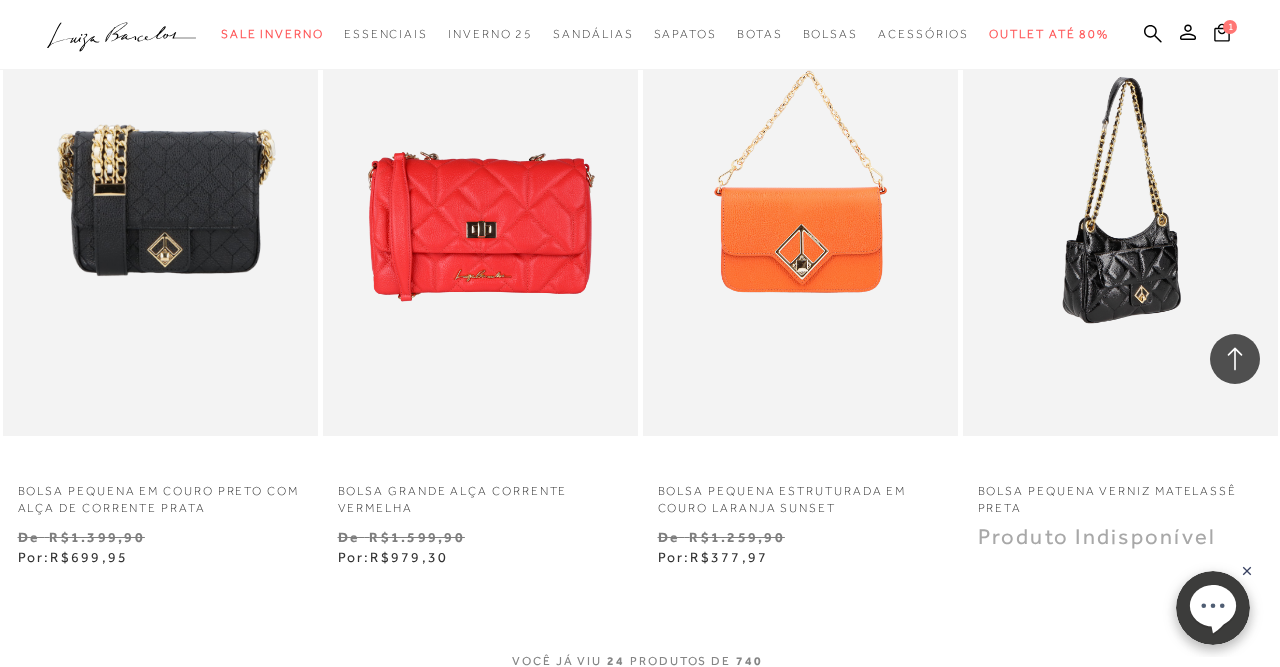 scroll, scrollTop: 3536, scrollLeft: 0, axis: vertical 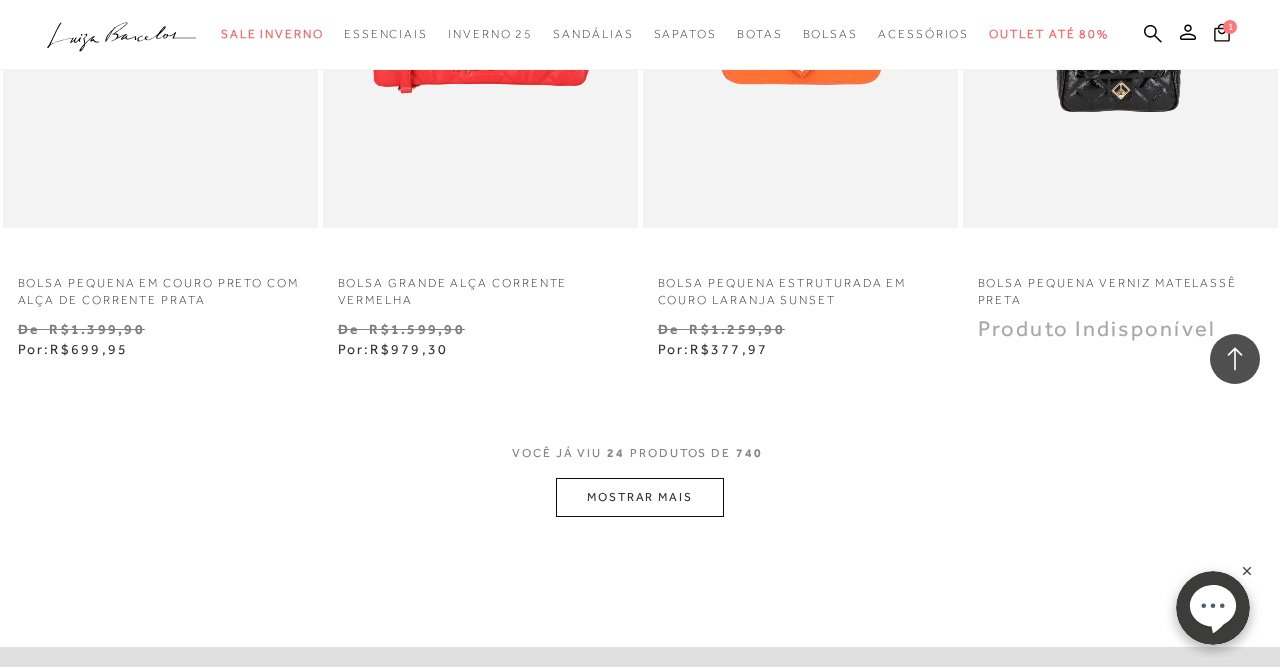 click on "MOSTRAR MAIS" at bounding box center [640, 497] 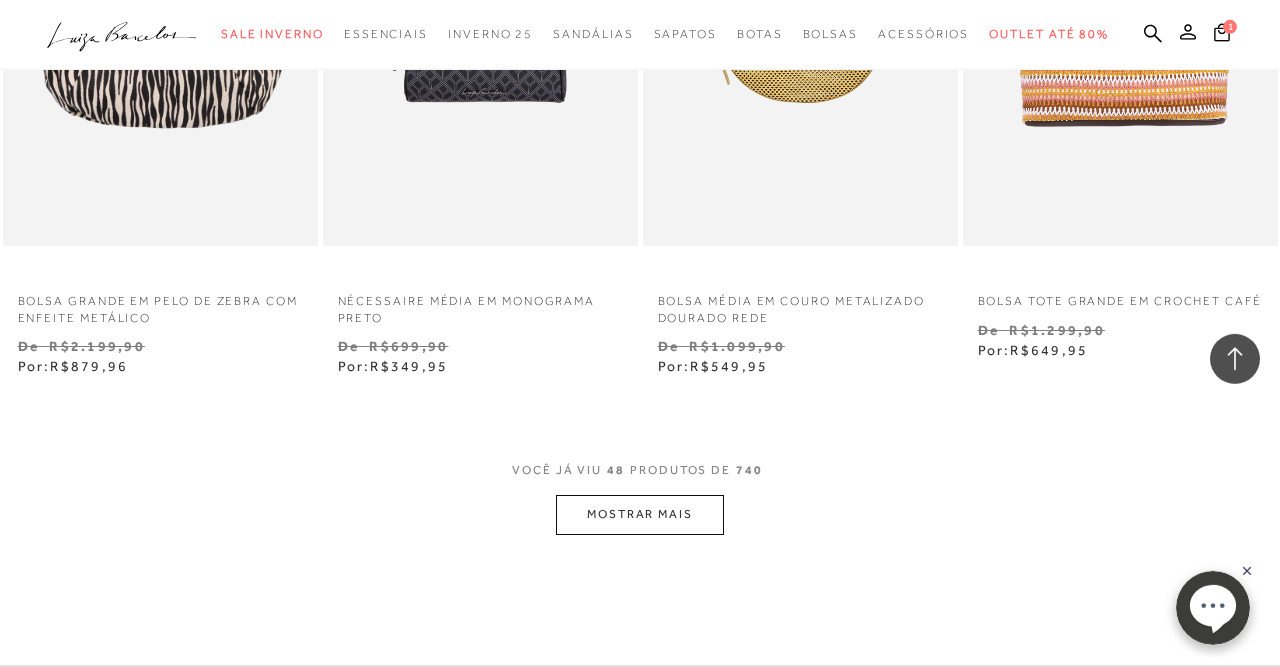 scroll, scrollTop: 7488, scrollLeft: 0, axis: vertical 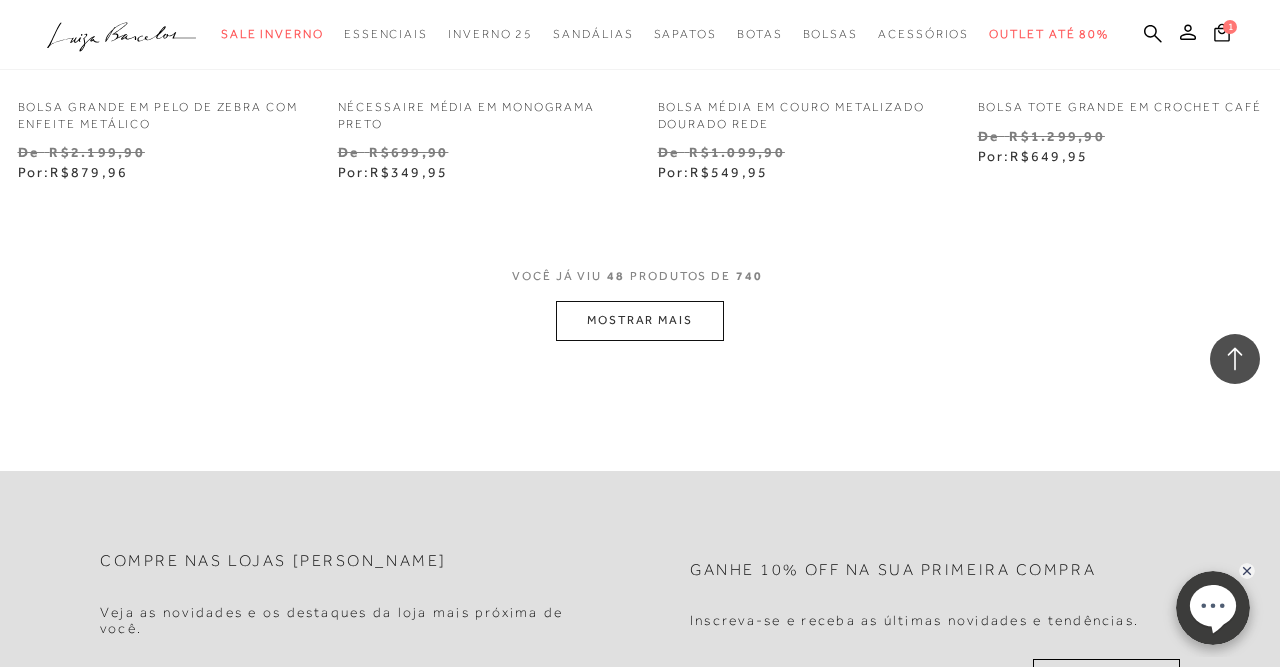 click on "MOSTRAR MAIS" at bounding box center (640, 320) 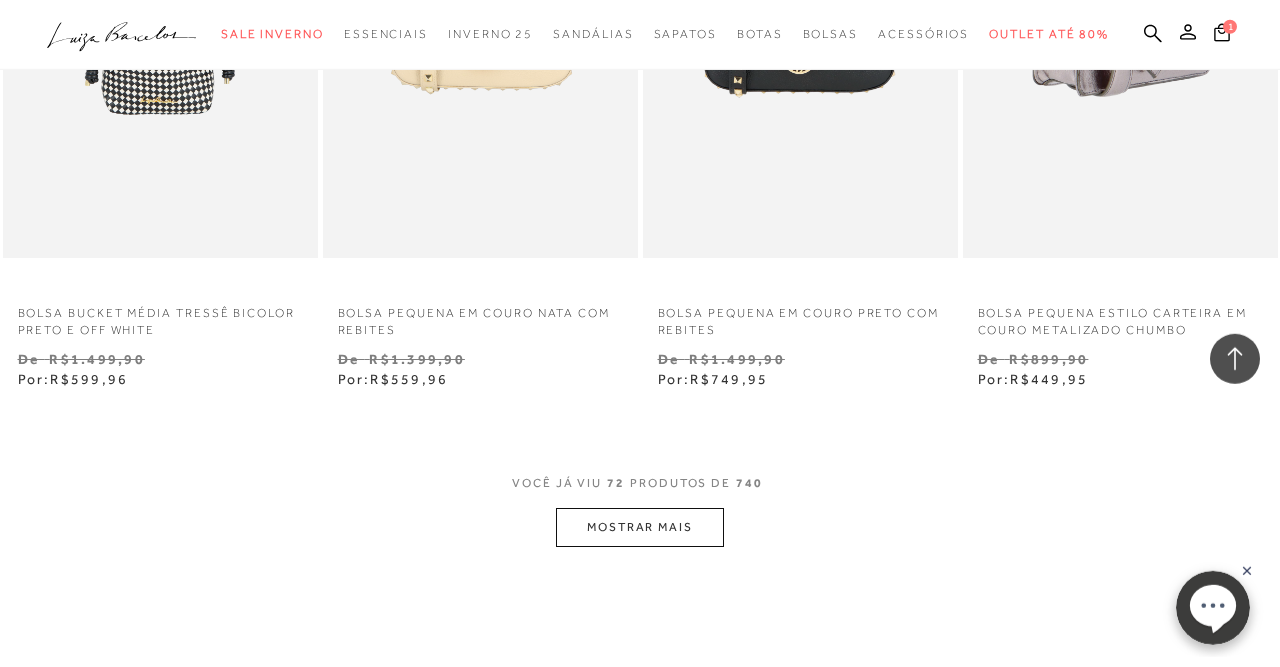 scroll, scrollTop: 11128, scrollLeft: 0, axis: vertical 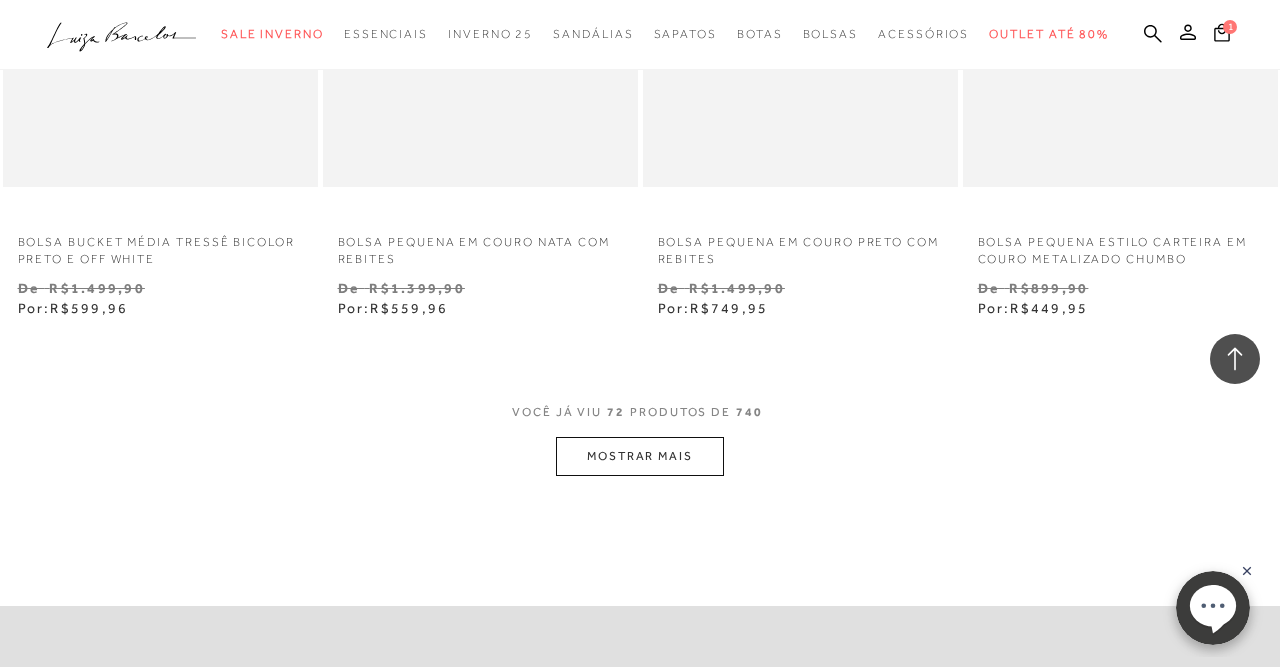 click on "MOSTRAR MAIS" at bounding box center (640, 456) 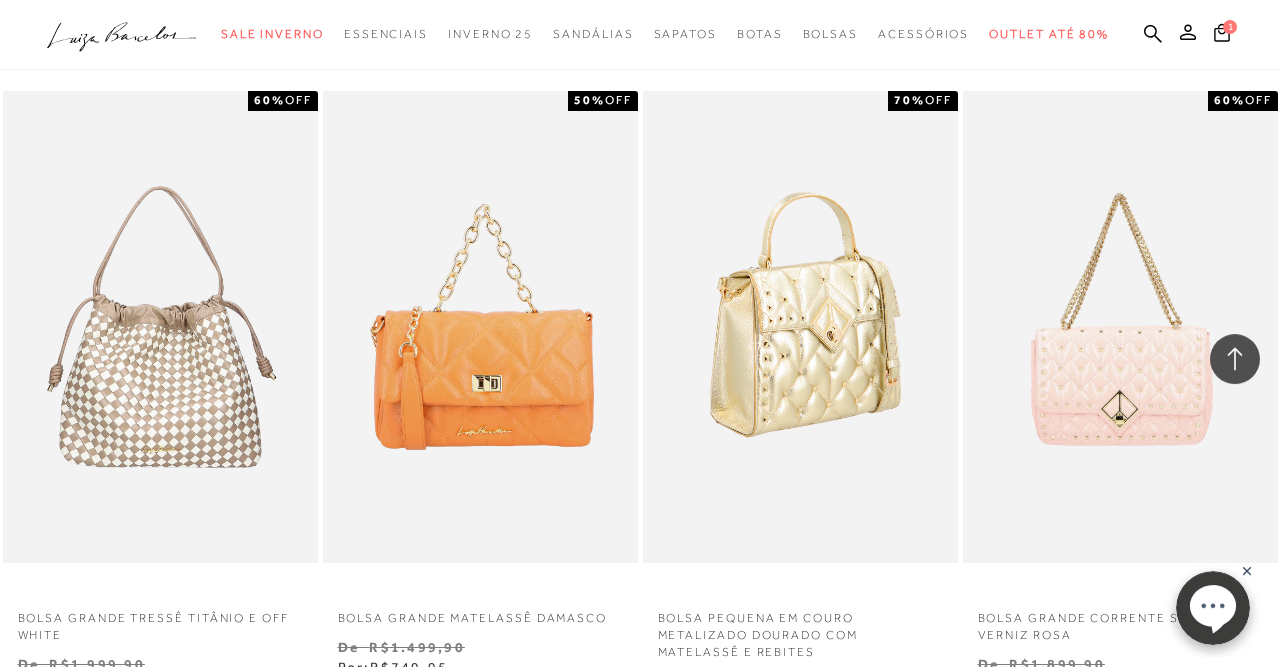 scroll, scrollTop: 13936, scrollLeft: 0, axis: vertical 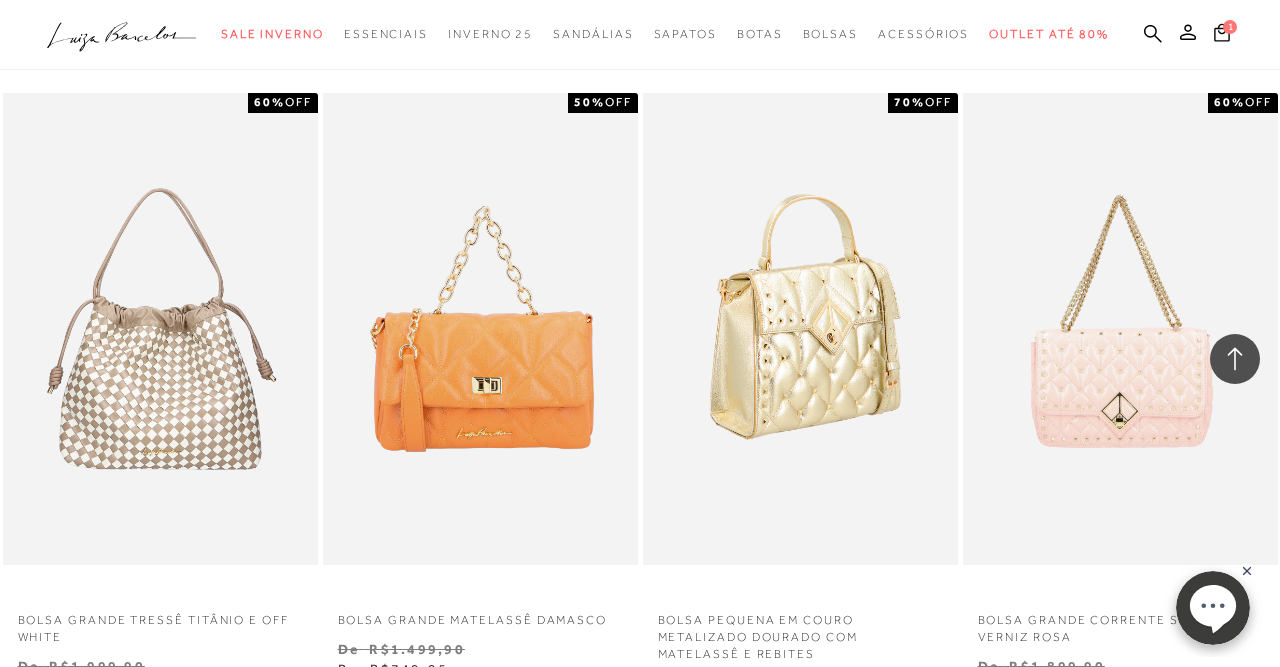 click at bounding box center (801, 329) 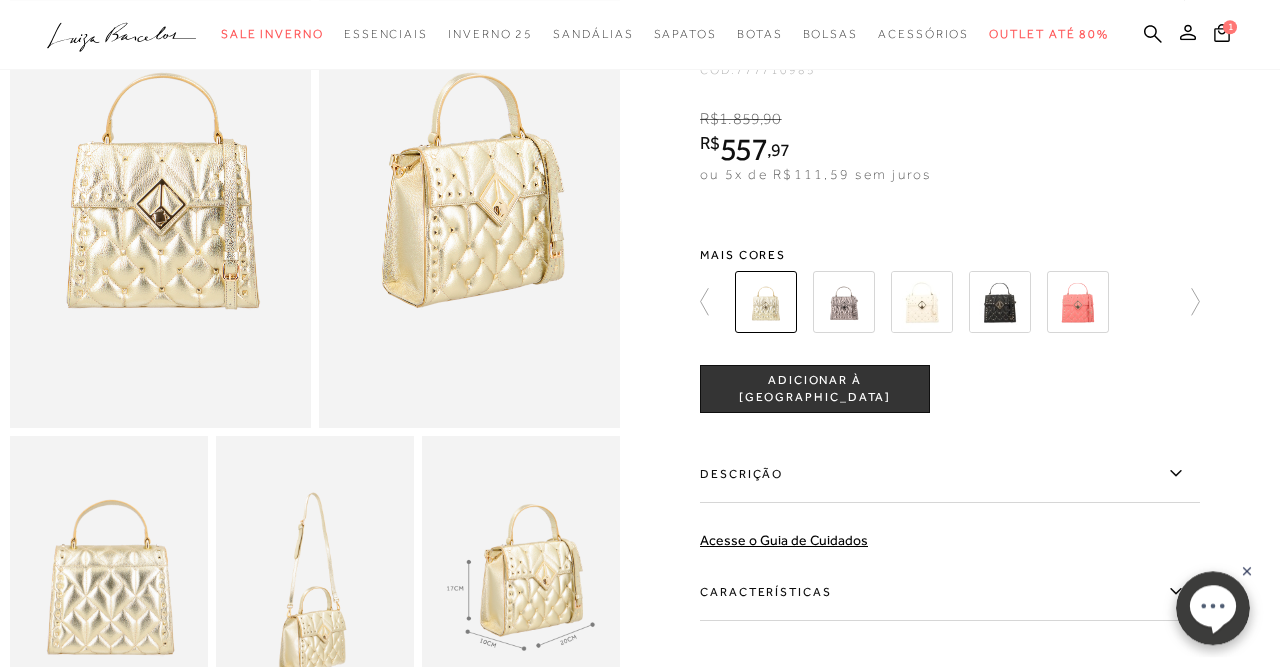 scroll, scrollTop: 208, scrollLeft: 0, axis: vertical 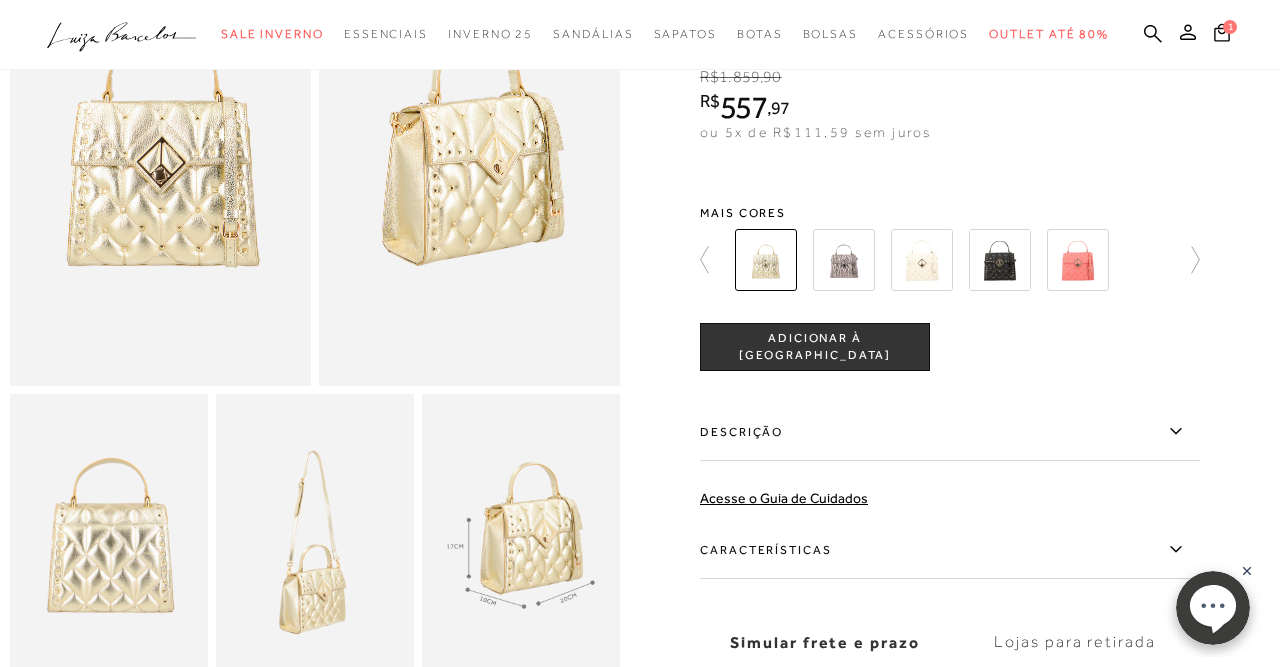click 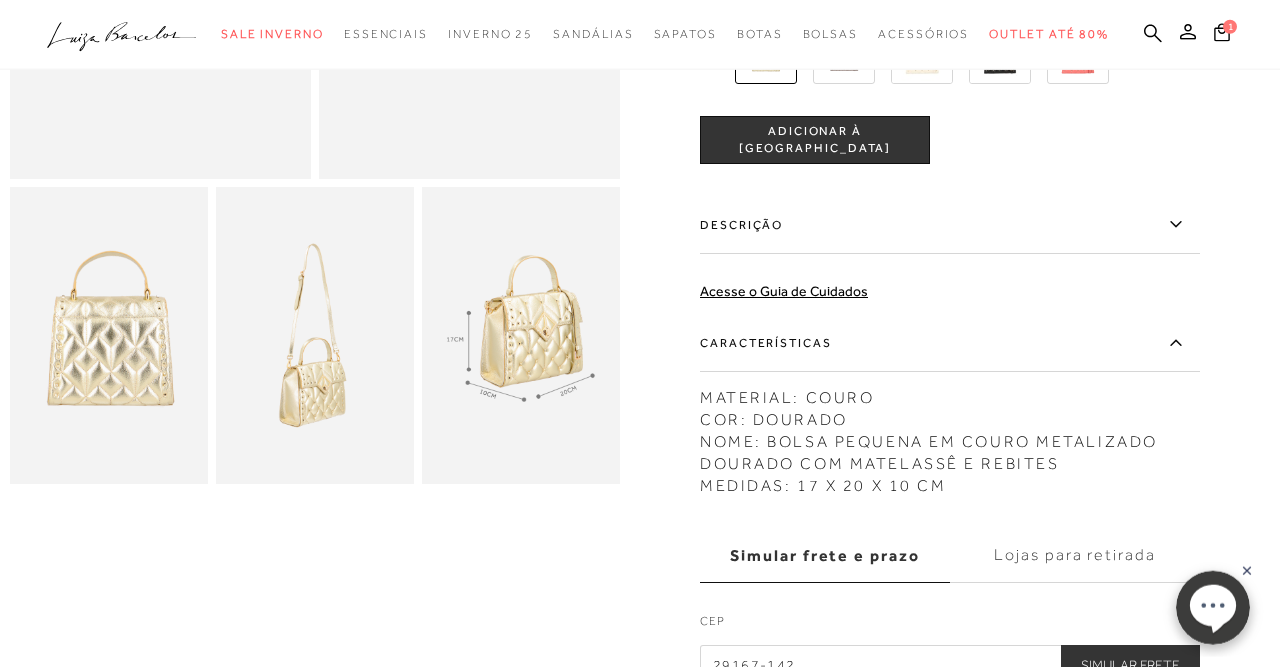 scroll, scrollTop: 416, scrollLeft: 0, axis: vertical 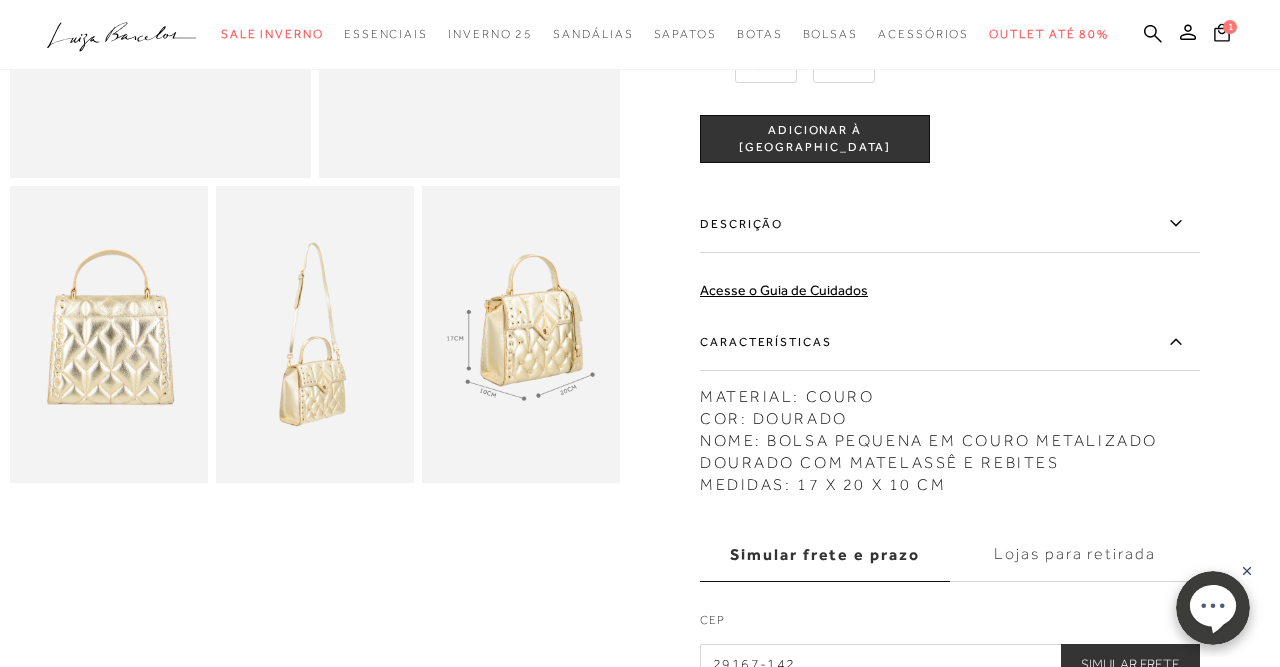 click 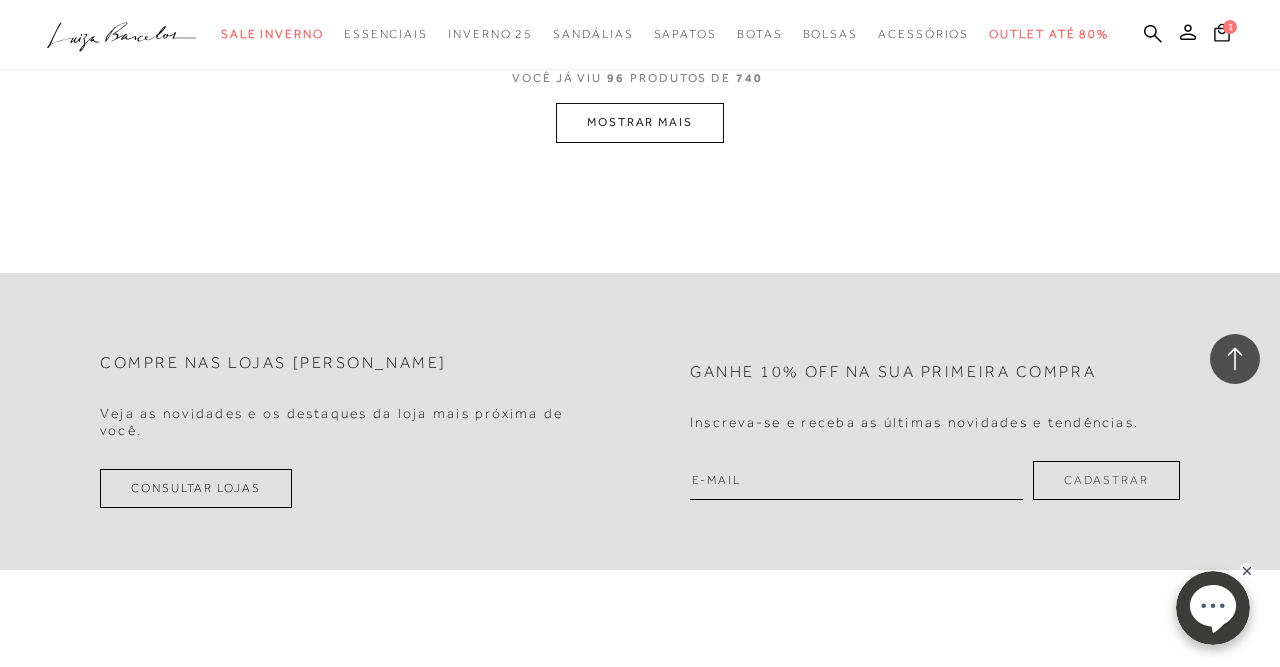 scroll, scrollTop: 15184, scrollLeft: 0, axis: vertical 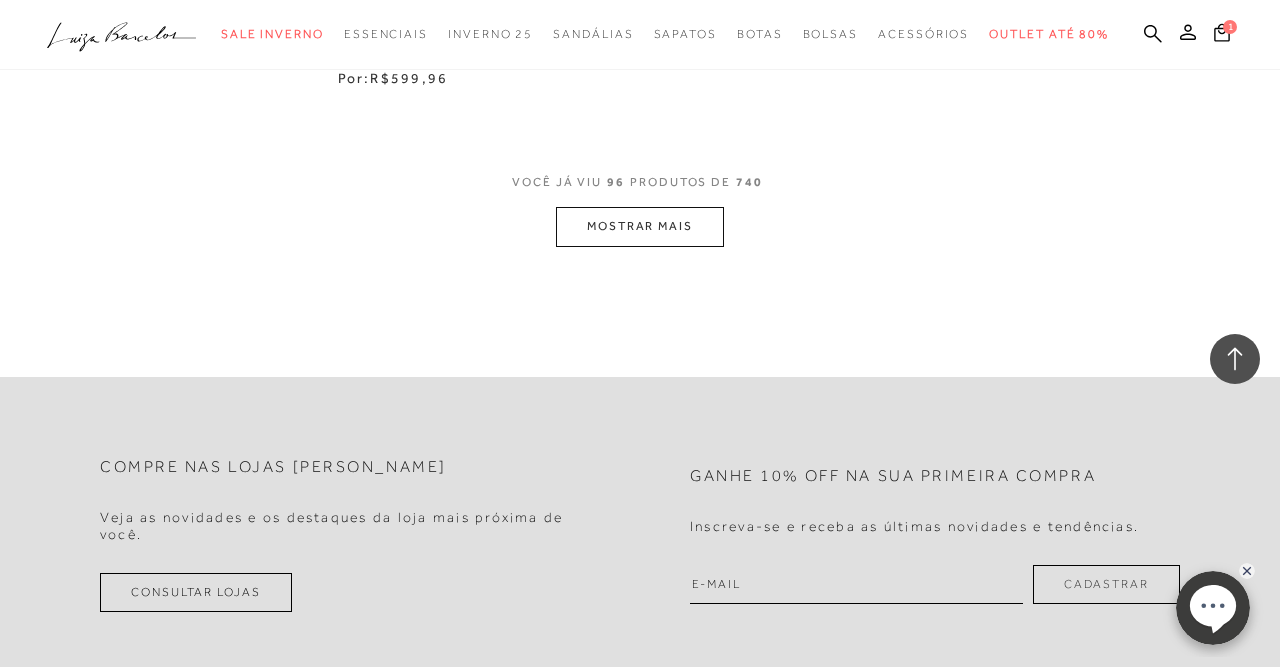 click on "MOSTRAR MAIS" at bounding box center (640, 226) 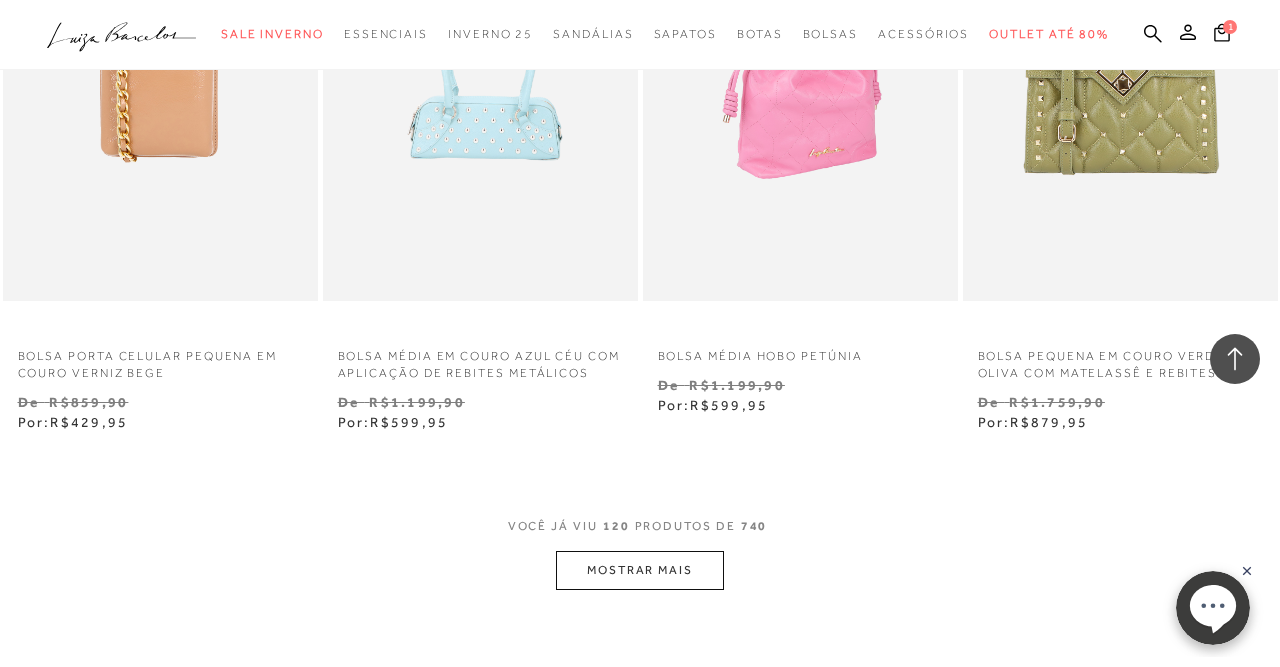 scroll, scrollTop: 18928, scrollLeft: 0, axis: vertical 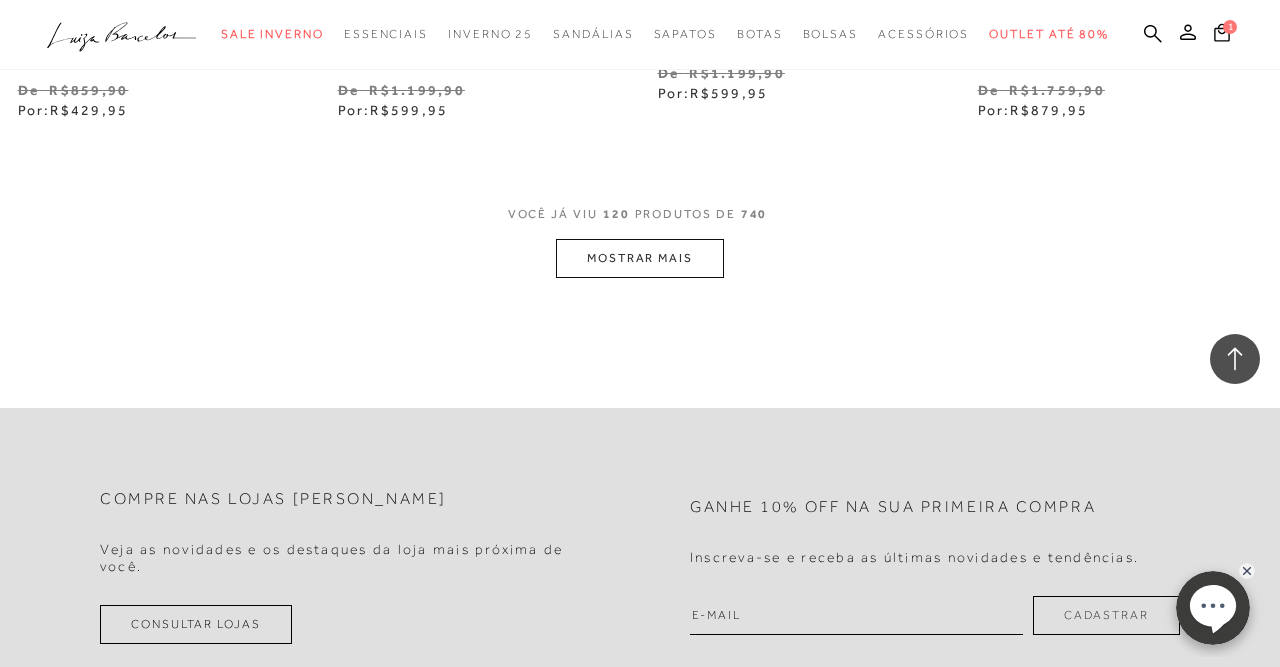 click on "MOSTRAR MAIS" at bounding box center (640, 258) 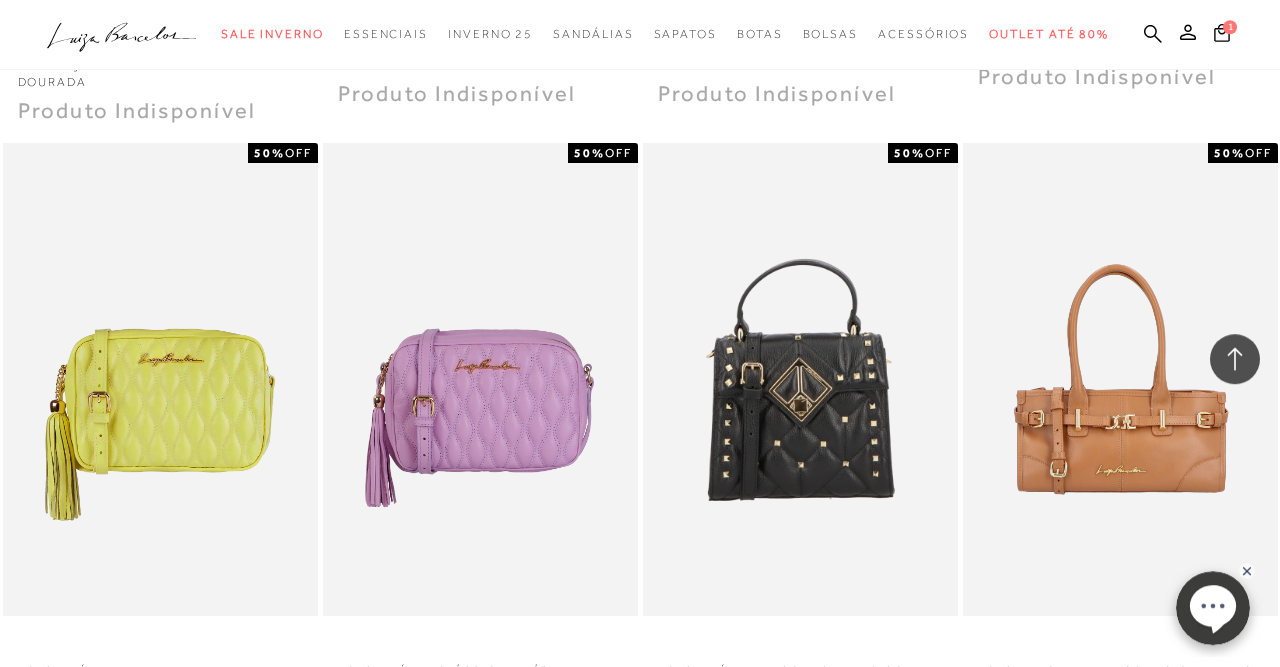 scroll, scrollTop: 22360, scrollLeft: 0, axis: vertical 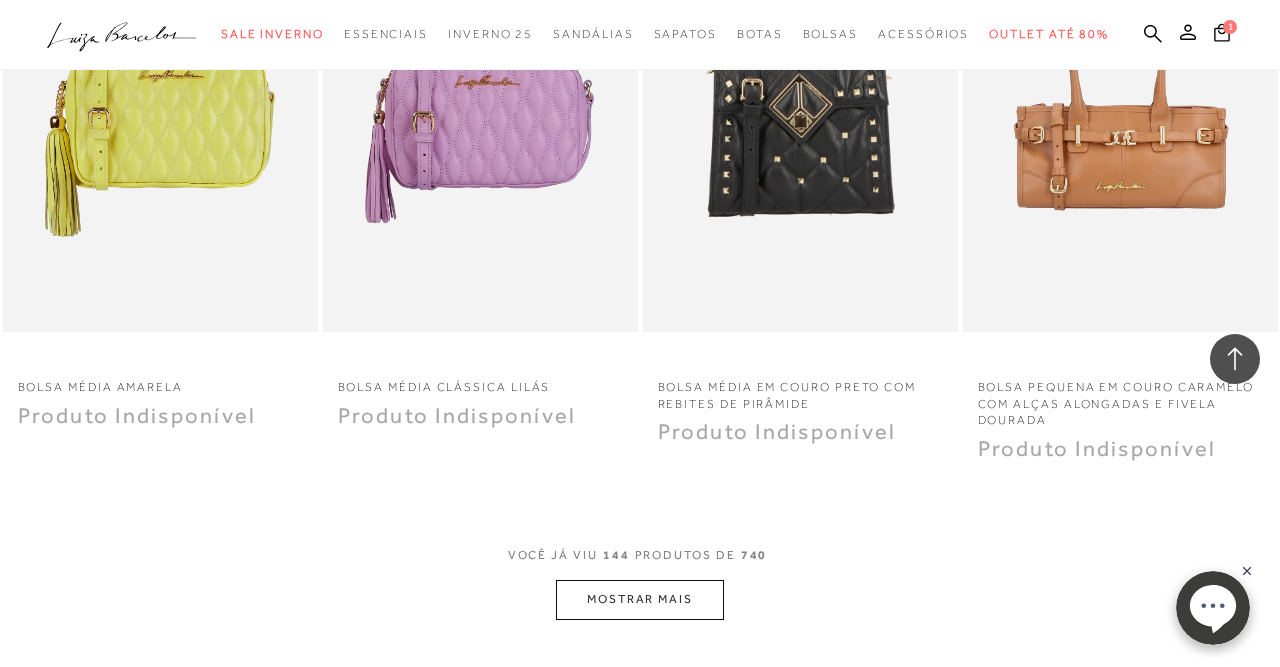 click on "MOSTRAR MAIS" at bounding box center [640, 599] 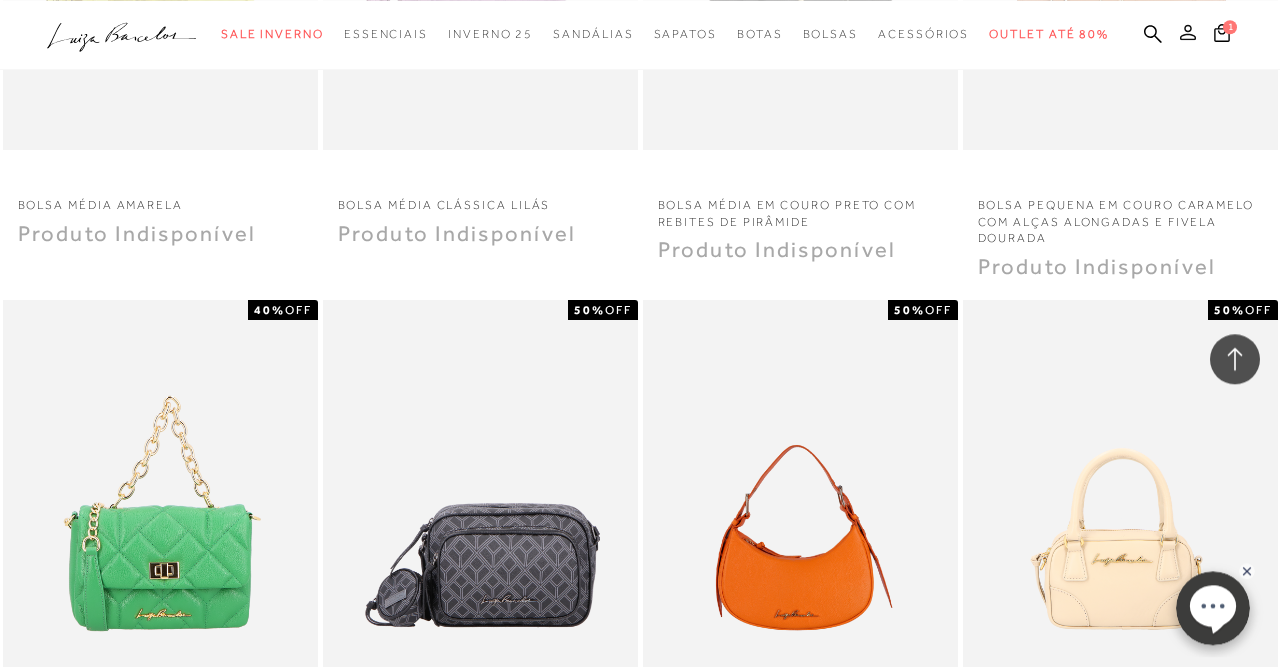 scroll, scrollTop: 22152, scrollLeft: 0, axis: vertical 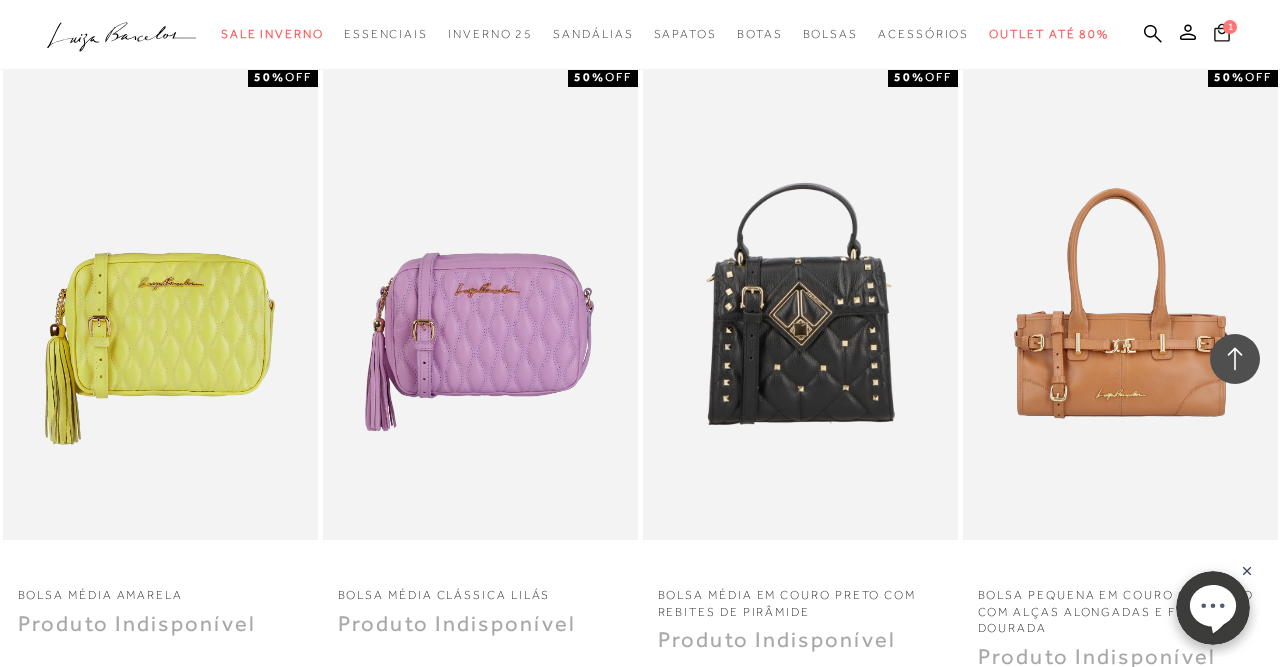 click 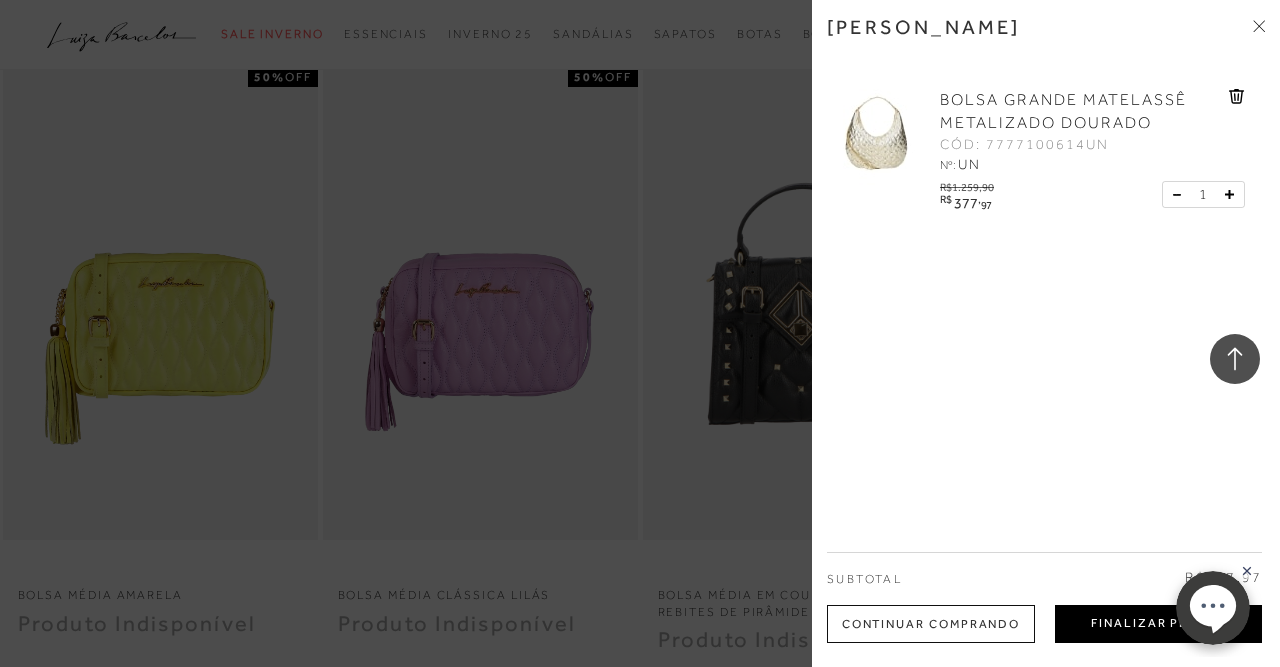 click on "Finalizar Pedido" at bounding box center [1158, 624] 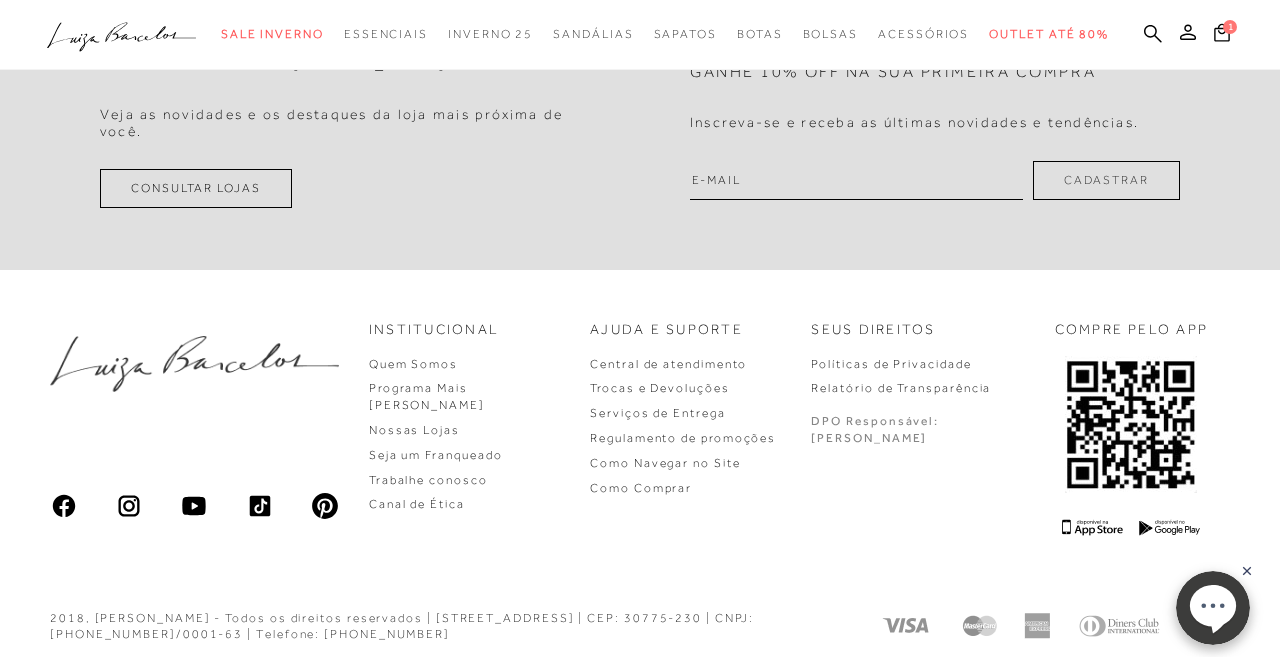 scroll, scrollTop: 0, scrollLeft: 0, axis: both 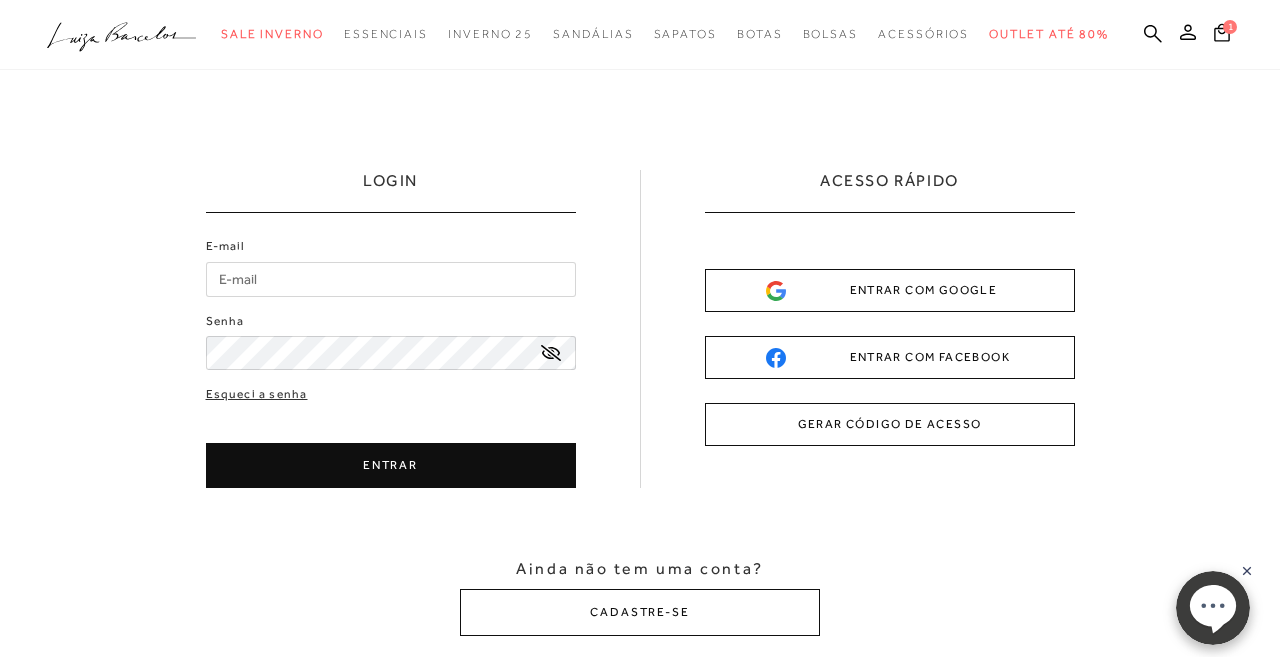click on "ENTRAR COM FACEBOOK" at bounding box center (890, 357) 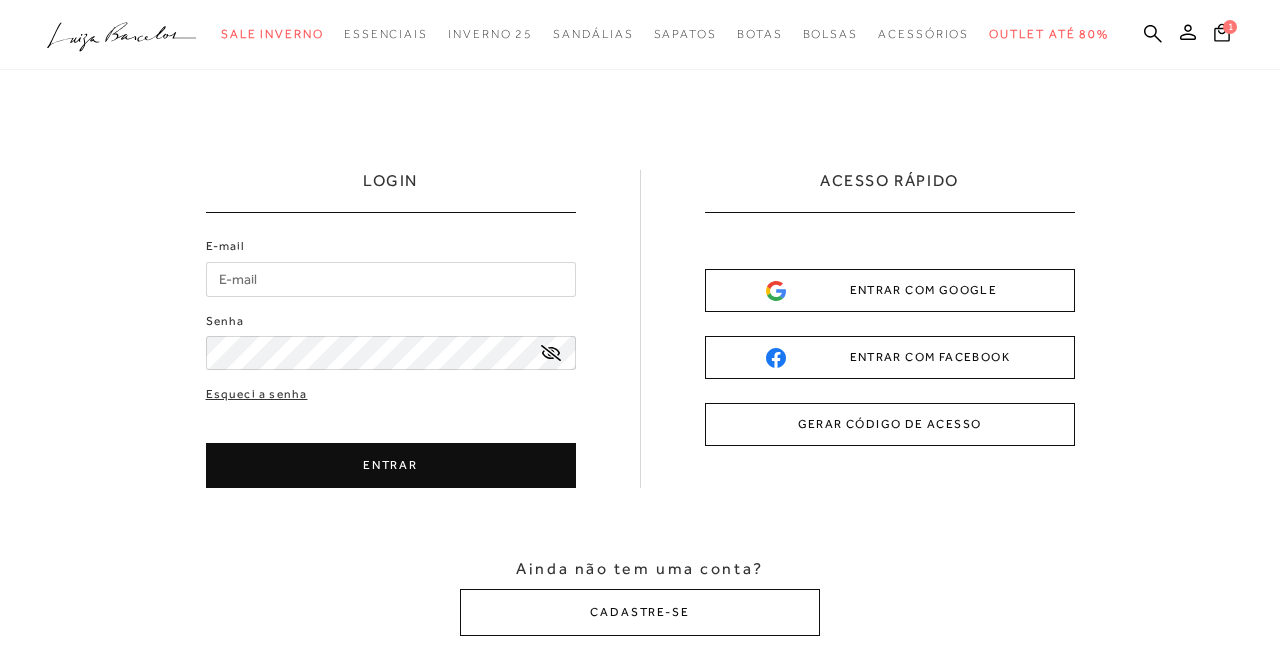 scroll, scrollTop: 0, scrollLeft: 0, axis: both 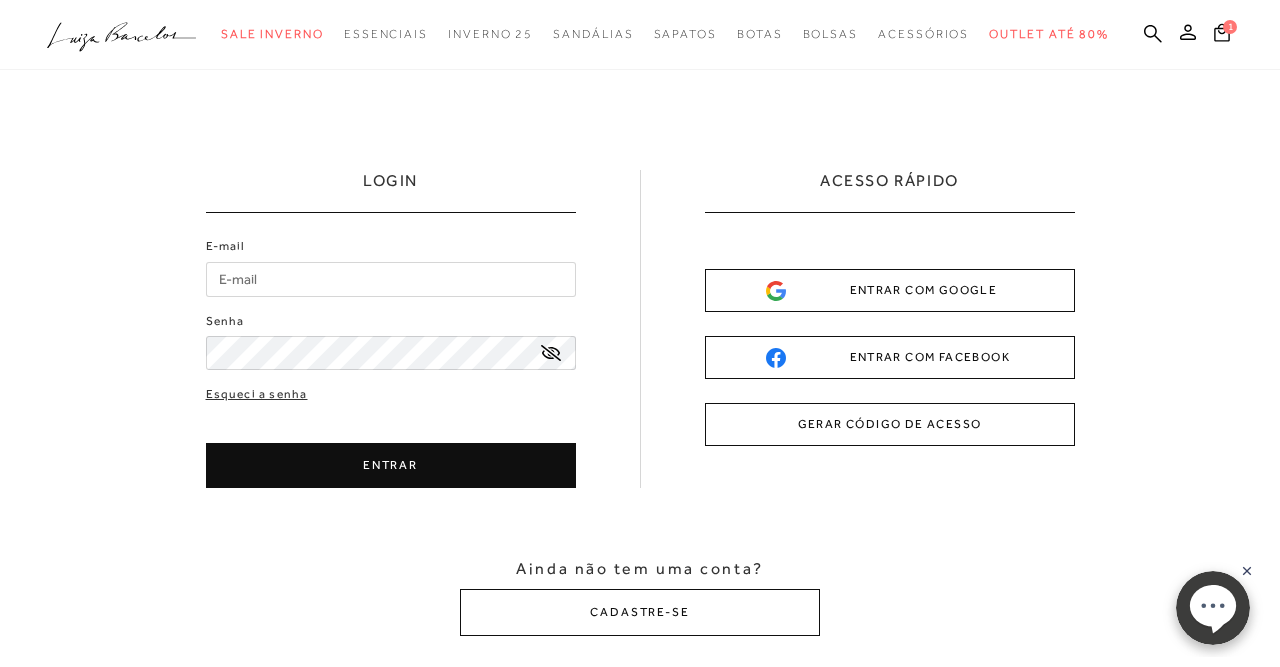 click on "ENTRAR COM GOOGLE" at bounding box center (890, 290) 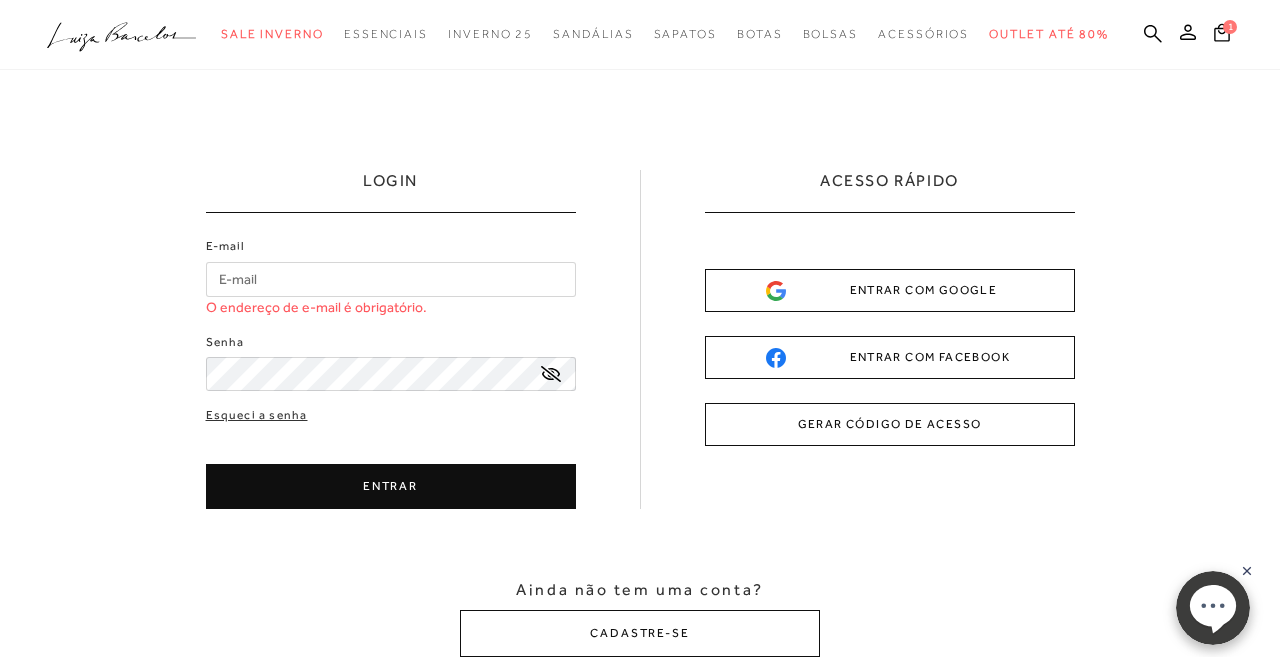 click on "E-mail" at bounding box center [391, 279] 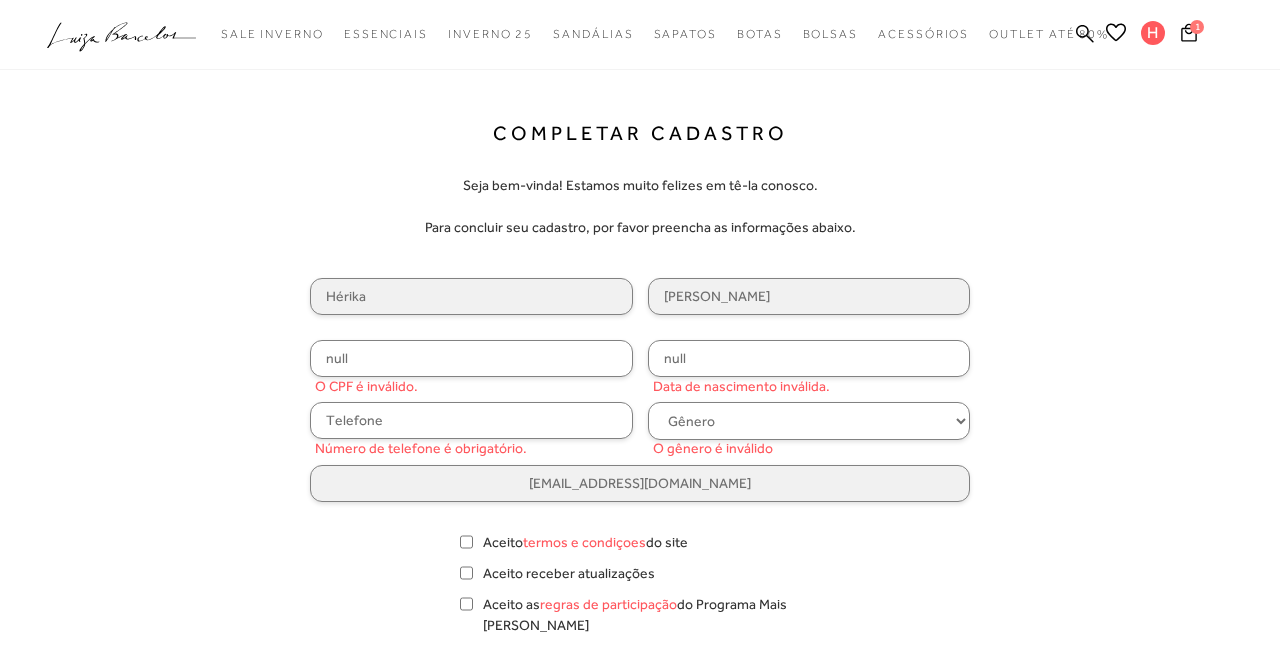 scroll, scrollTop: 0, scrollLeft: 0, axis: both 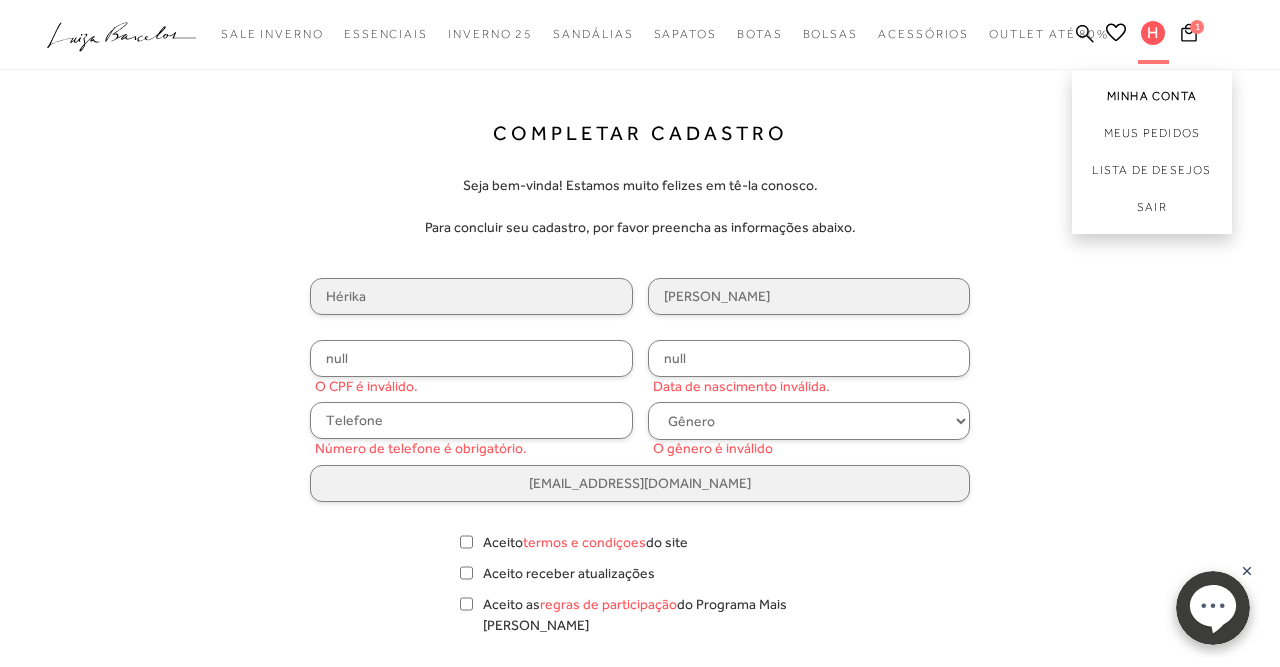 click on "Minha Conta" at bounding box center (1152, 92) 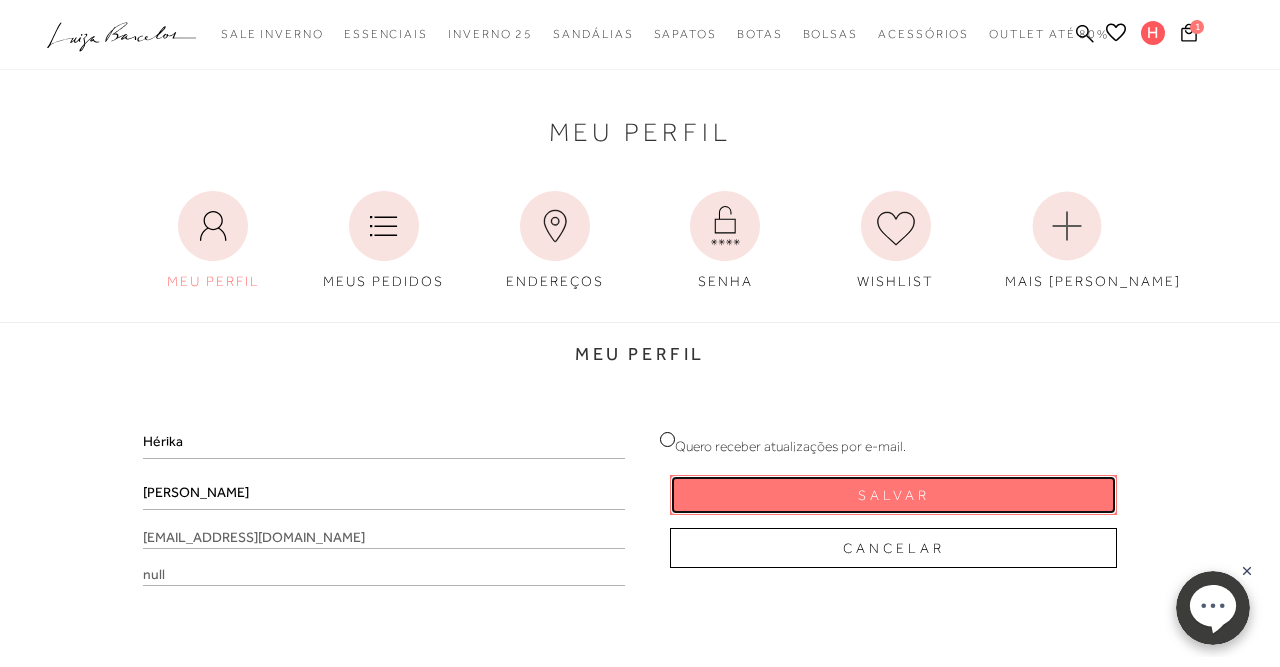 click on "Salvar" at bounding box center [894, 495] 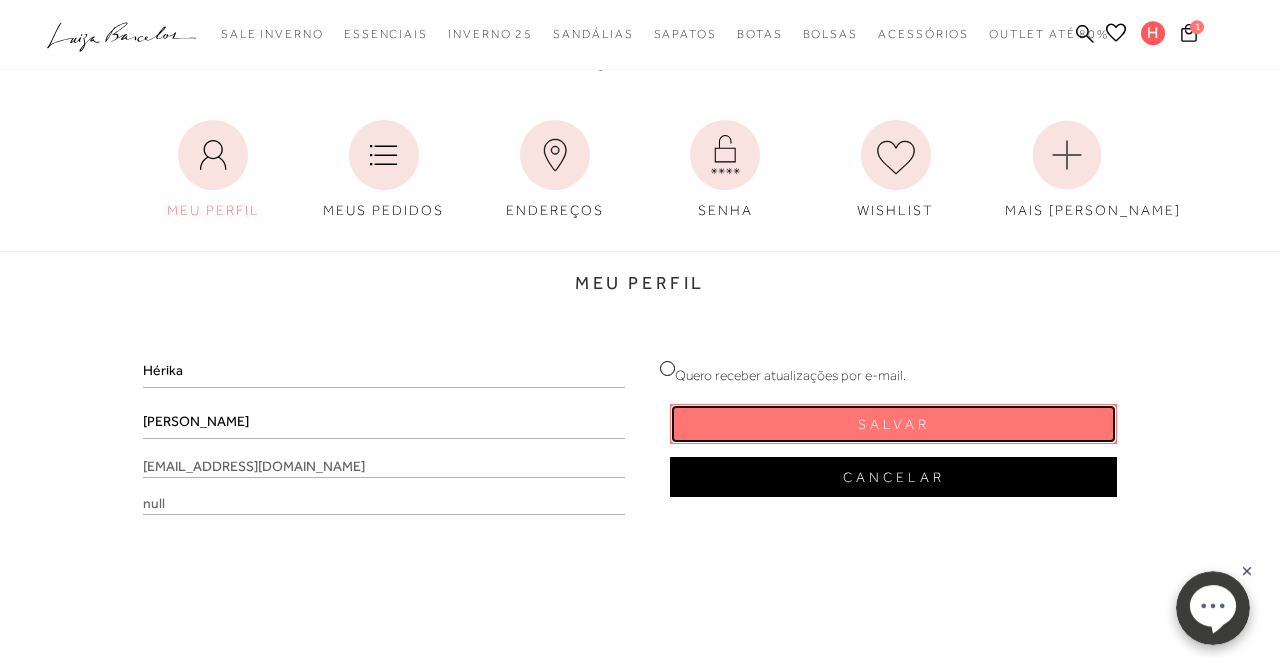 scroll, scrollTop: 104, scrollLeft: 0, axis: vertical 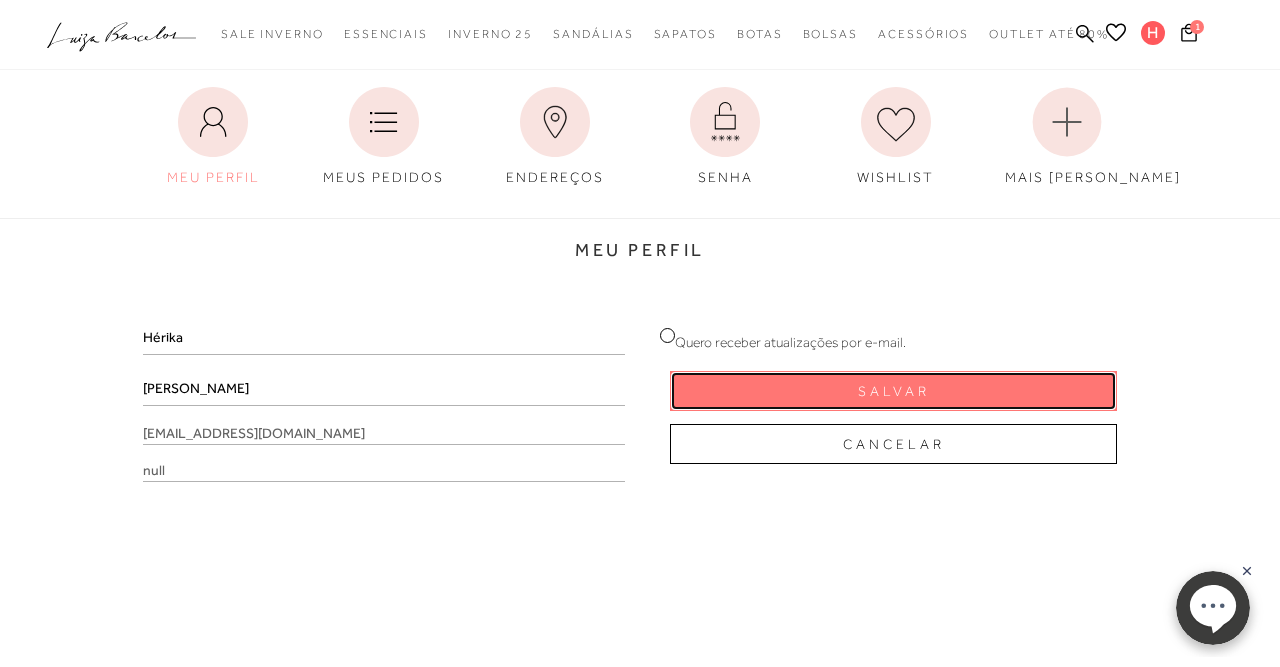 click on "Salvar" at bounding box center [893, 391] 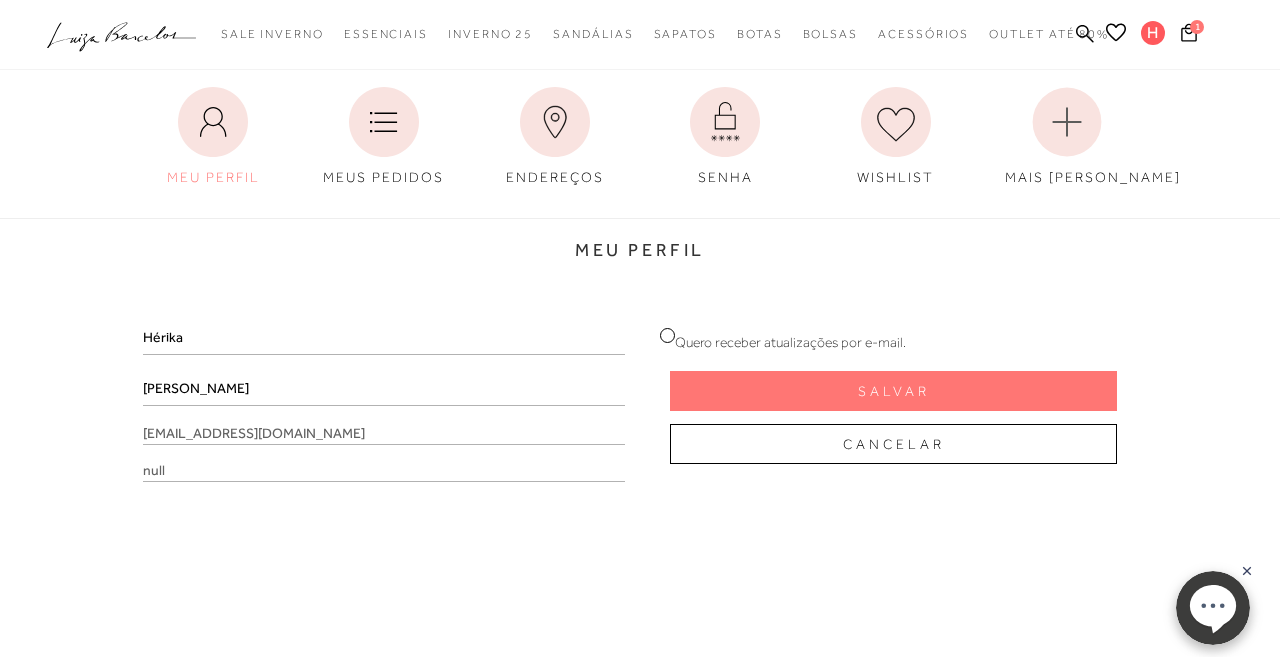 click on "[EMAIL_ADDRESS][DOMAIN_NAME]" at bounding box center (384, 434) 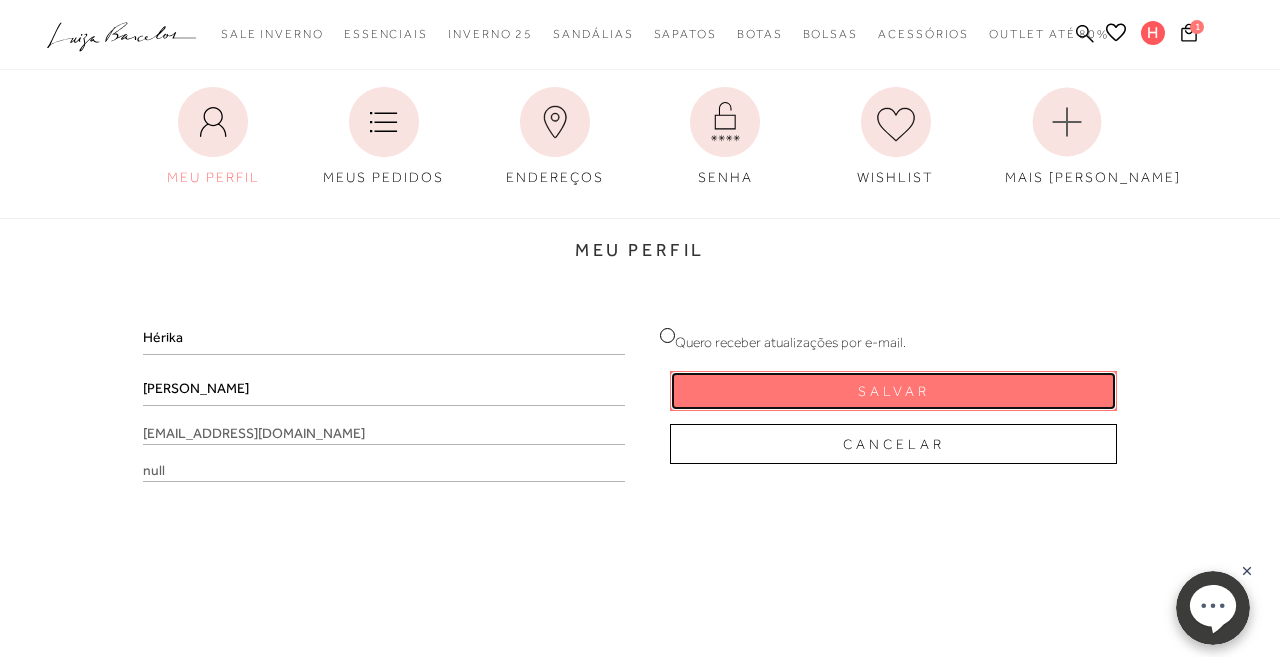 click on "Salvar" at bounding box center (893, 391) 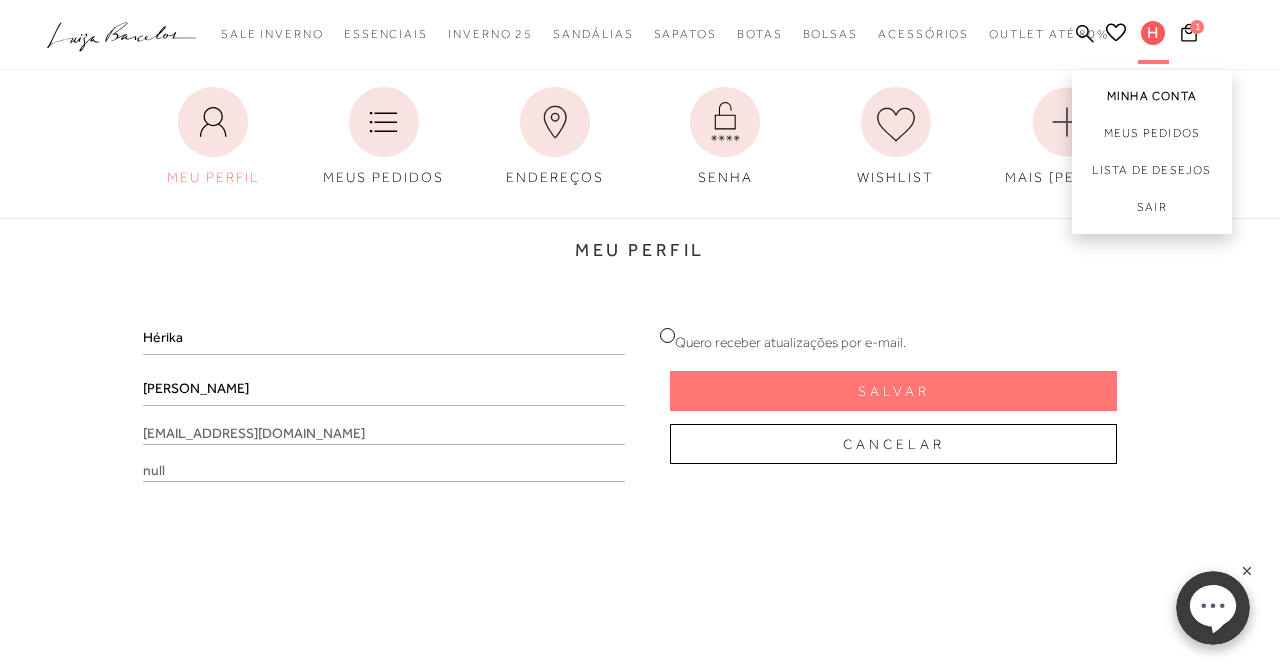 click on "Minha Conta" at bounding box center [1152, 92] 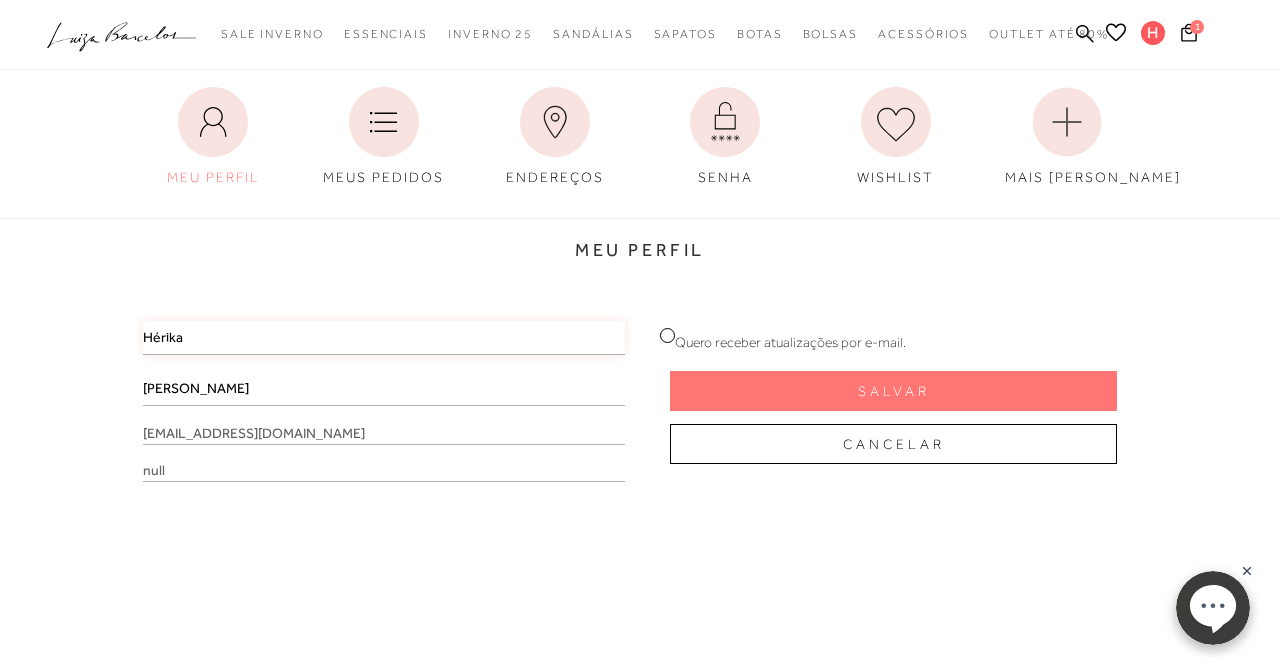 click on "Hérika" at bounding box center (384, 338) 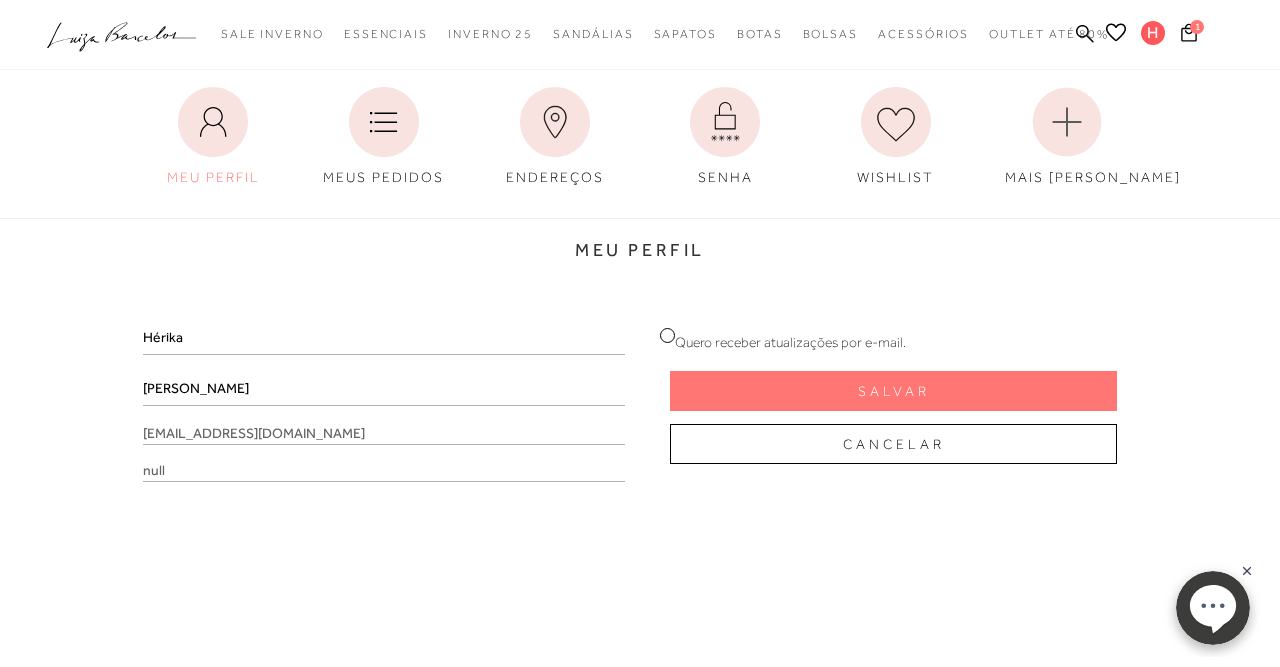 click on "null" at bounding box center [384, 471] 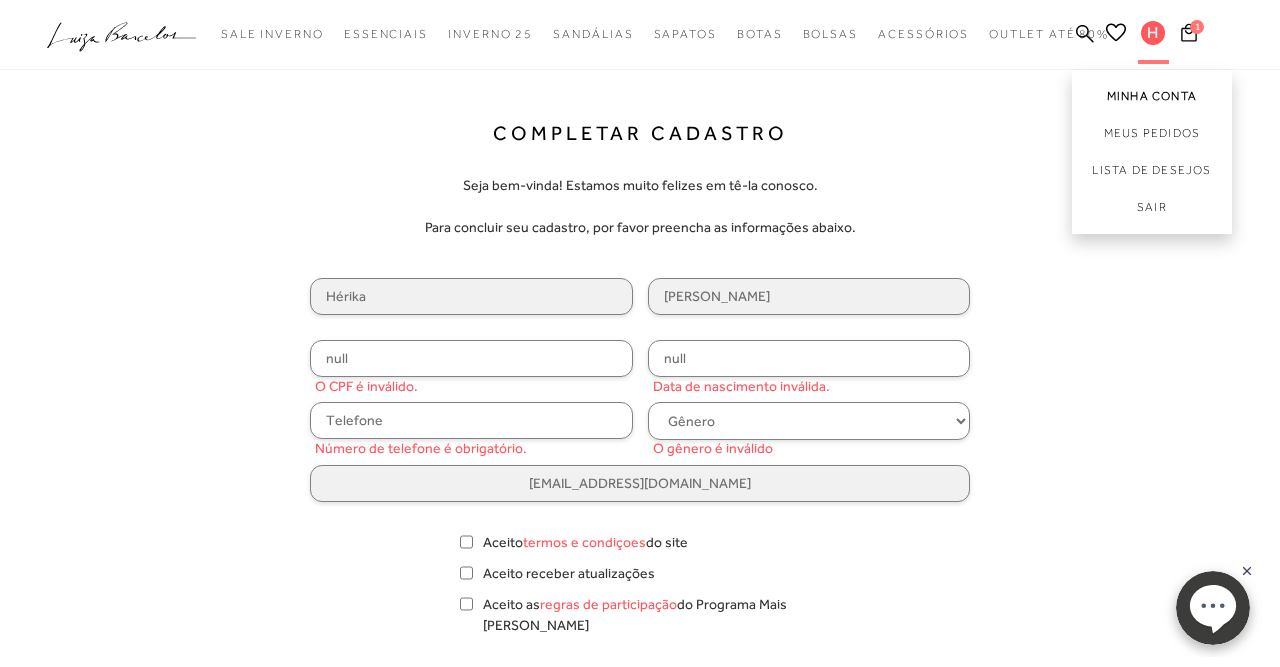 click on "Minha Conta" at bounding box center [1152, 92] 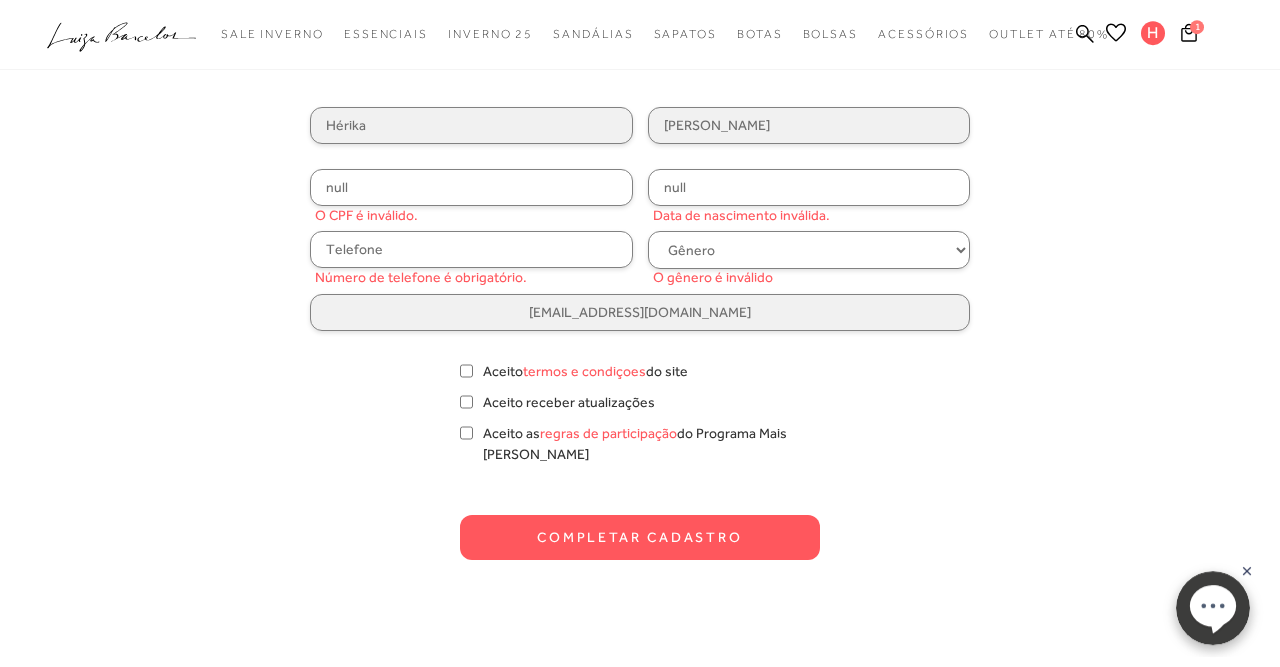scroll, scrollTop: 208, scrollLeft: 0, axis: vertical 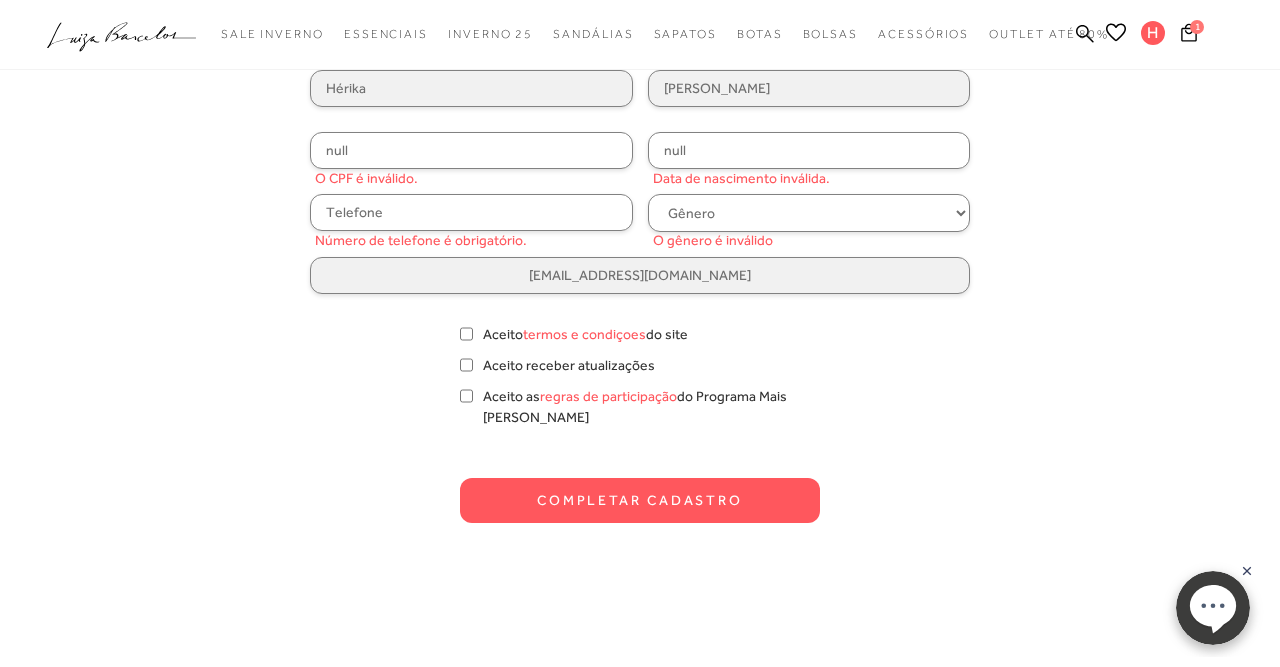 click on "null" at bounding box center (471, 150) 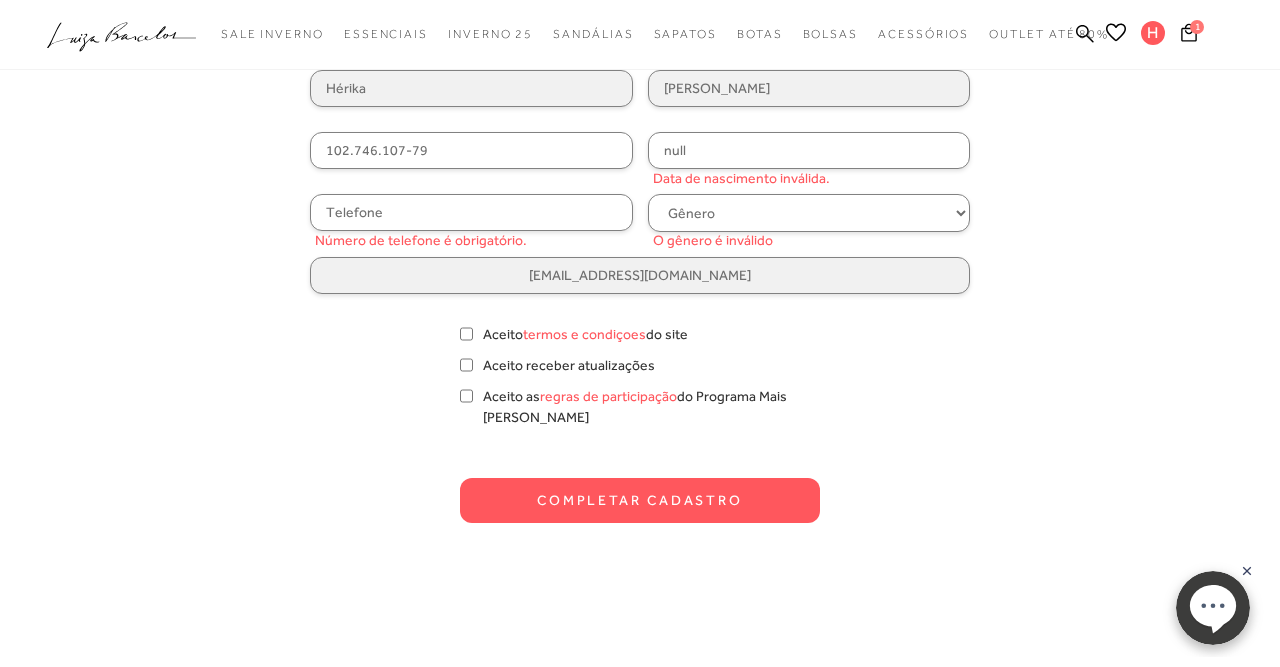 type on "102.746.107-79" 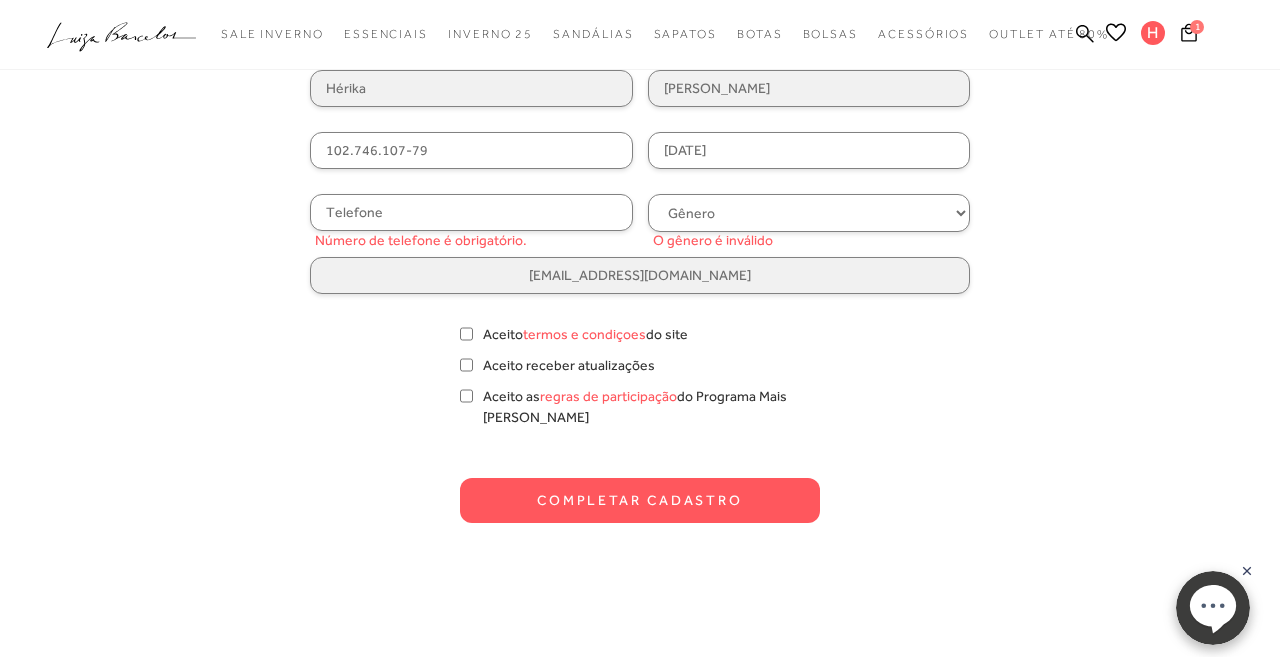 type on "[DATE]" 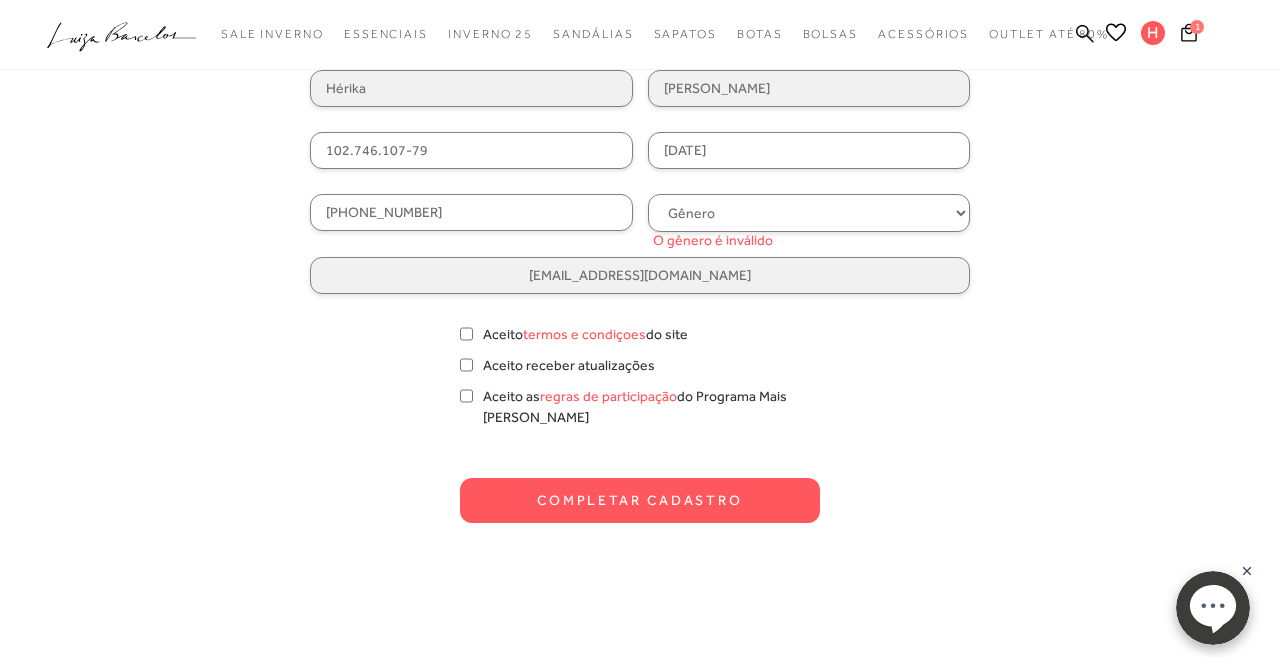 type on "[PHONE_NUMBER]" 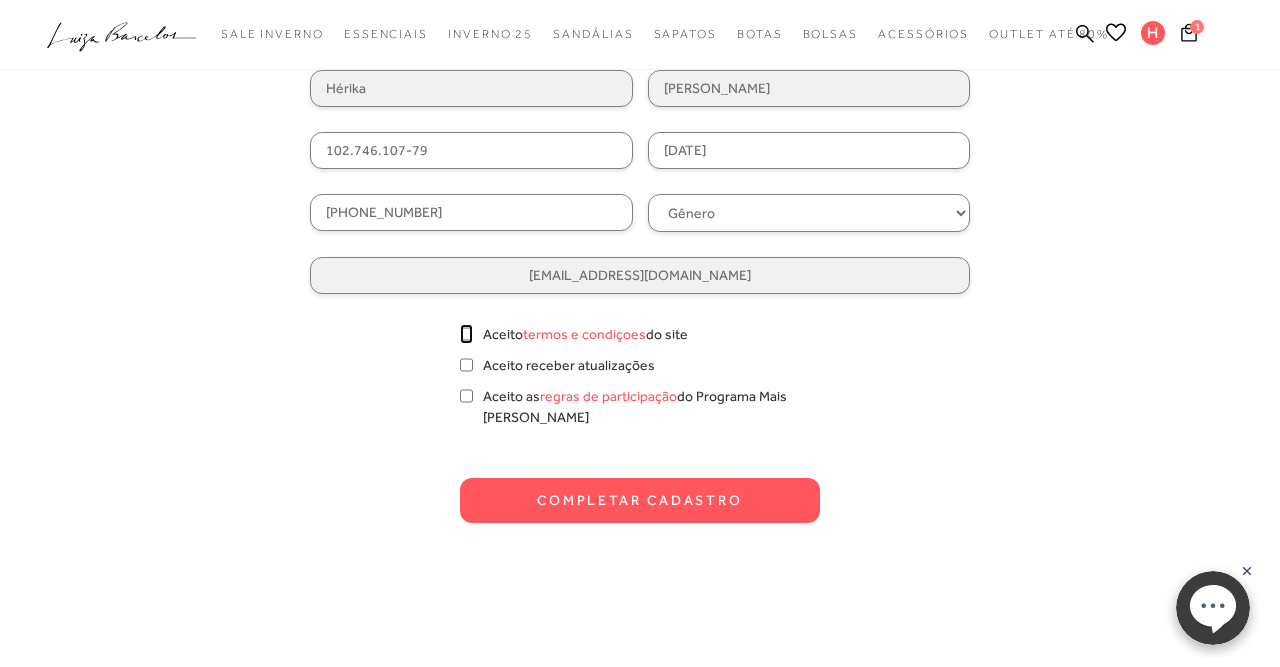 click on "Aceito  termos e condiçoes  do site" at bounding box center (466, 334) 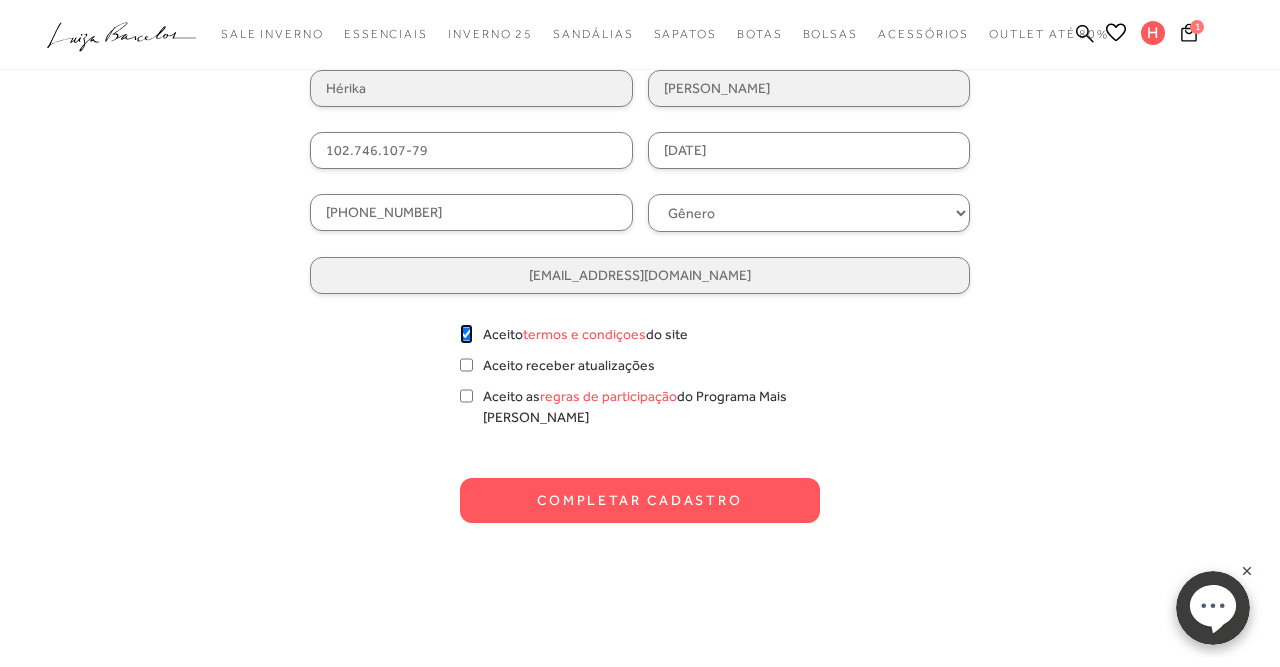 checkbox on "true" 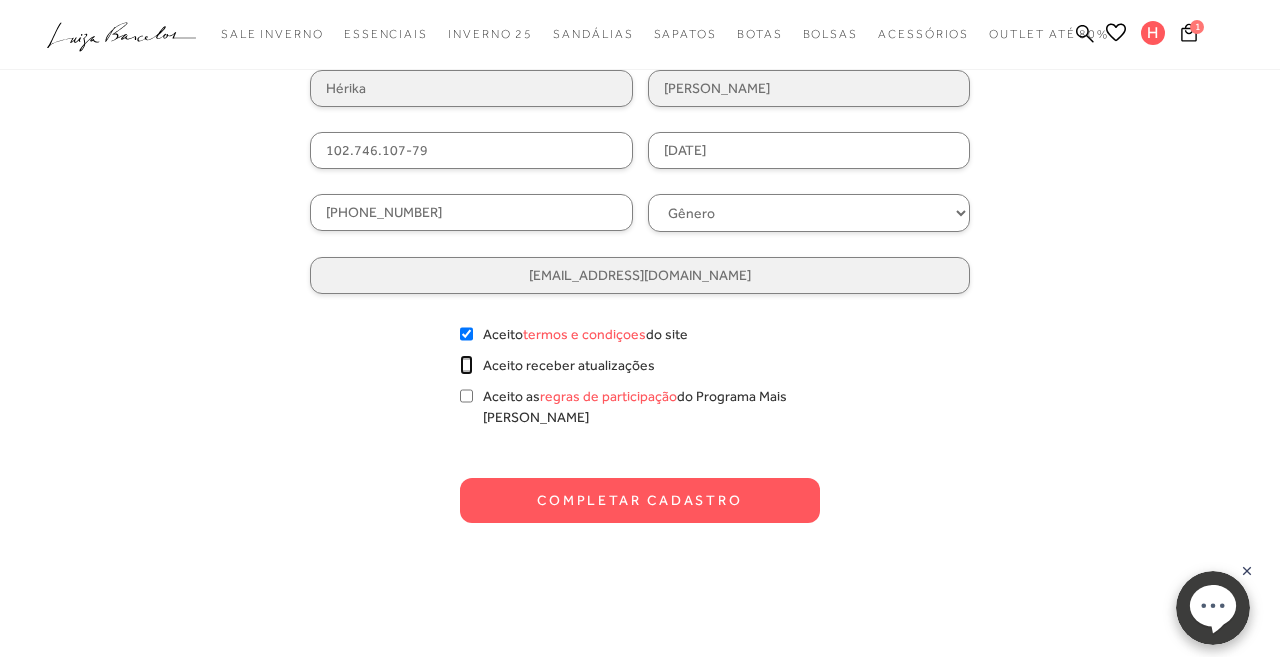 click on "Aceito receber atualizações" at bounding box center [466, 365] 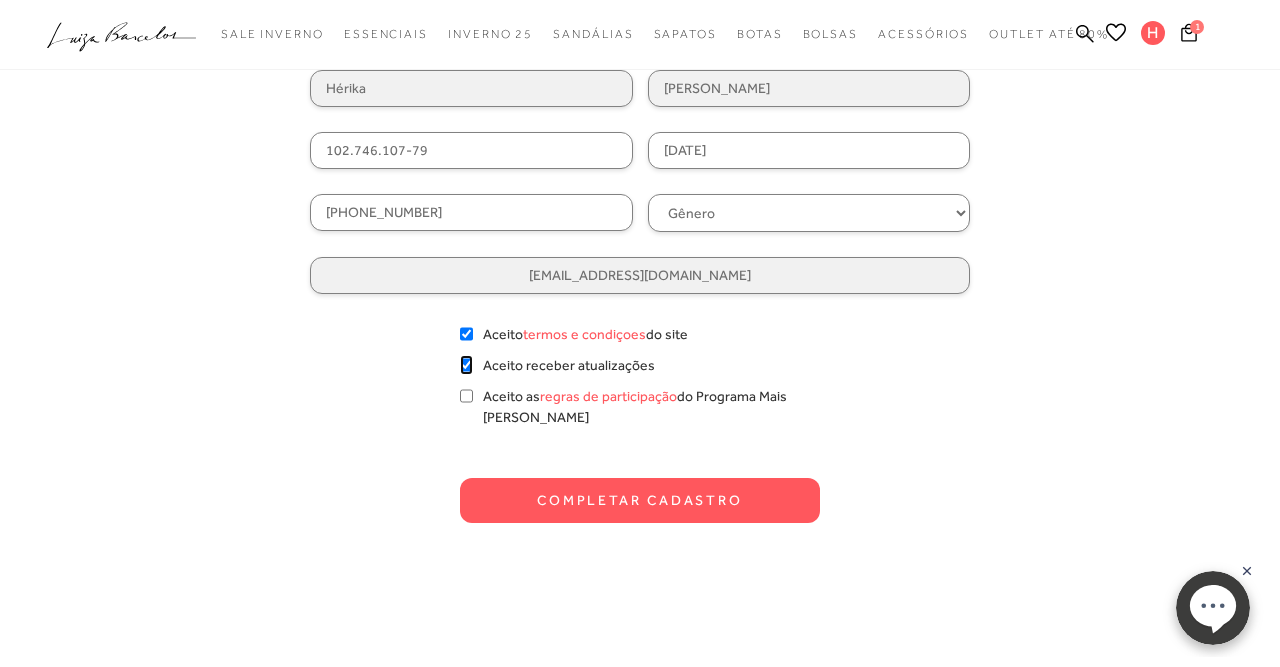 checkbox on "true" 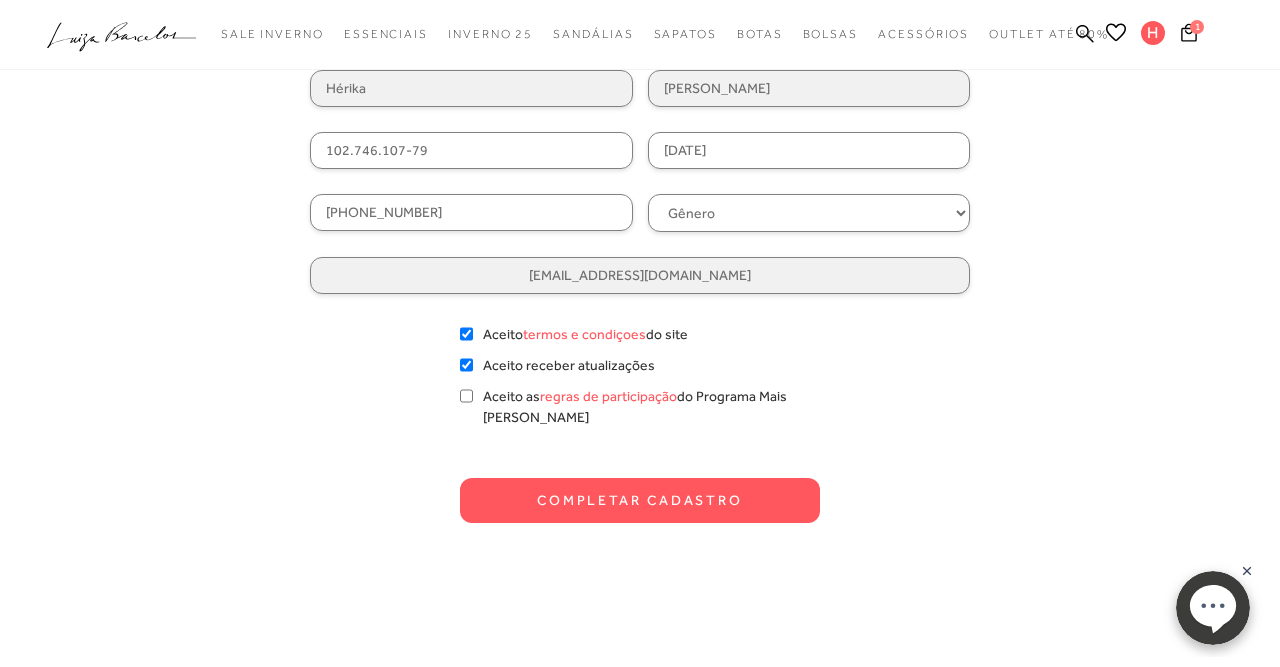click on "Completar Cadastro
Seja bem-vinda! Estamos muito felizes em tê-la conosco. Para concluir seu cadastro, por favor preencha as informações abaixo.
Hérika
Sizini
102.746.107-79
04/04/1985
(27) 99647-4150
Gênero Feminino Masculino
herikasizini.advogada@gmail.com
Aceito  termos e condiçoes  do site" at bounding box center [640, 218] 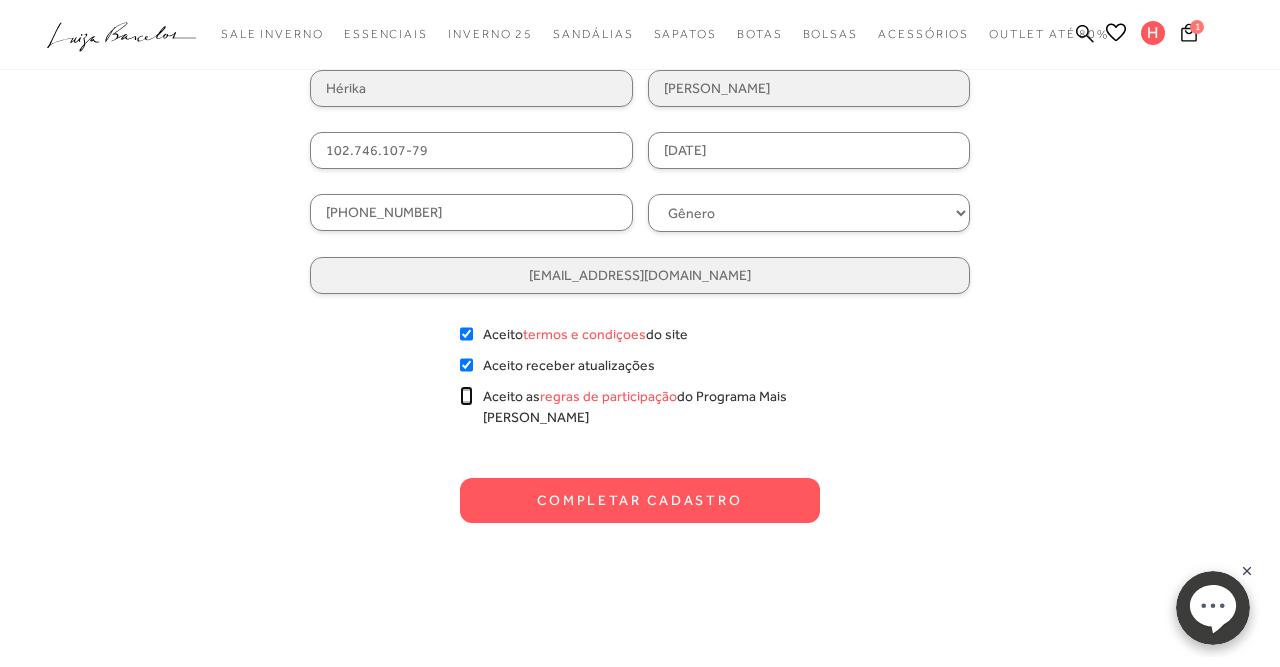 click on "Aceito as  regras de participação  do Programa Mais Luiza" at bounding box center (466, 396) 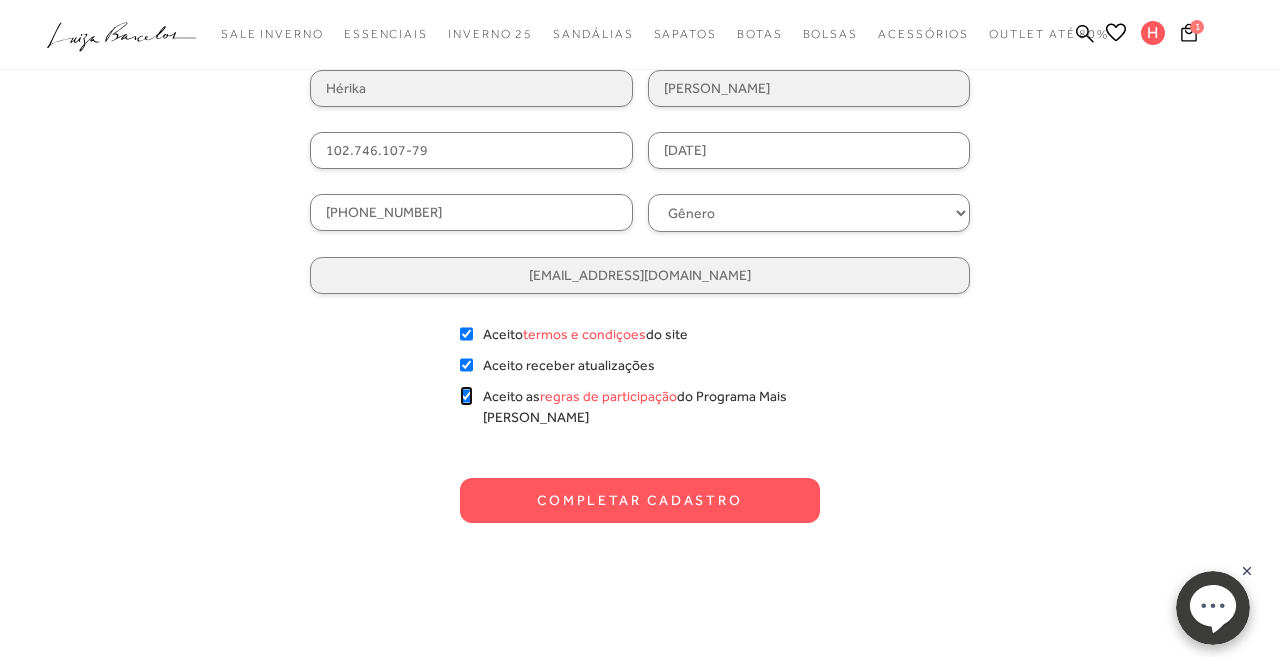 checkbox on "true" 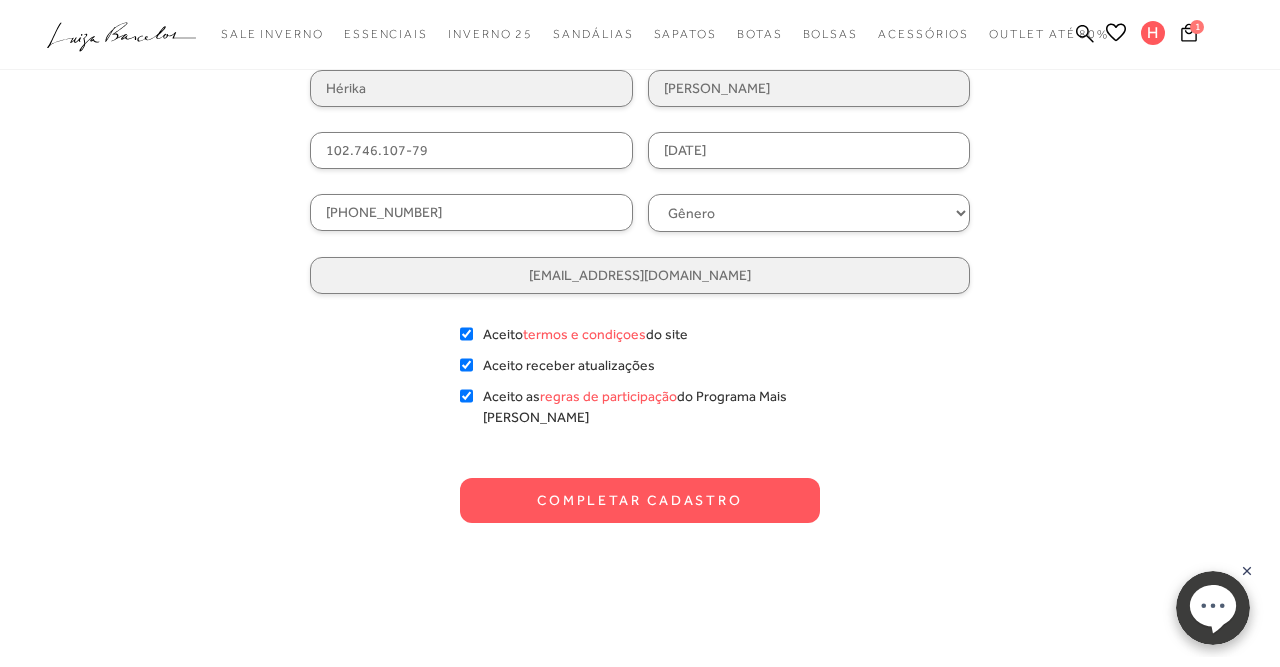 click on "Completar Cadastro" at bounding box center [640, 500] 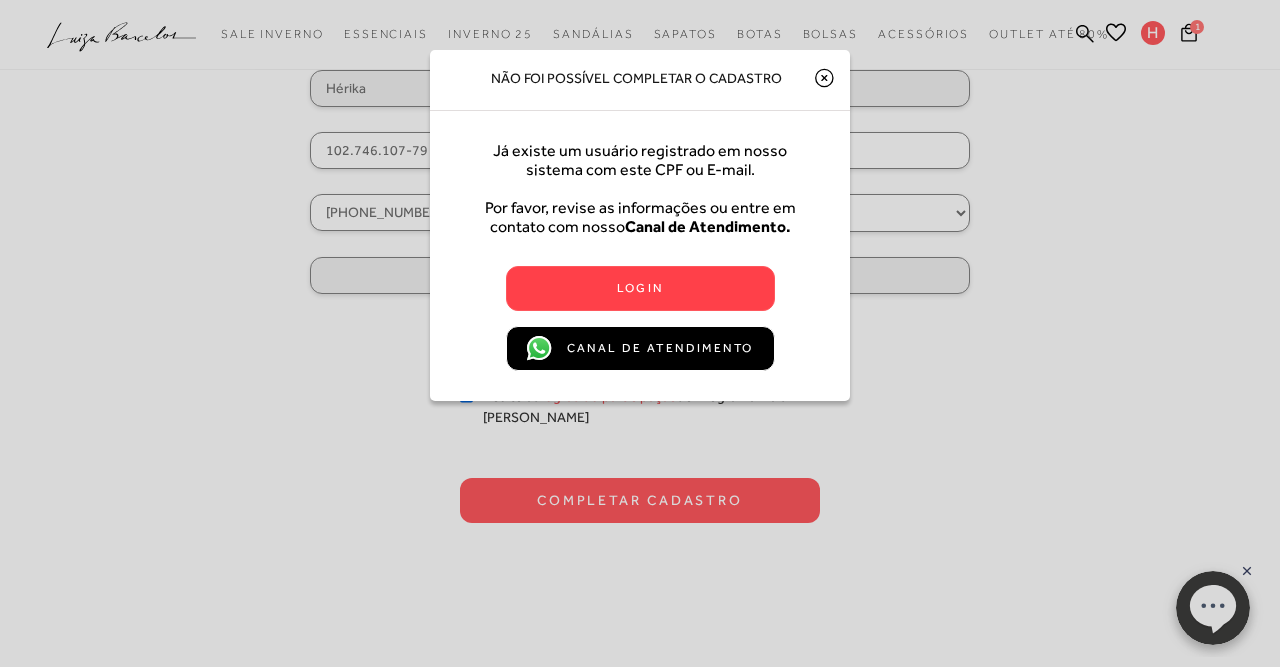 click on "Login" at bounding box center [640, 288] 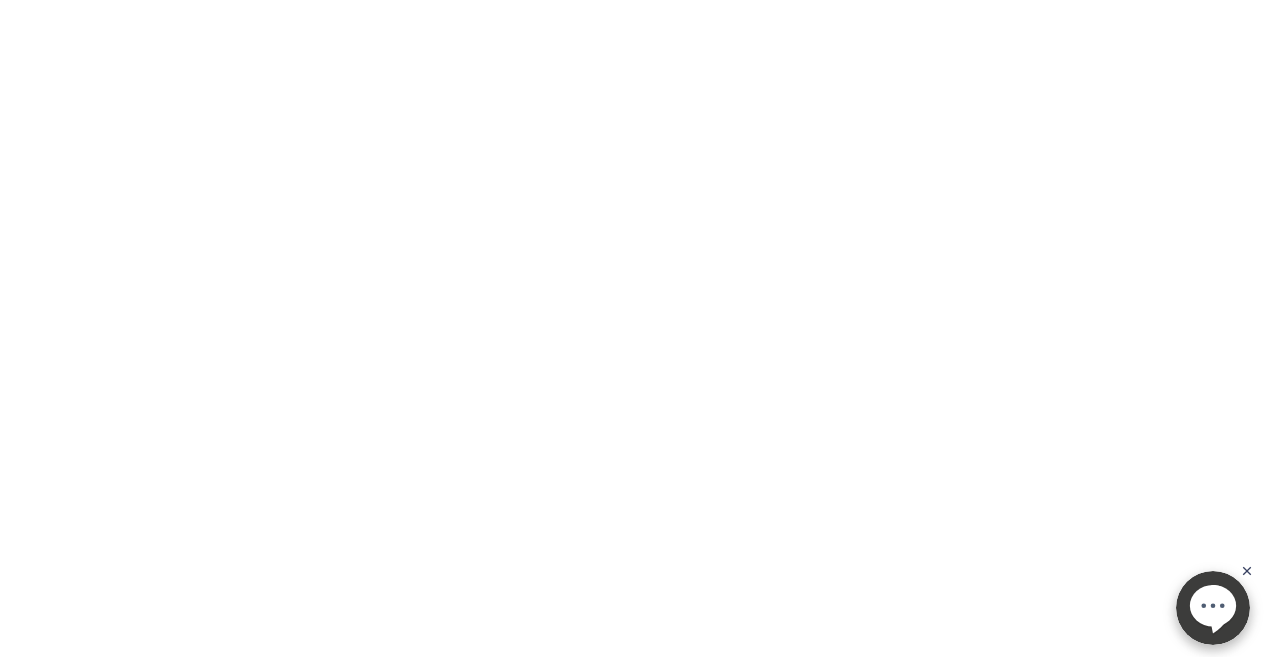 scroll, scrollTop: 0, scrollLeft: 0, axis: both 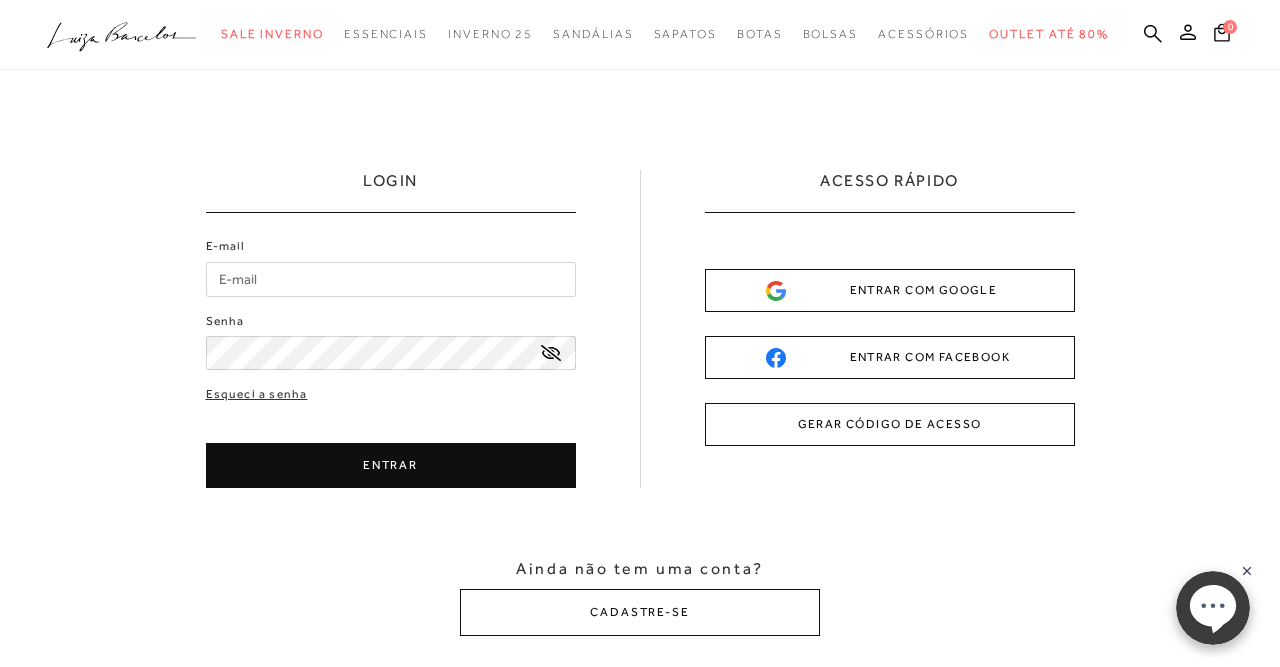 click on "E-mail" at bounding box center [391, 279] 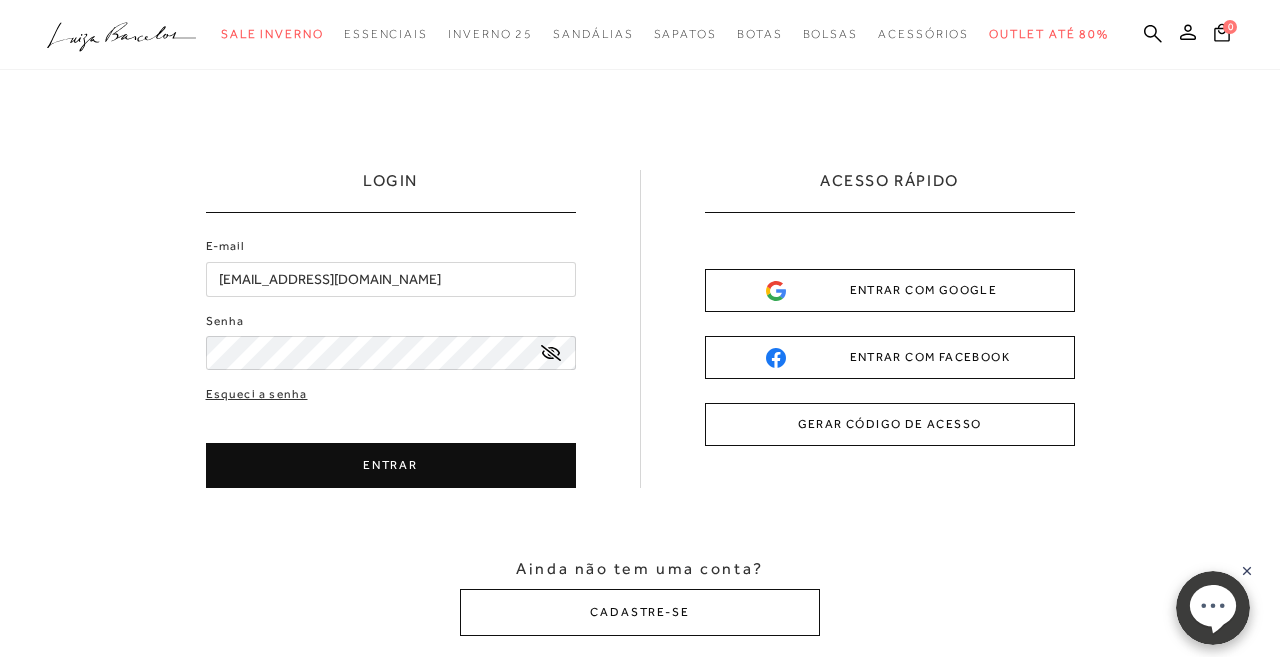 type on "herikasizini@hotmail.com" 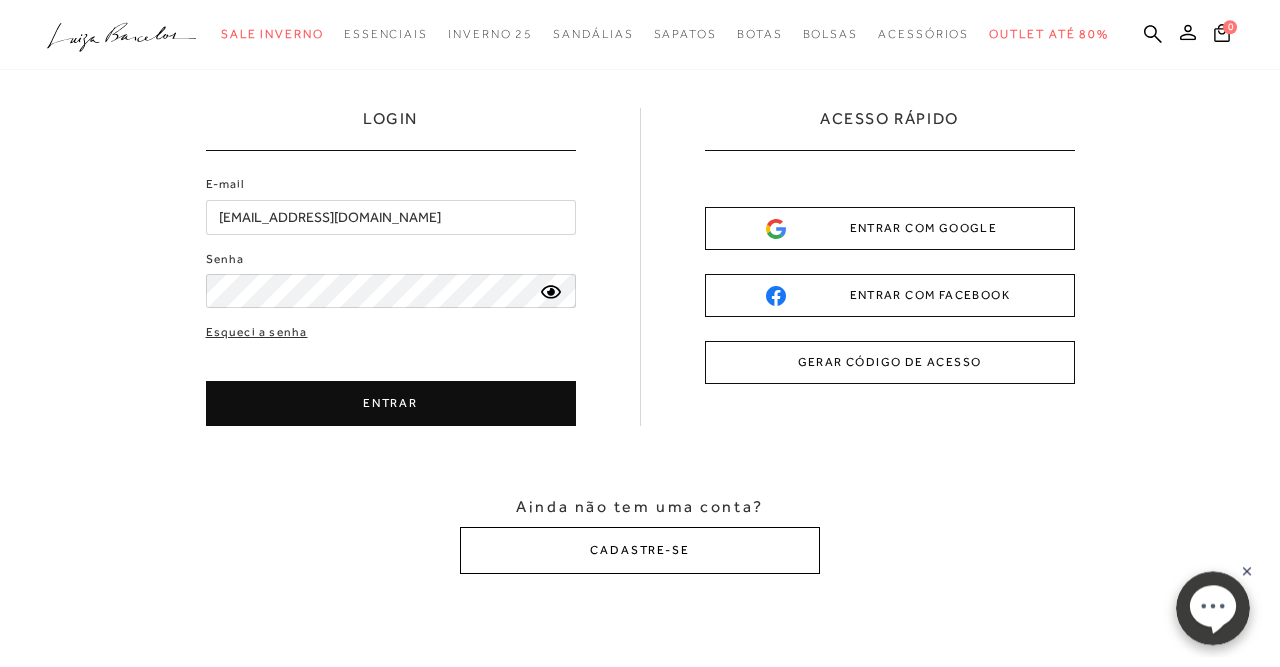 scroll, scrollTop: 104, scrollLeft: 0, axis: vertical 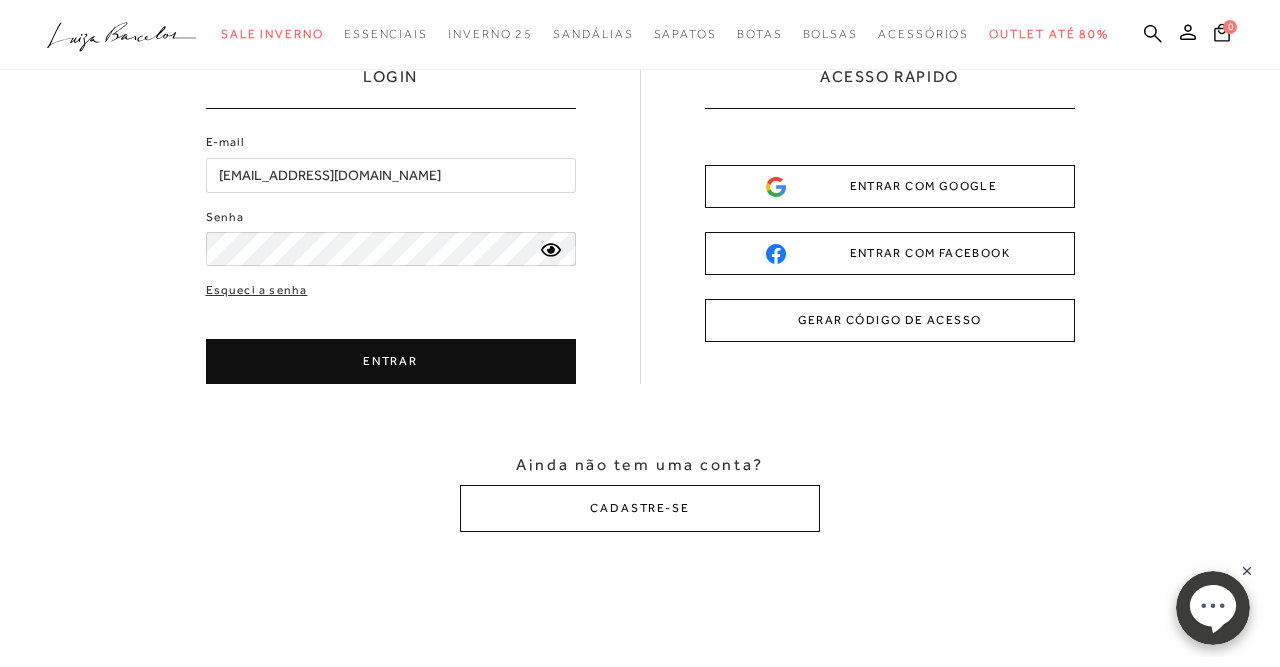 click on "ENTRAR" at bounding box center [391, 361] 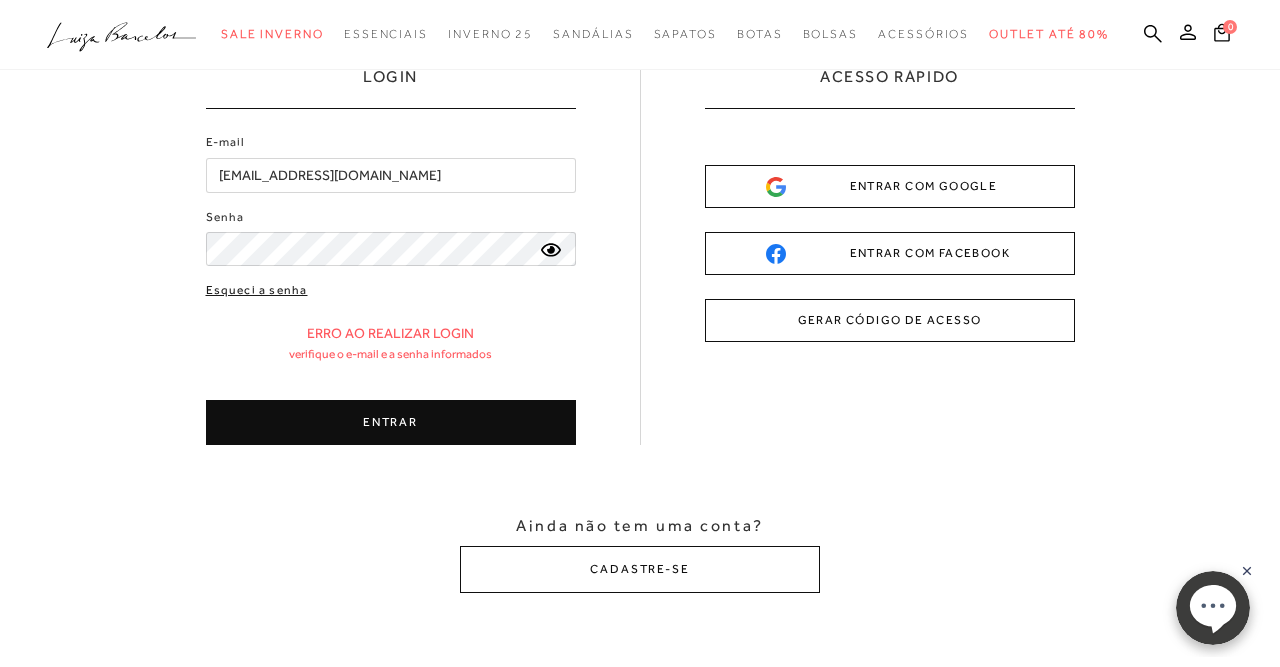 click on "E-mail
herikasizini@hotmail.com
Senha
Esqueci a senha
ENTRAR" at bounding box center [391, 289] 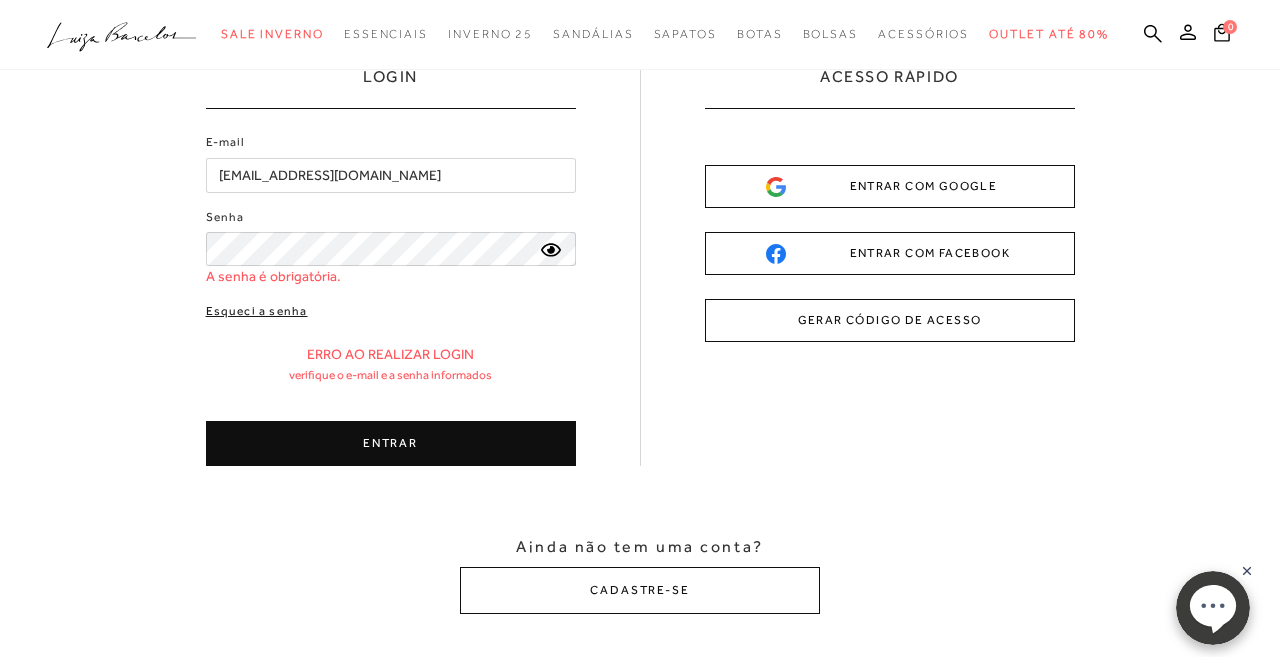 click on "Esqueci a senha" at bounding box center (257, 311) 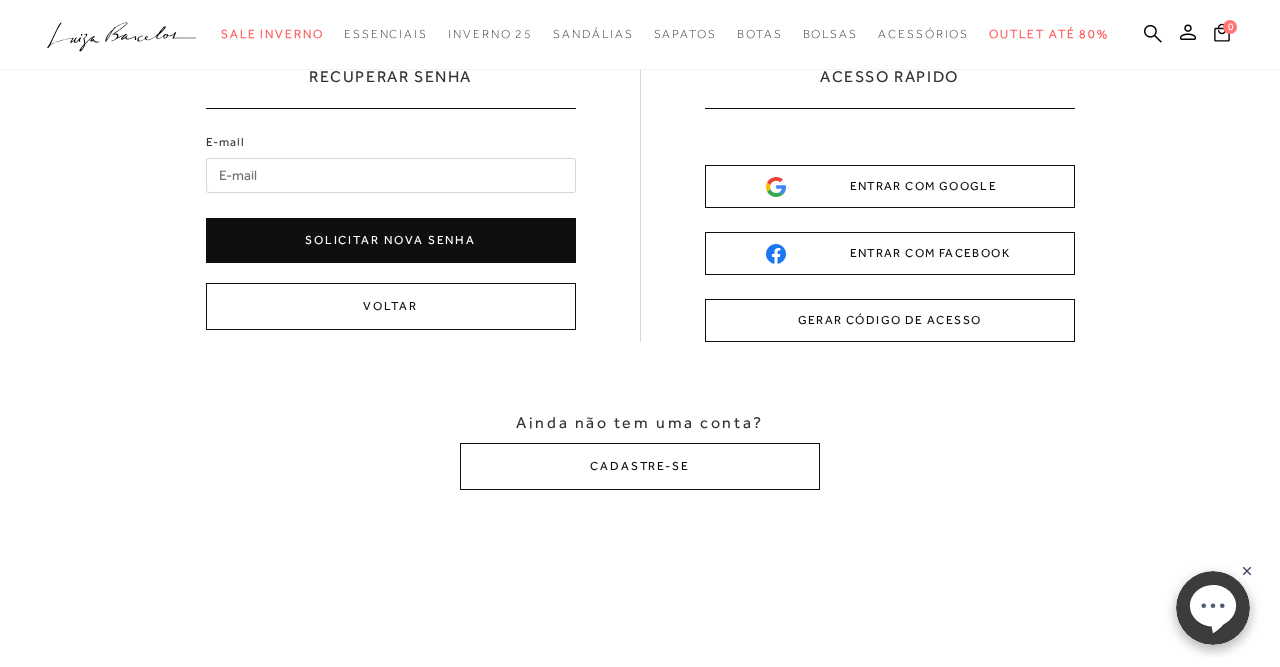 click on "Solicitar nova senha" at bounding box center (391, 240) 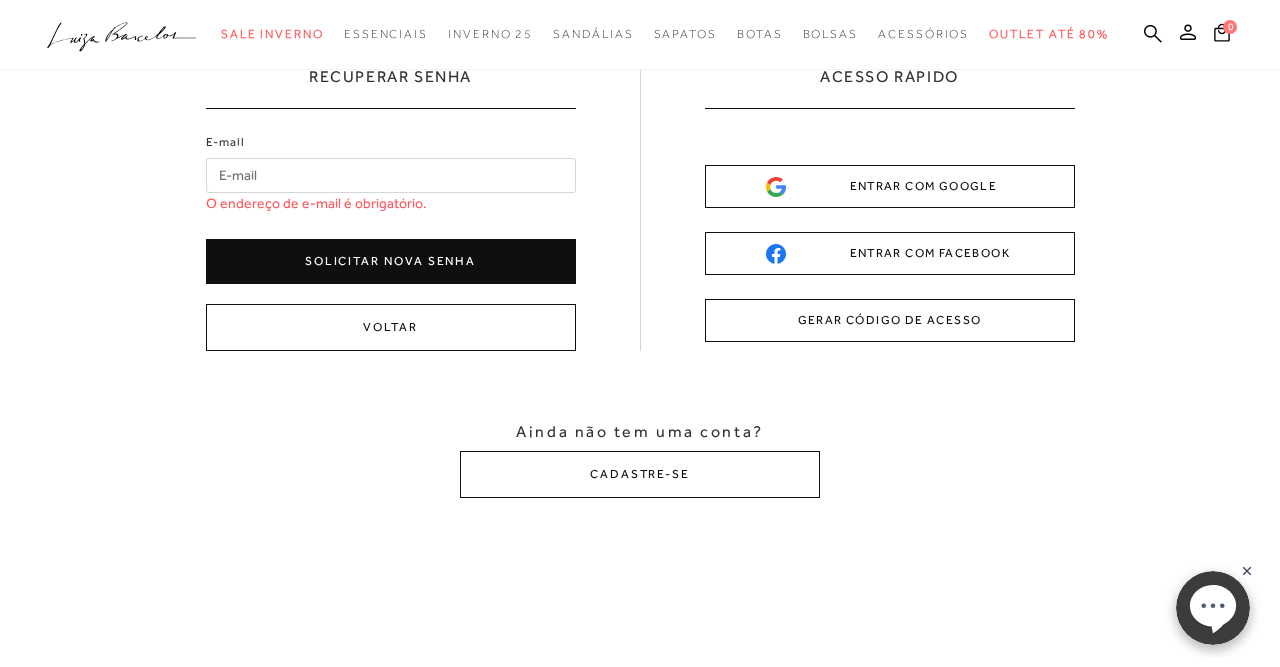 click on "E-mail" at bounding box center (391, 175) 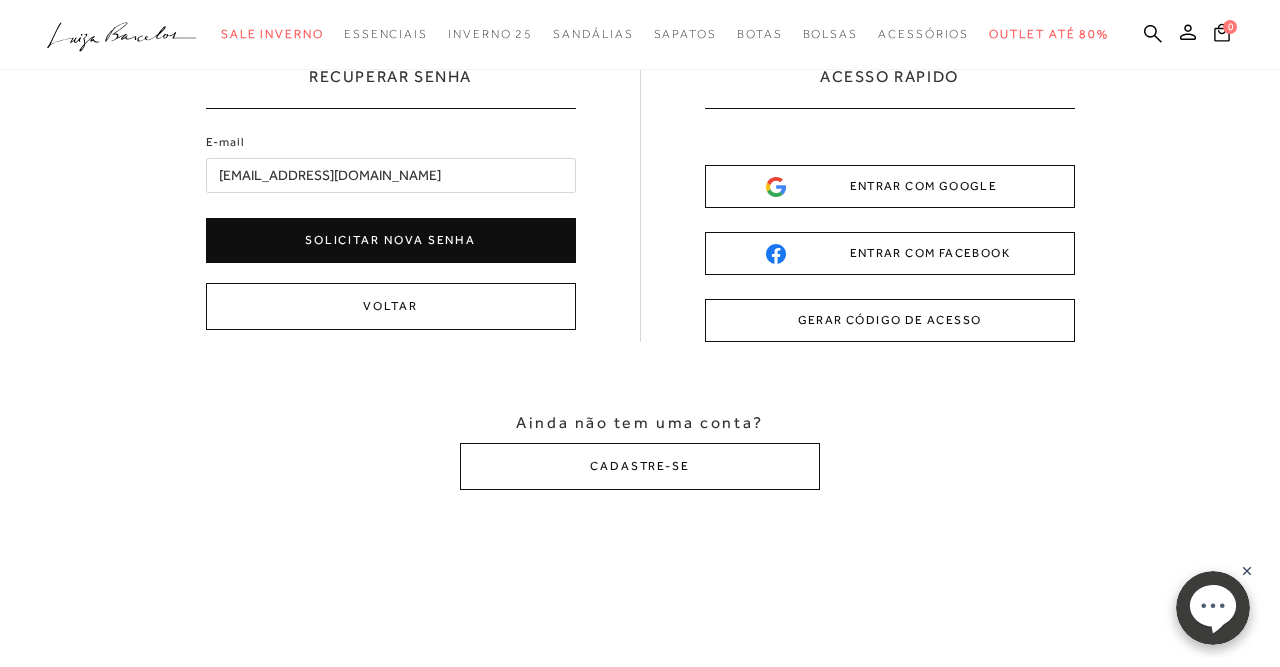 type on "herikasizini@hotmail.com" 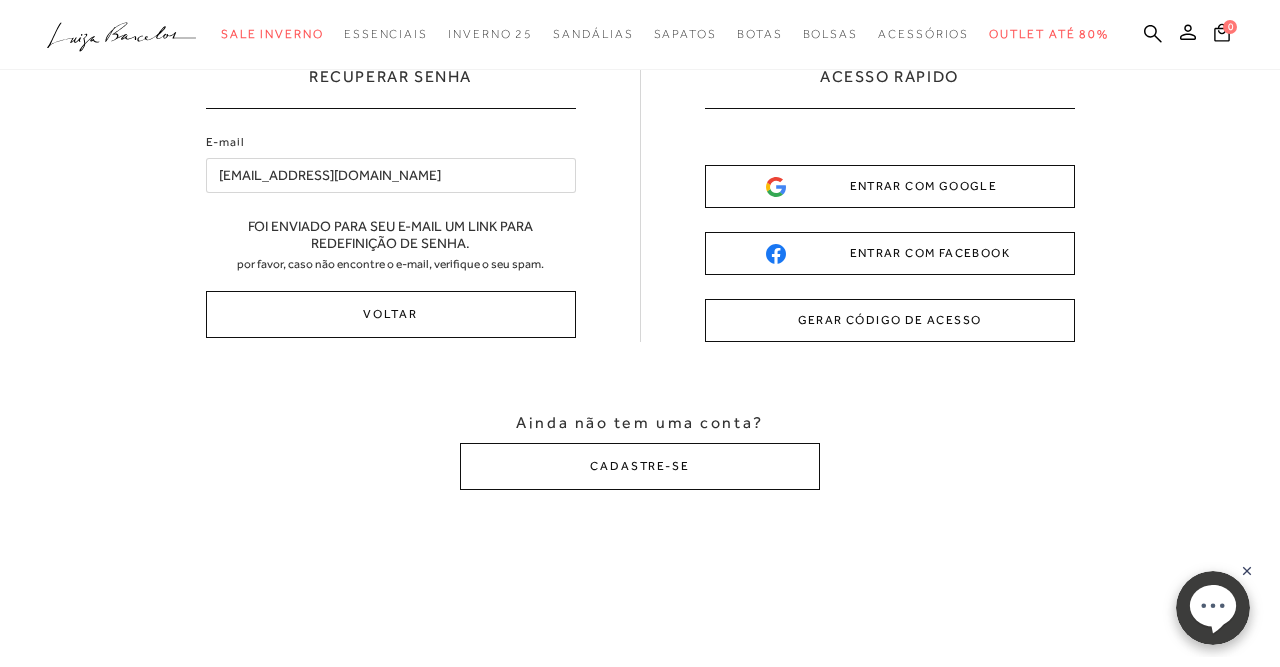 drag, startPoint x: 387, startPoint y: 171, endPoint x: 0, endPoint y: 61, distance: 402.32947 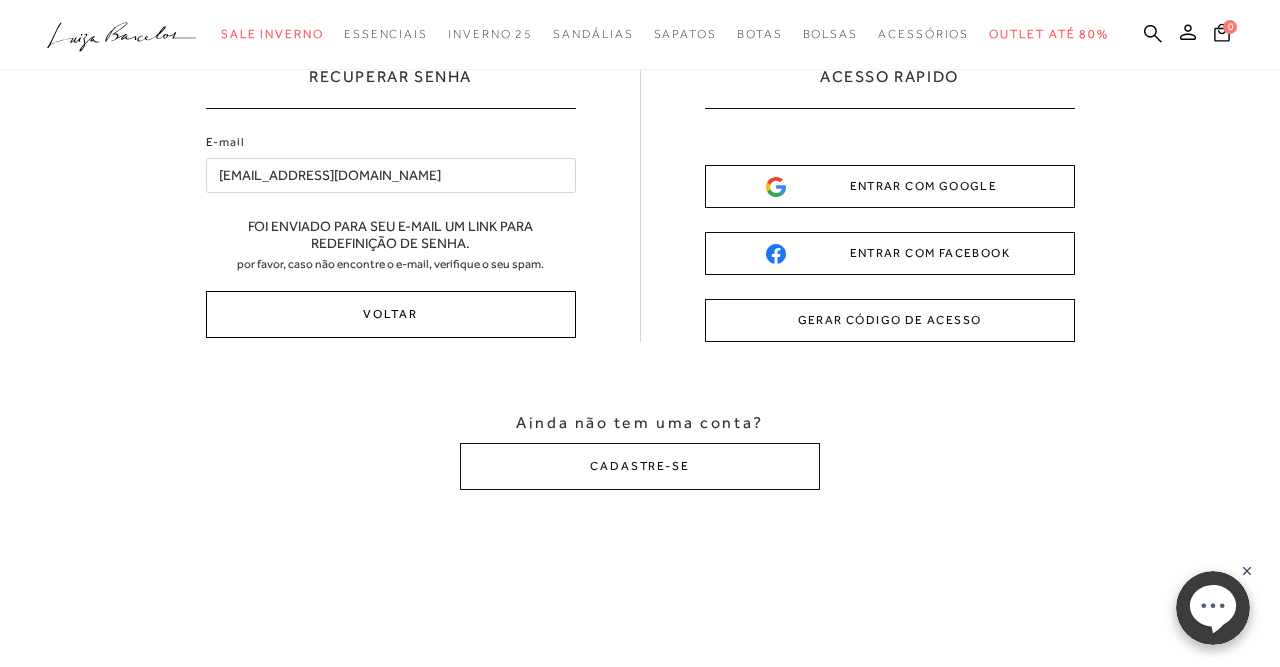 type on "[EMAIL_ADDRESS][DOMAIN_NAME]" 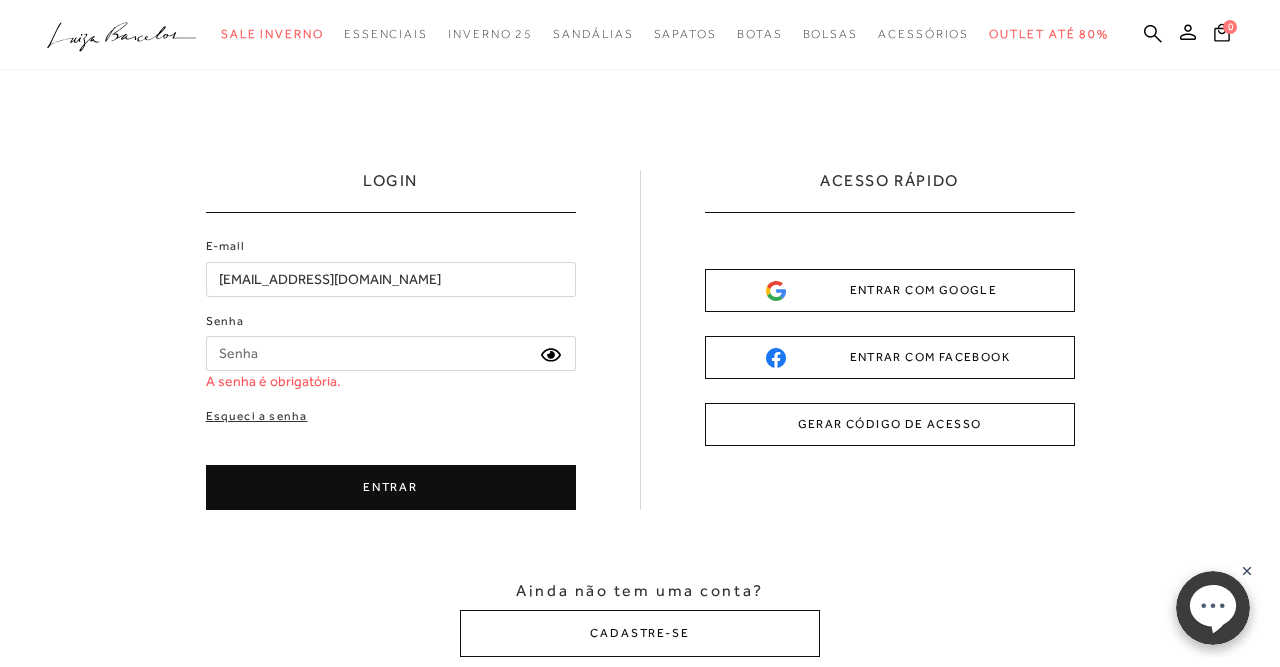 click on "herikasizini@hotmail.com" at bounding box center [391, 279] 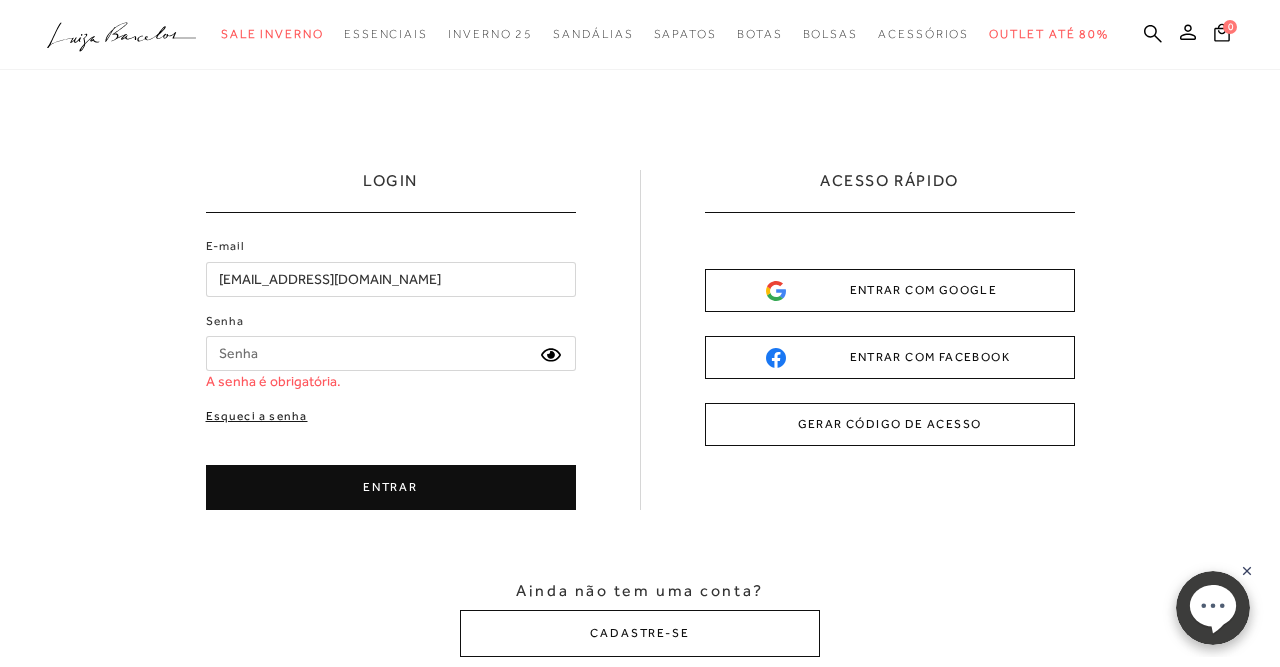 type on "[EMAIL_ADDRESS][DOMAIN_NAME]" 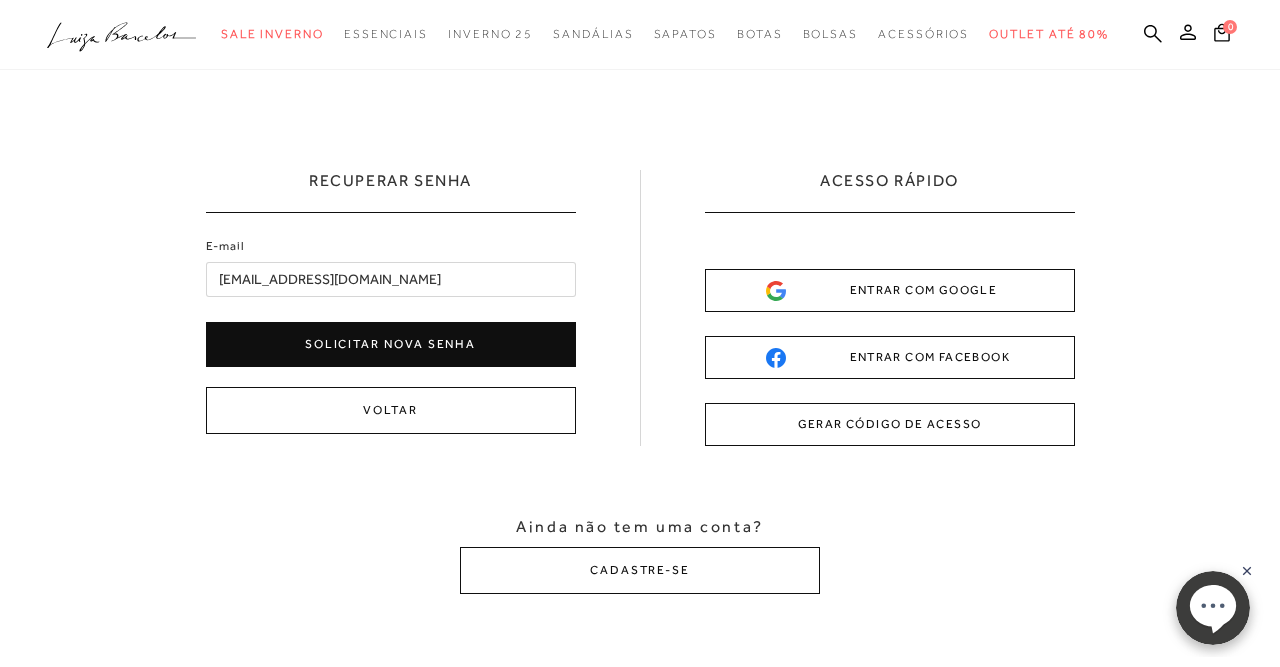 click on "Solicitar nova senha" at bounding box center [391, 344] 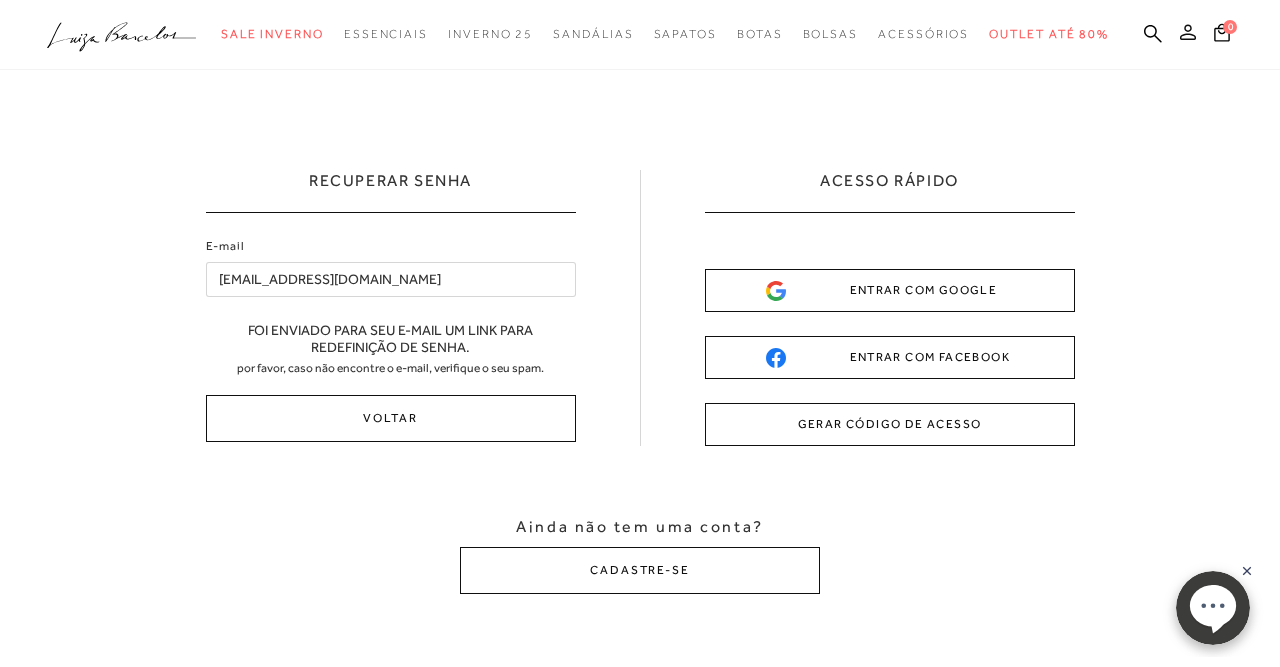 click 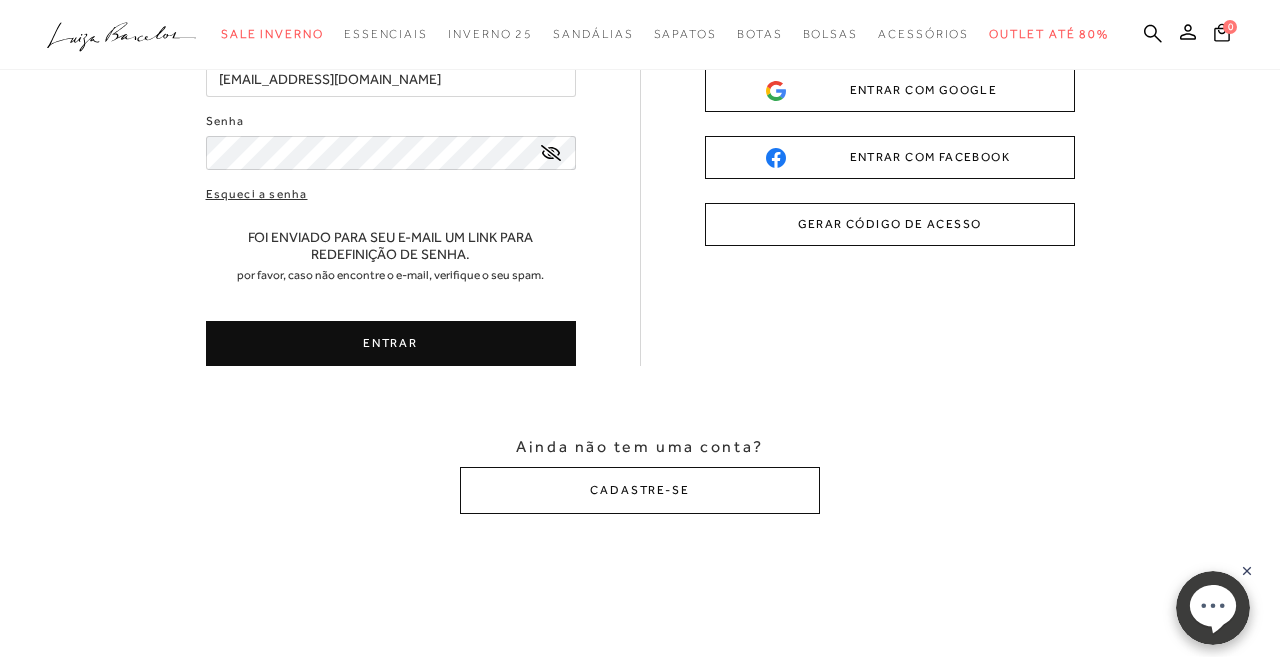 scroll, scrollTop: 208, scrollLeft: 0, axis: vertical 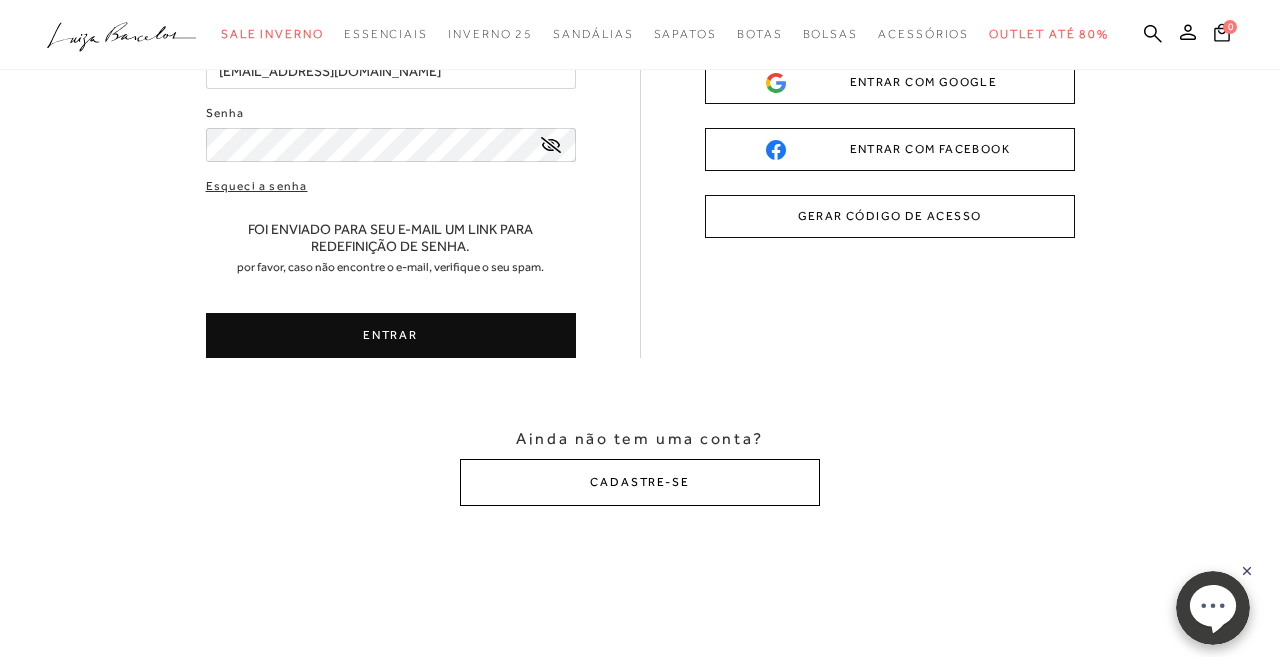 click on "CADASTRE-SE" at bounding box center [640, 482] 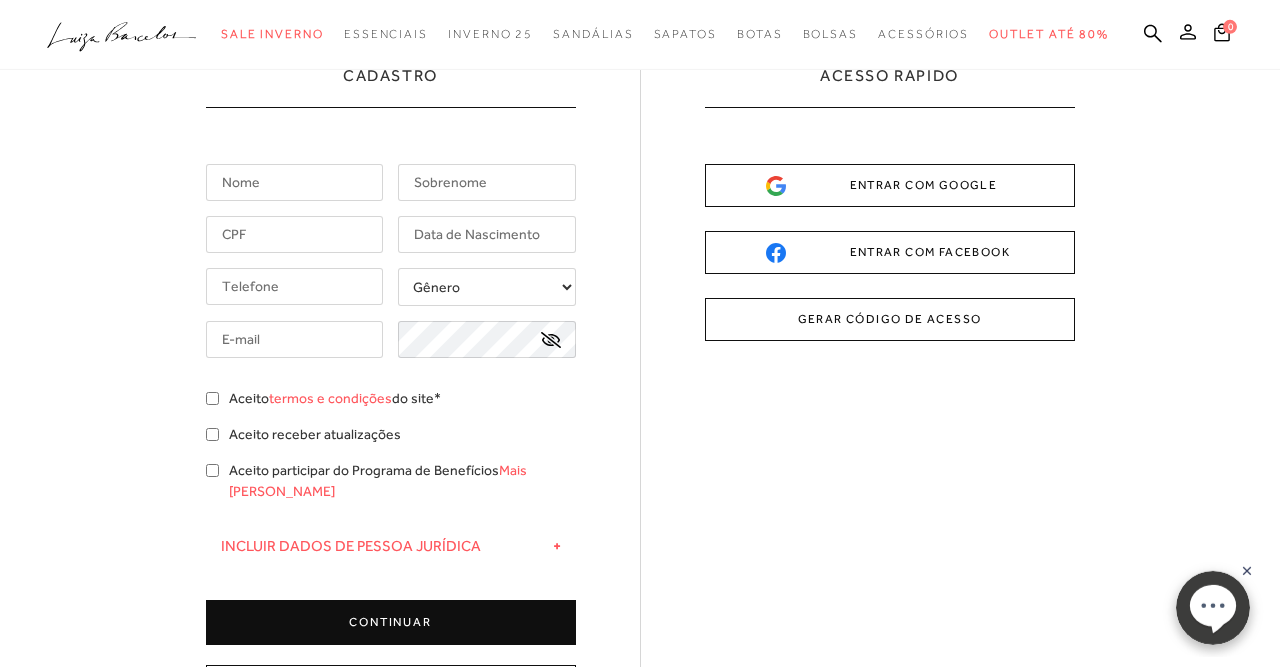 scroll, scrollTop: 0, scrollLeft: 0, axis: both 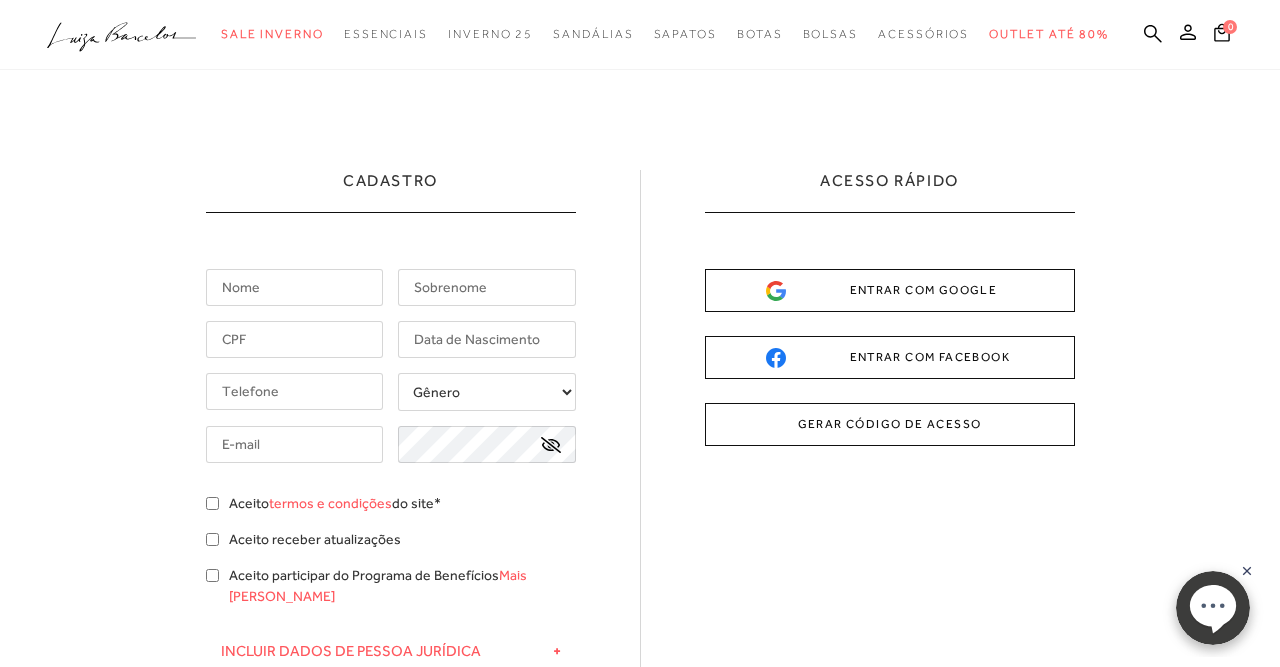 click at bounding box center (295, 287) 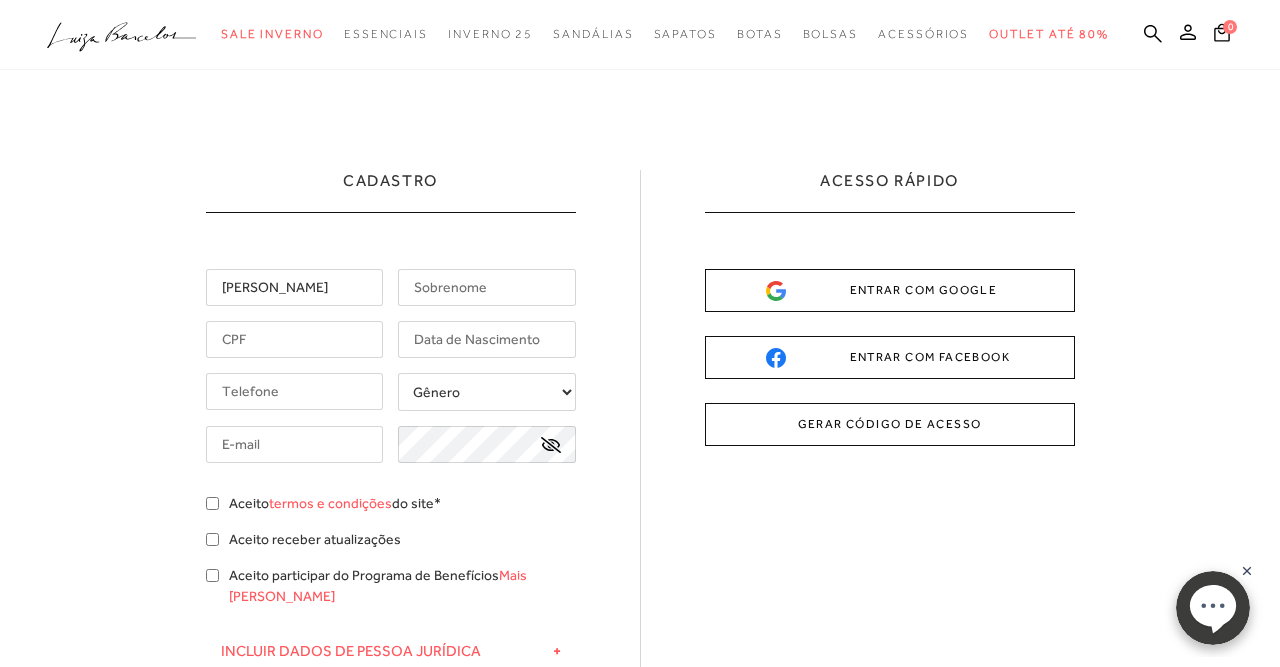 type on "Luciano" 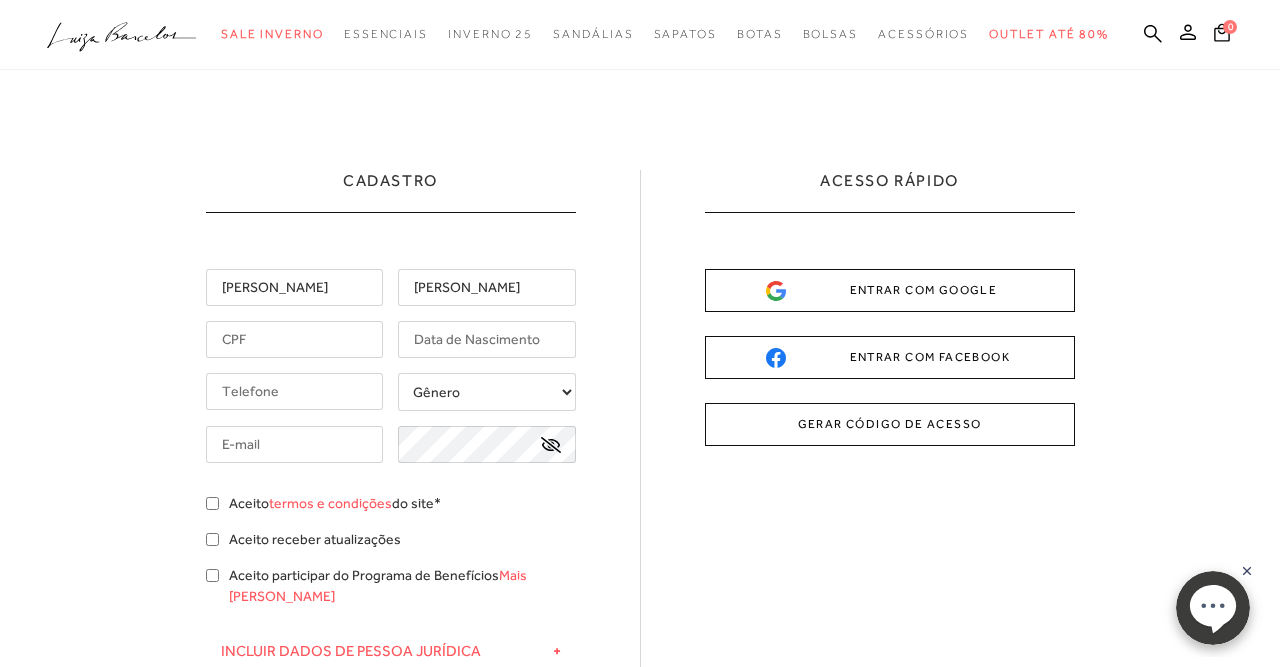 type on "Araujo Coelho" 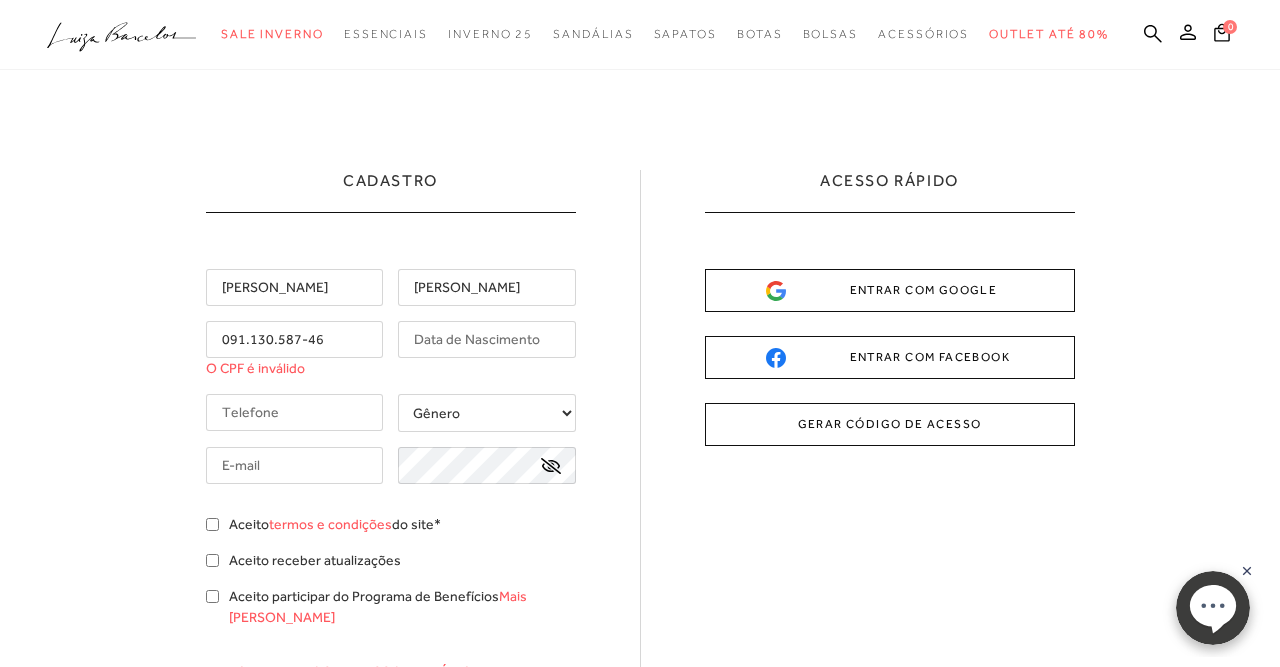 drag, startPoint x: 329, startPoint y: 341, endPoint x: 190, endPoint y: 325, distance: 139.91783 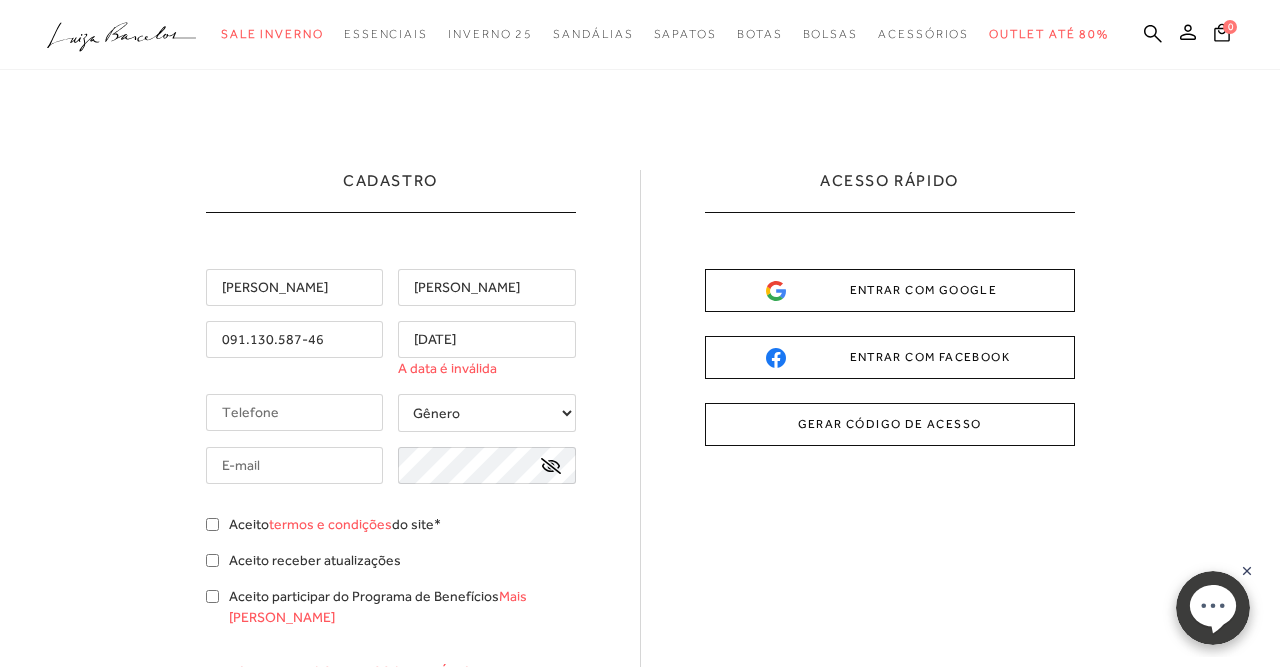 type on "18/02/1982" 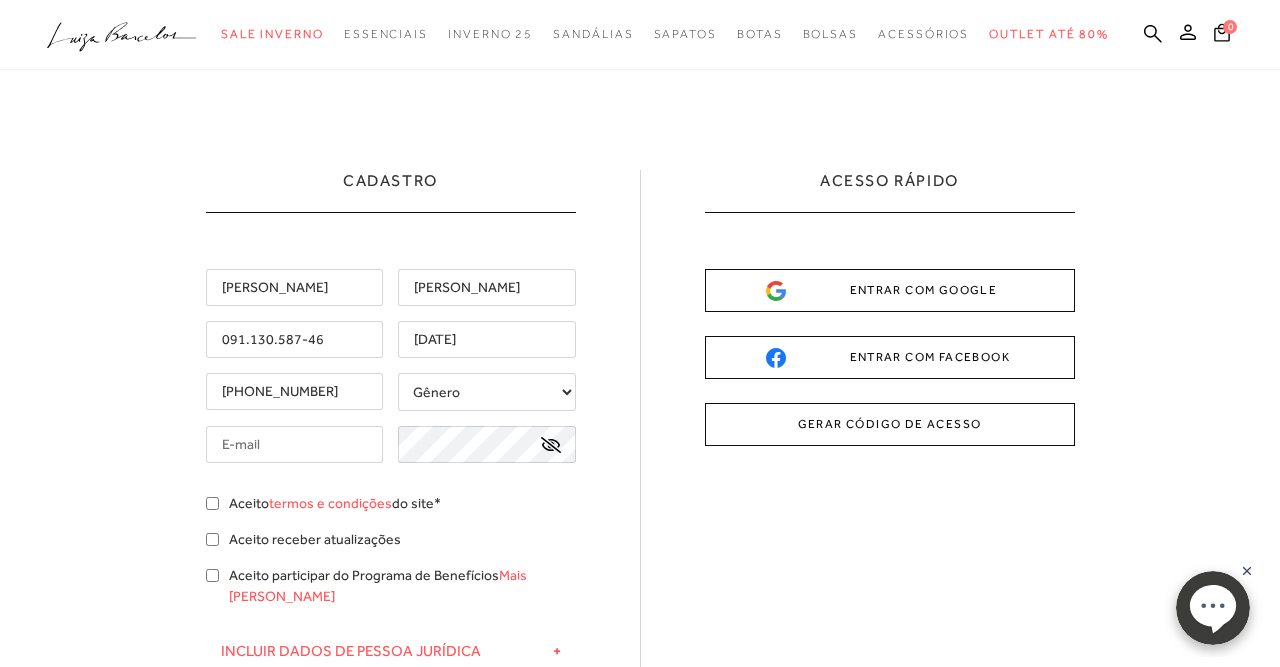type on "[PHONE_NUMBER]" 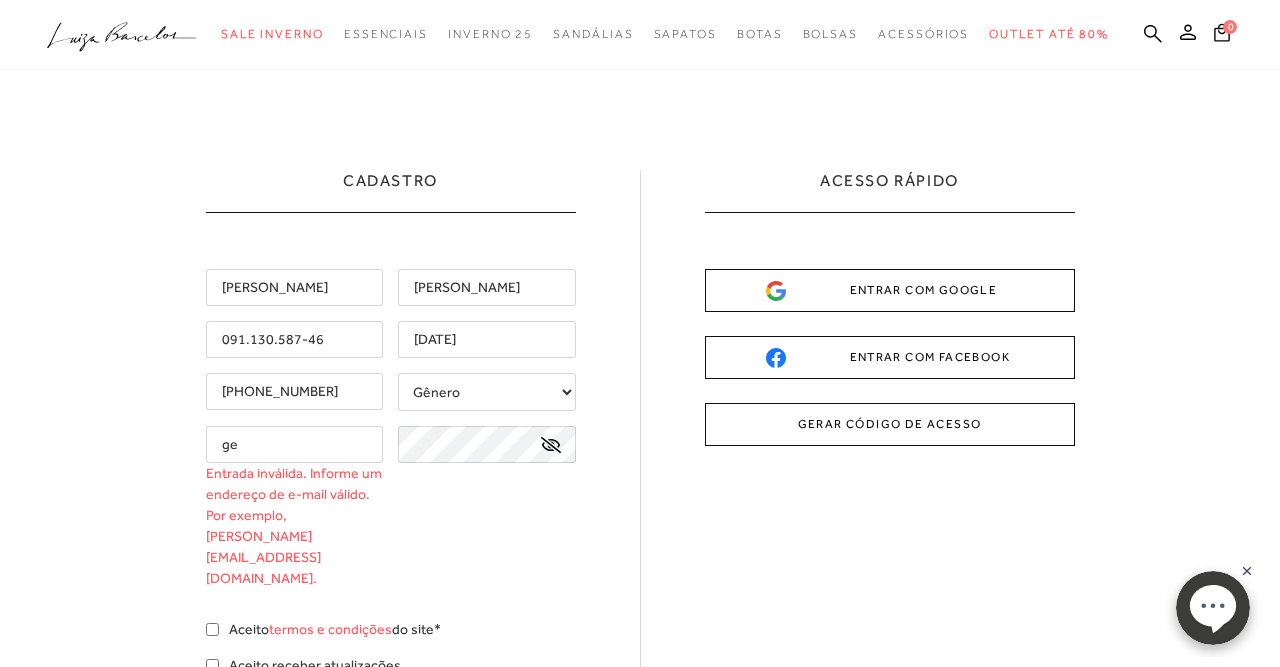 type on "g" 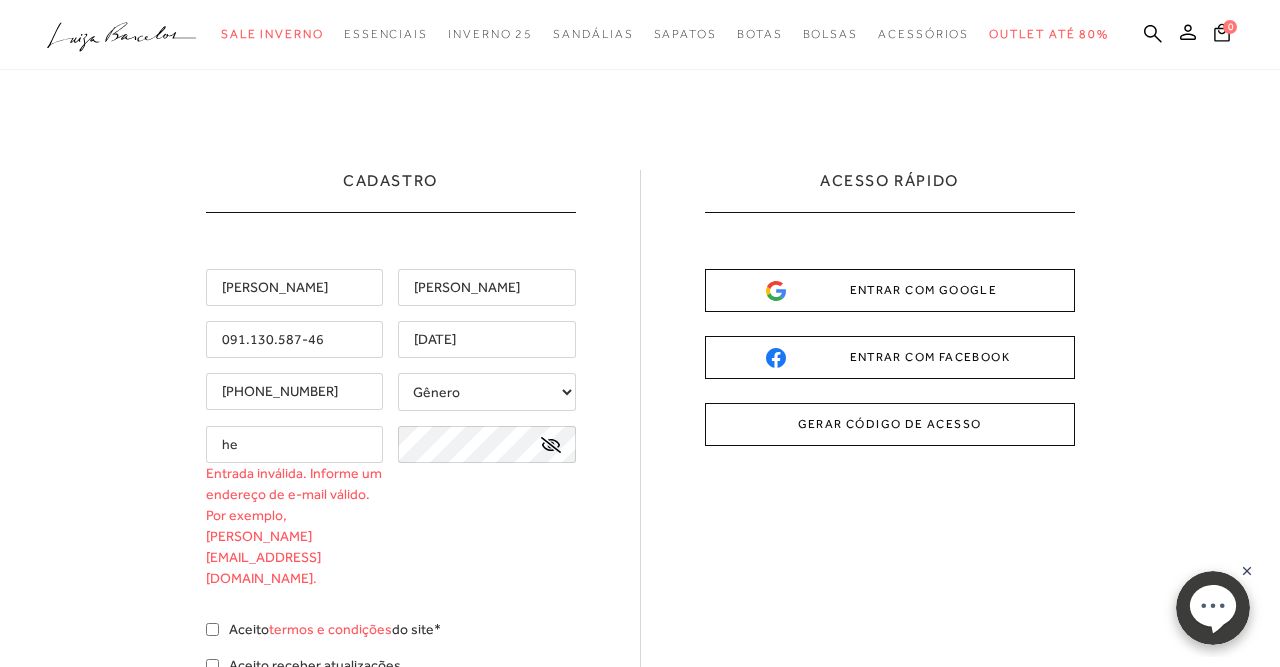 type on "h" 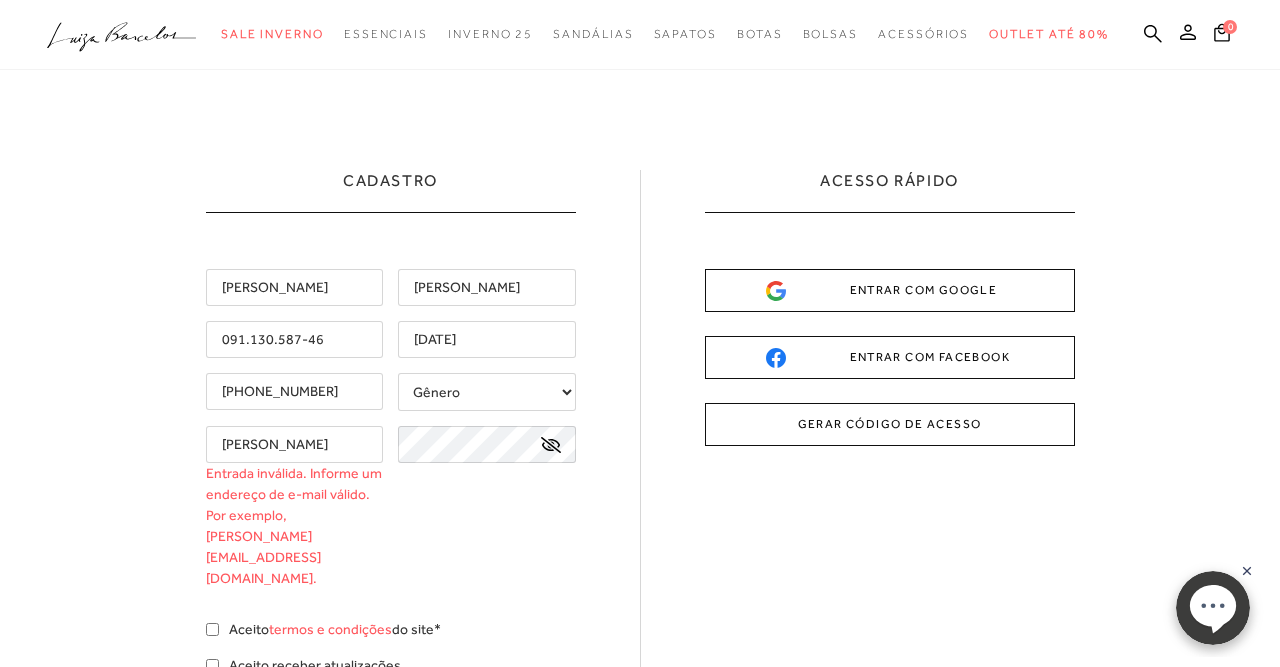 type on "luciano" 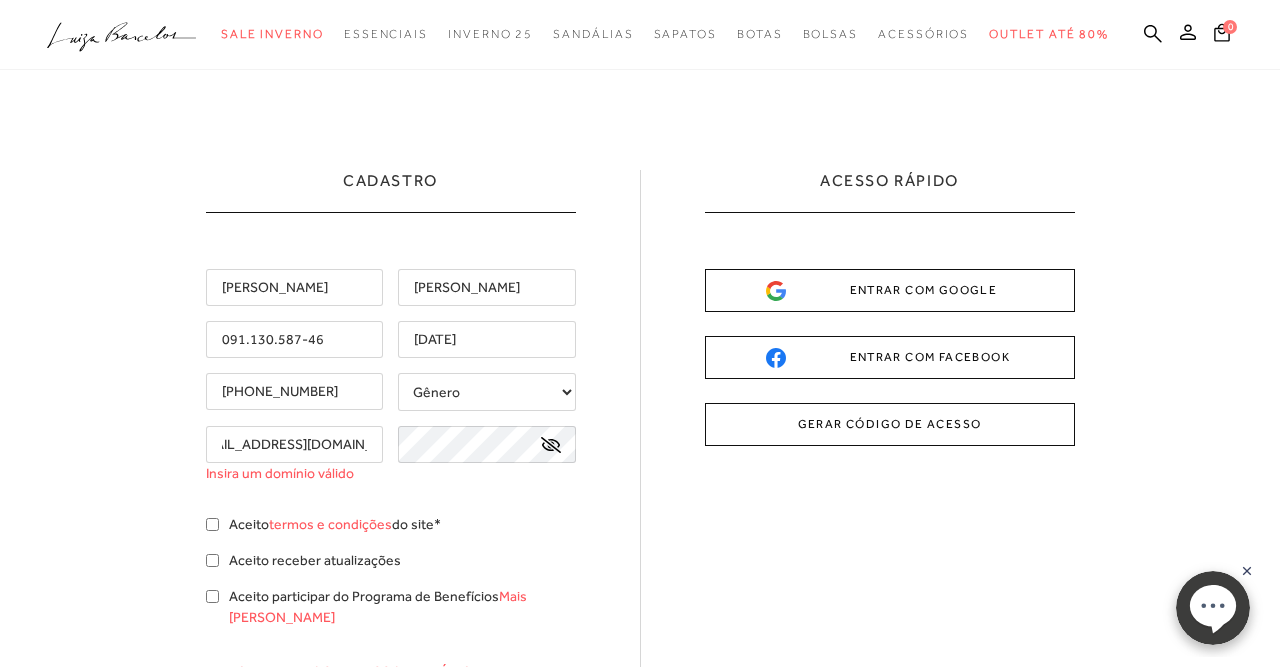 scroll, scrollTop: 0, scrollLeft: 42, axis: horizontal 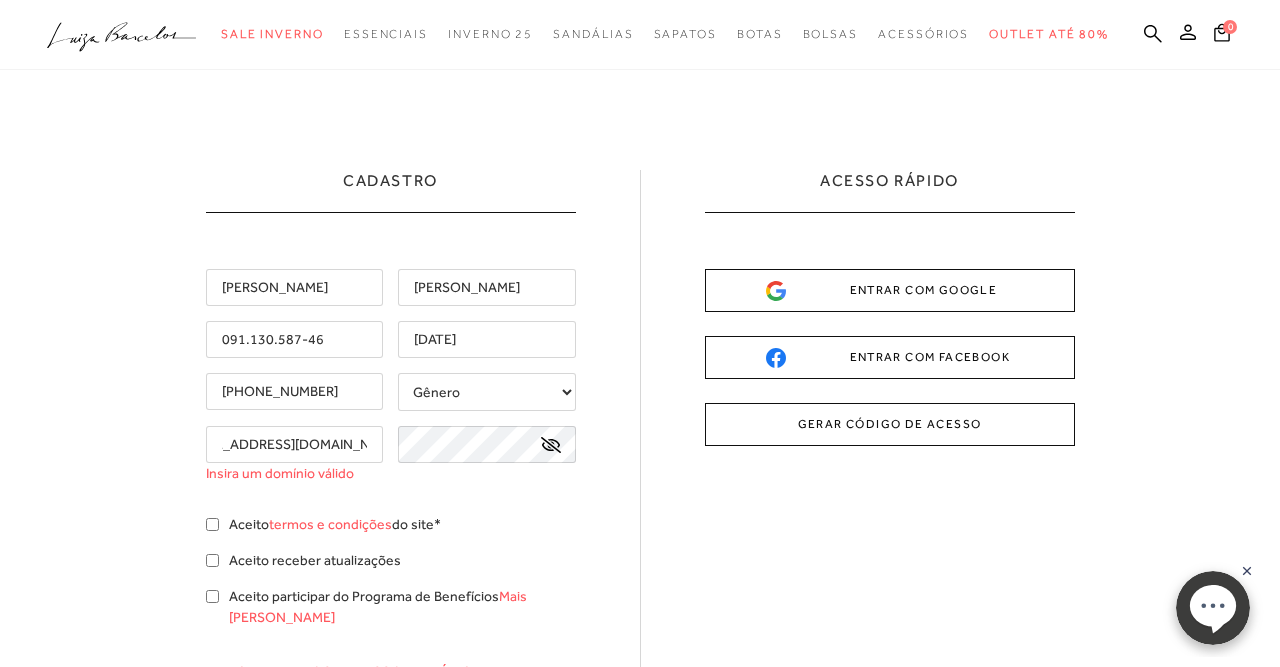 type on "lucianocoelho10@hotmail.com" 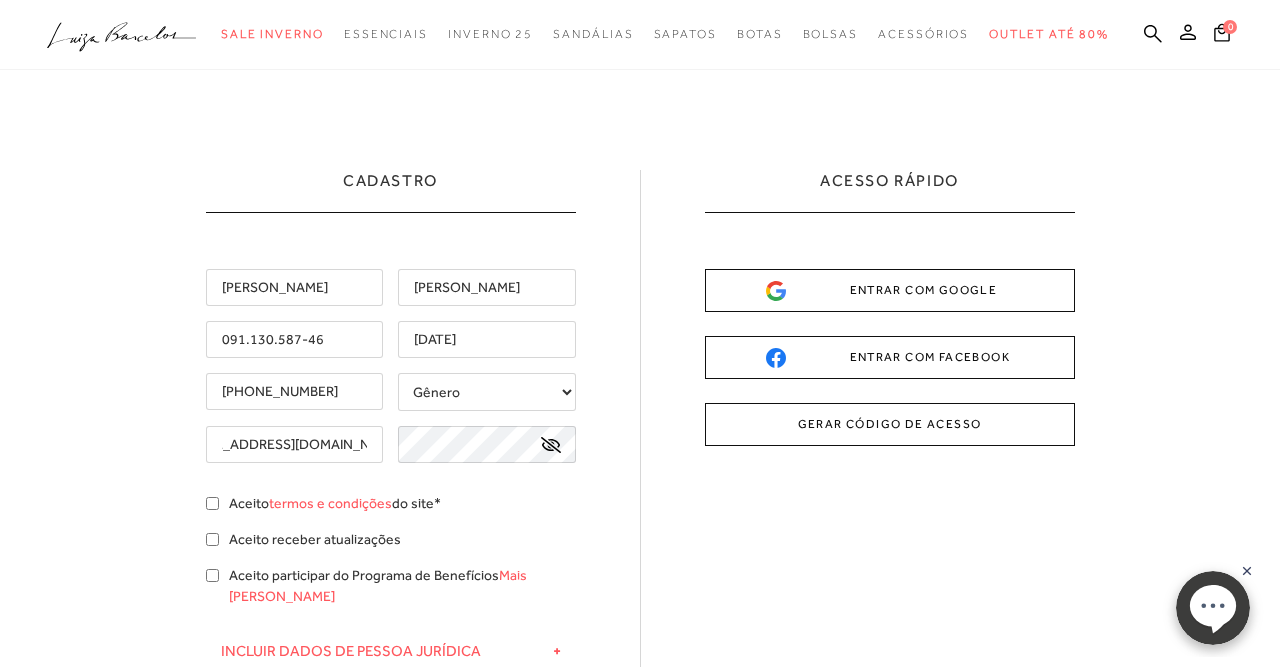 scroll, scrollTop: 0, scrollLeft: 42, axis: horizontal 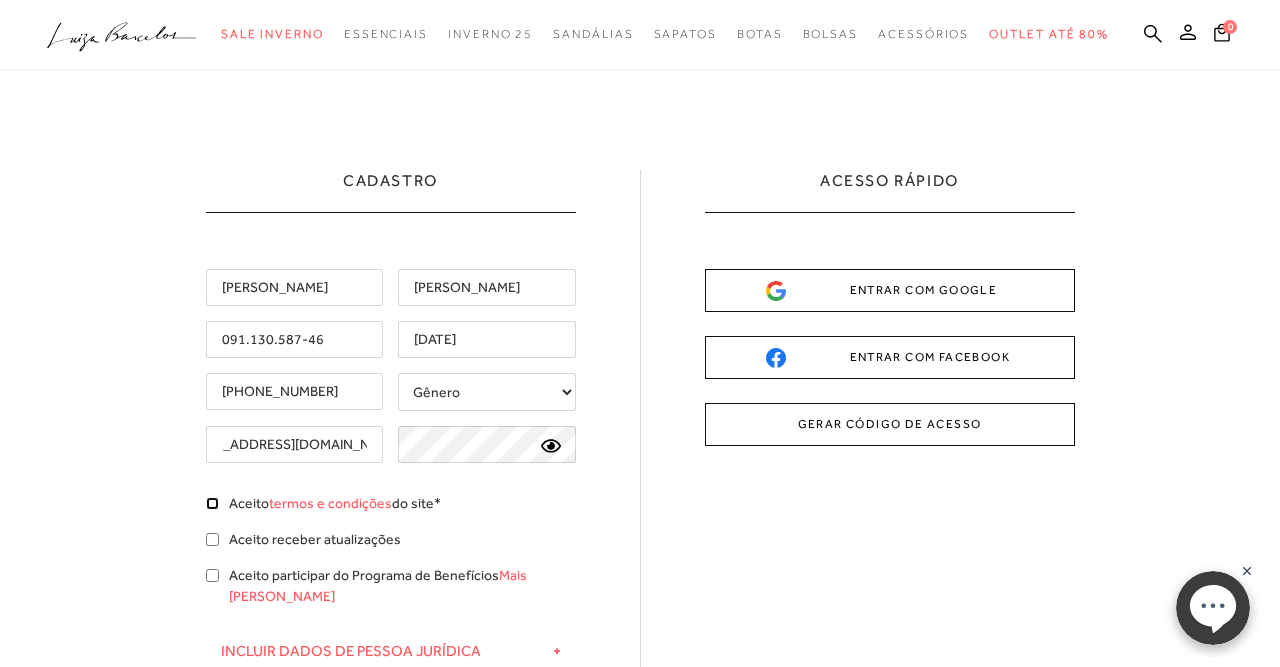 click on "Aceito  termos e condições  do site*" at bounding box center (212, 503) 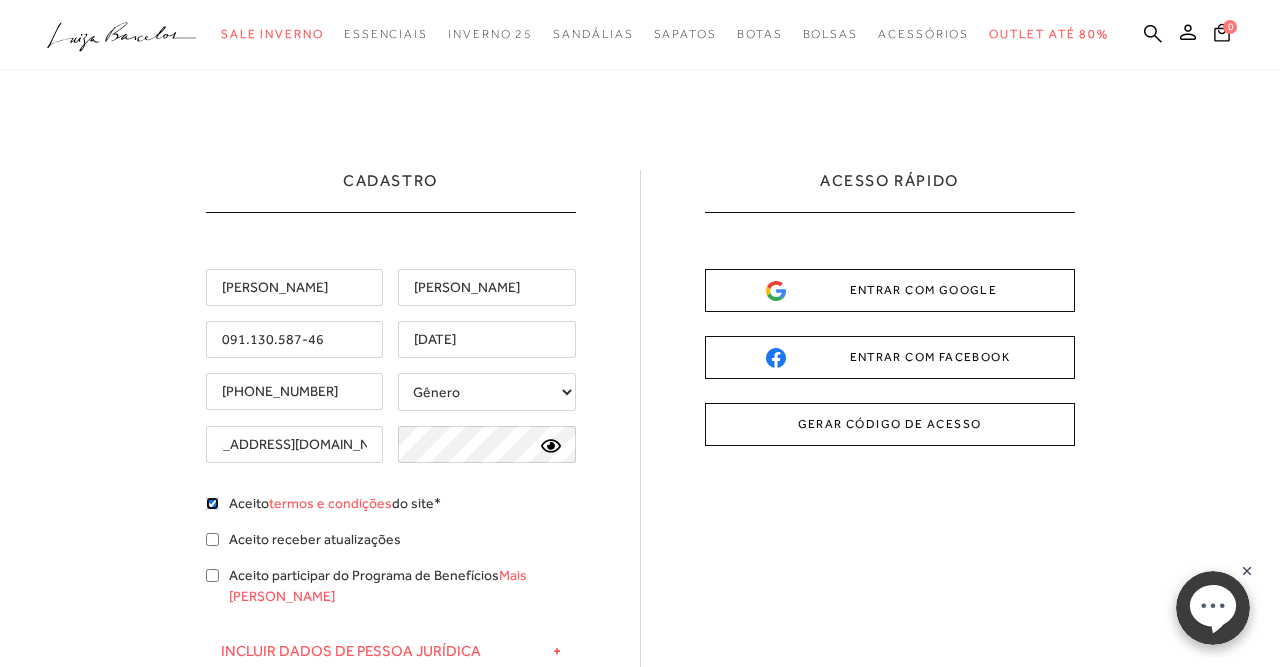 checkbox on "true" 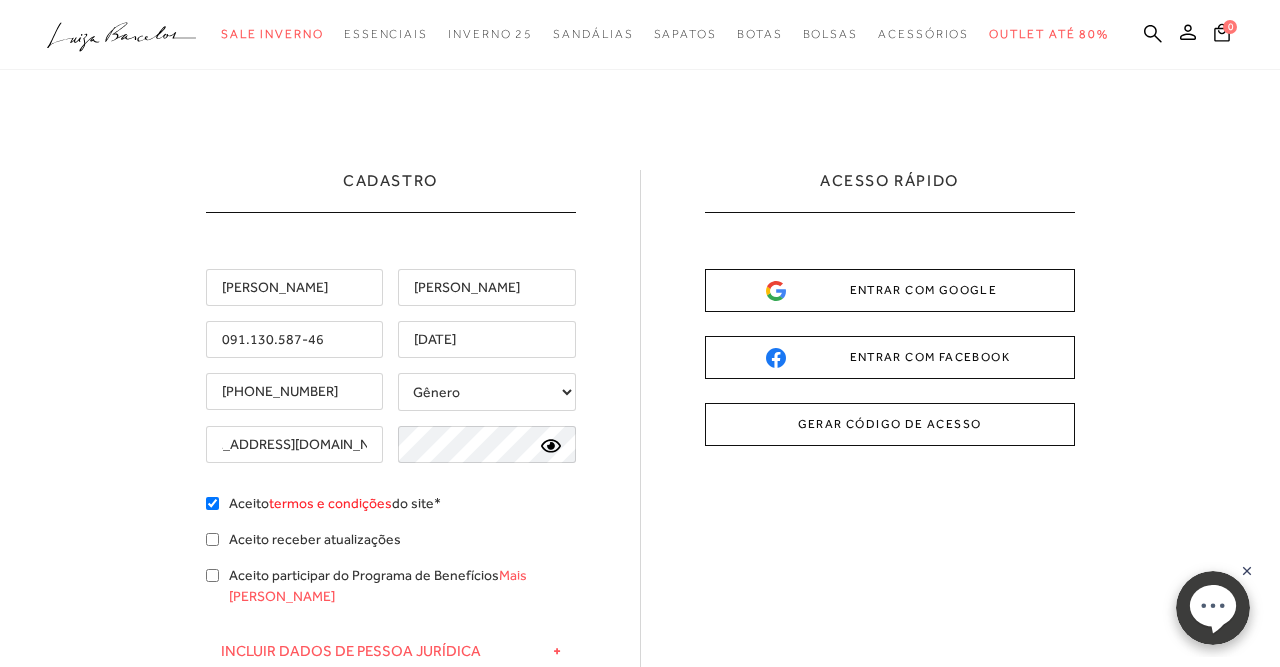 click on "termos e condições" at bounding box center (330, 503) 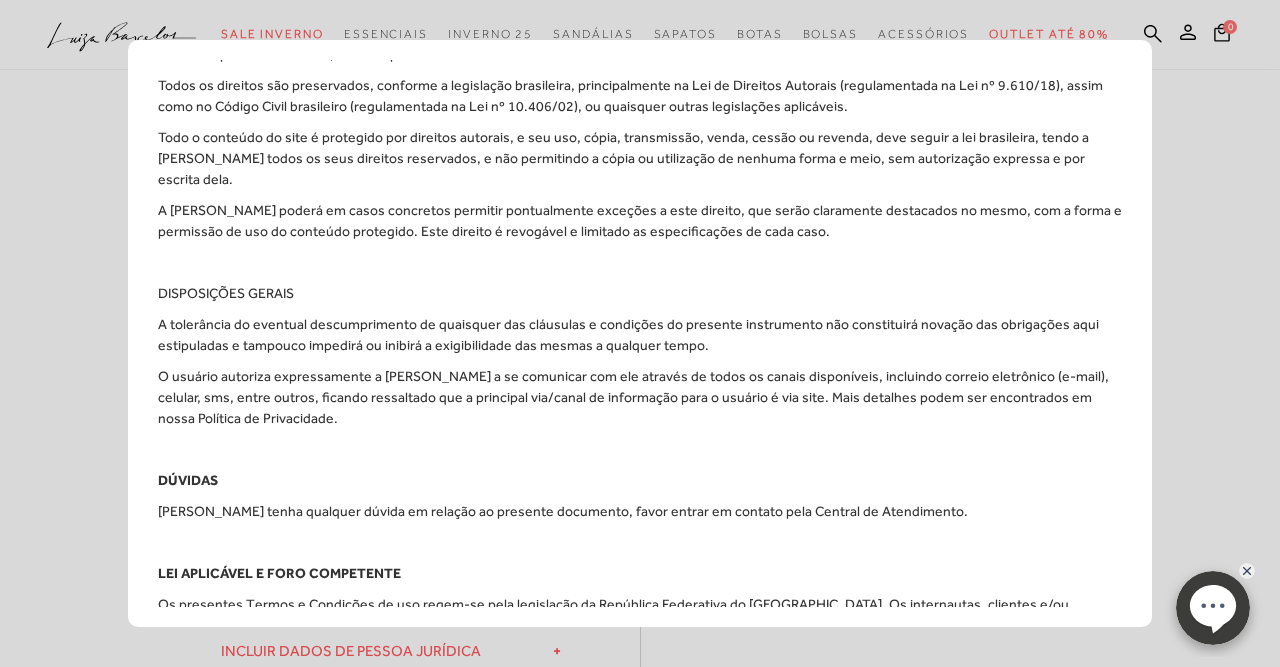 scroll, scrollTop: 3856, scrollLeft: 0, axis: vertical 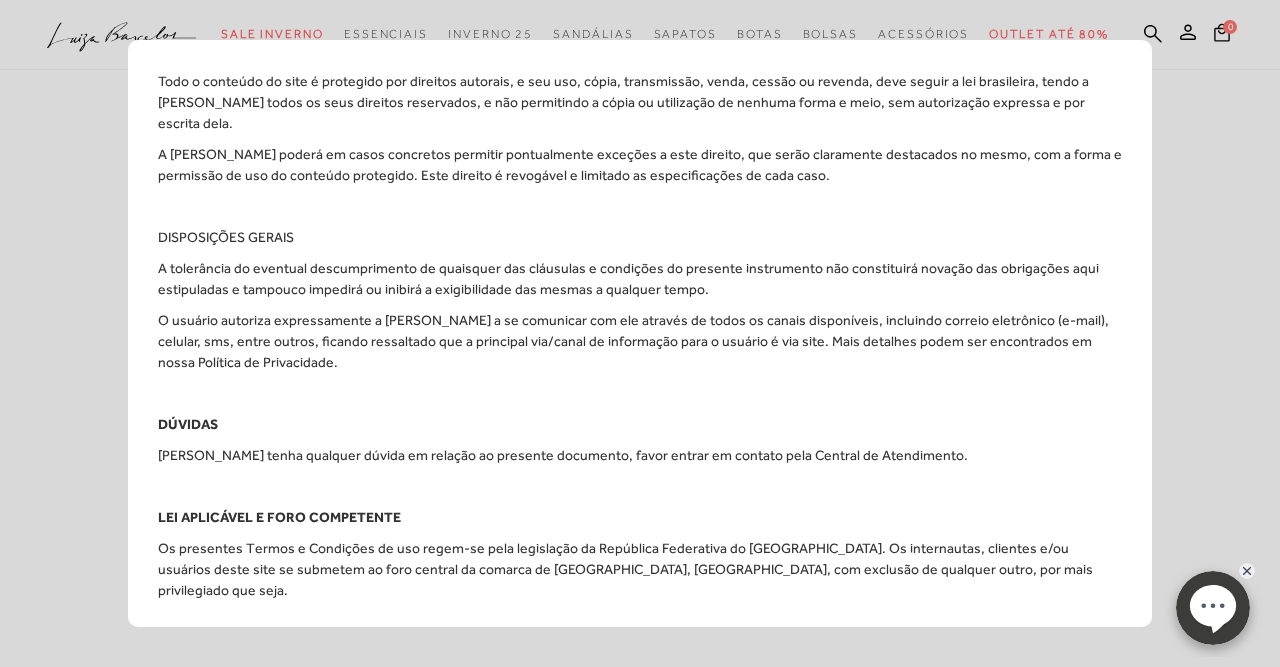 click on "aceitar" at bounding box center [703, 642] 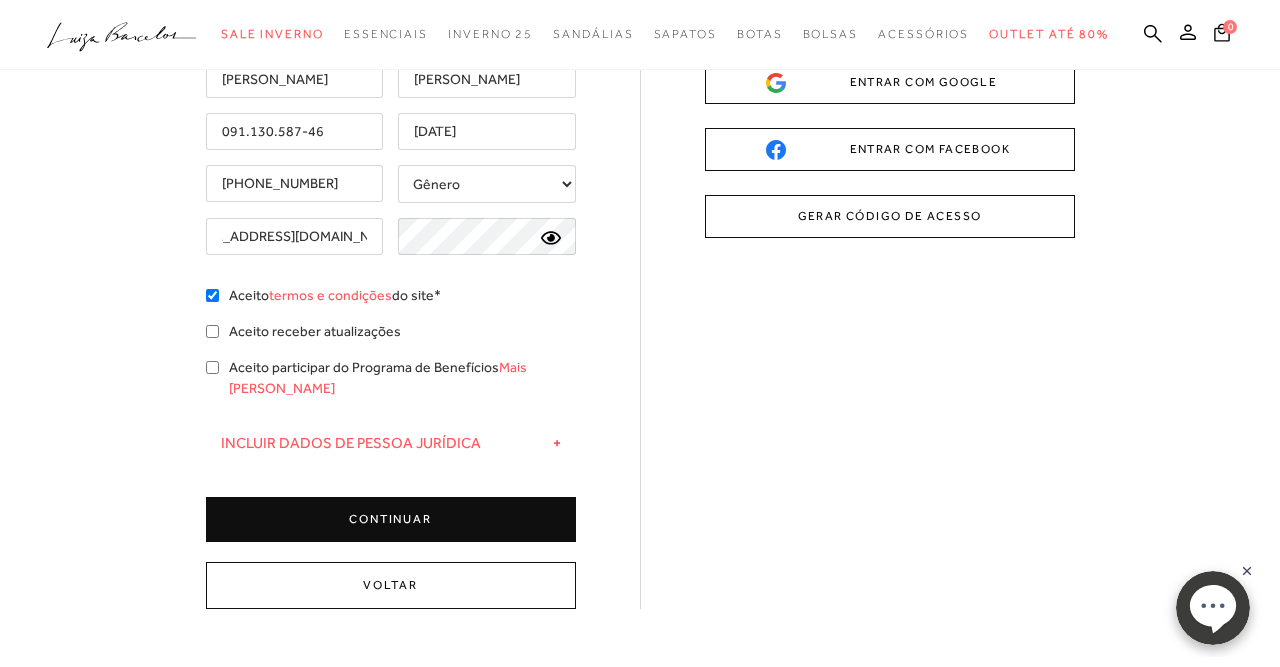 click on "CONTINUAR" at bounding box center [391, 519] 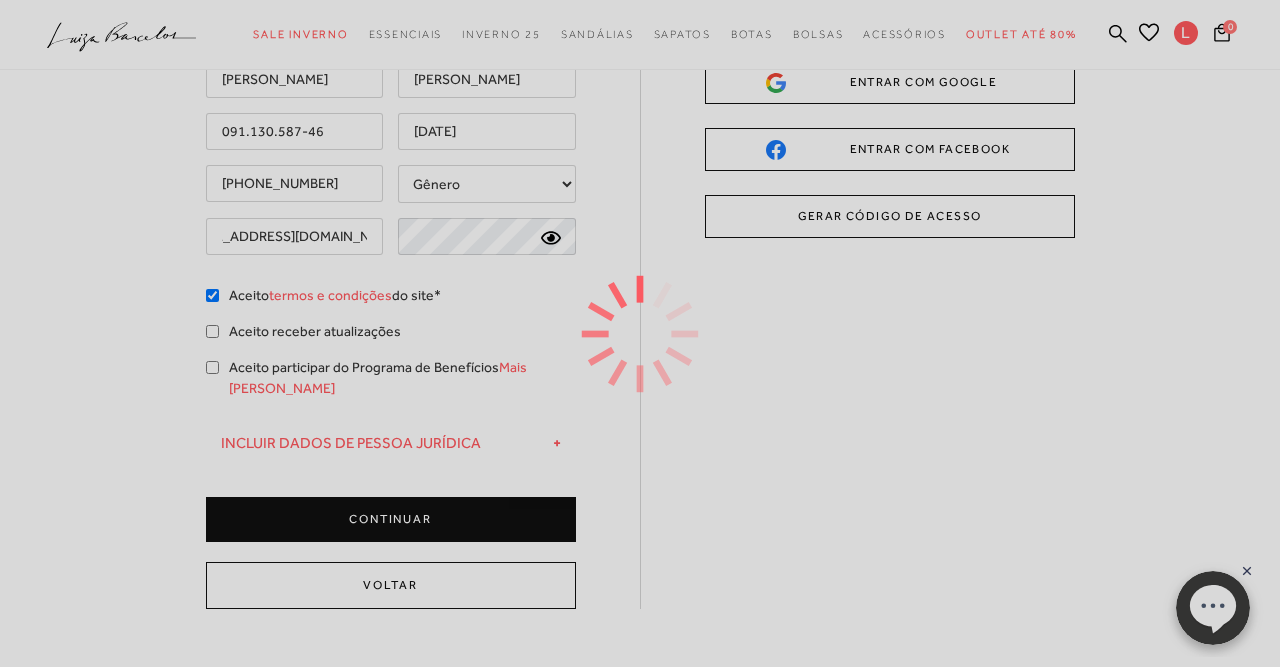 type on "Luciano" 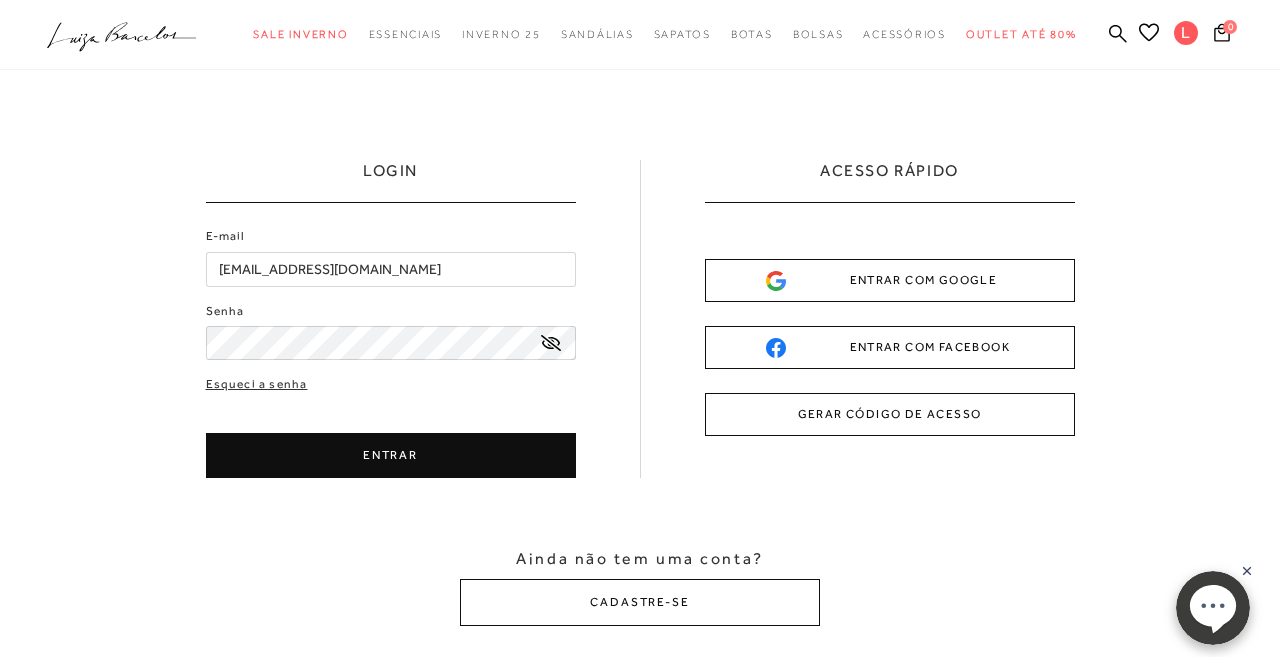 scroll, scrollTop: 0, scrollLeft: 0, axis: both 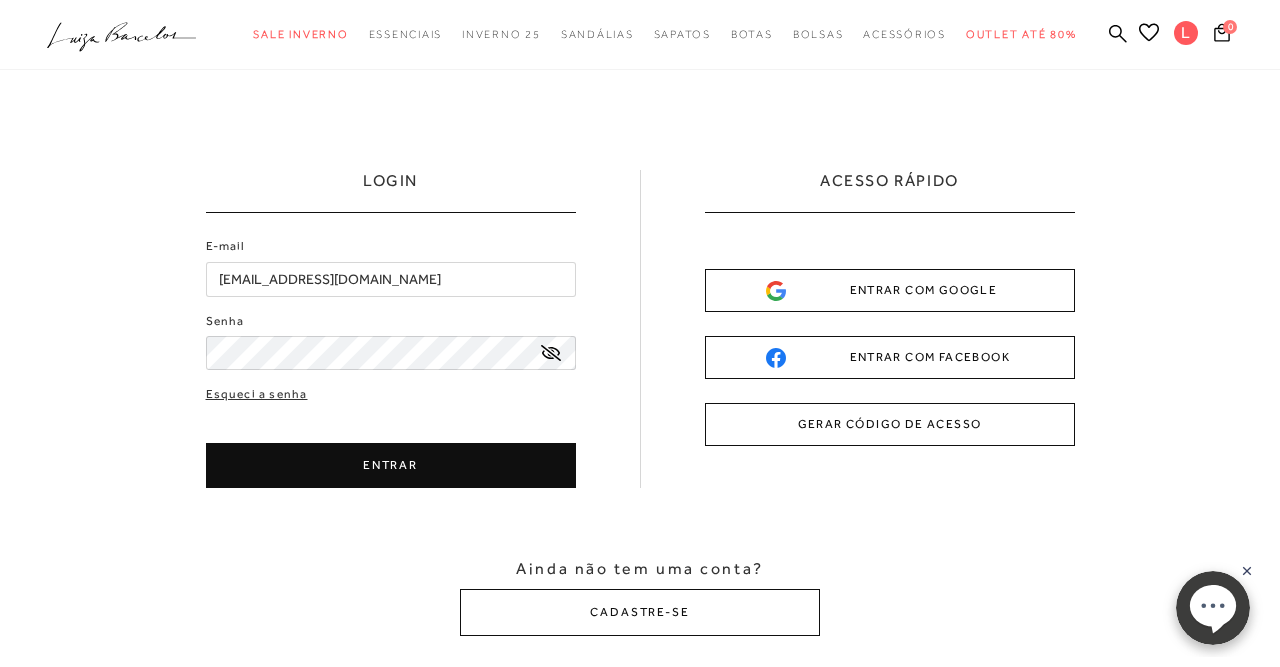 click 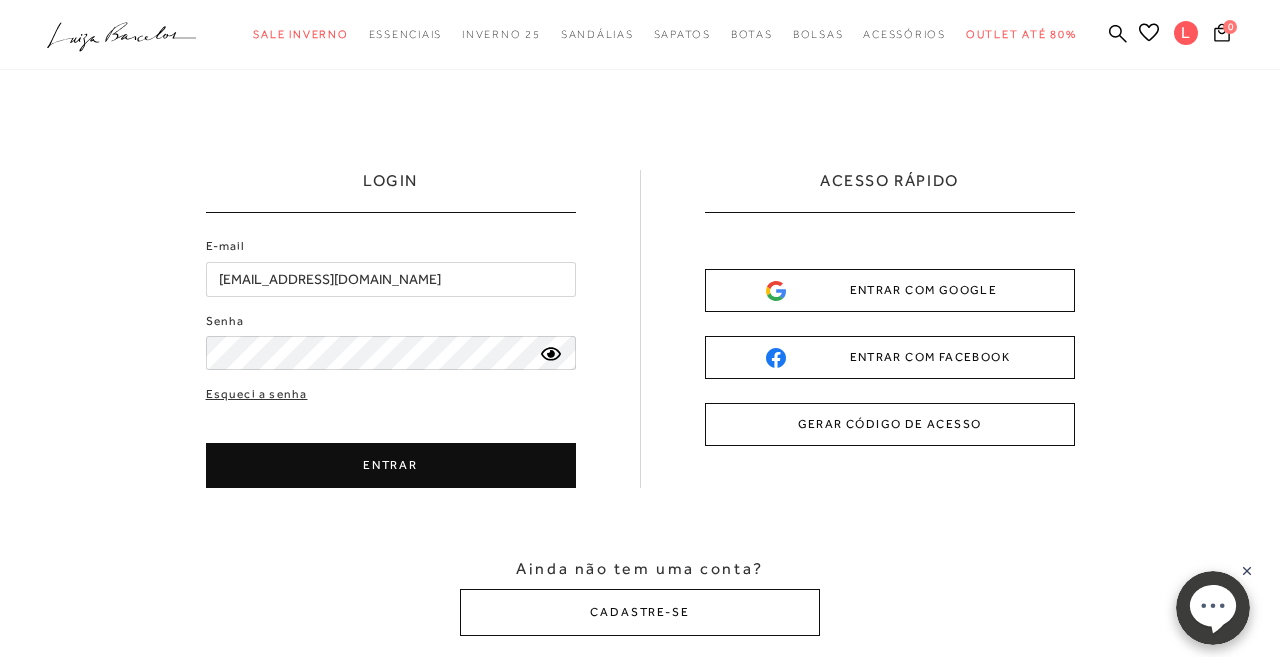 click on "ENTRAR" at bounding box center (391, 465) 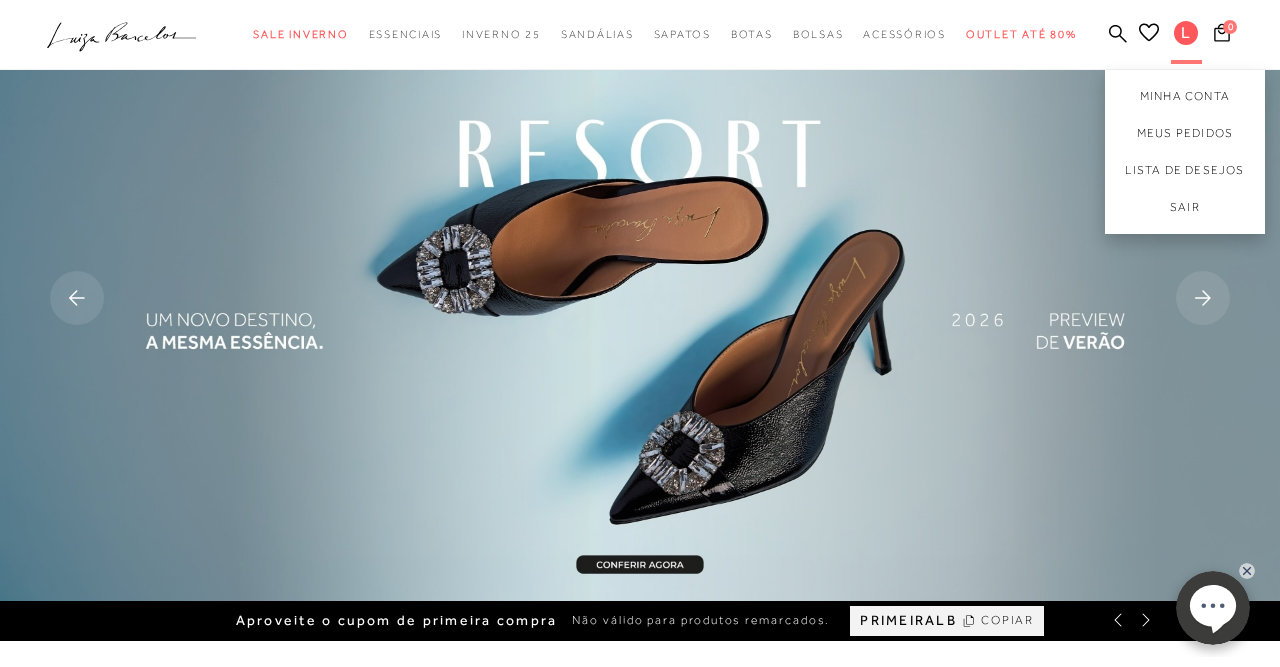 click on "L" at bounding box center (1186, 33) 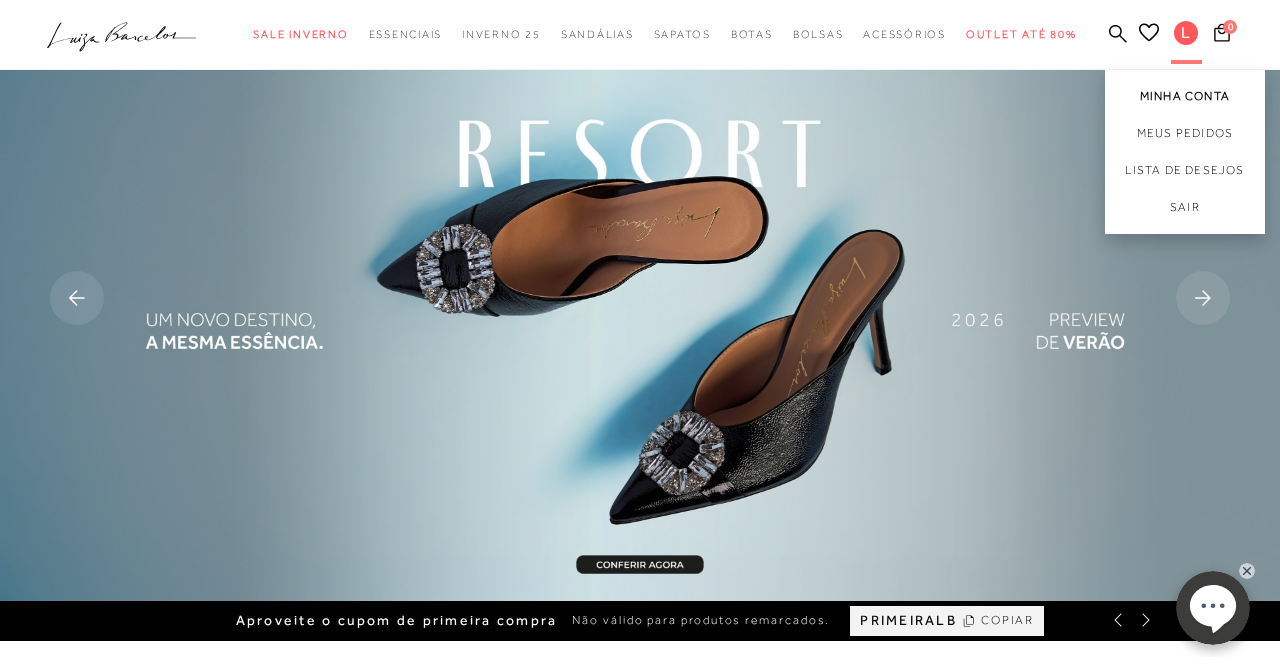 click on "Minha Conta" at bounding box center (1185, 92) 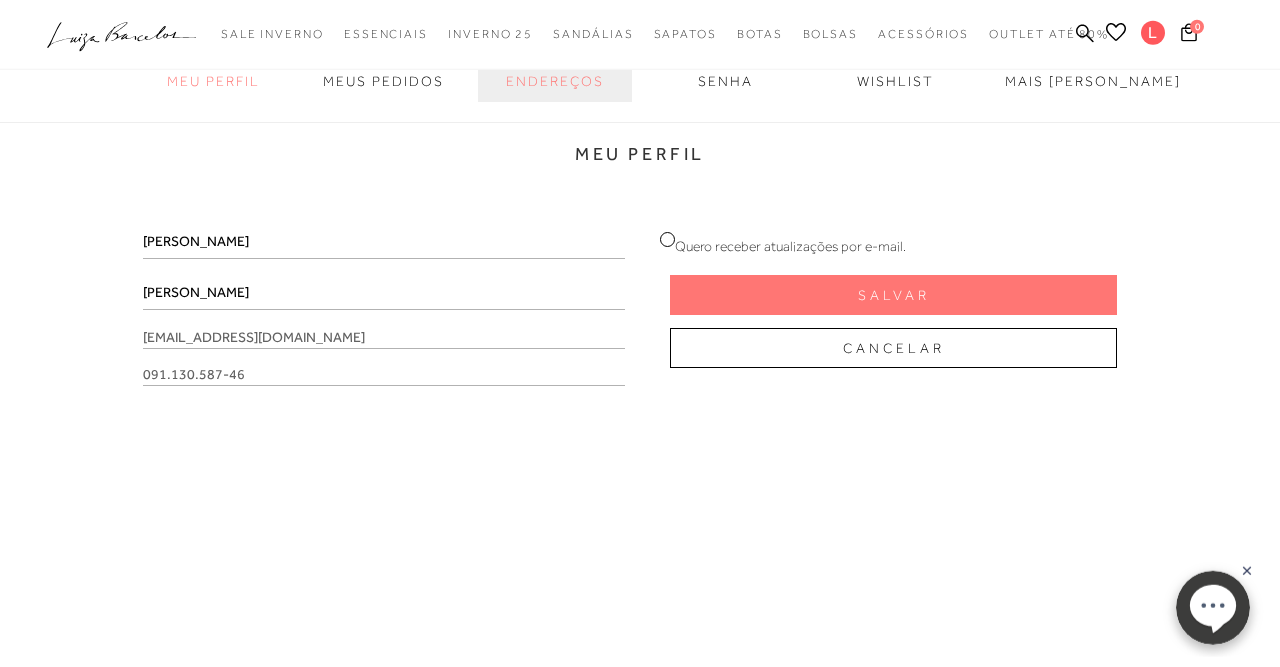 scroll, scrollTop: 208, scrollLeft: 0, axis: vertical 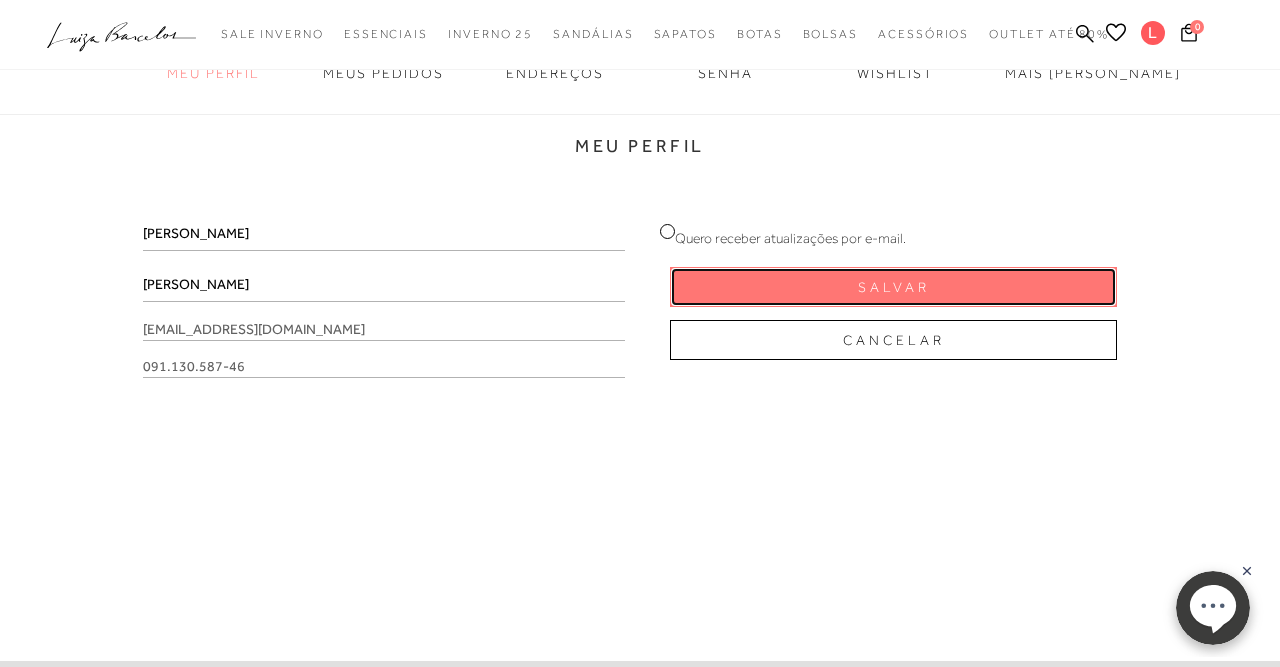 click on "Salvar" at bounding box center [894, 287] 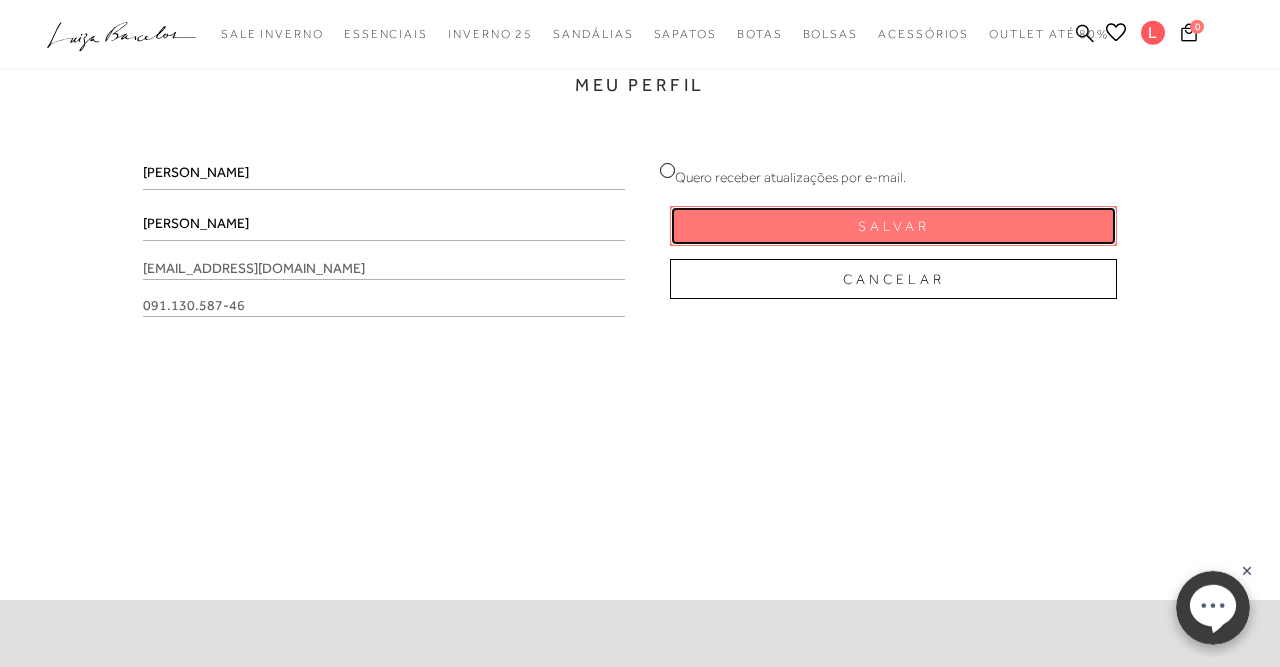 scroll, scrollTop: 312, scrollLeft: 0, axis: vertical 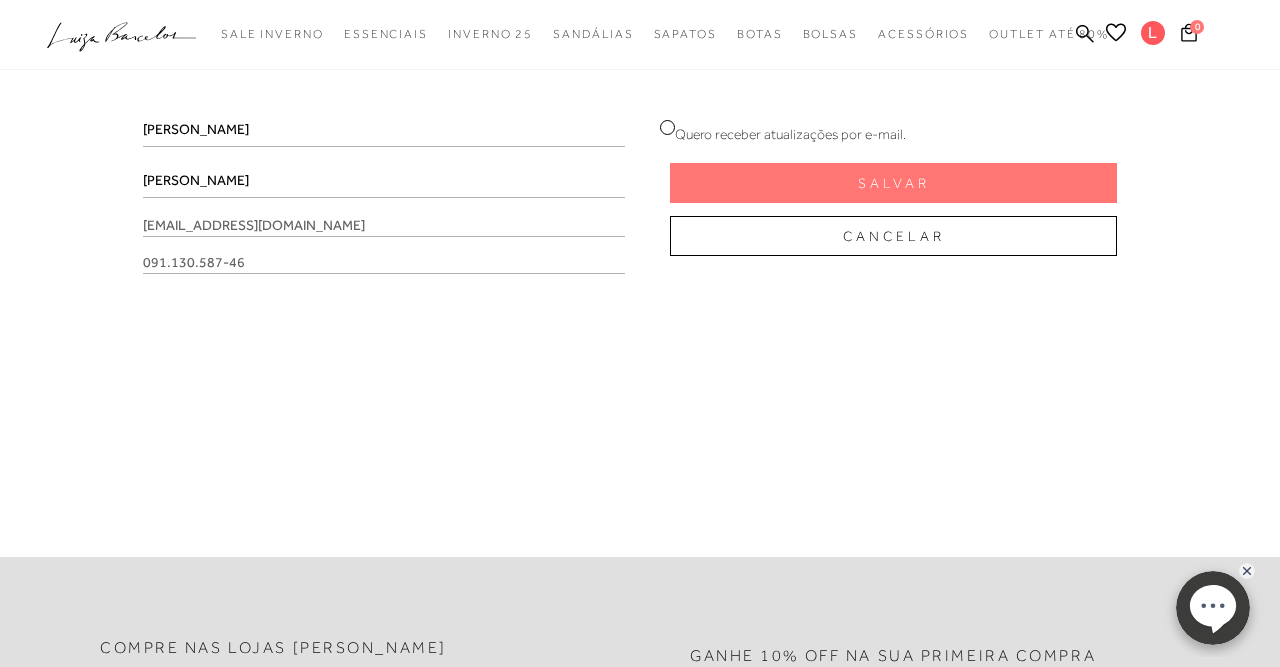 click at bounding box center (667, 127) 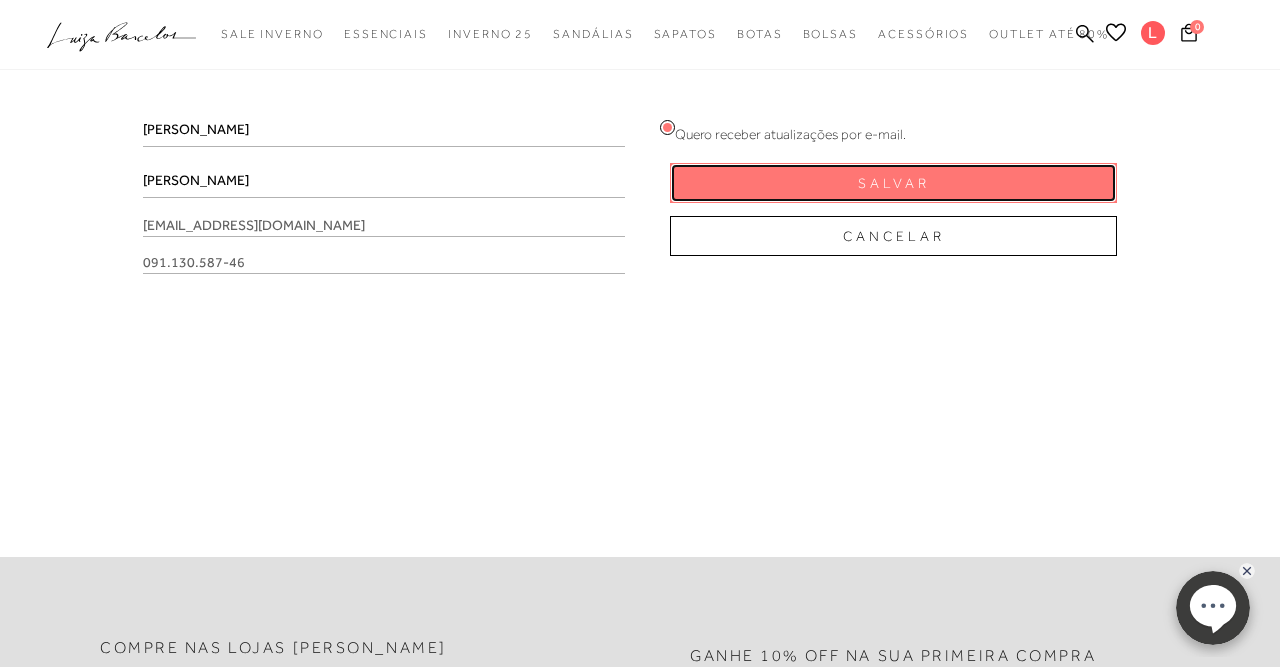 click on "Salvar" at bounding box center [893, 183] 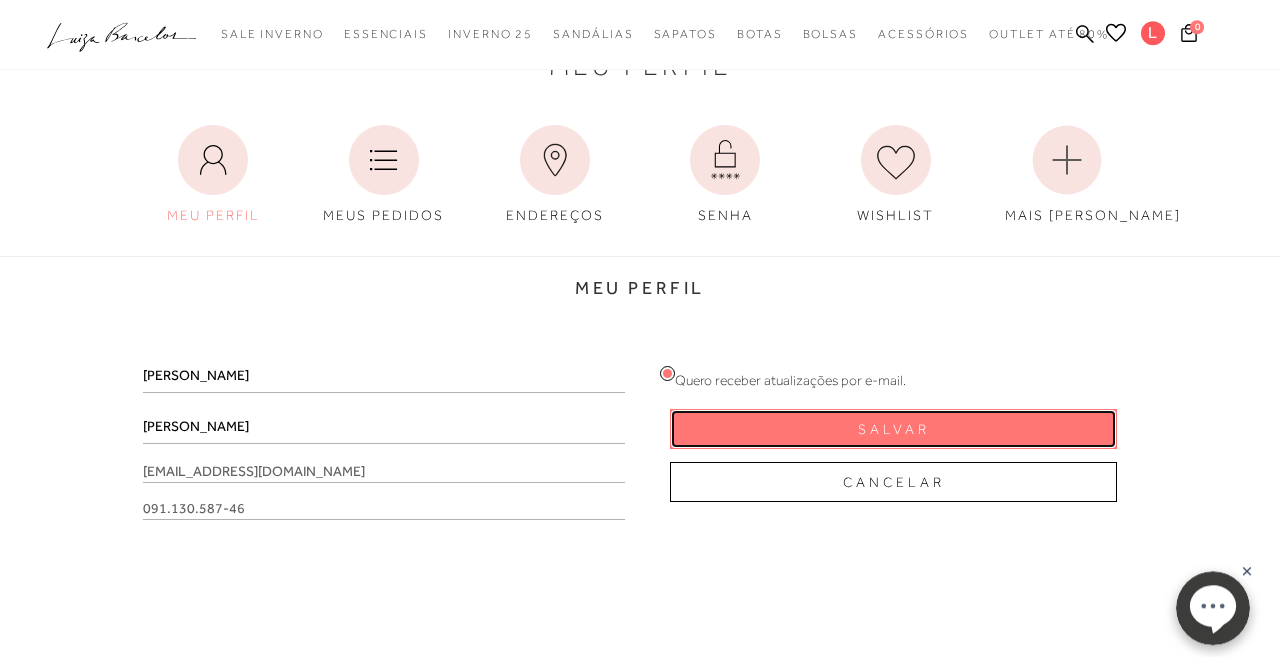 scroll, scrollTop: 104, scrollLeft: 0, axis: vertical 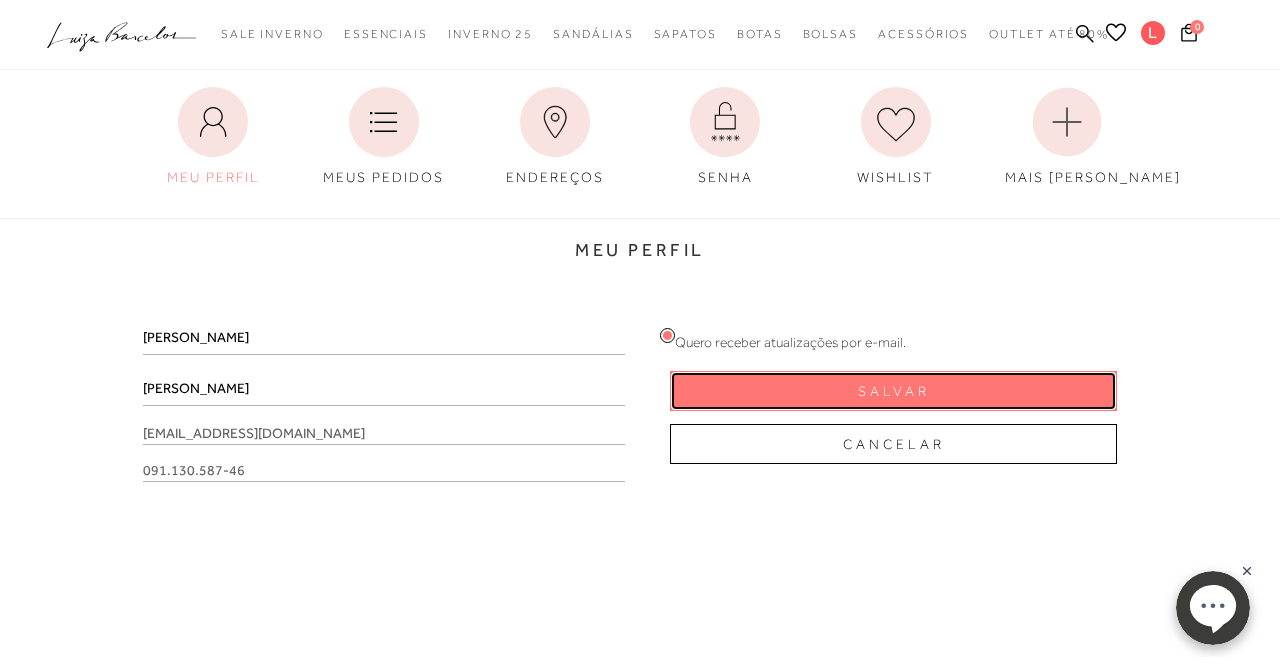 click on "Salvar" at bounding box center (893, 391) 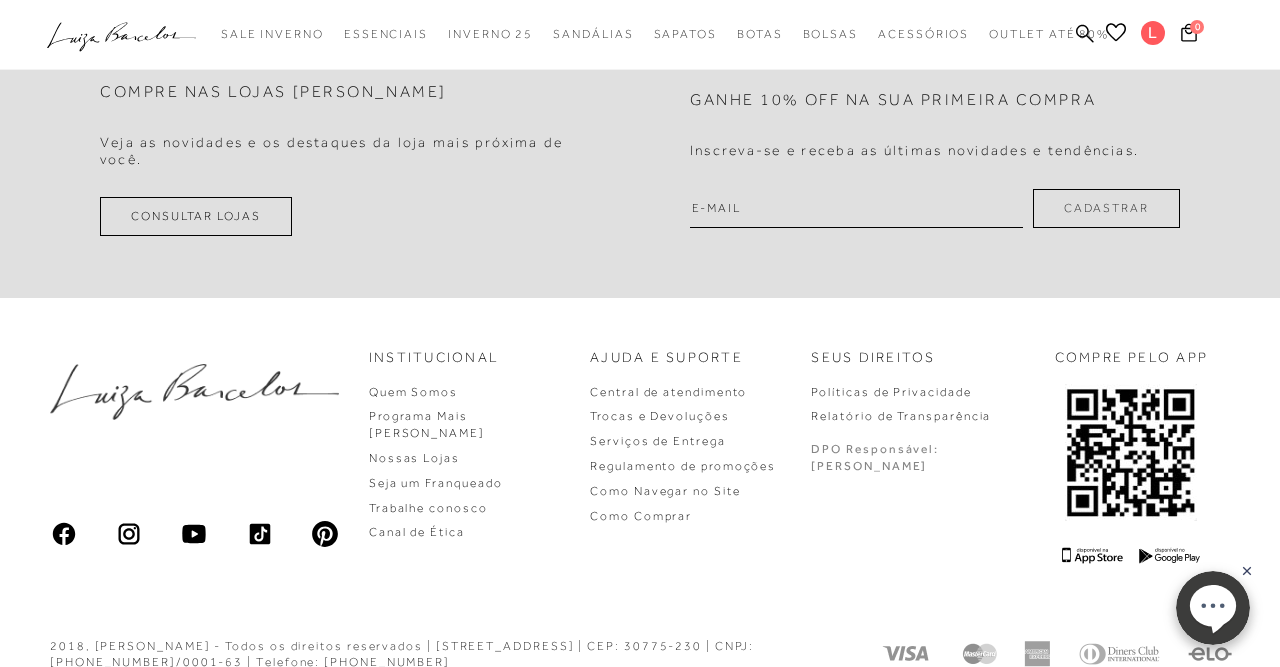 scroll, scrollTop: 896, scrollLeft: 0, axis: vertical 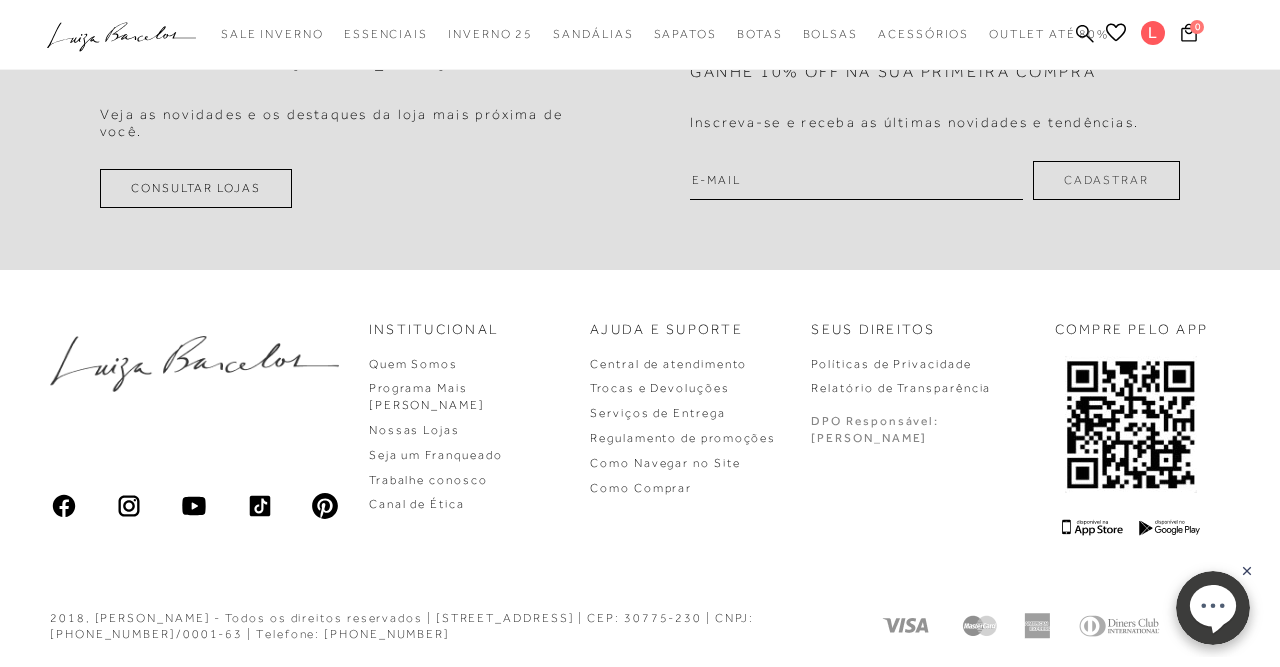 click 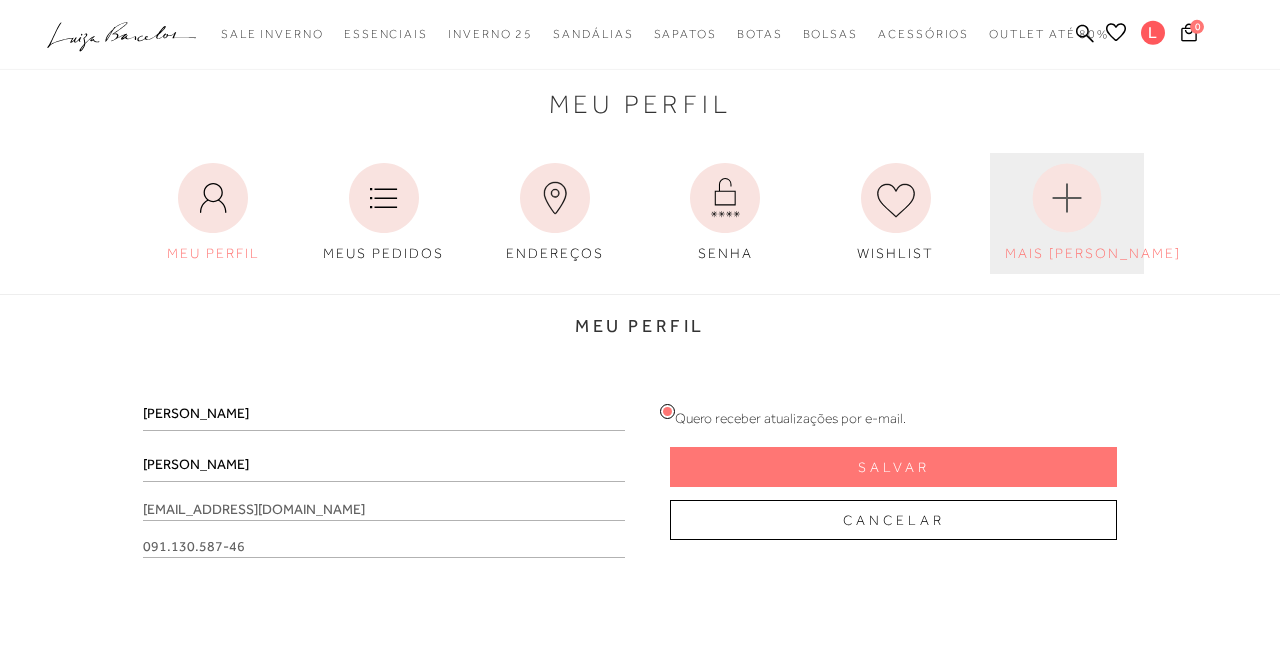 scroll, scrollTop: 0, scrollLeft: 0, axis: both 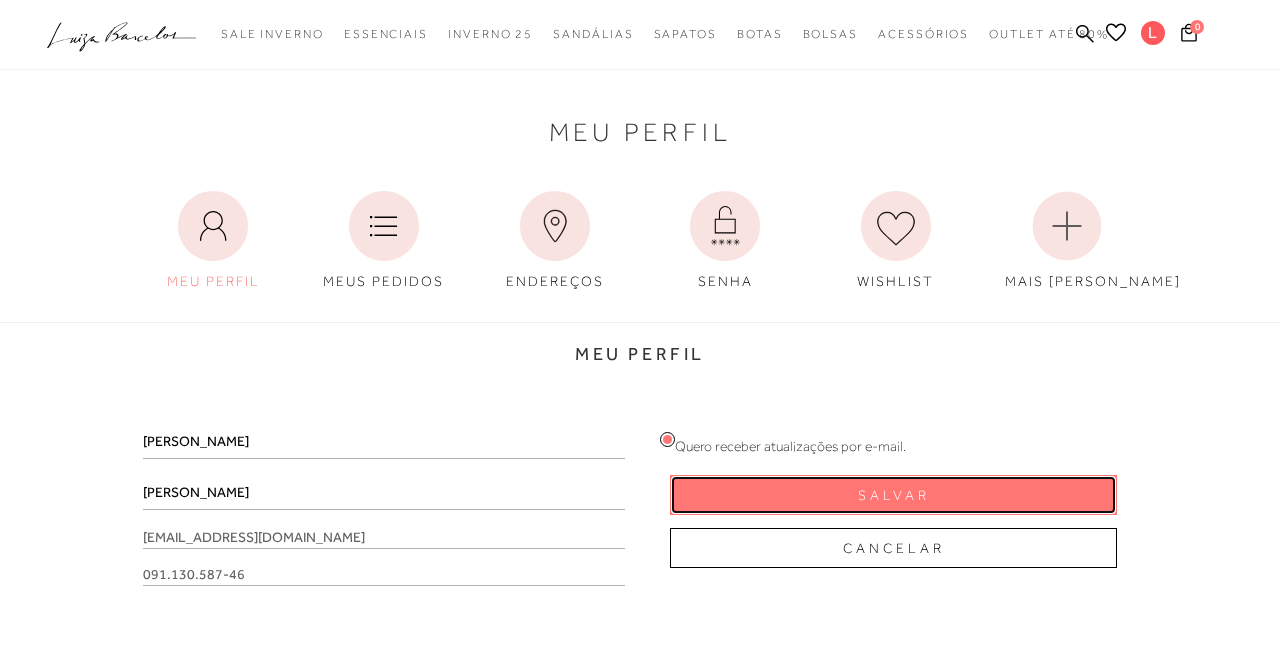 click on "Salvar" at bounding box center [893, 495] 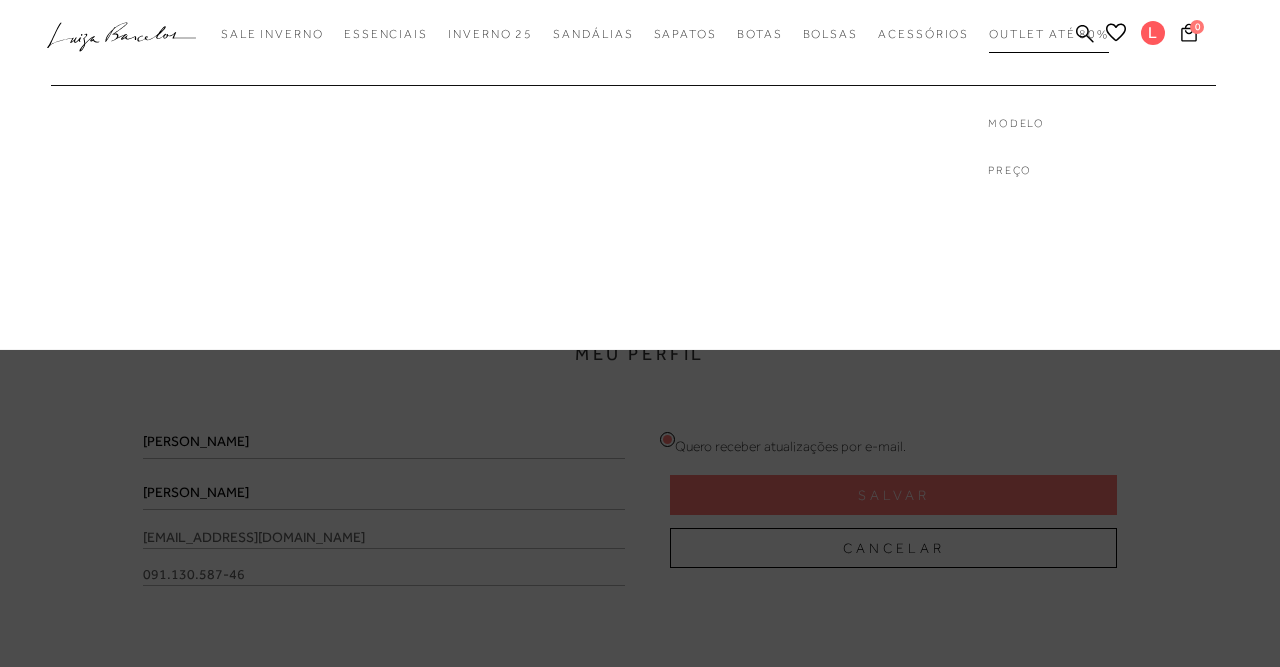 click on "Outlet até 80%" at bounding box center [1049, 34] 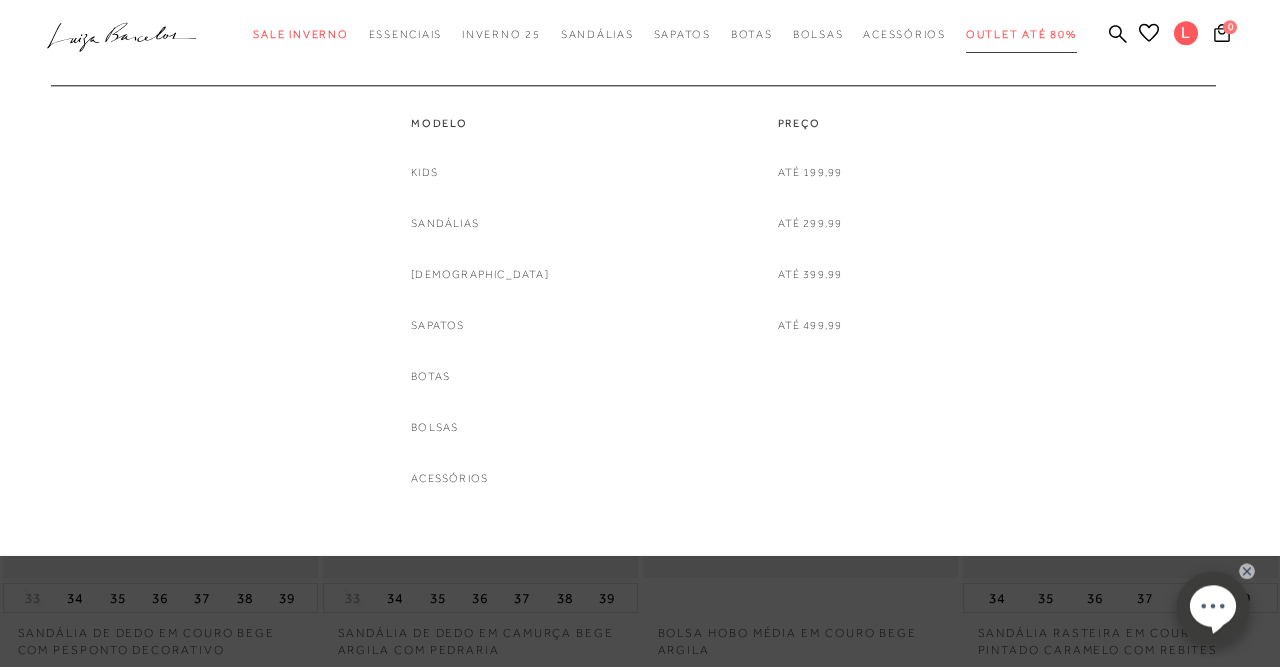 scroll, scrollTop: 0, scrollLeft: 0, axis: both 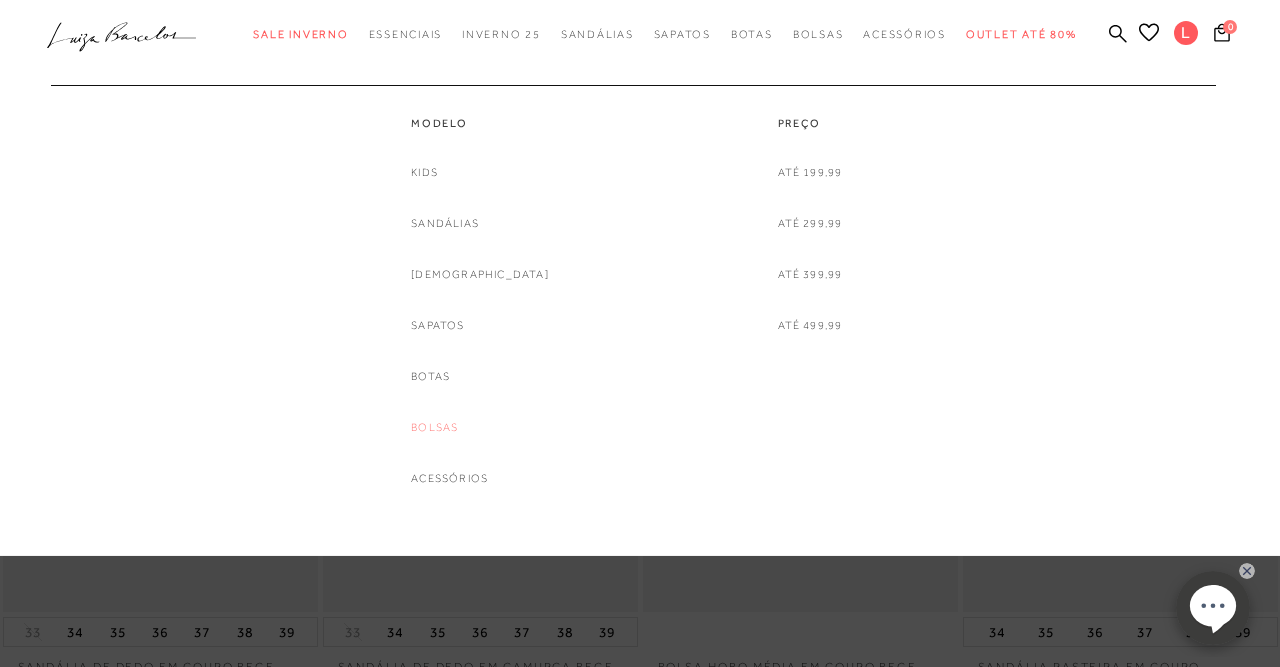 click on "Bolsas" at bounding box center (434, 427) 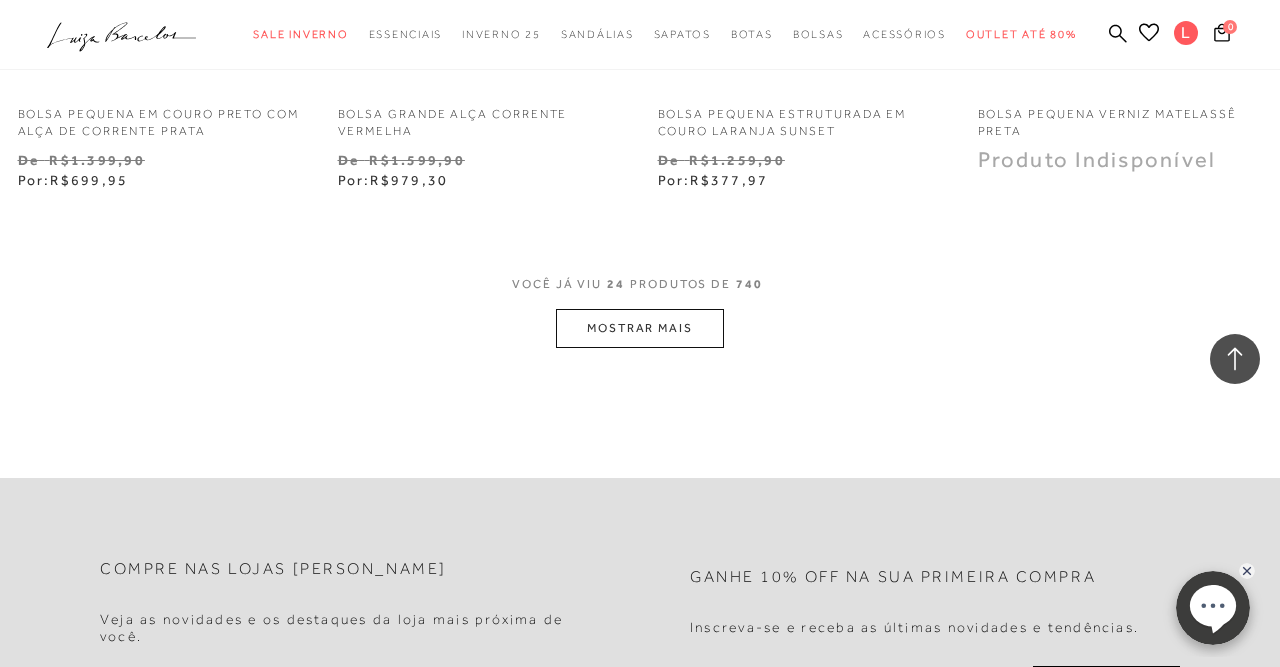 scroll, scrollTop: 3744, scrollLeft: 0, axis: vertical 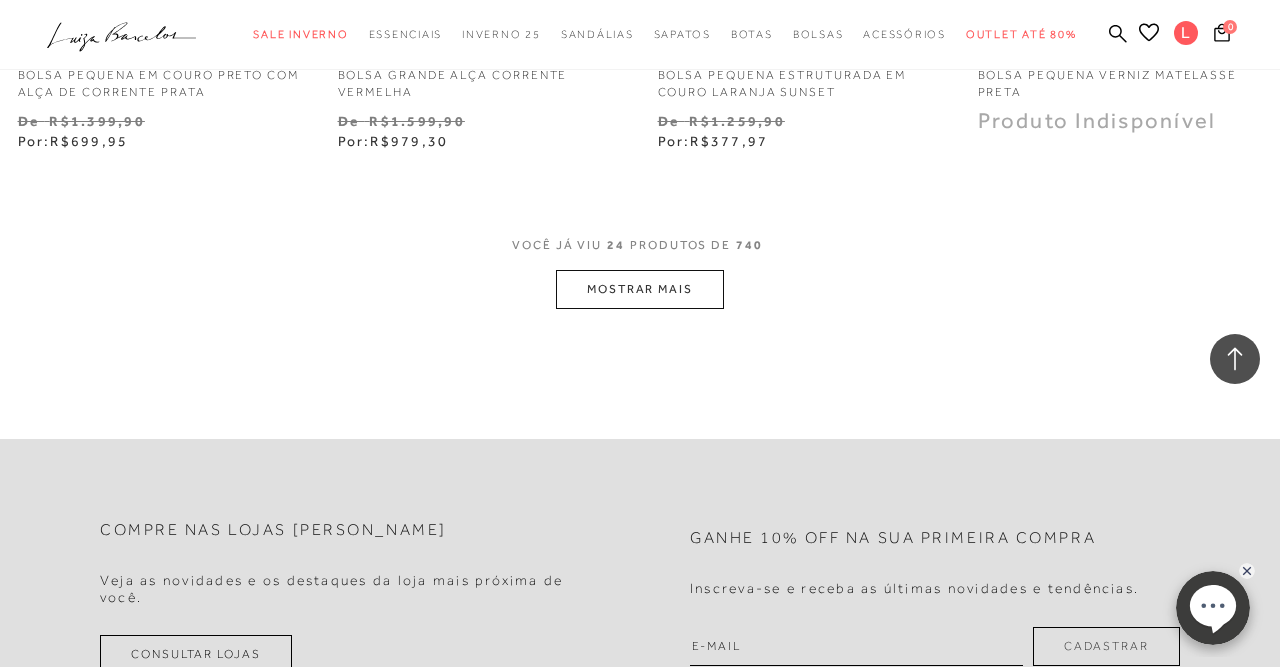 click on "MOSTRAR MAIS" at bounding box center [640, 289] 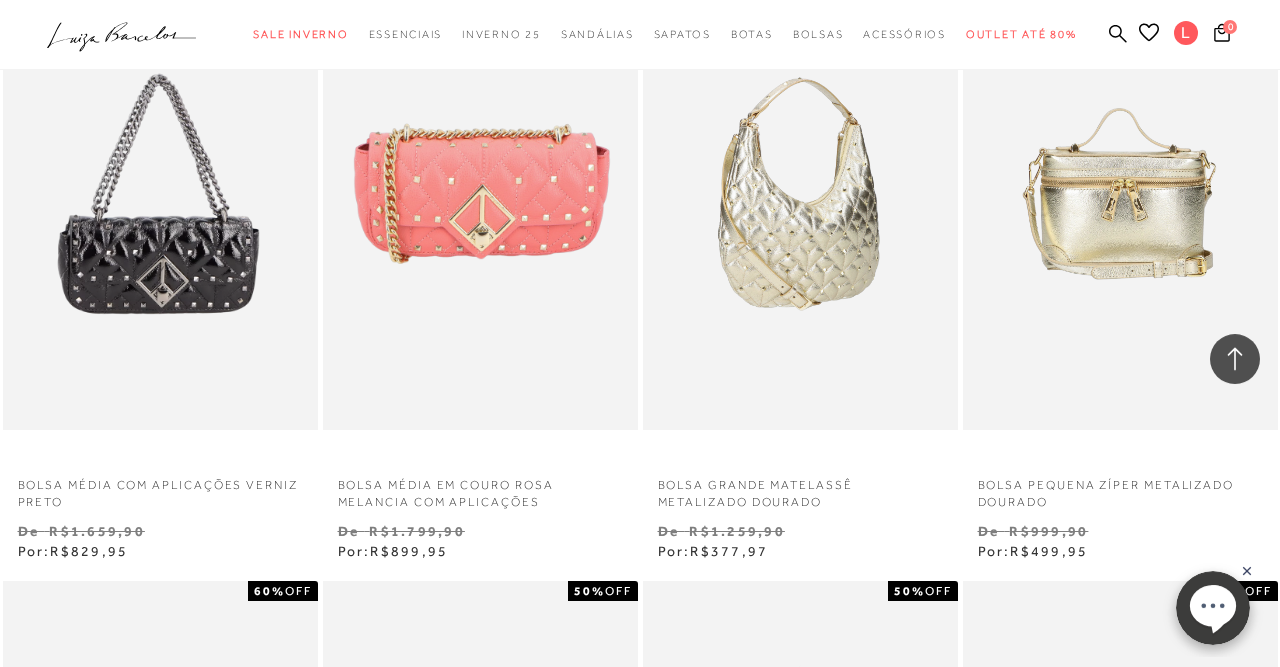 scroll, scrollTop: 6552, scrollLeft: 0, axis: vertical 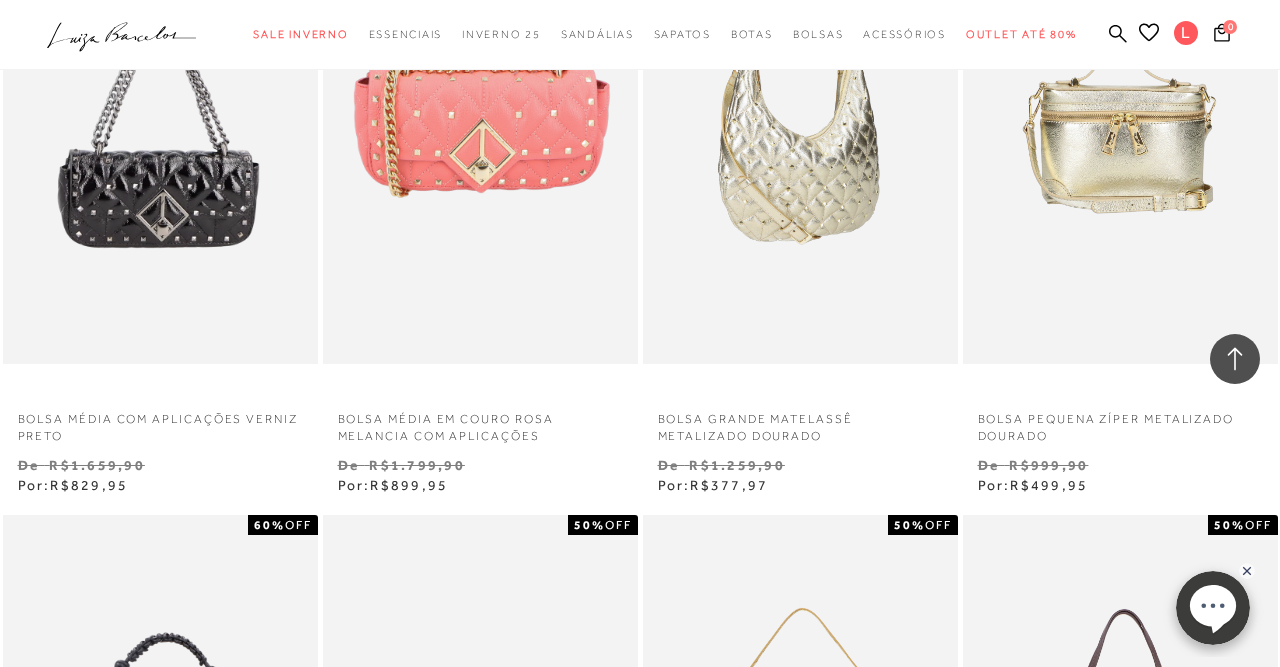 click at bounding box center [801, 128] 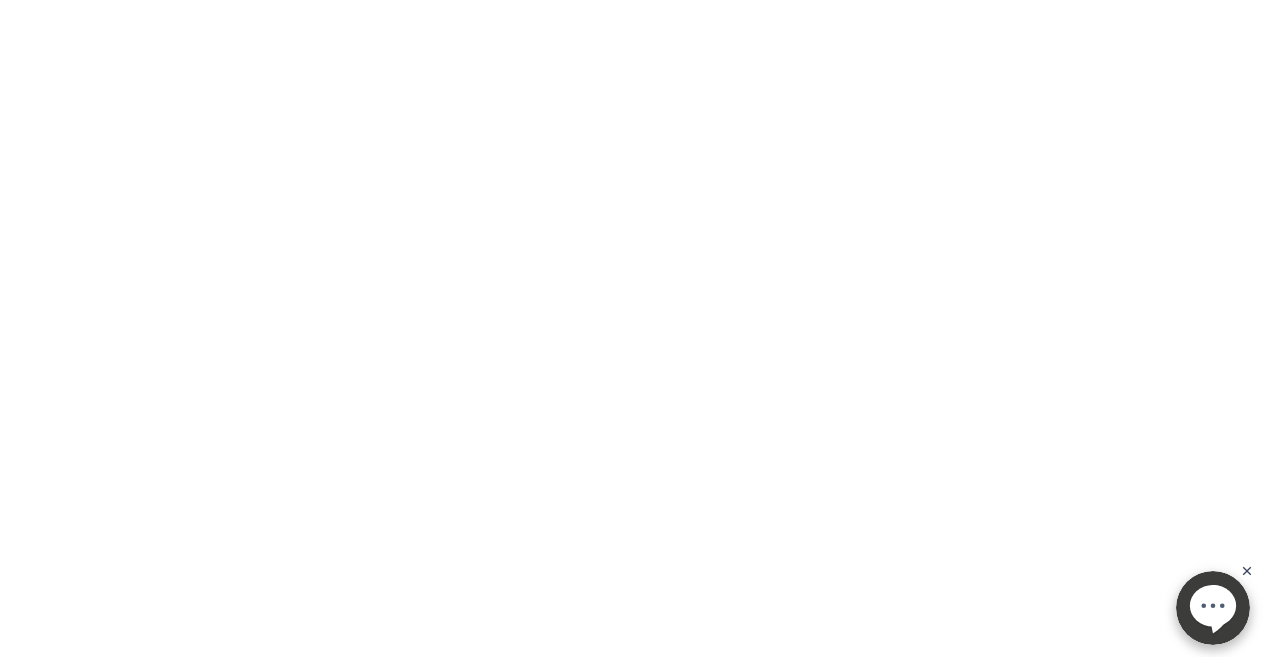 scroll, scrollTop: 0, scrollLeft: 0, axis: both 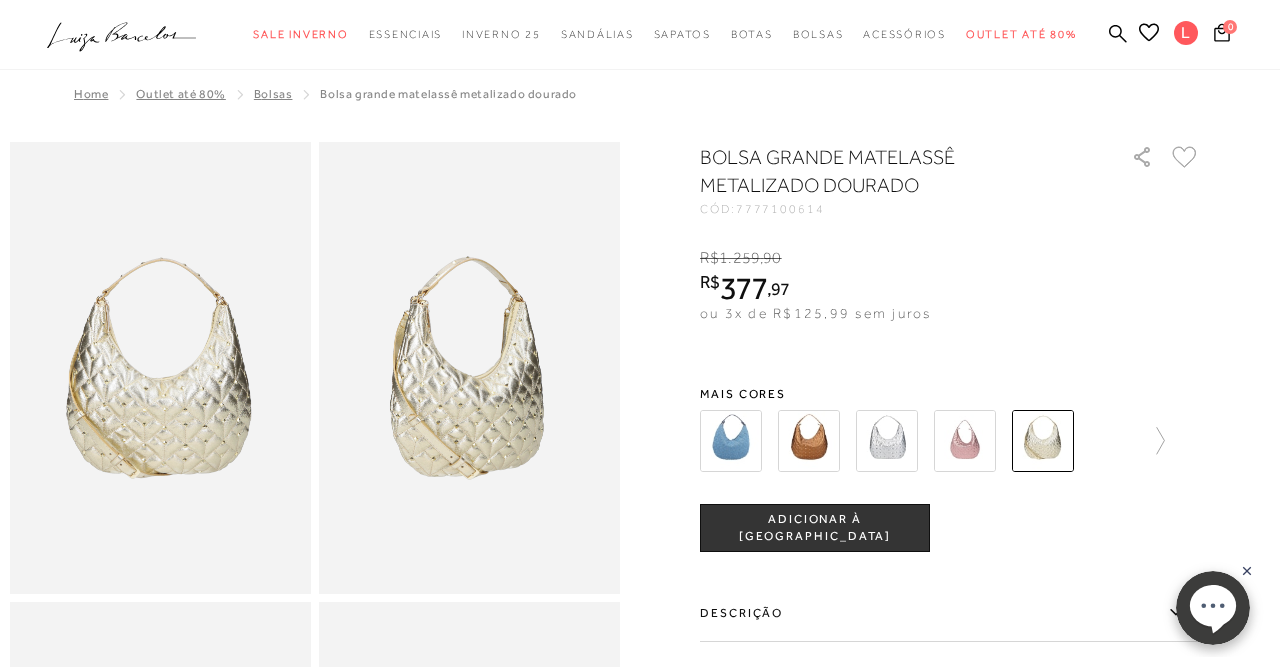 click on "ADICIONAR À [GEOGRAPHIC_DATA]" at bounding box center [815, 528] 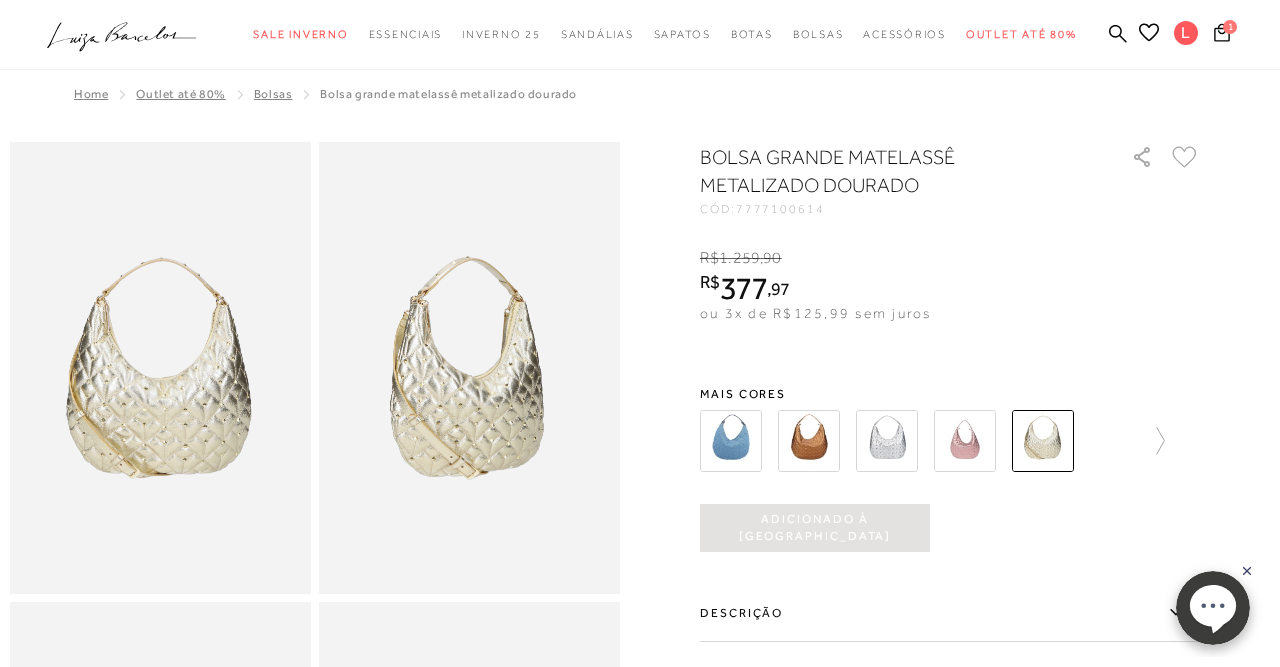 scroll, scrollTop: 208, scrollLeft: 0, axis: vertical 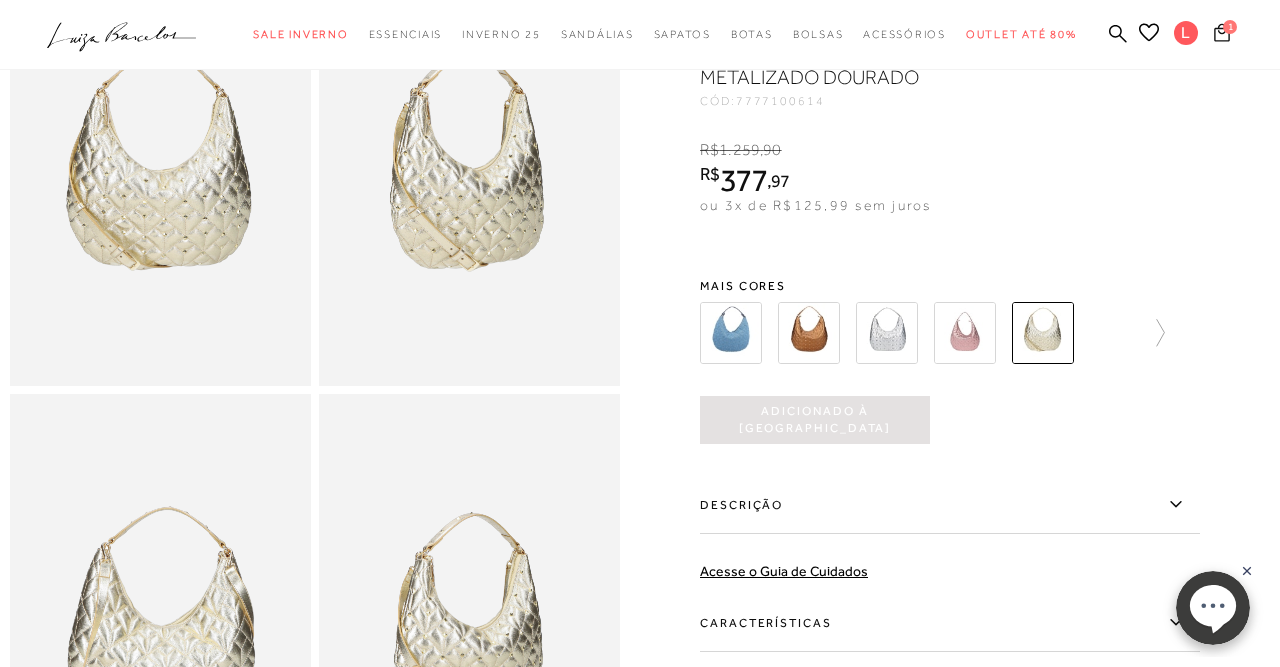 click 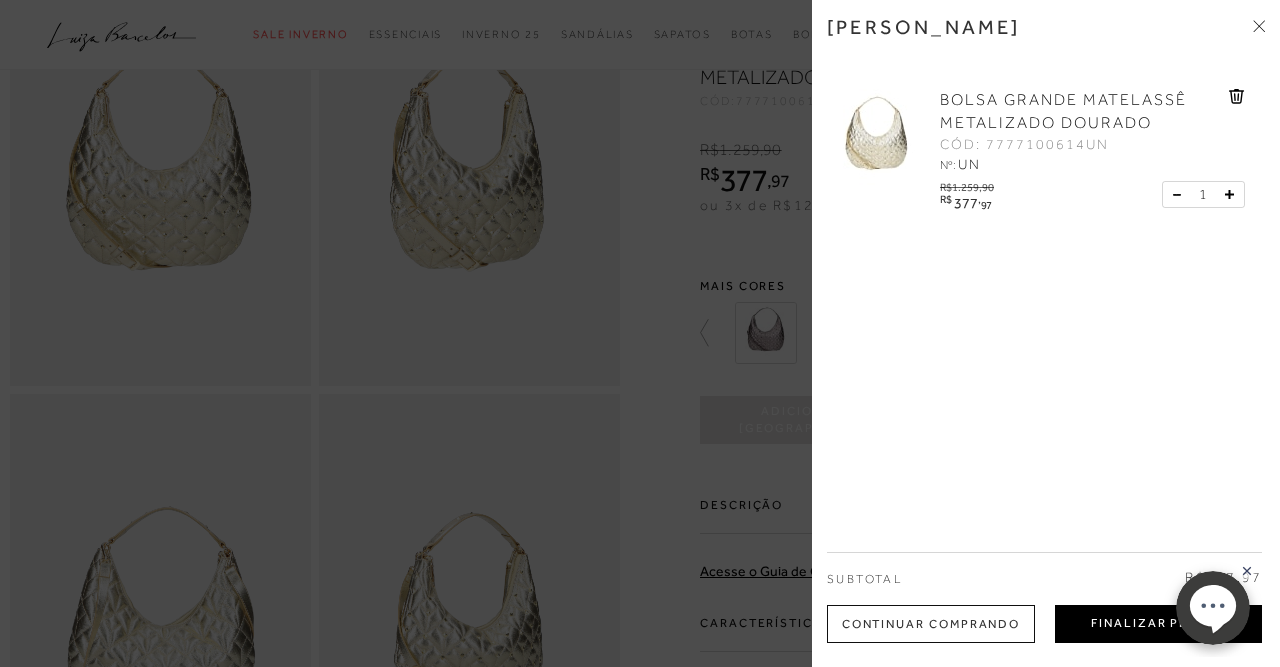 click on "Finalizar Pedido" at bounding box center (1158, 624) 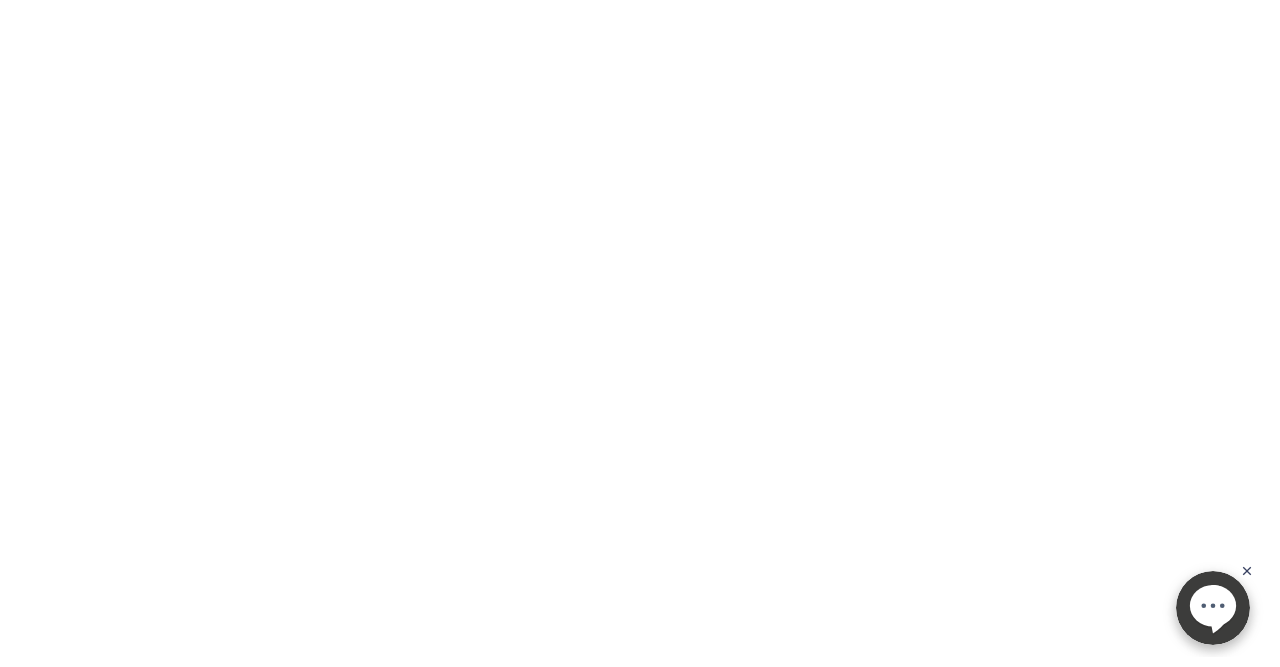 scroll, scrollTop: 0, scrollLeft: 0, axis: both 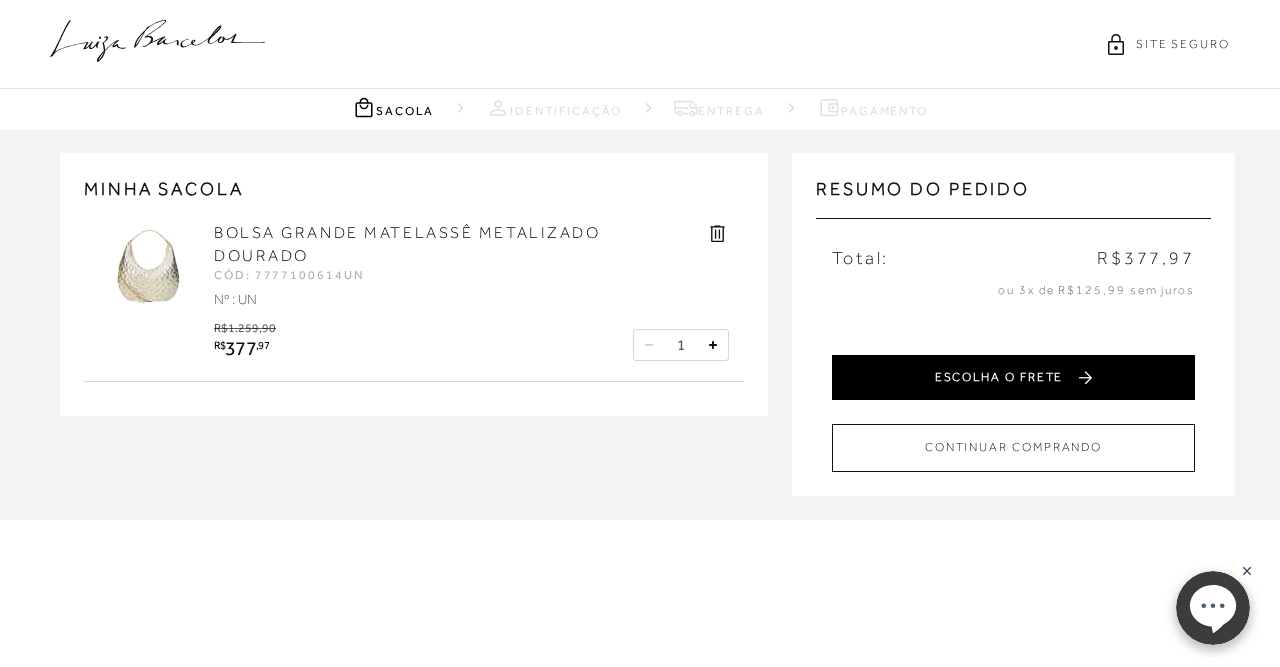 click on "ESCOLHA O FRETE" at bounding box center [1013, 377] 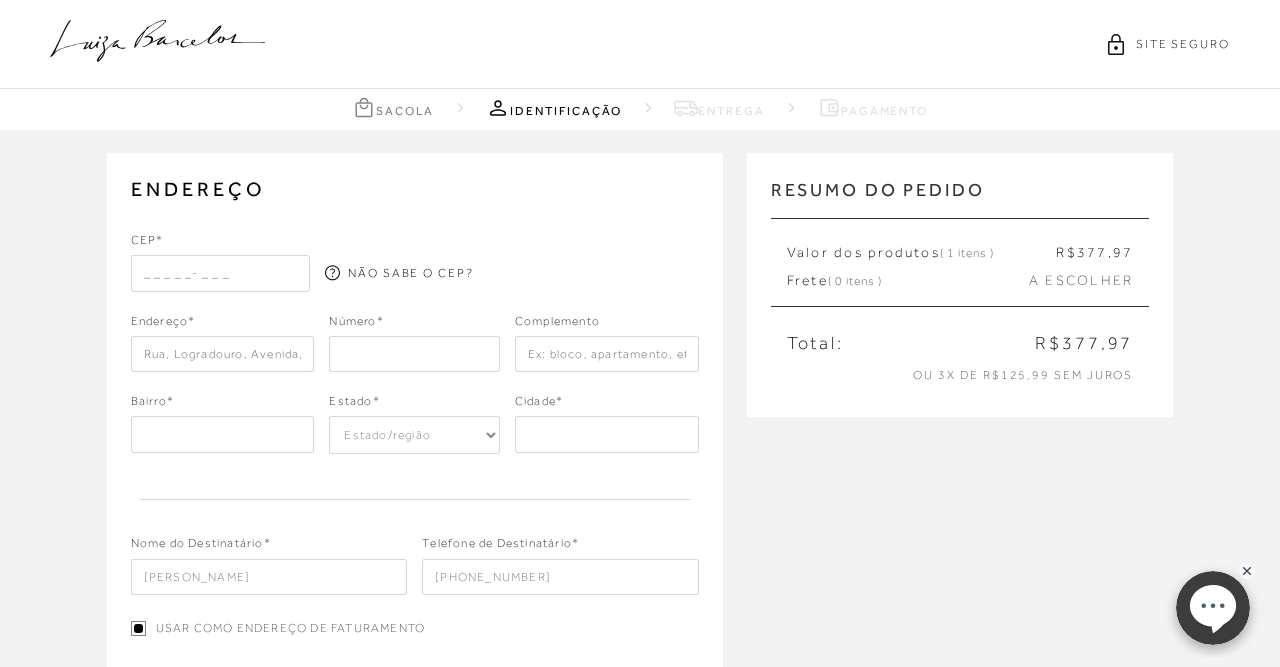 click at bounding box center (220, 273) 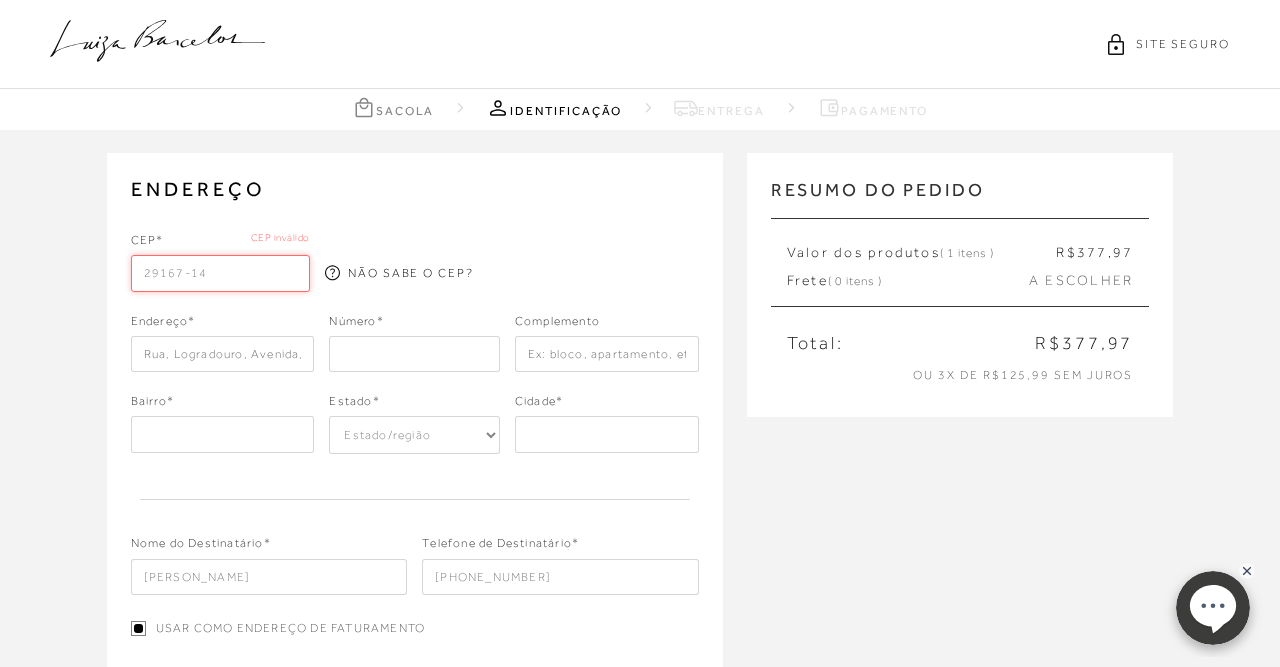 type on "29167-142" 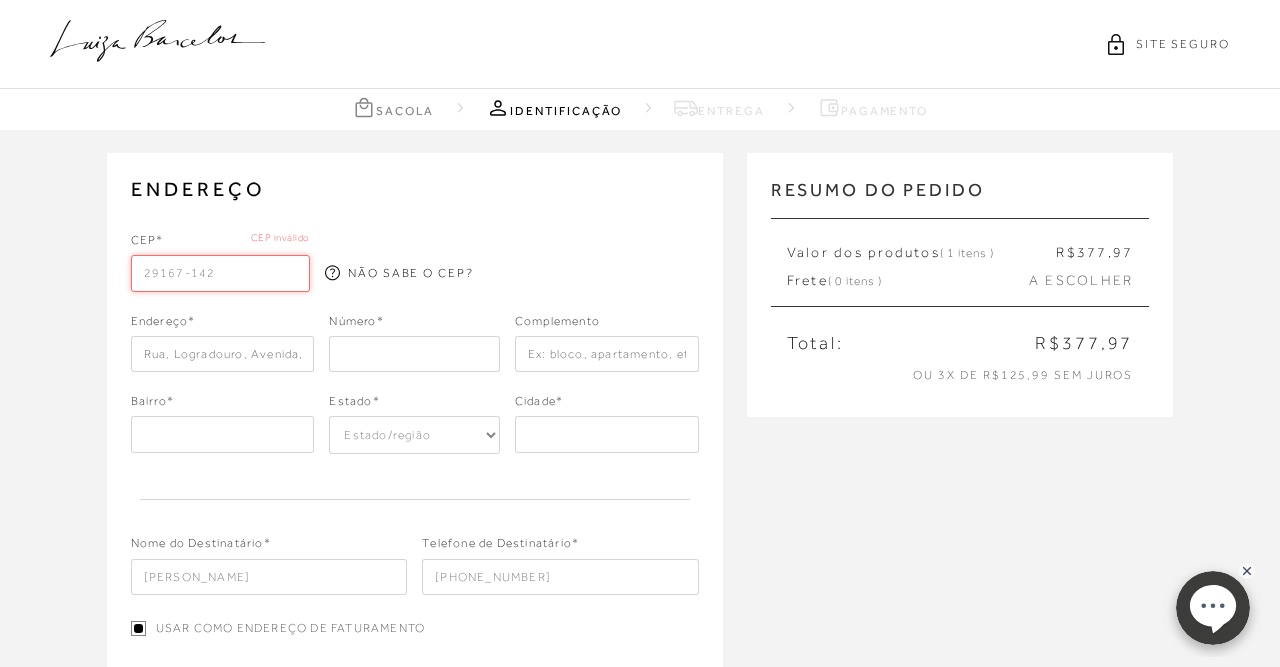 type on "Rua Pinho" 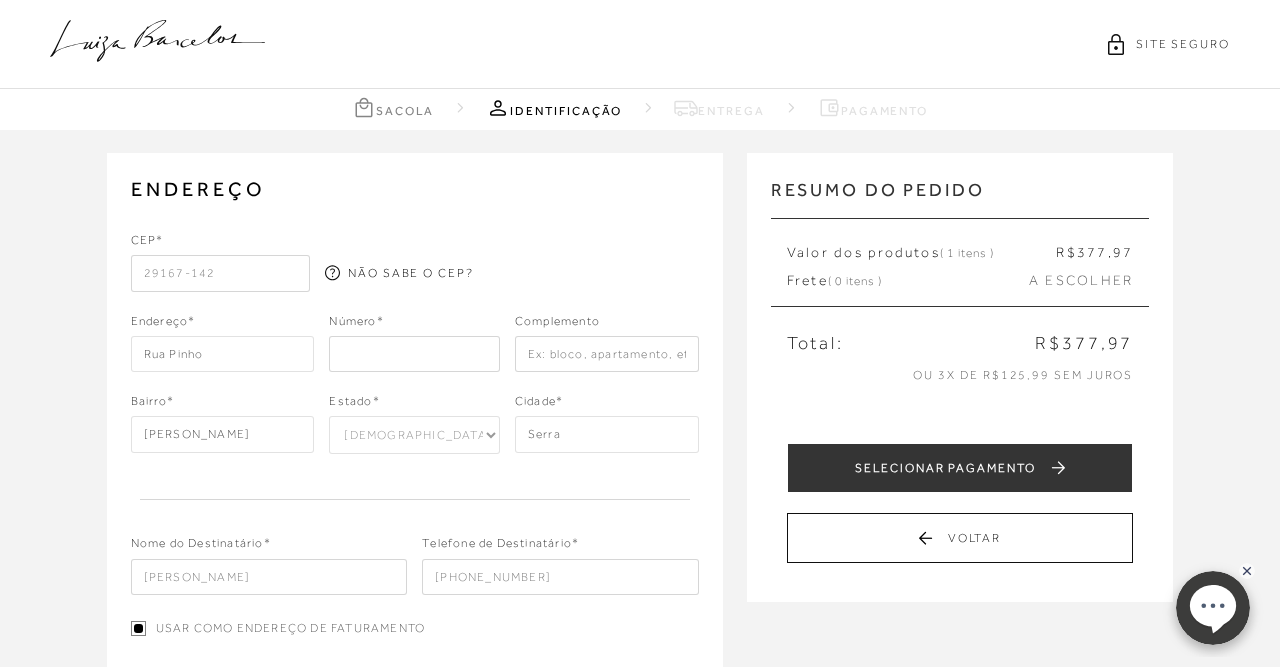 type on "29167-142" 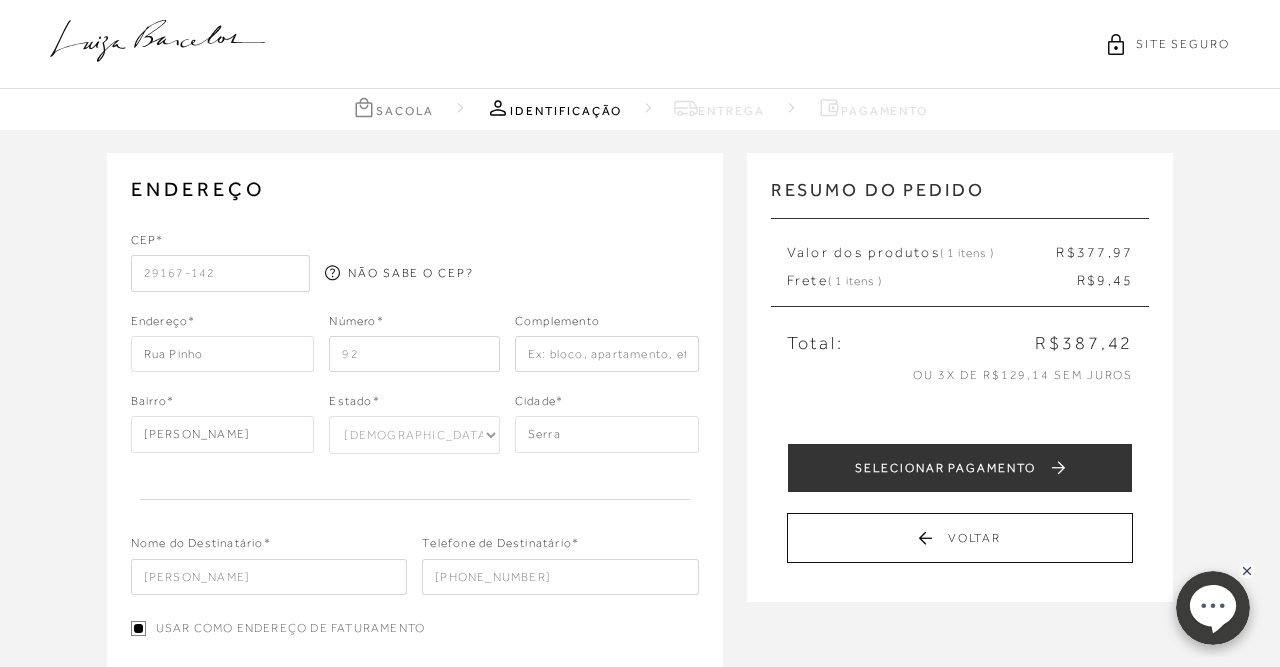 type on "92" 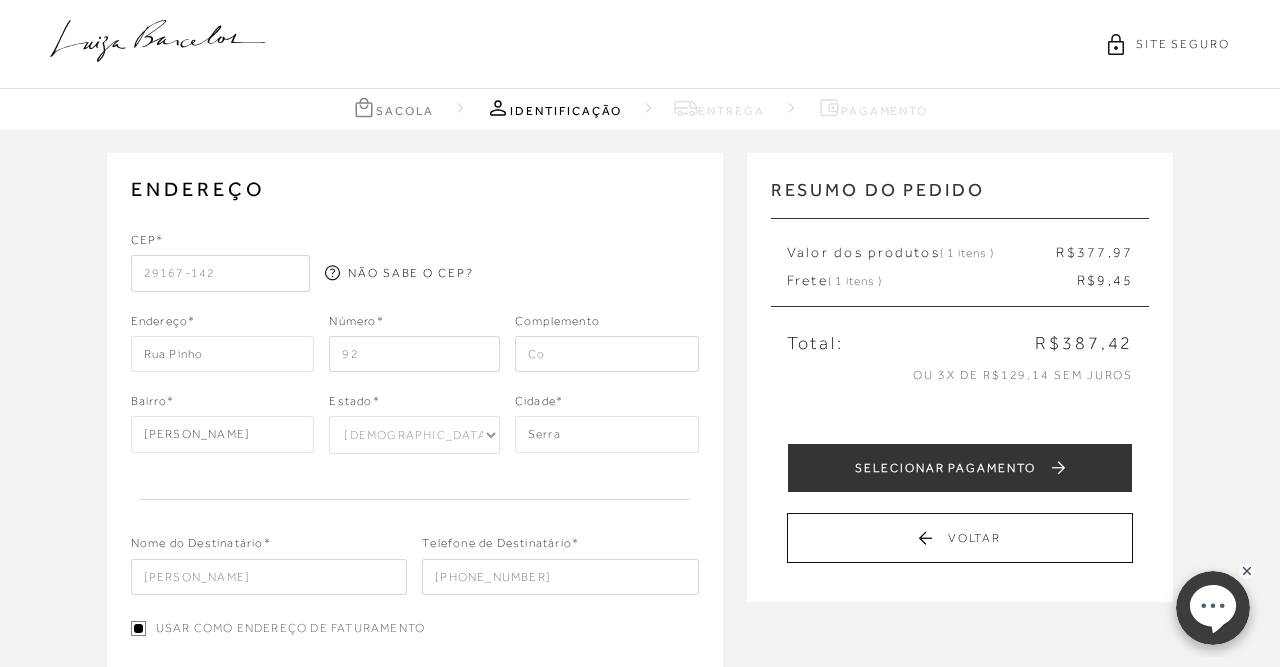 type on "C" 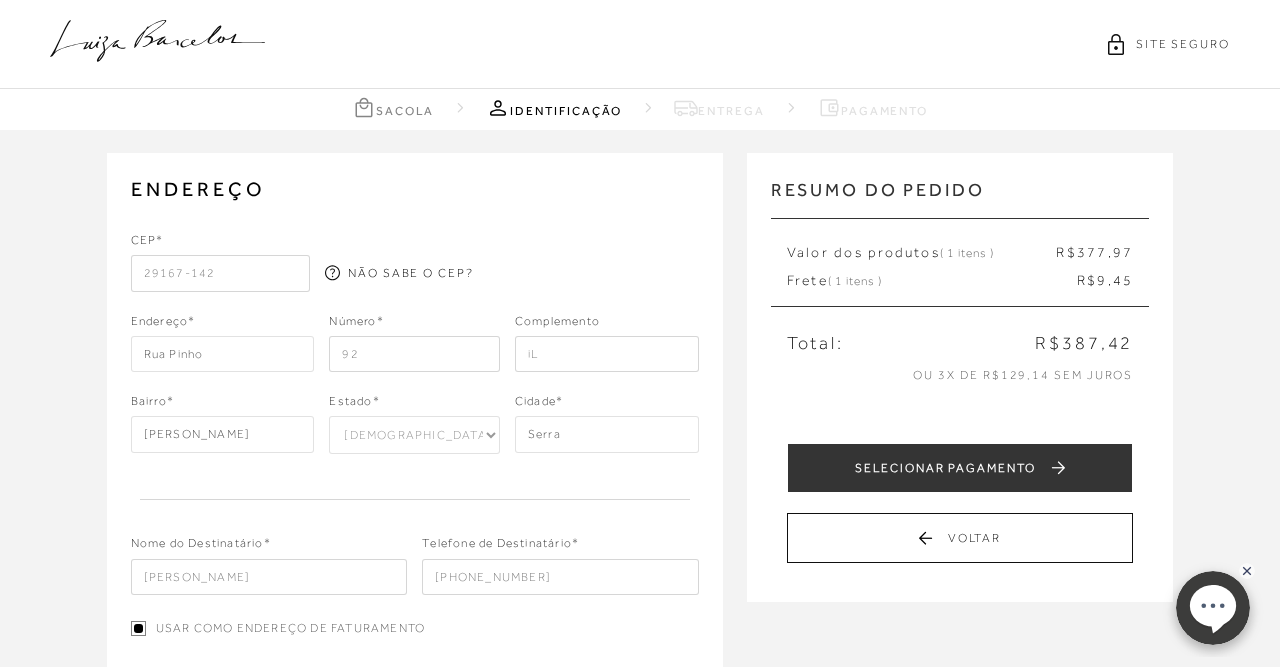 type on "i" 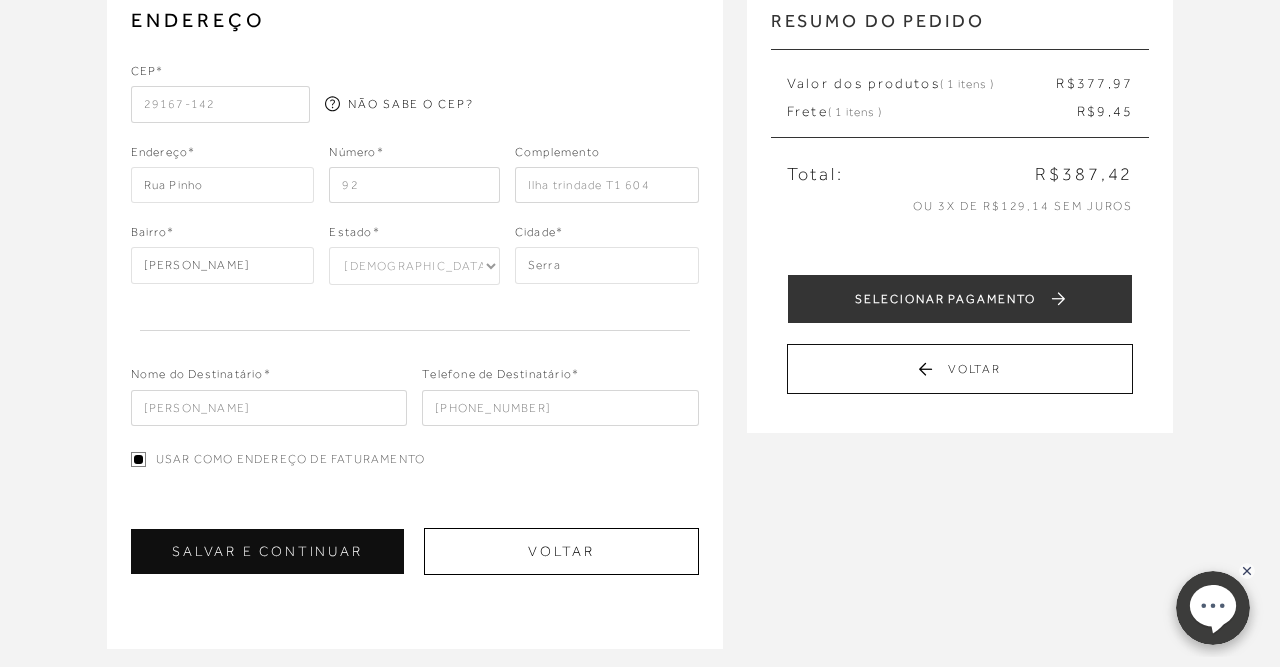 scroll, scrollTop: 208, scrollLeft: 0, axis: vertical 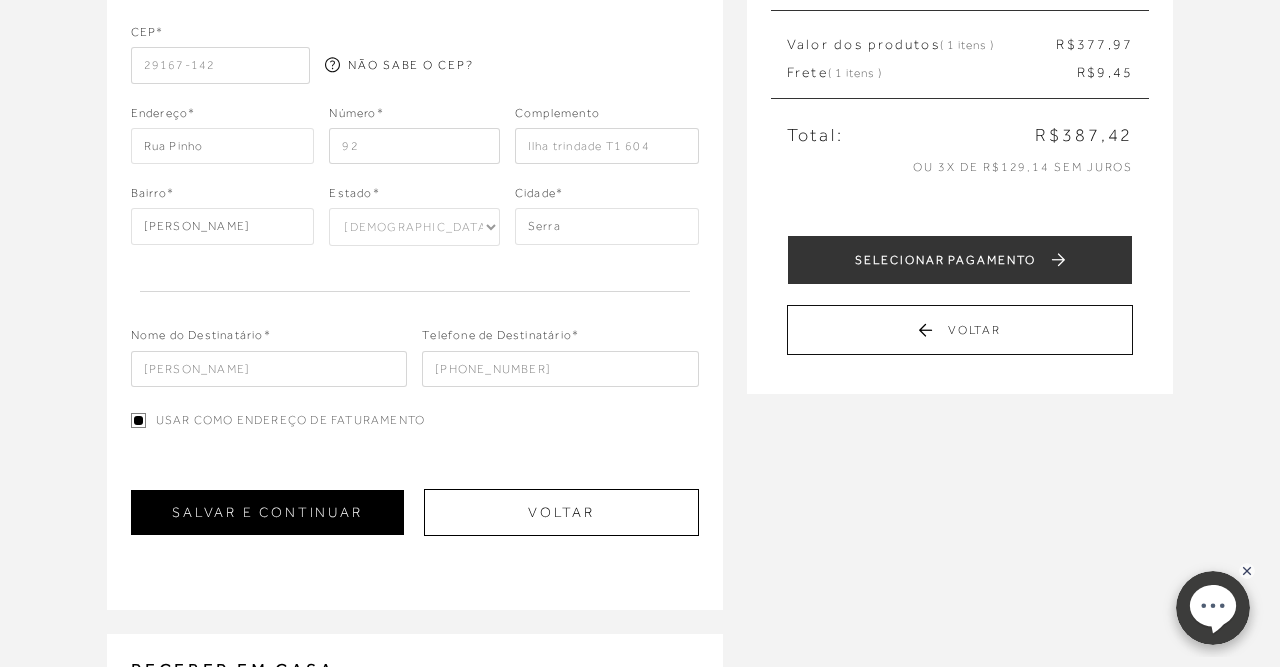 type on "Ilha trindade T1 604" 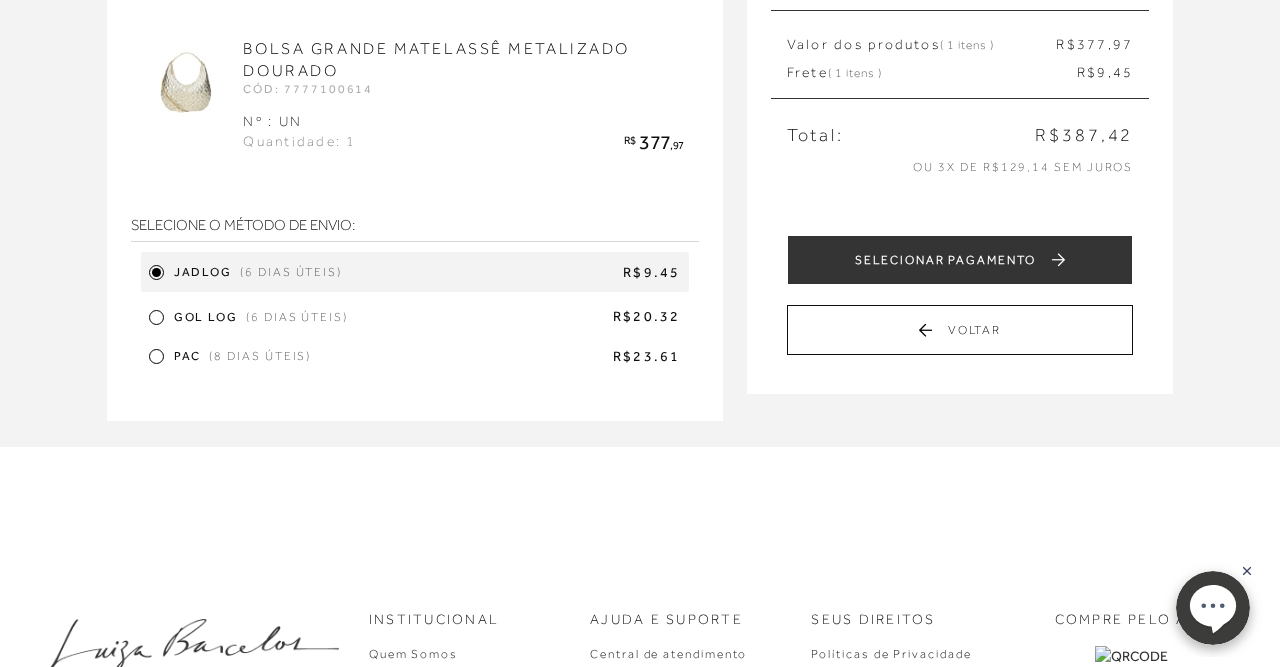 scroll, scrollTop: 0, scrollLeft: 0, axis: both 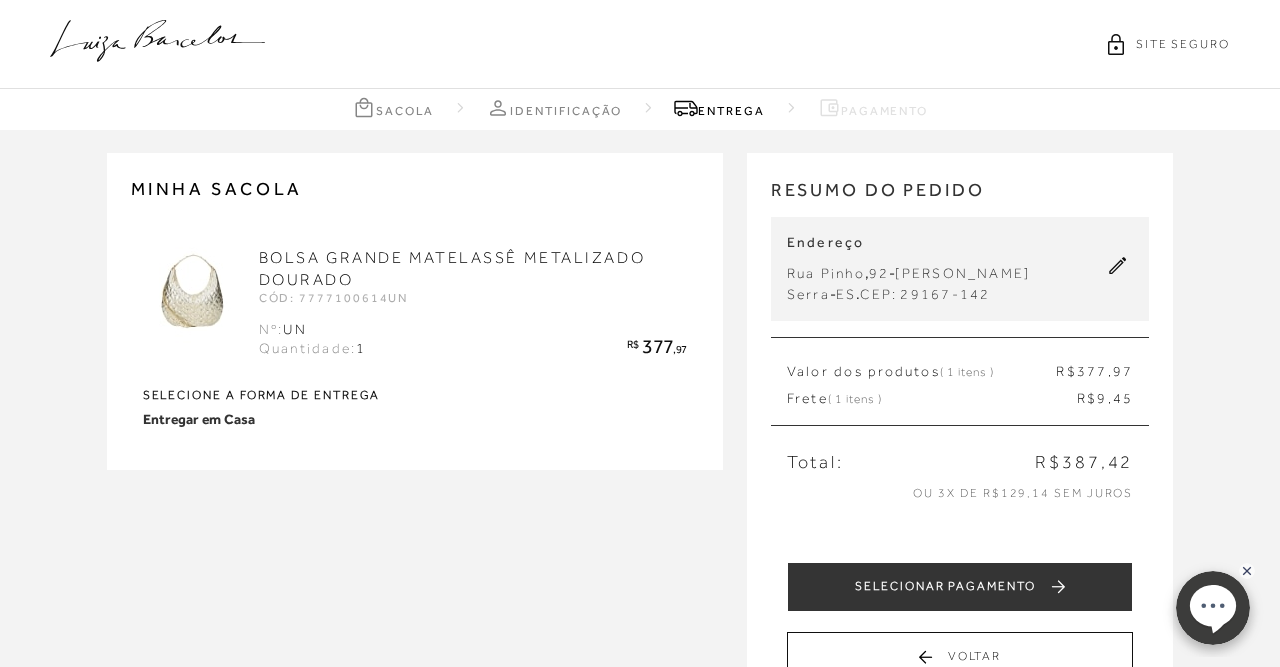 click 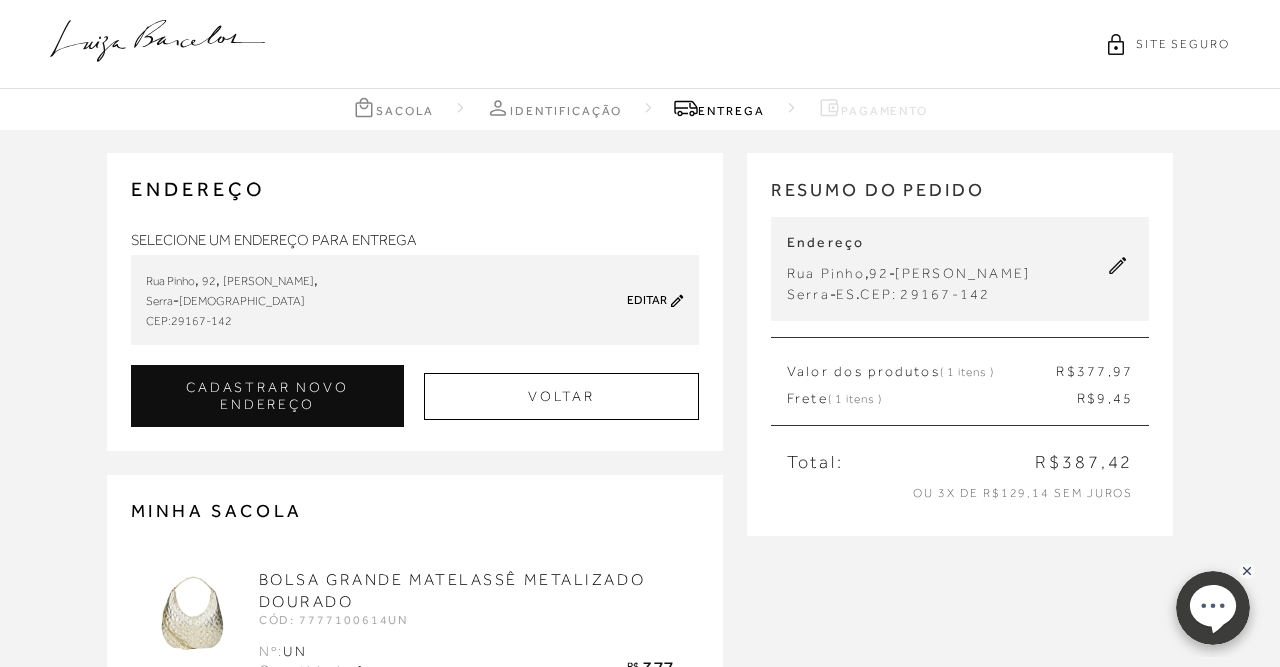 click on "Editar" at bounding box center [647, 300] 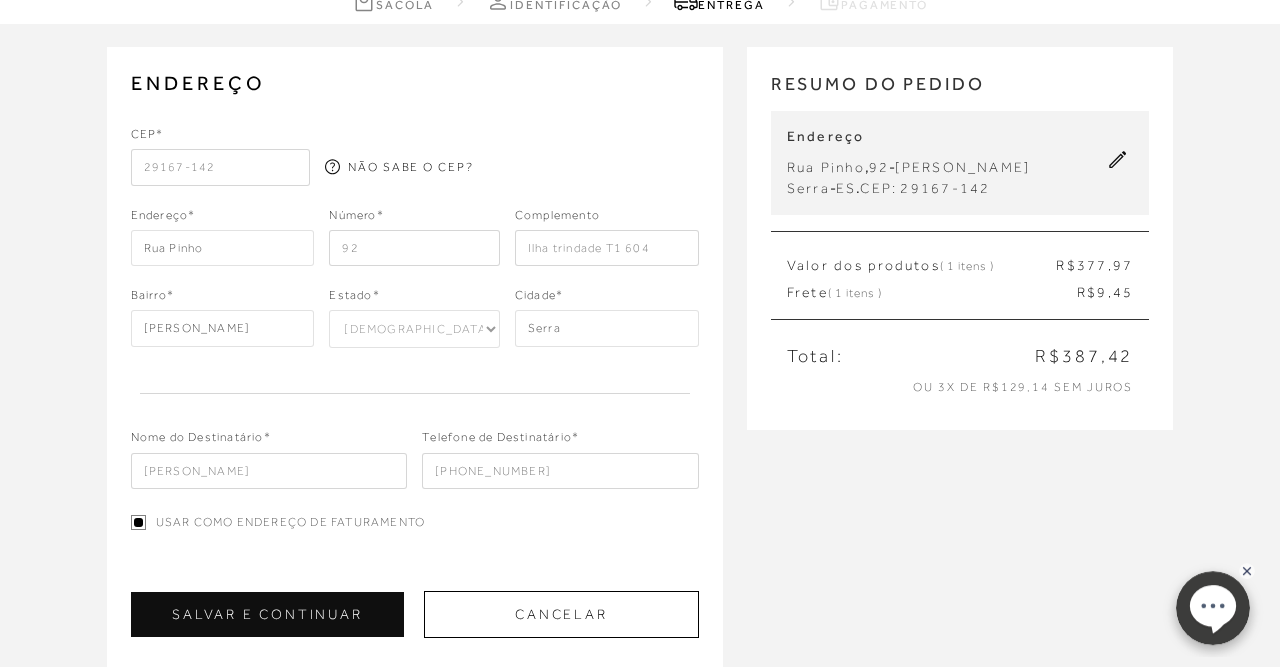 scroll, scrollTop: 208, scrollLeft: 0, axis: vertical 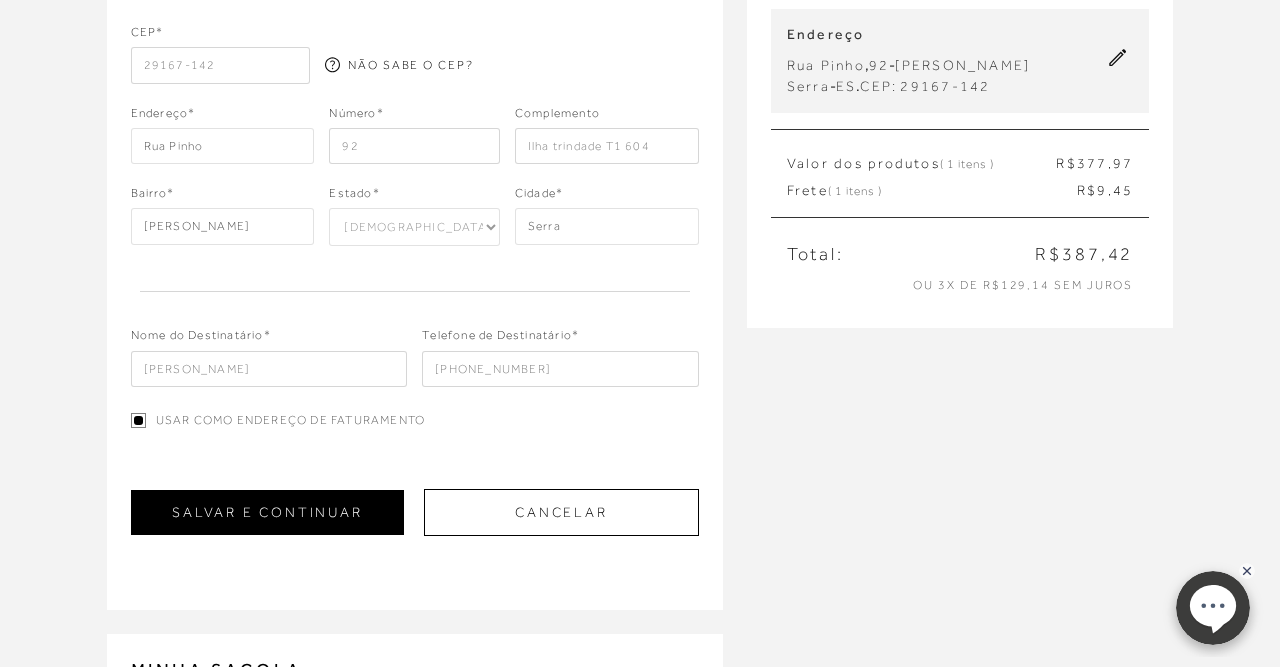 click on "SALVAR E CONTINUAR" at bounding box center (267, 512) 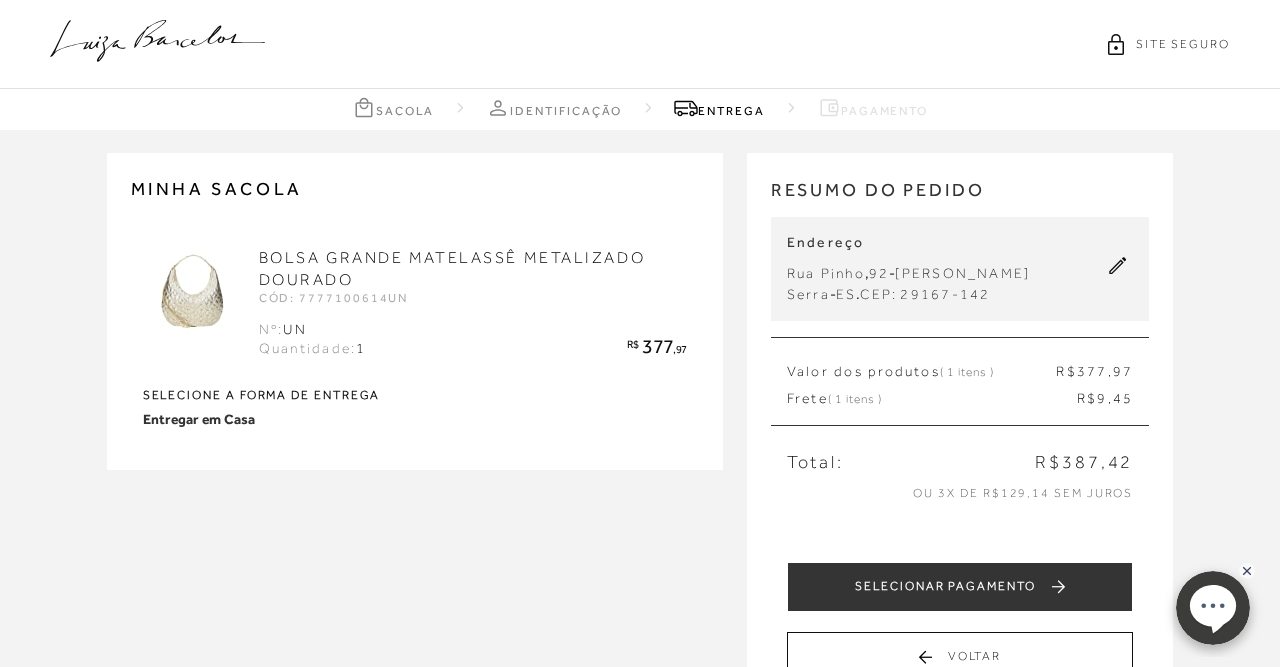 scroll, scrollTop: 104, scrollLeft: 0, axis: vertical 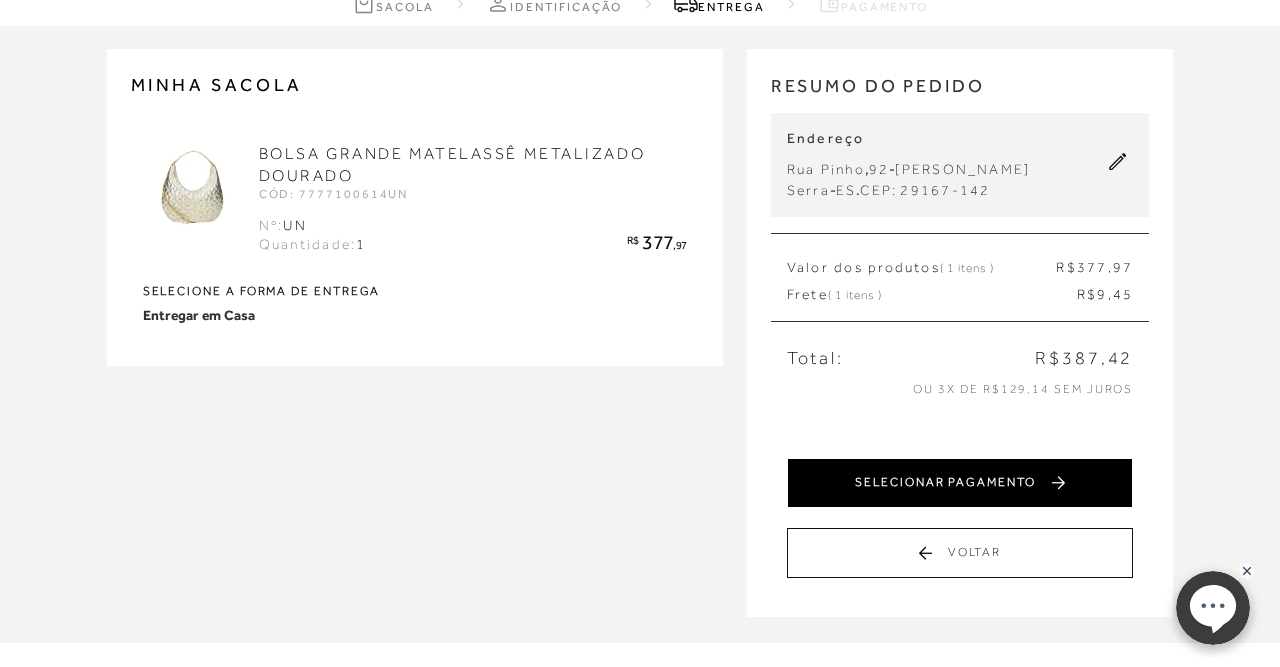 click on "SELECIONAR PAGAMENTO" at bounding box center (960, 483) 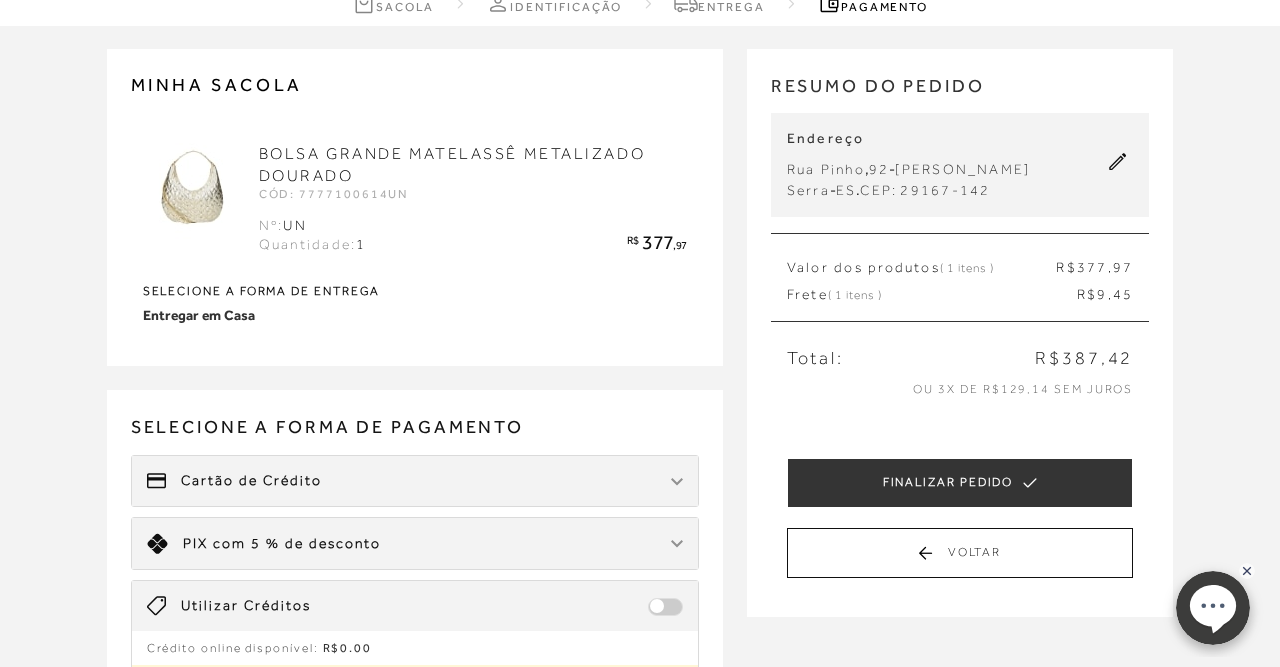 scroll, scrollTop: 0, scrollLeft: 0, axis: both 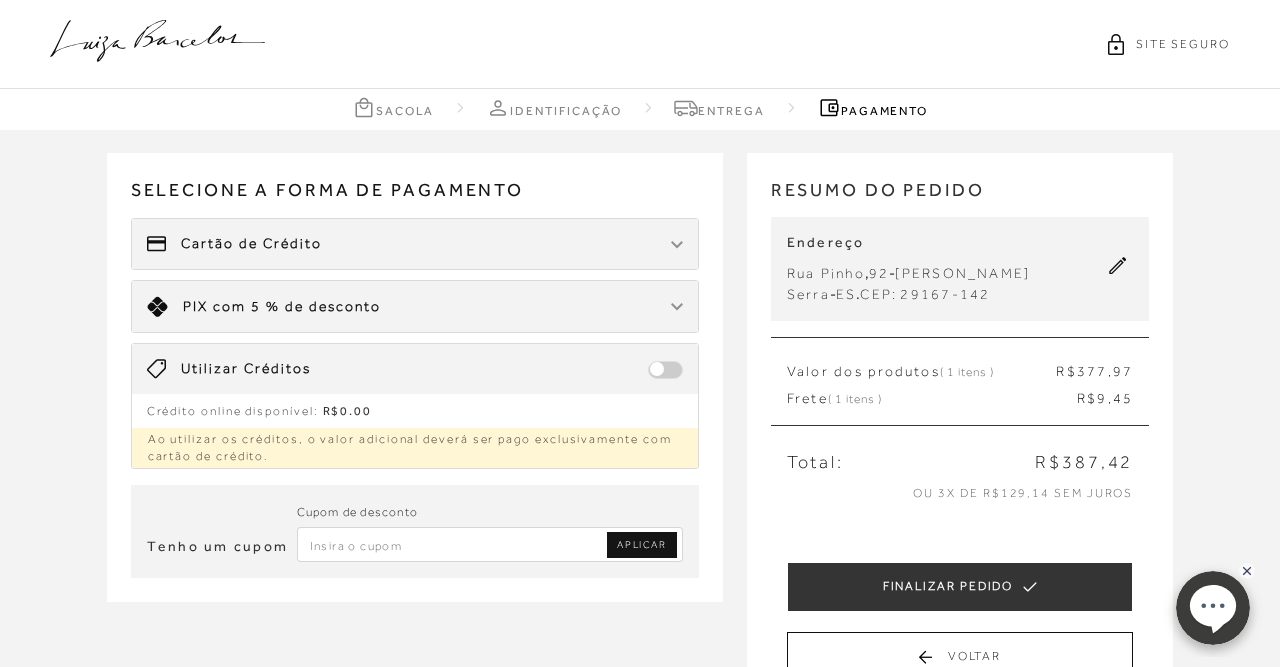 click on "Cartão de Crédito" at bounding box center (415, 244) 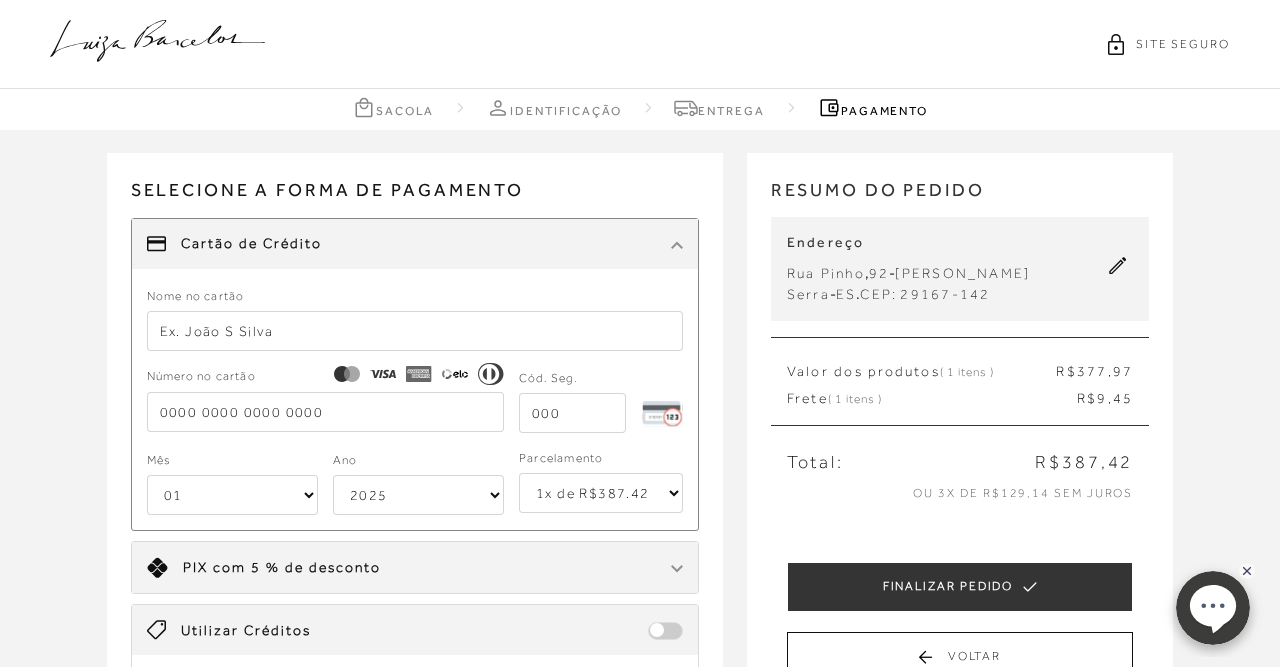 scroll, scrollTop: 104, scrollLeft: 0, axis: vertical 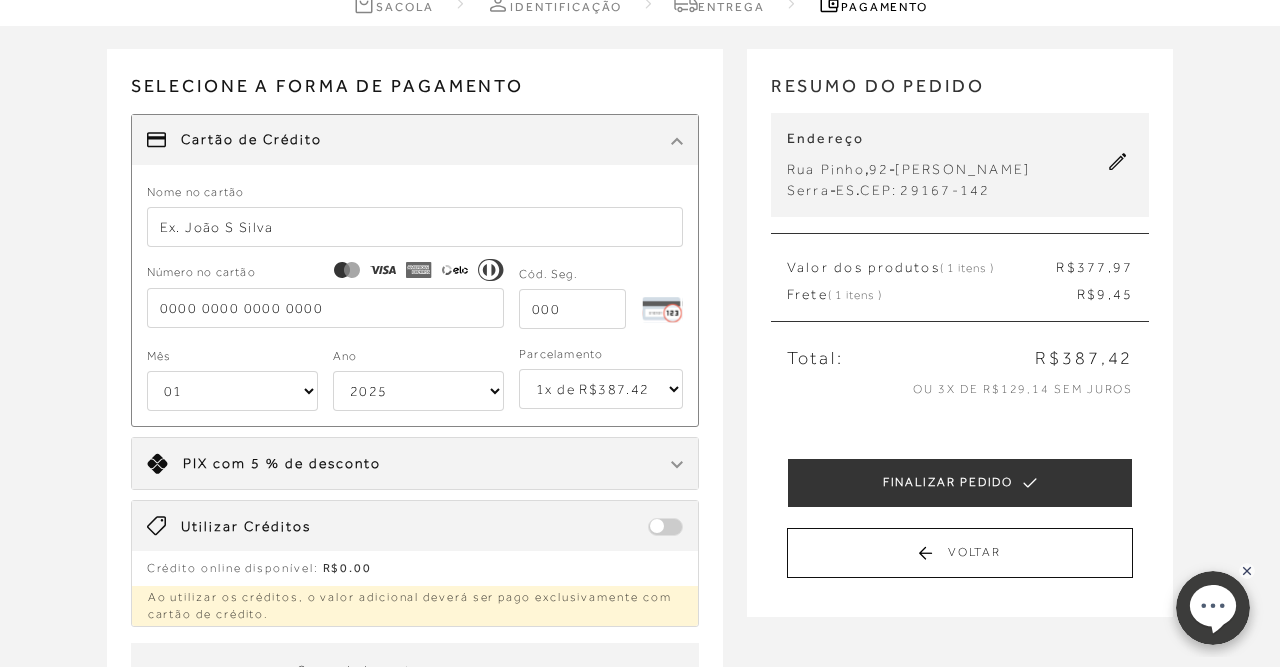 click at bounding box center [415, 227] 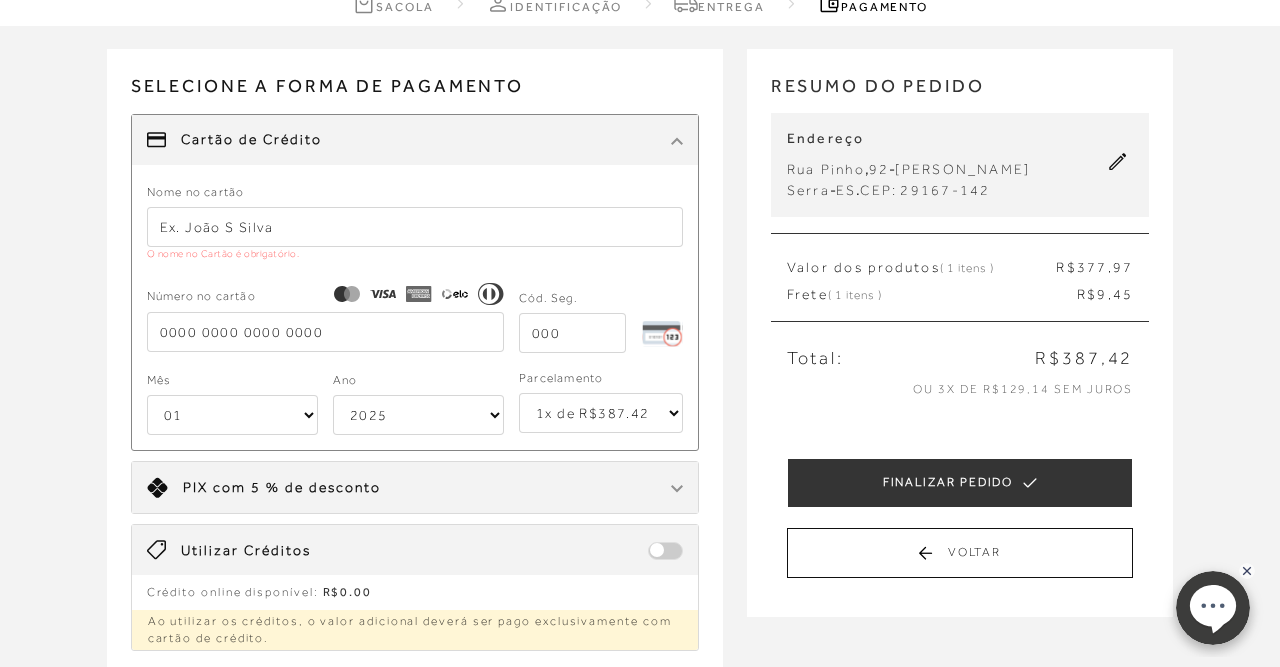 click on "Selecione a forma de pagamento
FORMA DE PAGAMENTO
Cartão de Crédito
Nome no cartão
O nome no Cartão é obrigatório.
Número no cartão
Cód. Seg." at bounding box center (415, 350) 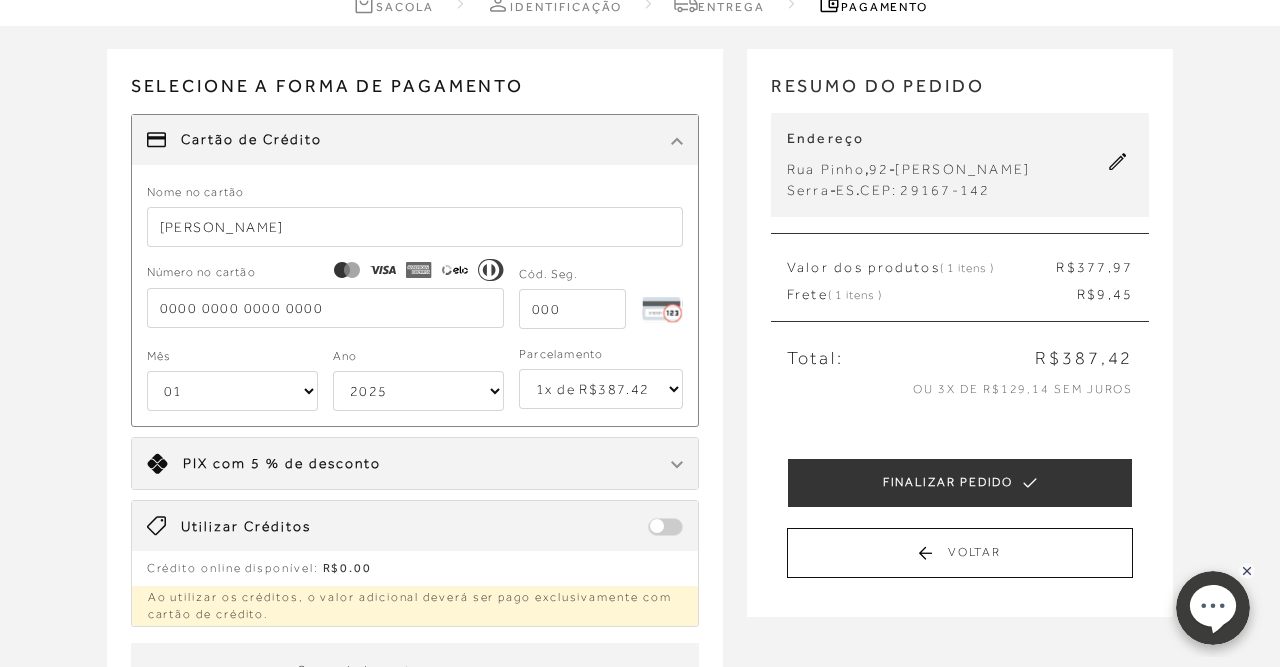 type on "HERIKA SIZINI" 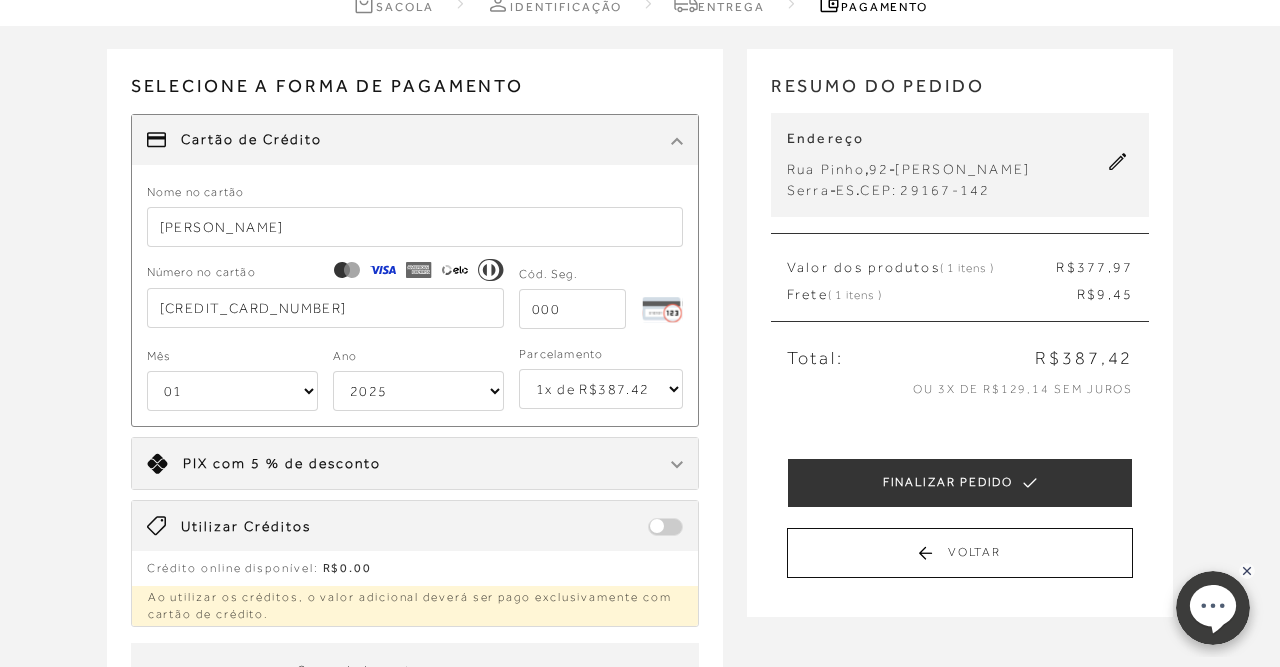 type on "4258 5023 5997 8729" 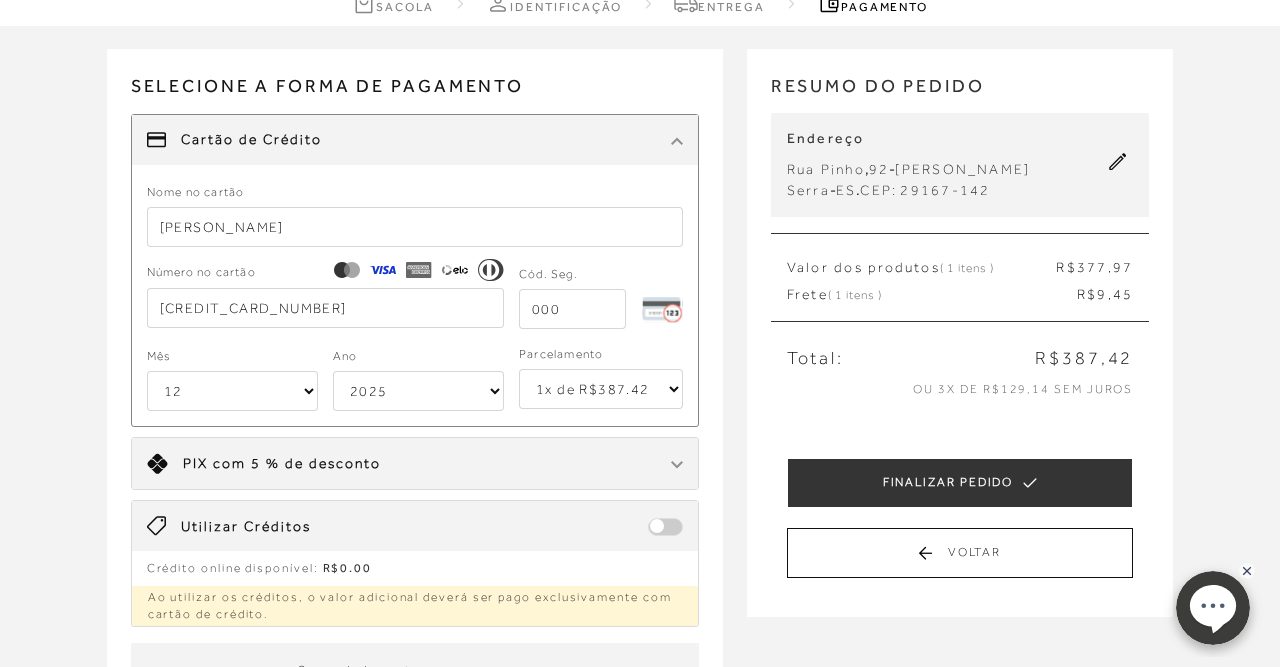 click on "12" at bounding box center (0, 0) 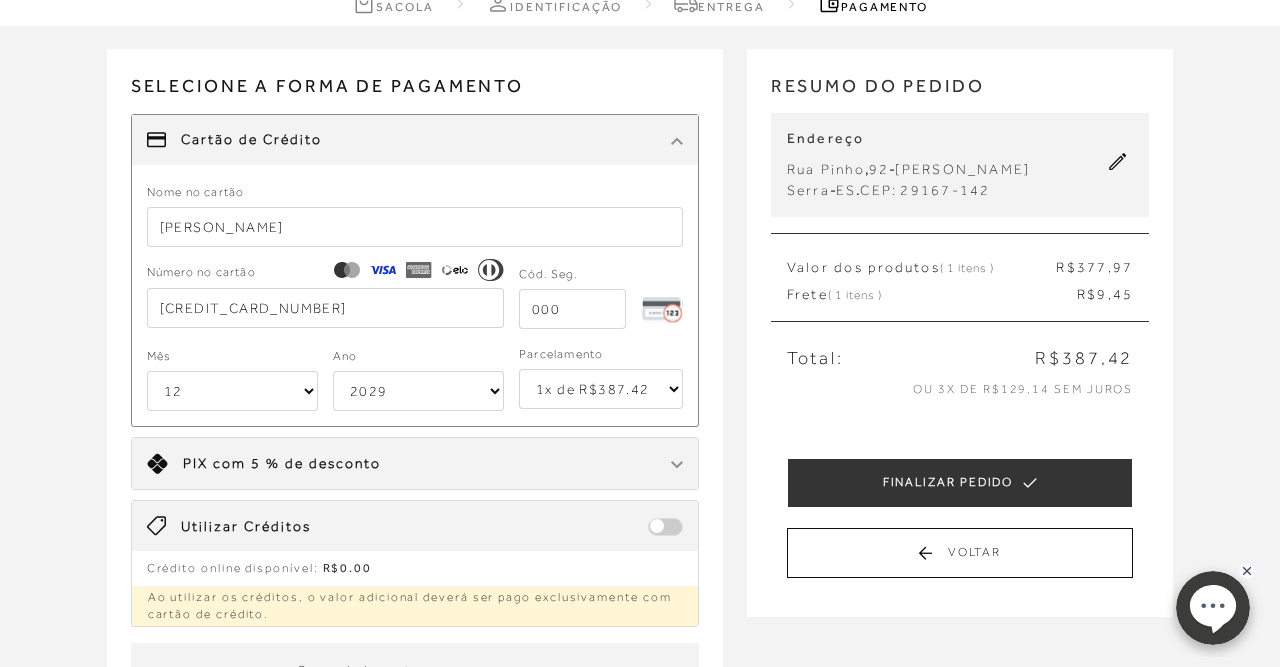 click on "2029" at bounding box center [0, 0] 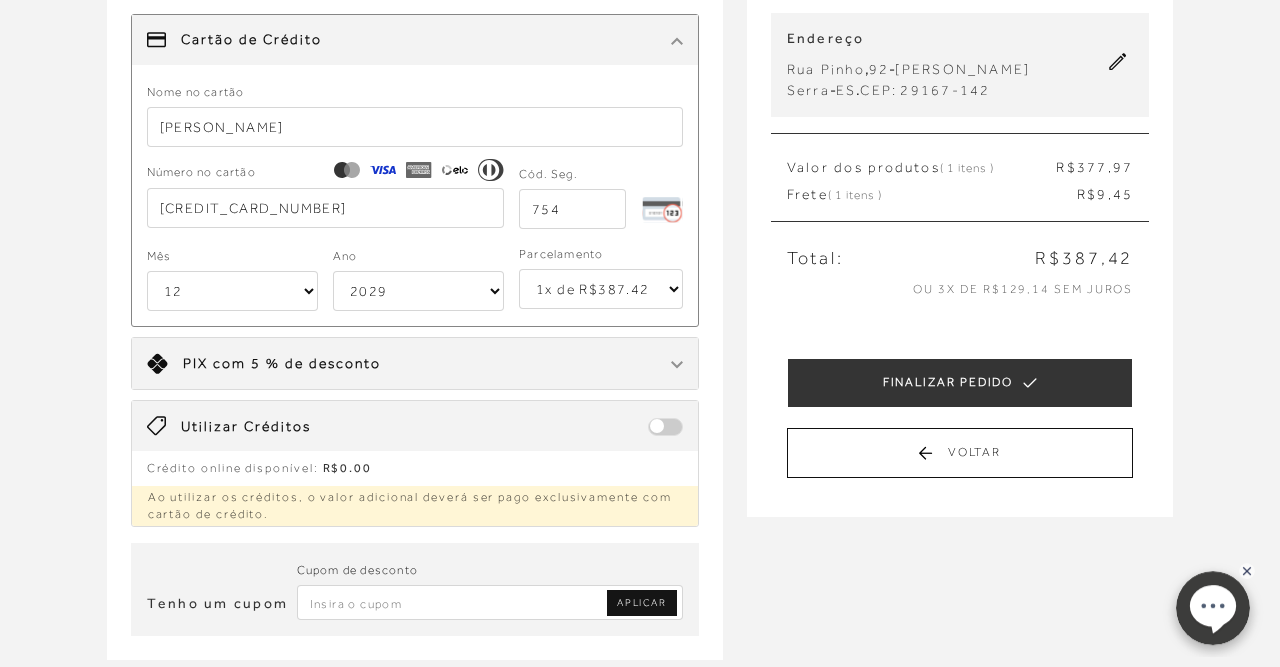 scroll, scrollTop: 208, scrollLeft: 0, axis: vertical 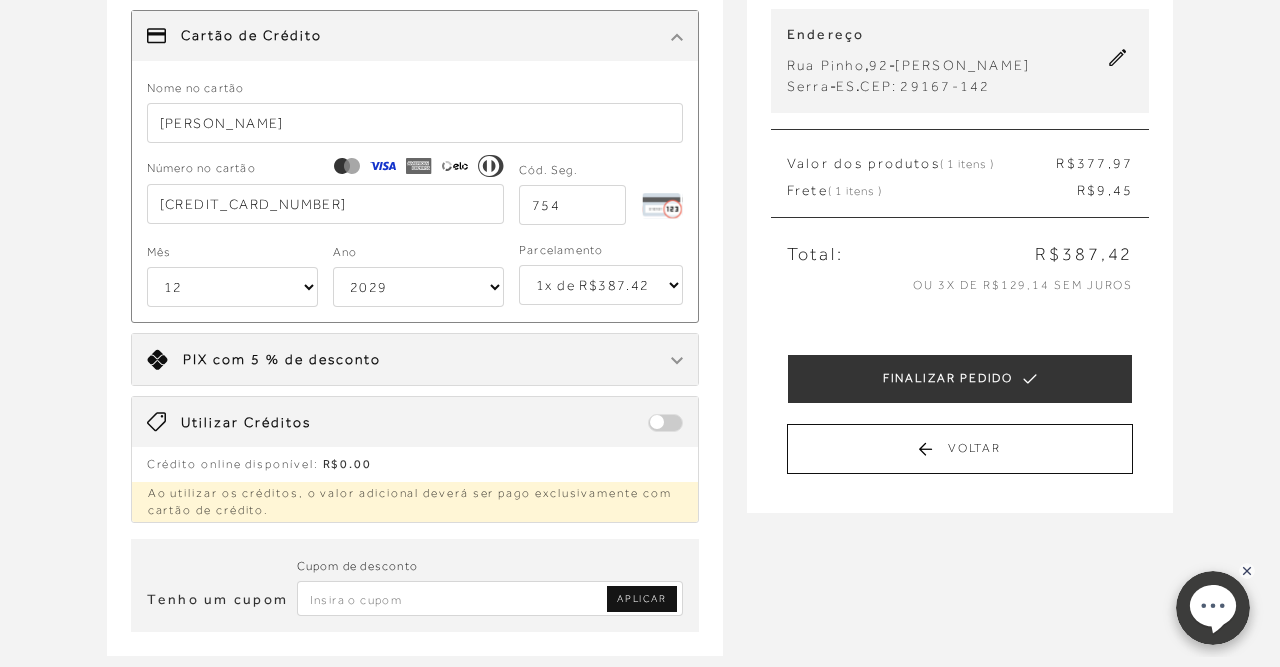 type on "754" 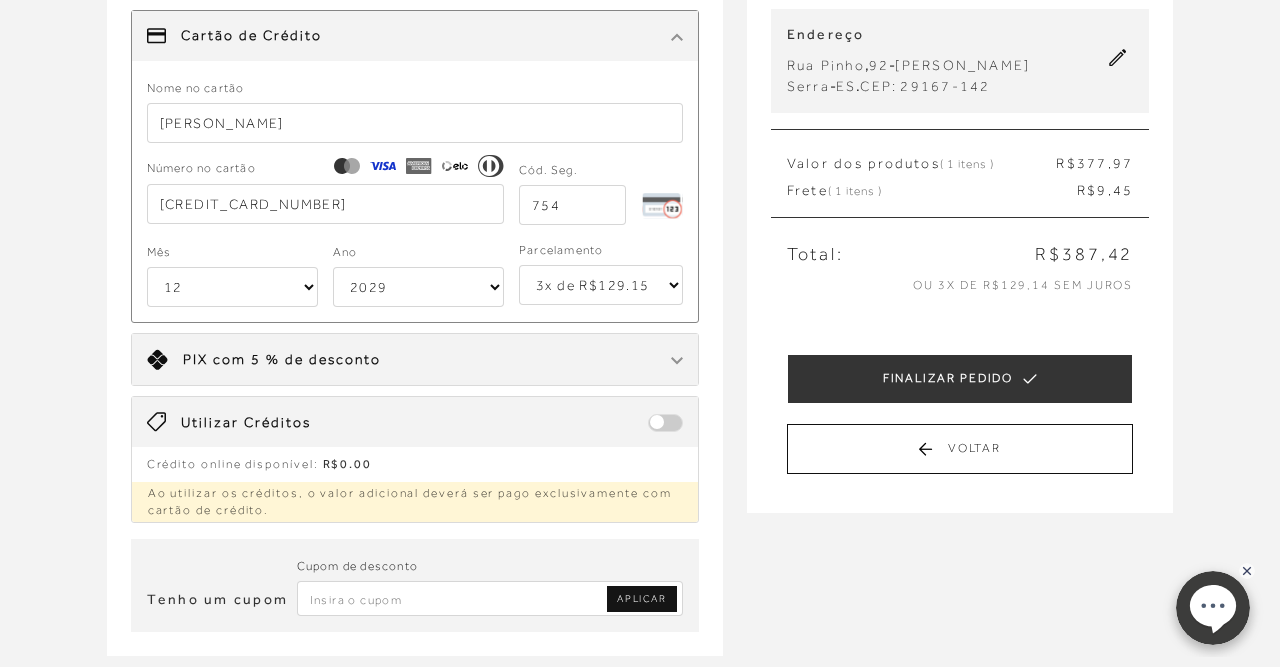 click on "3x de R$129.15 sem juros" at bounding box center [0, 0] 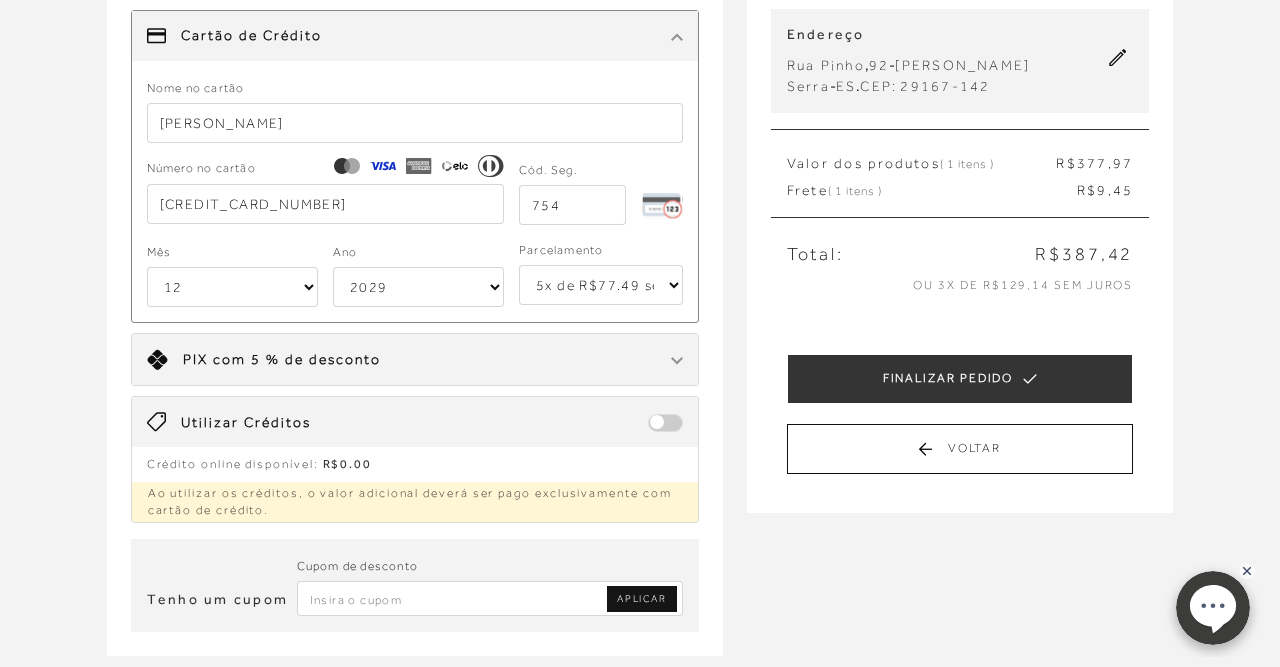 click on "5x de R$77.49 sem juros" at bounding box center [0, 0] 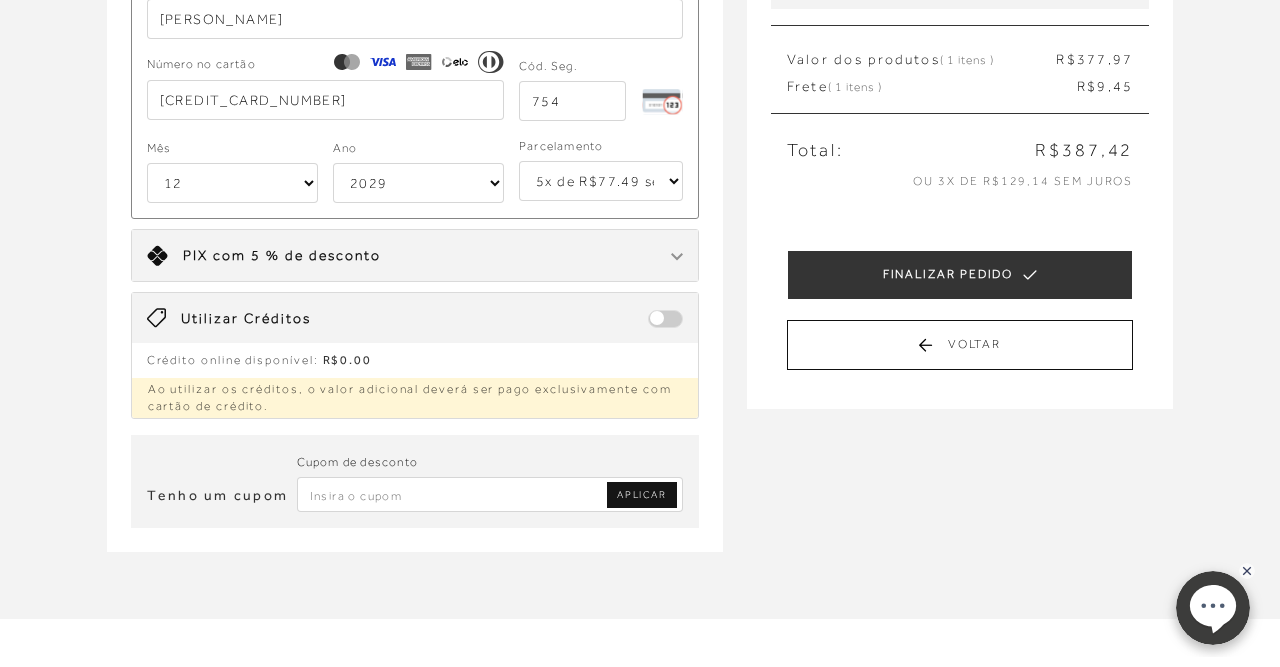 click at bounding box center (490, 494) 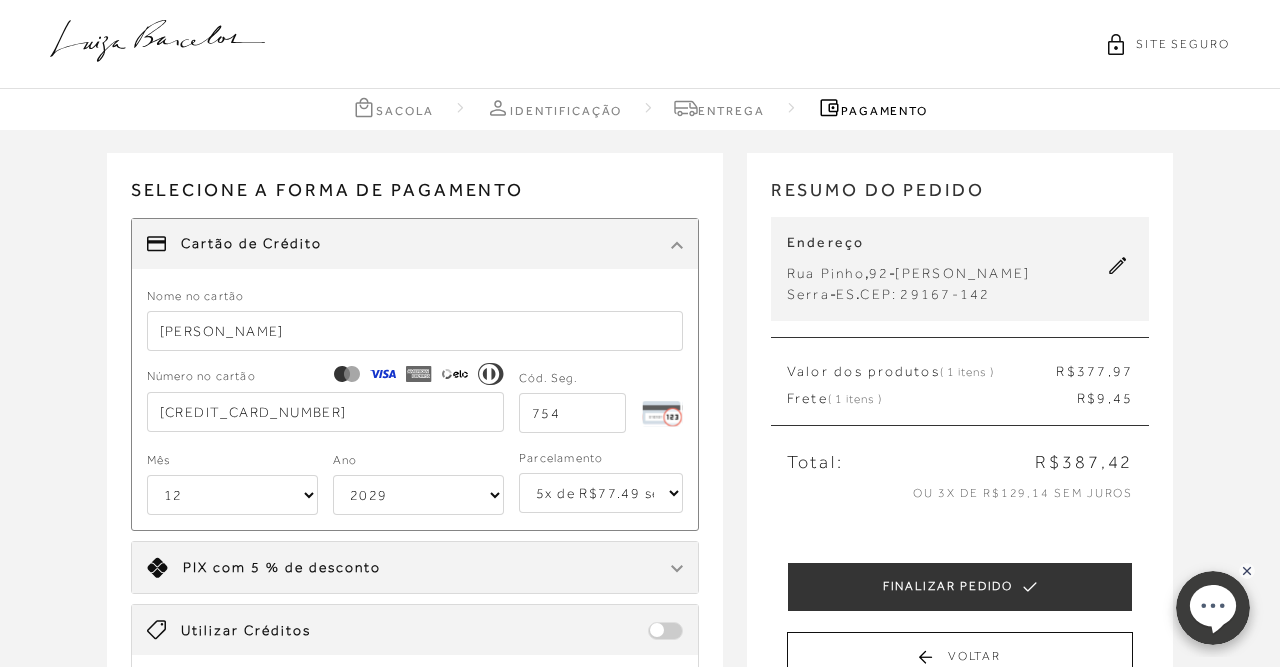 scroll, scrollTop: 104, scrollLeft: 0, axis: vertical 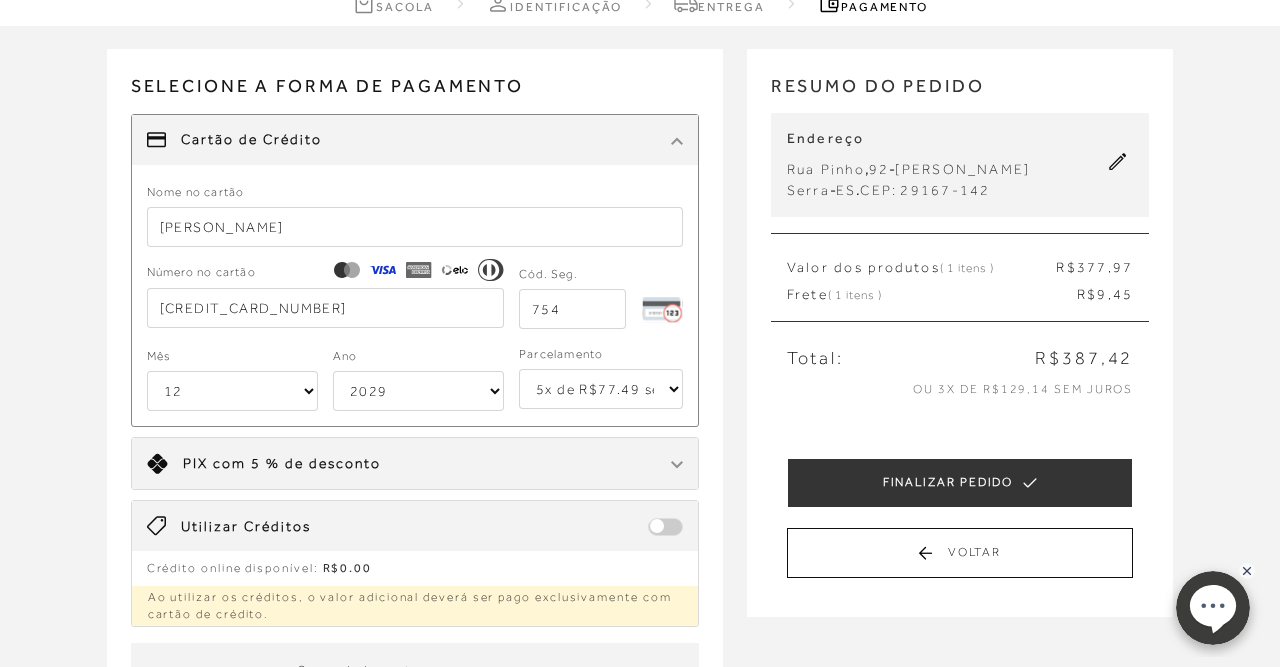 click on "1x de R$387.42 2x de R$193.71 sem juros 3x de R$129.15 sem juros 4x de R$96.86 sem juros 5x de R$77.49 sem juros 6x de R$64.58 sem juros" at bounding box center [601, 389] 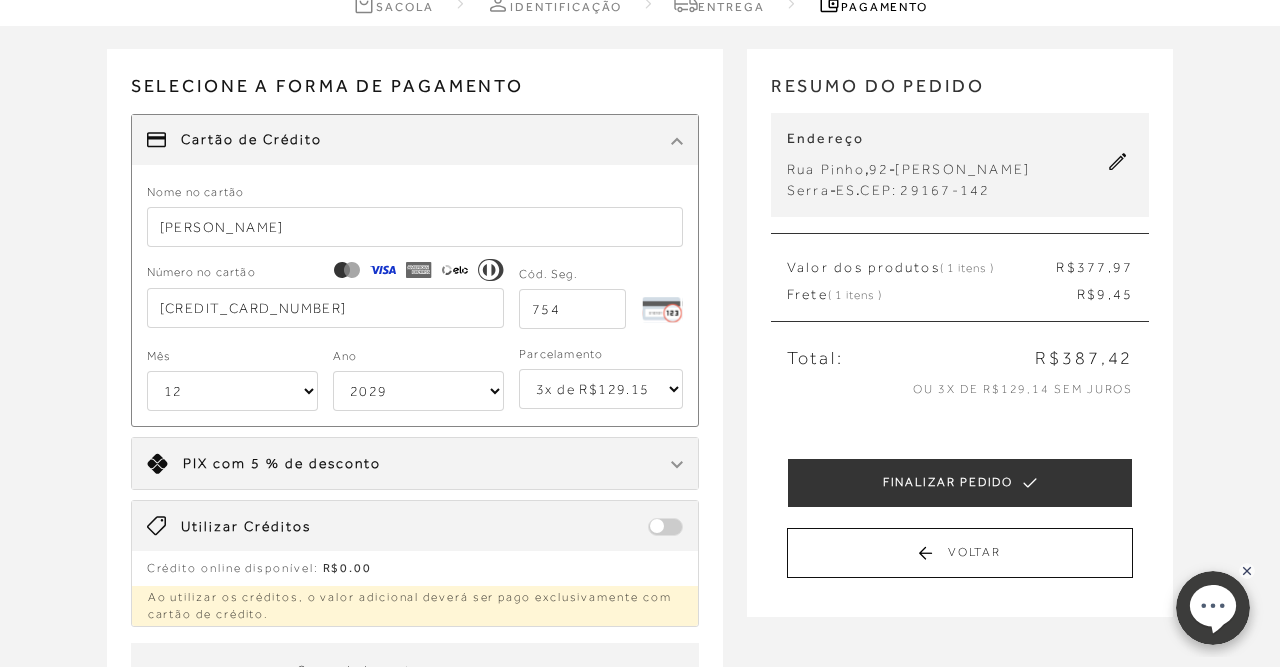 click on "3x de R$129.15 sem juros" at bounding box center [0, 0] 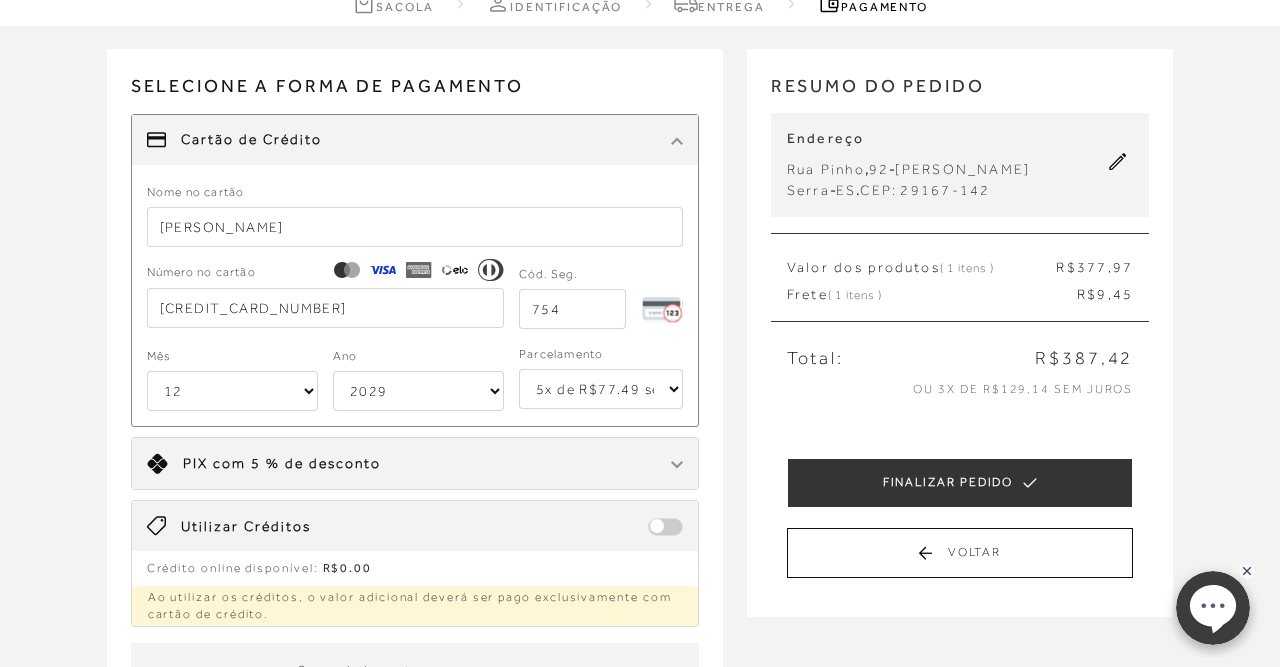 click on "5x de R$77.49 sem juros" at bounding box center (0, 0) 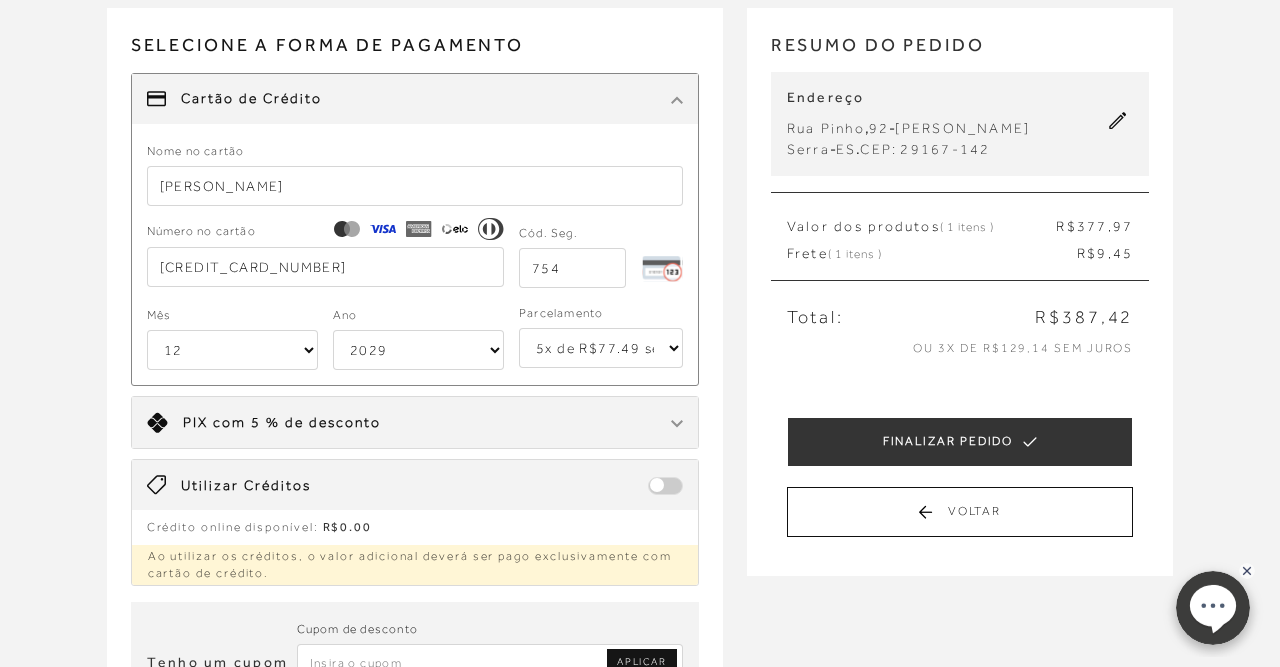 scroll, scrollTop: 208, scrollLeft: 0, axis: vertical 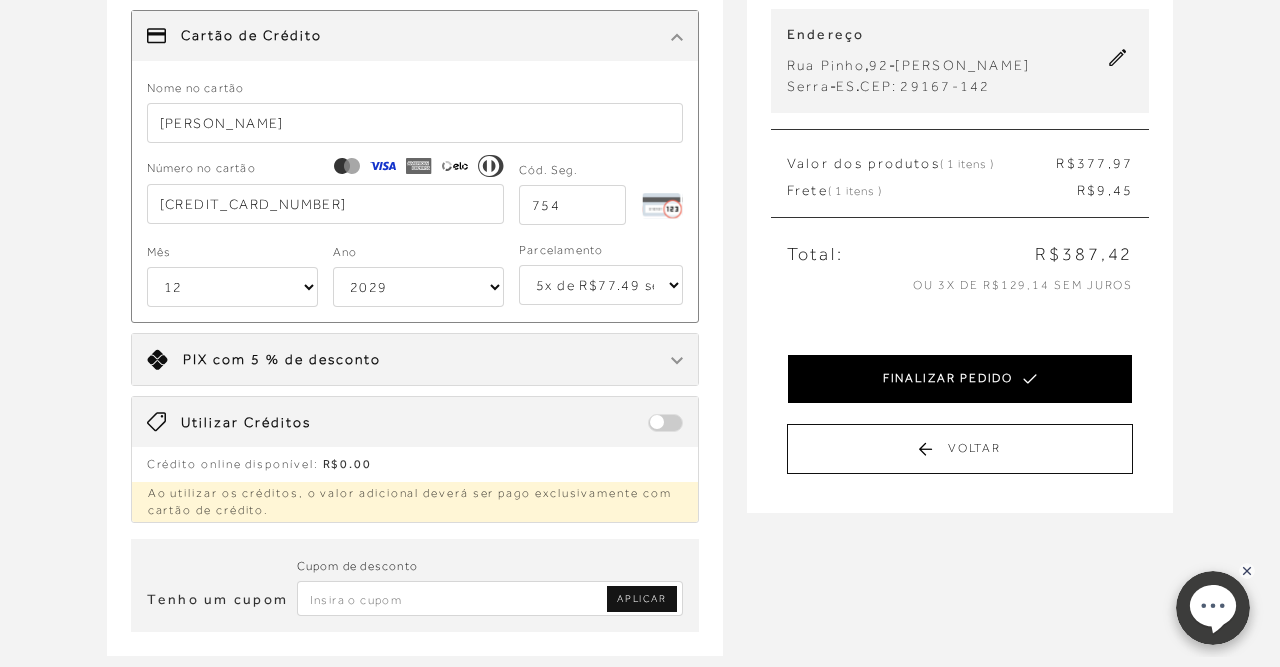 click on "FINALIZAR PEDIDO" at bounding box center (960, 379) 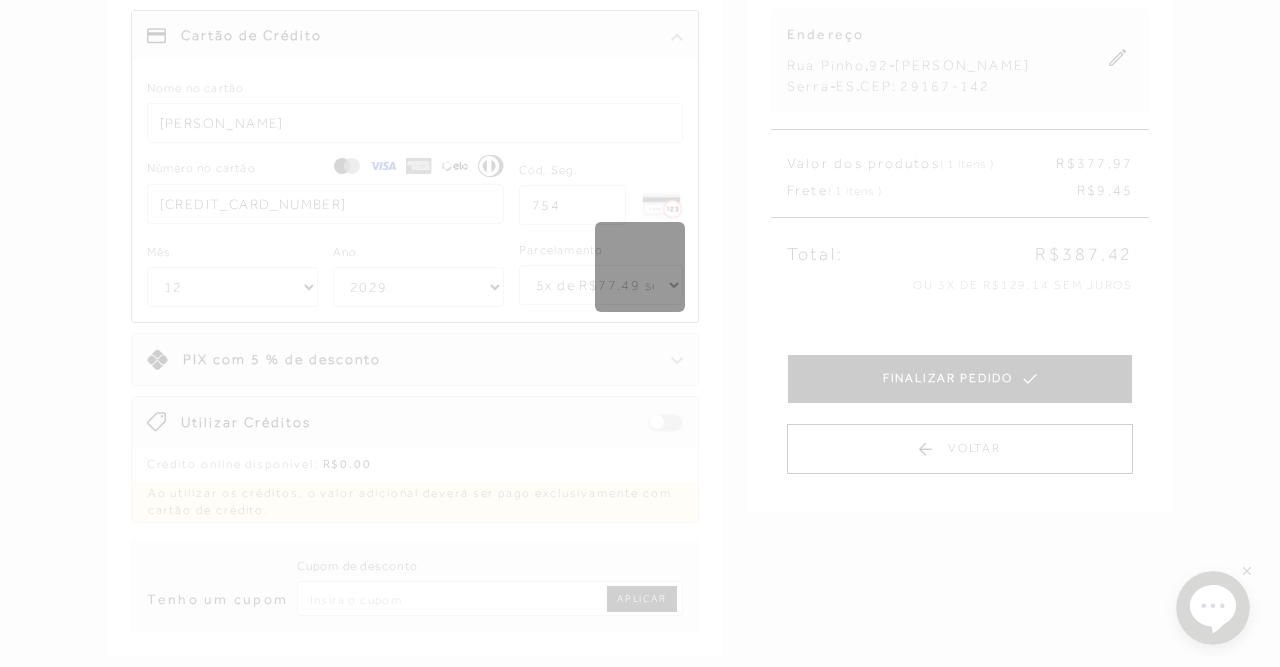 scroll, scrollTop: 0, scrollLeft: 0, axis: both 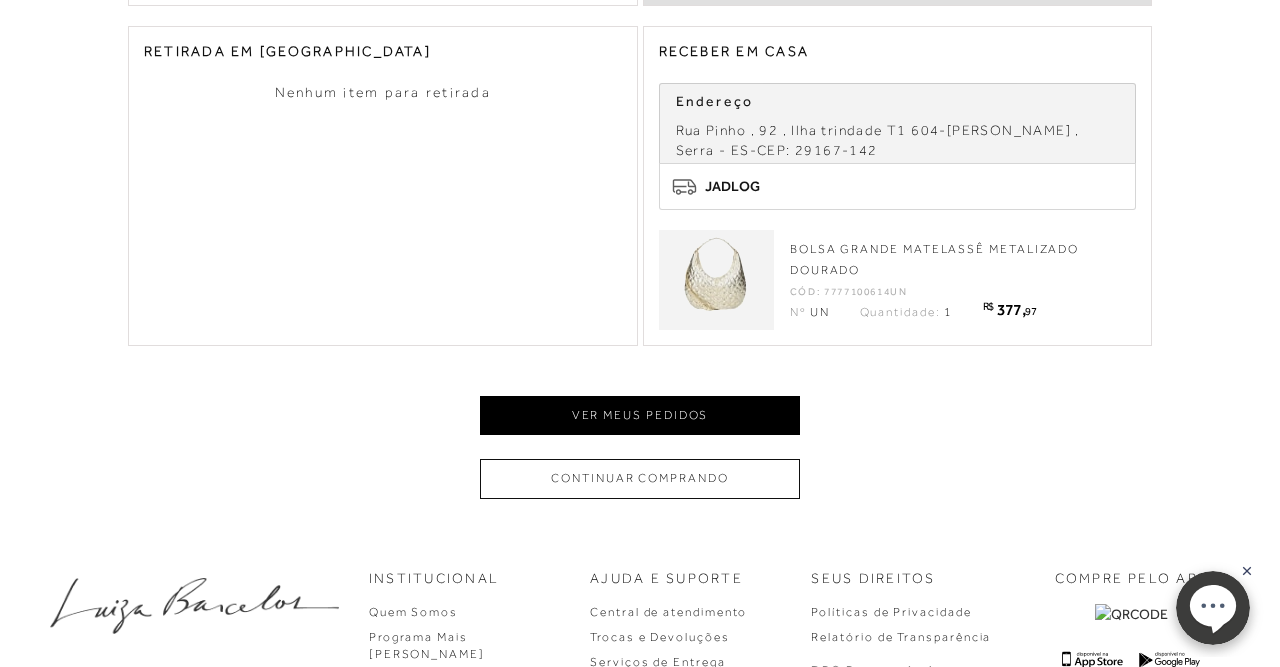 click on "Ver meus pedidos" at bounding box center [640, 415] 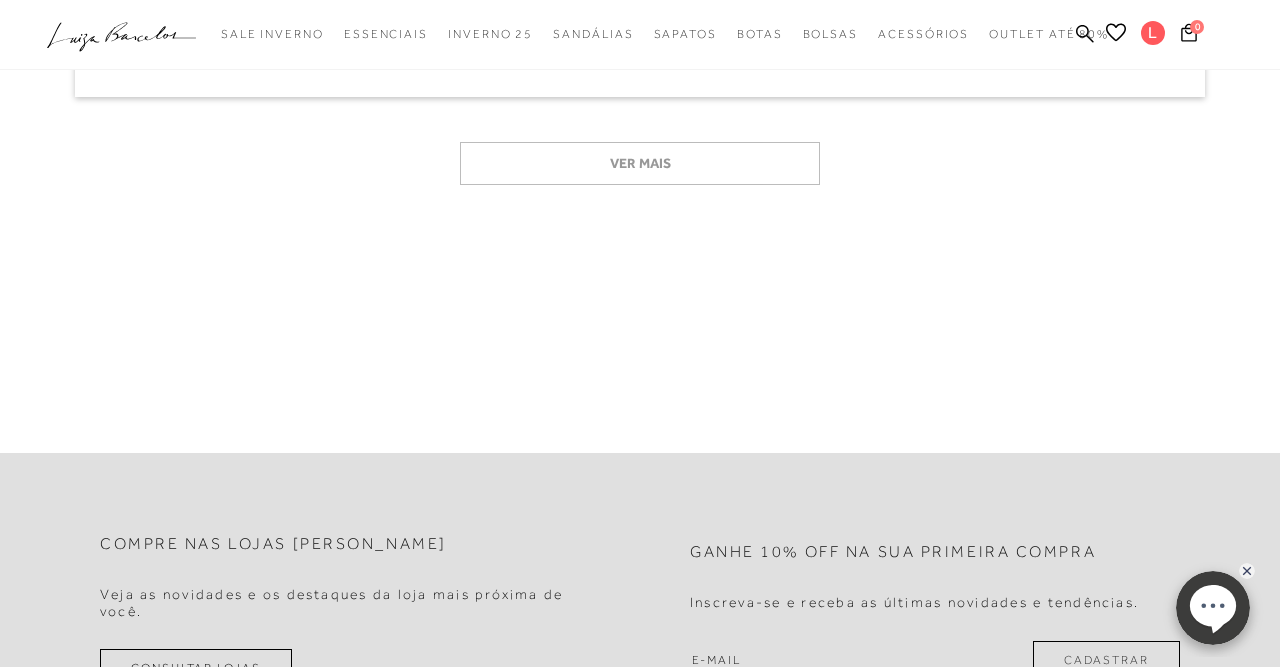 scroll, scrollTop: 0, scrollLeft: 0, axis: both 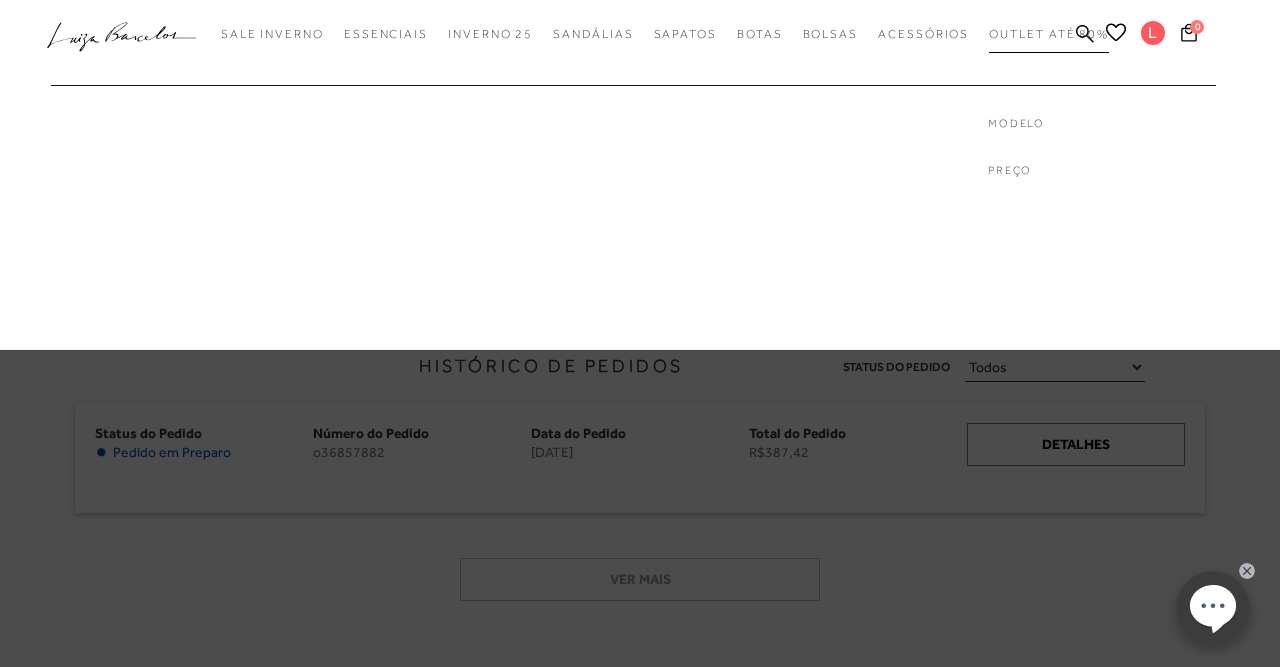 click on "Outlet até 80%" at bounding box center [1049, 34] 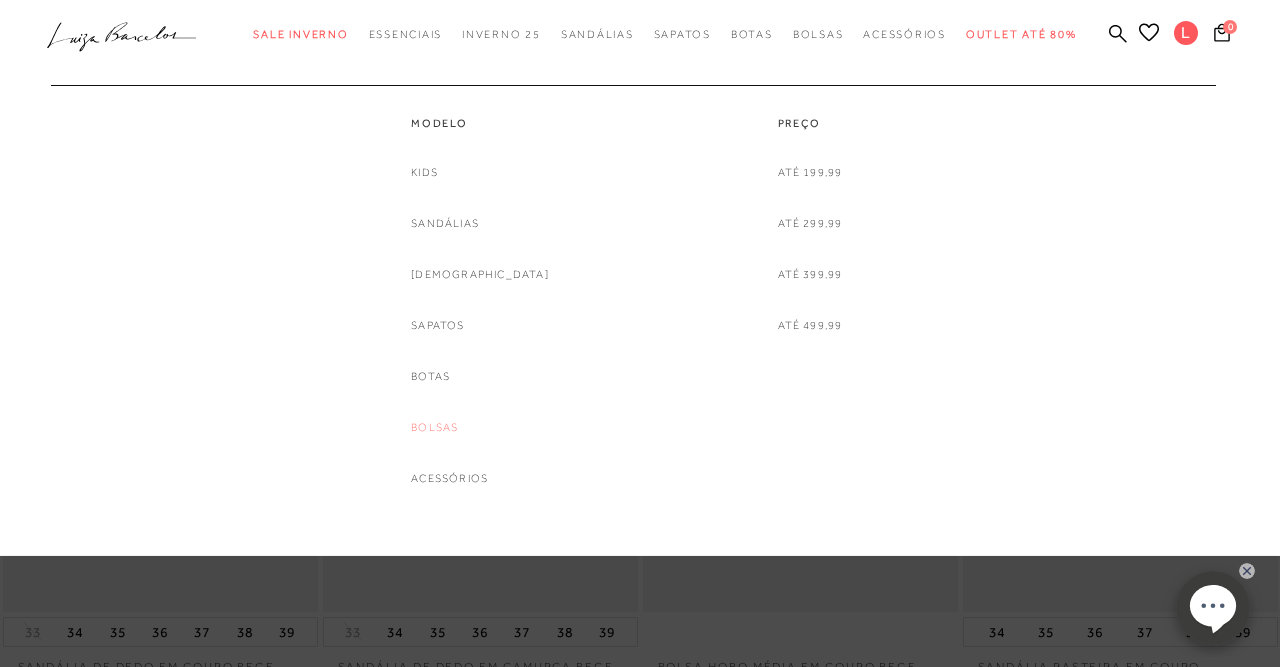 click on "Bolsas" at bounding box center (434, 427) 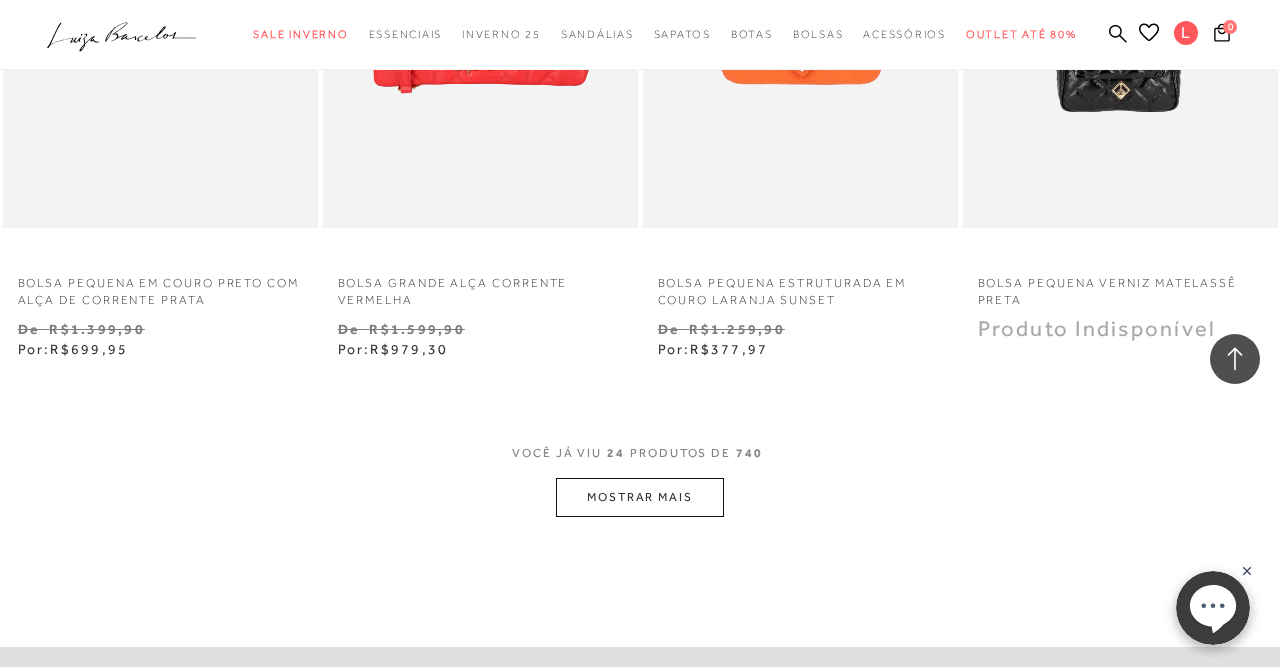 scroll, scrollTop: 3744, scrollLeft: 0, axis: vertical 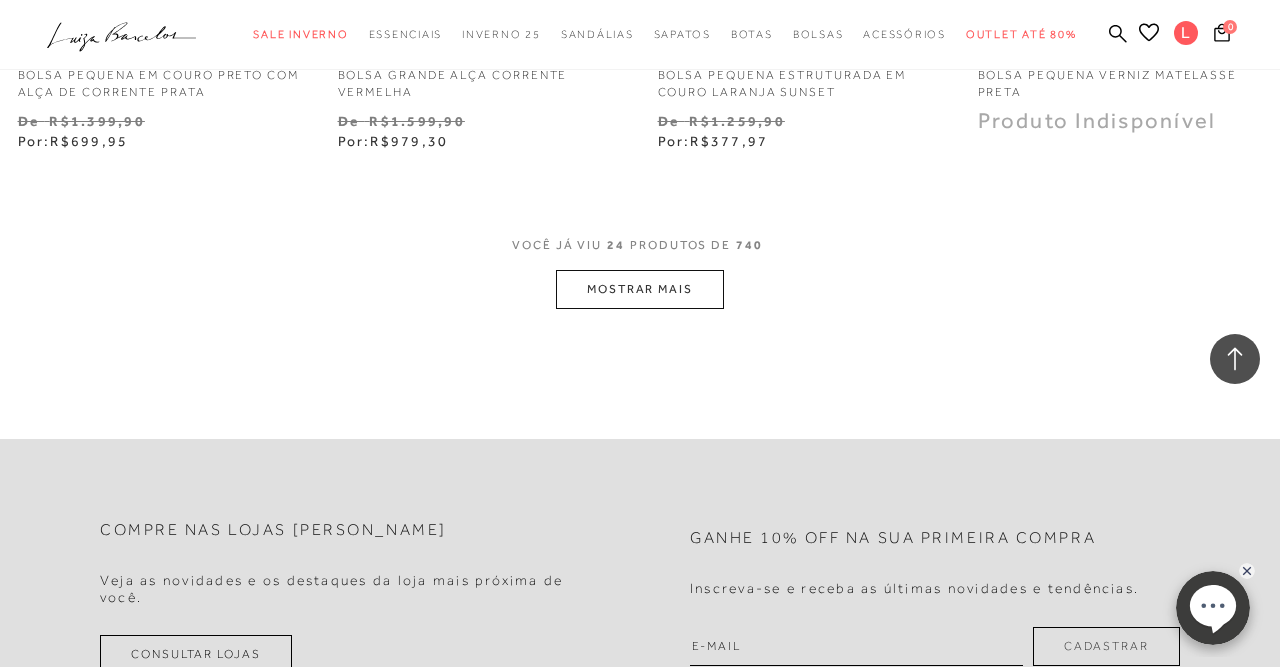 click on "MOSTRAR MAIS" at bounding box center (640, 289) 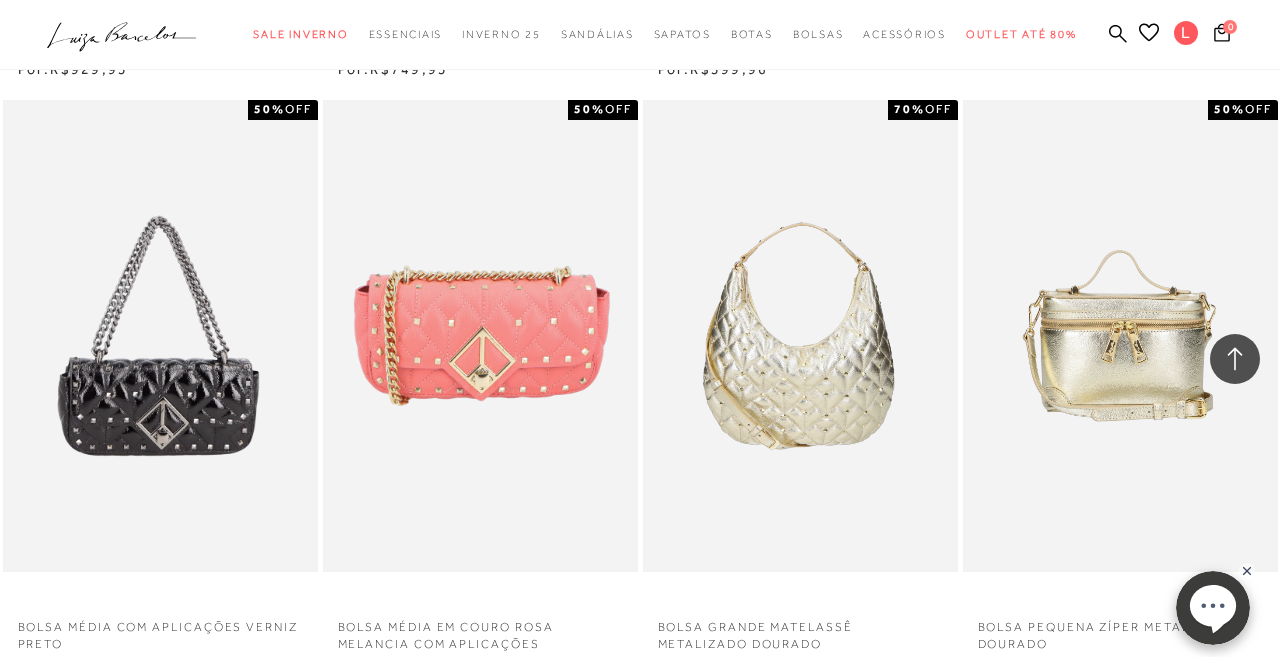 scroll, scrollTop: 6552, scrollLeft: 0, axis: vertical 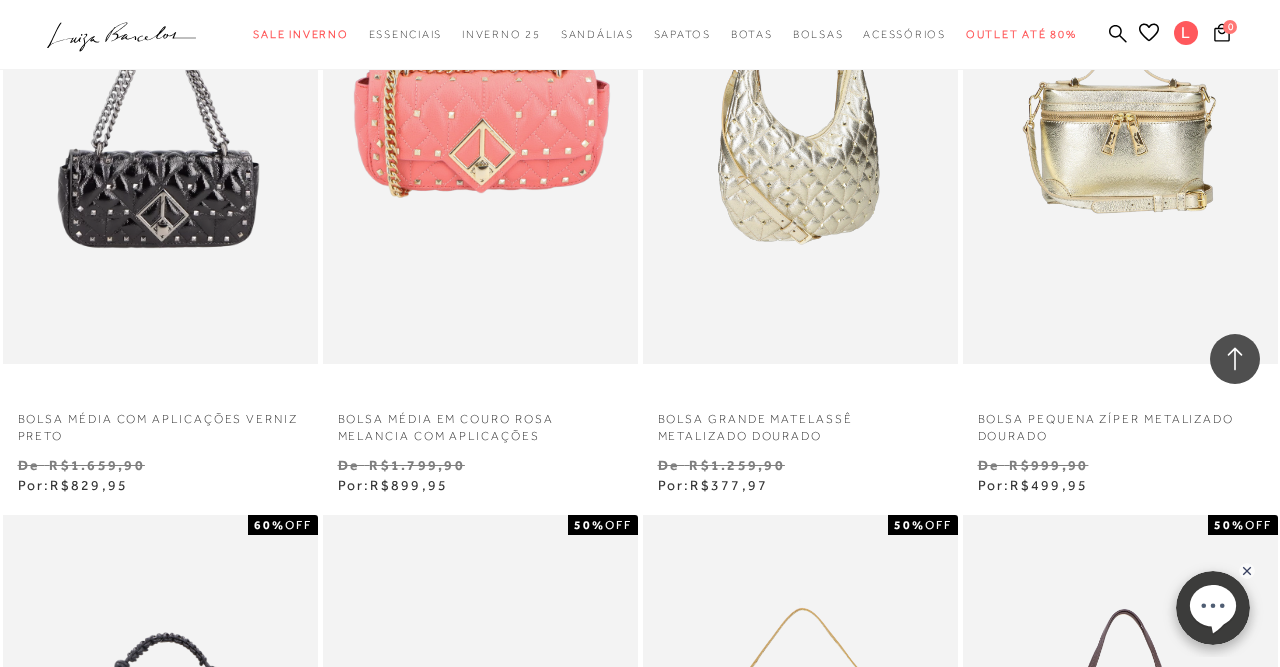 click at bounding box center [801, 128] 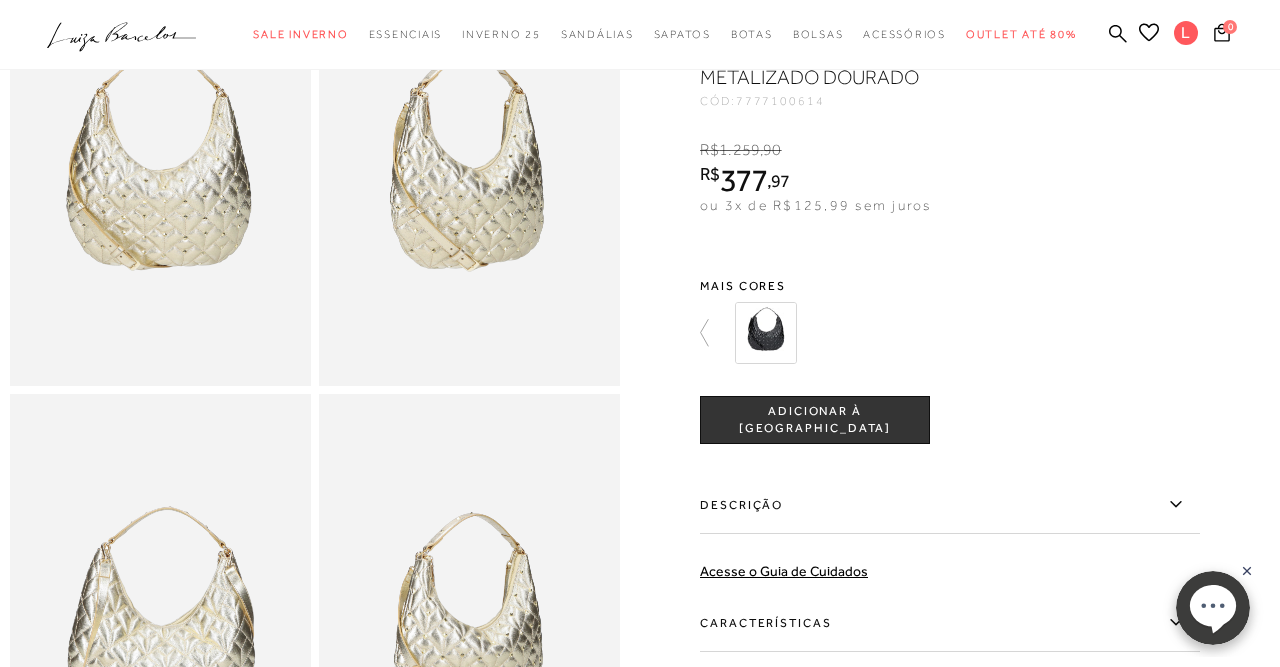 scroll, scrollTop: 416, scrollLeft: 0, axis: vertical 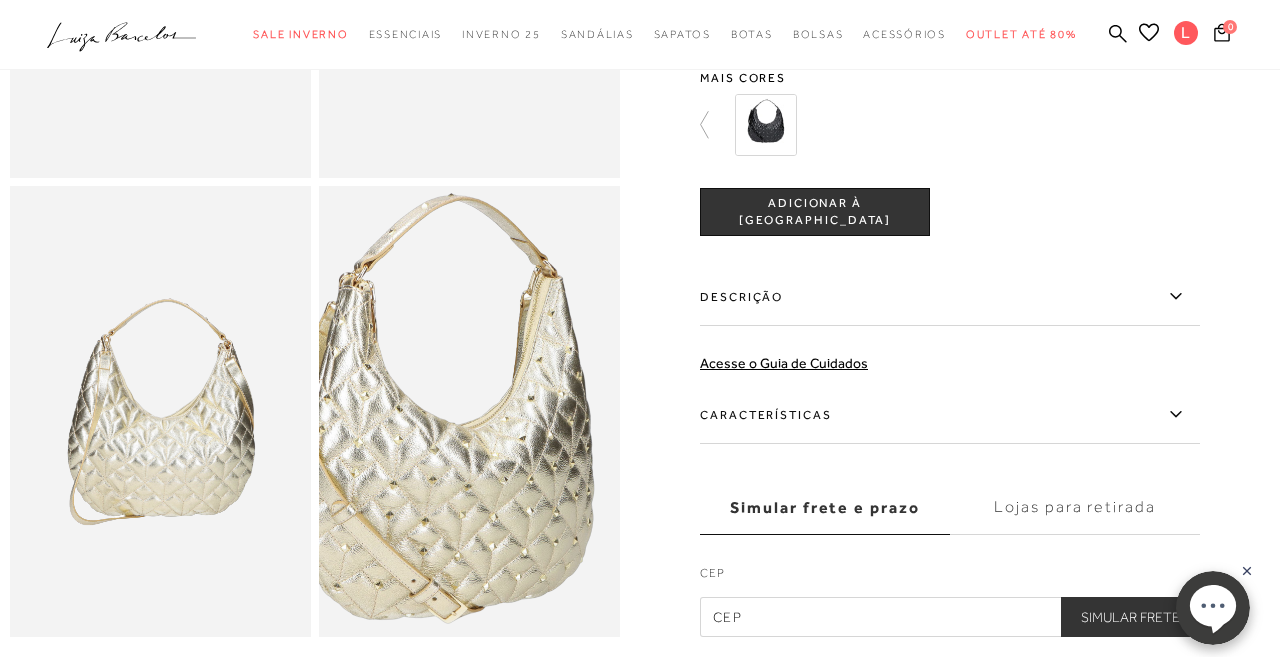 click at bounding box center (447, 407) 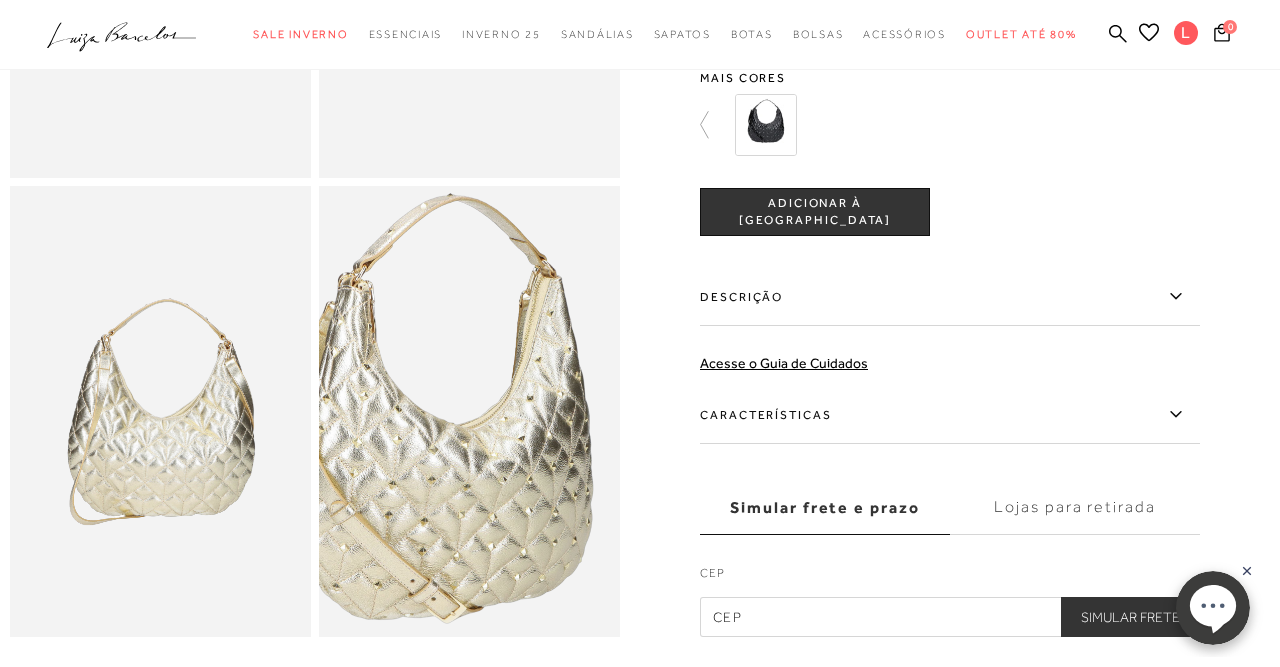 click at bounding box center (446, 407) 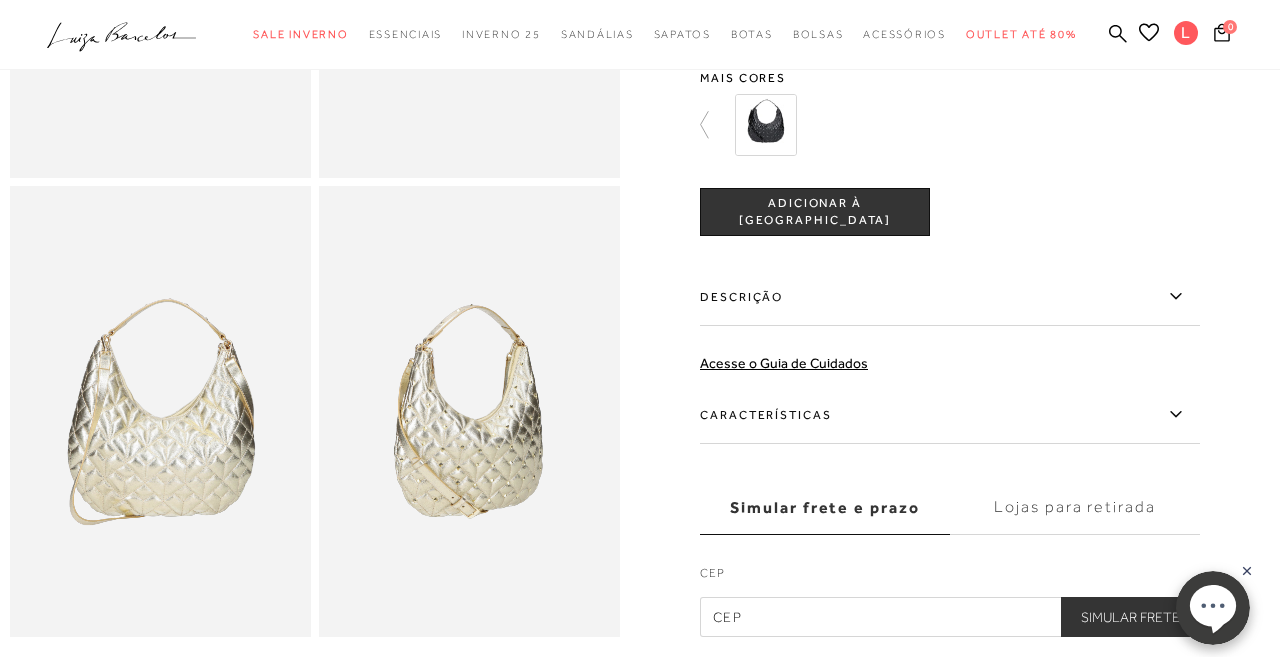 click at bounding box center [160, 412] 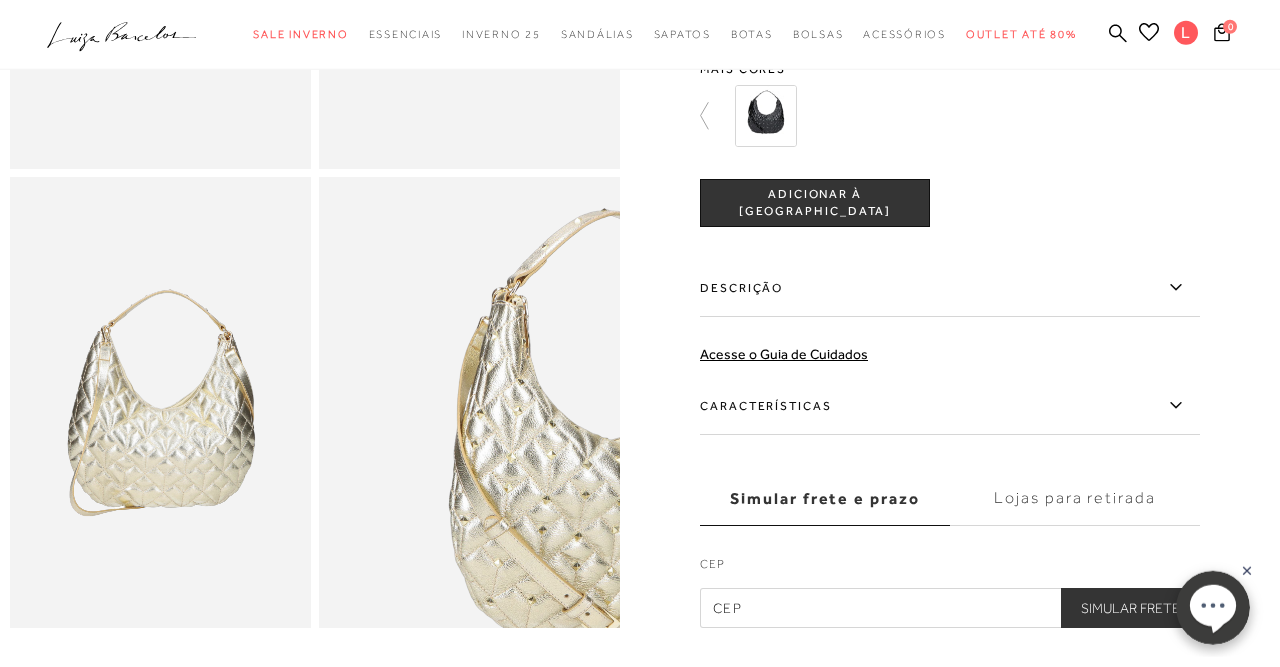 scroll, scrollTop: 520, scrollLeft: 0, axis: vertical 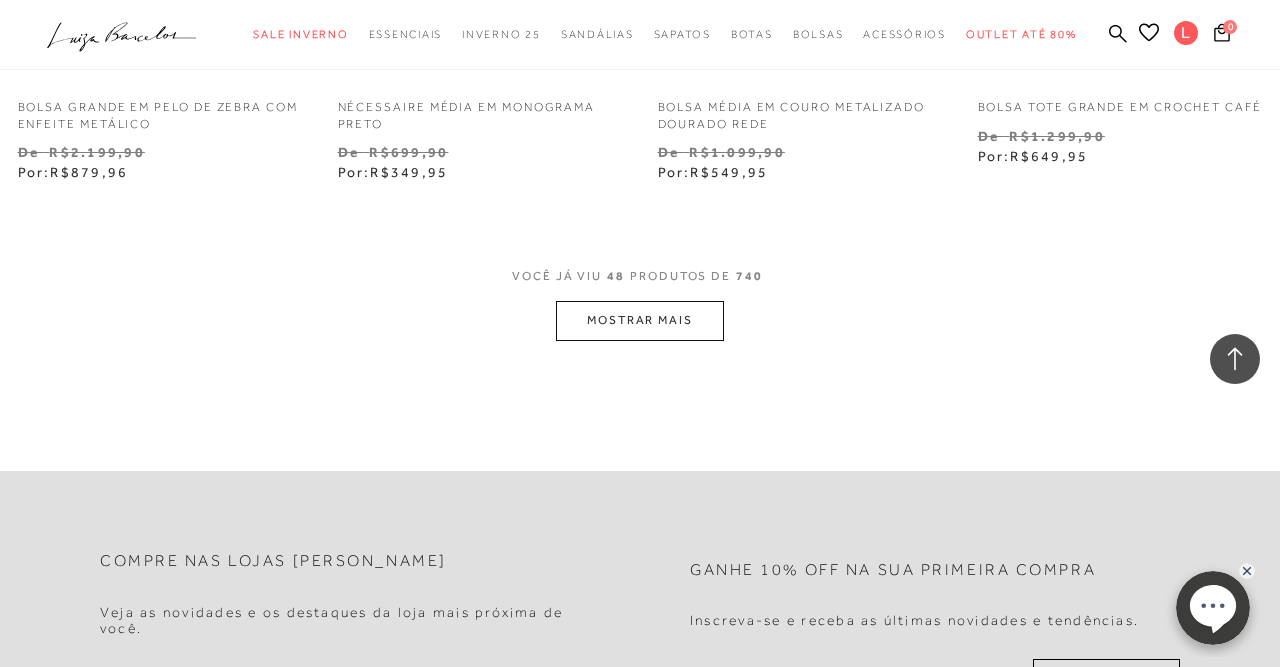 click on "MOSTRAR MAIS" at bounding box center (640, 320) 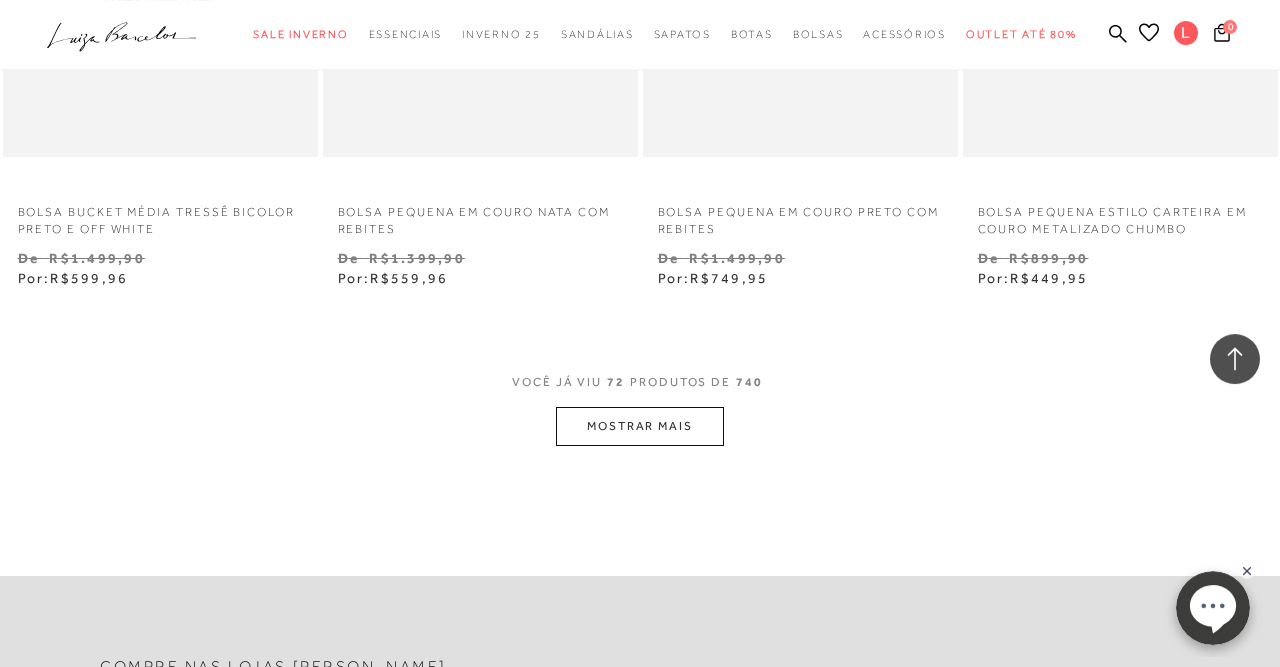 scroll, scrollTop: 11232, scrollLeft: 0, axis: vertical 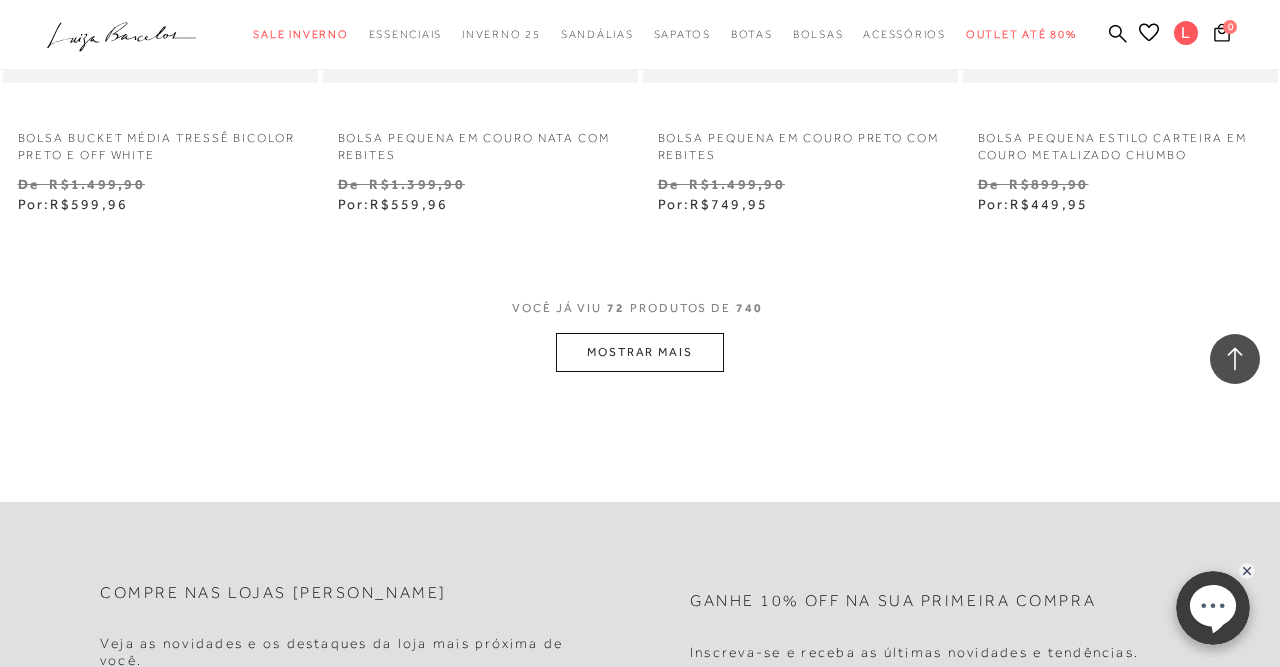 click on "MOSTRAR MAIS" at bounding box center [640, 352] 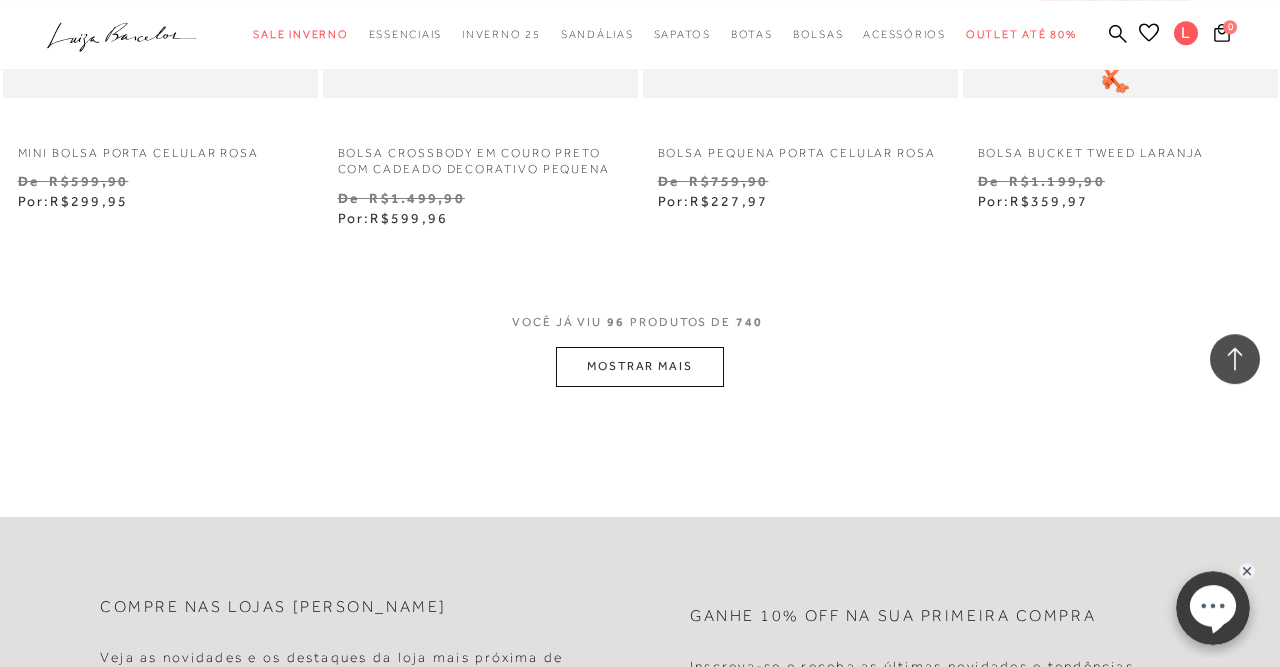 scroll, scrollTop: 15080, scrollLeft: 0, axis: vertical 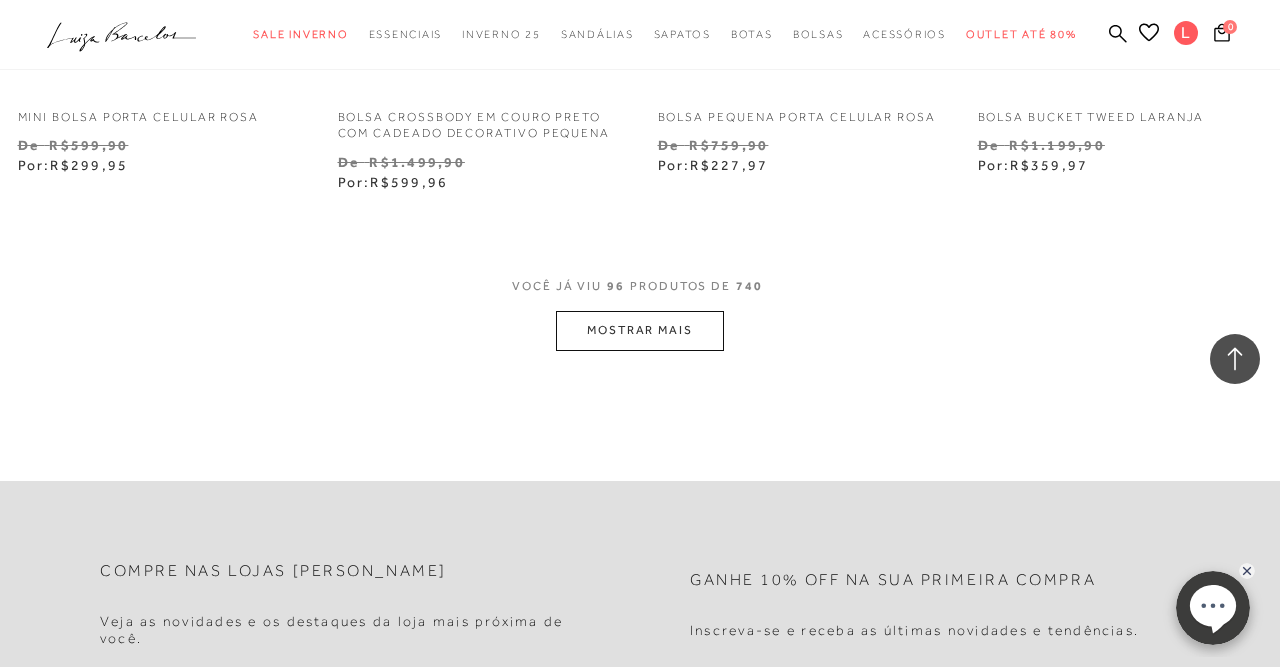 click on "MOSTRAR MAIS" at bounding box center [640, 330] 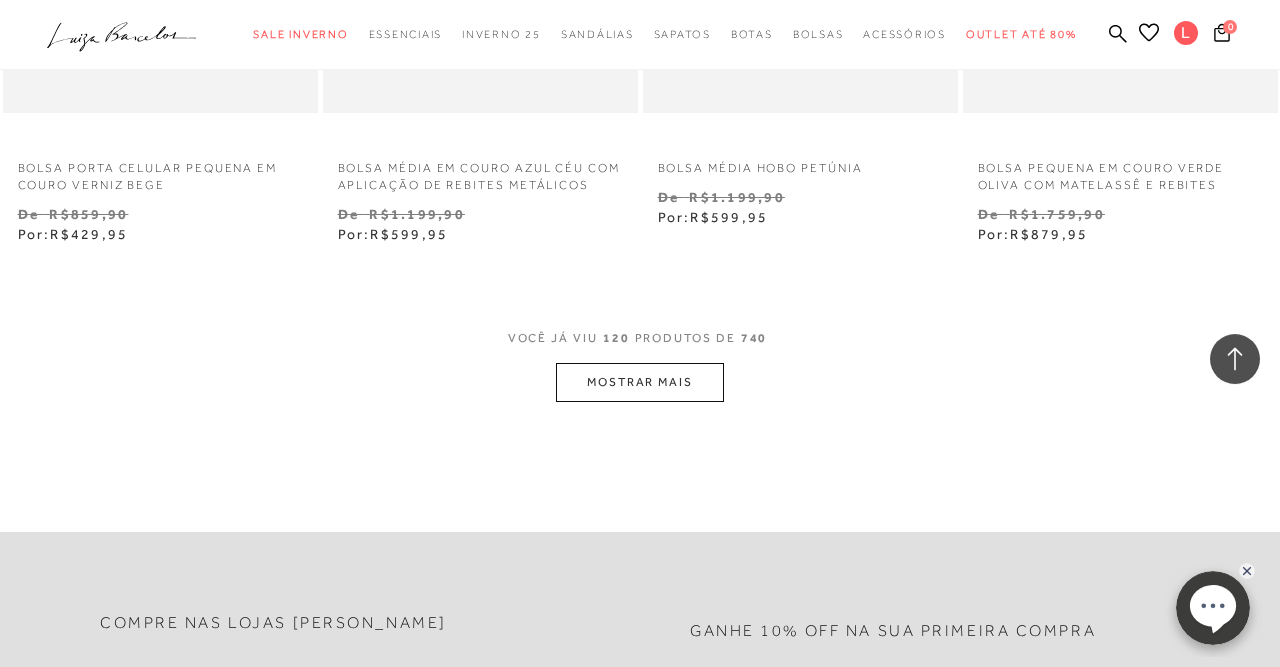 scroll, scrollTop: 18928, scrollLeft: 0, axis: vertical 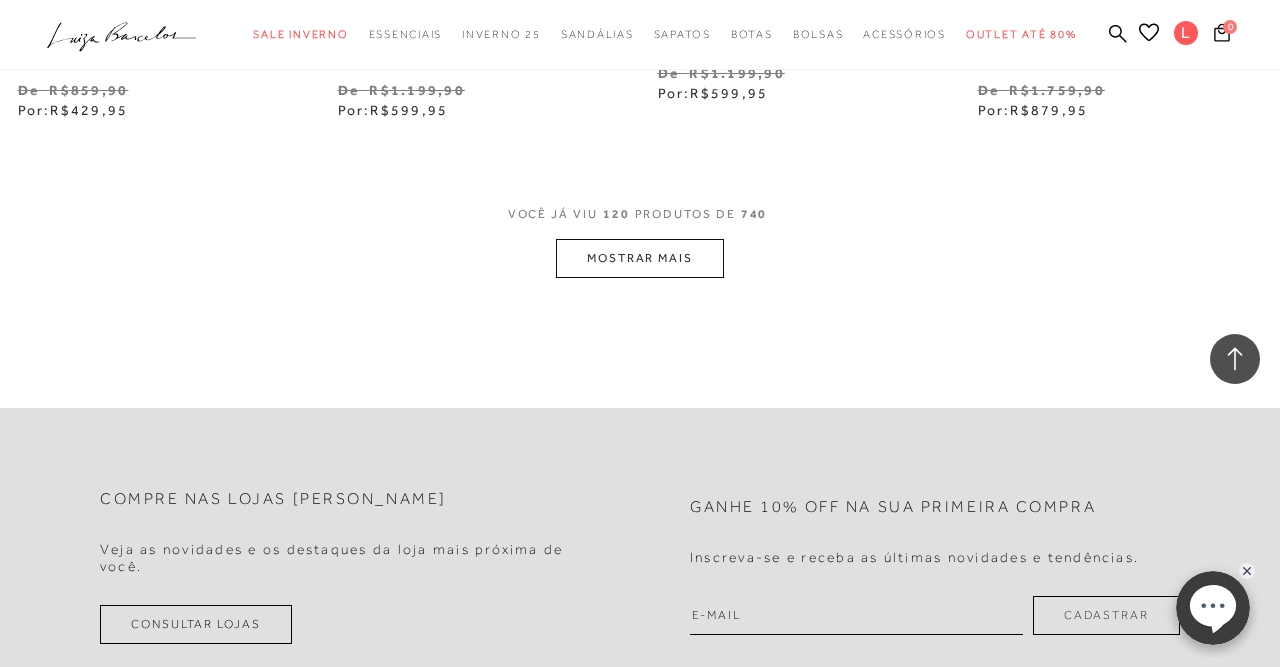 click on "MOSTRAR MAIS" at bounding box center [640, 258] 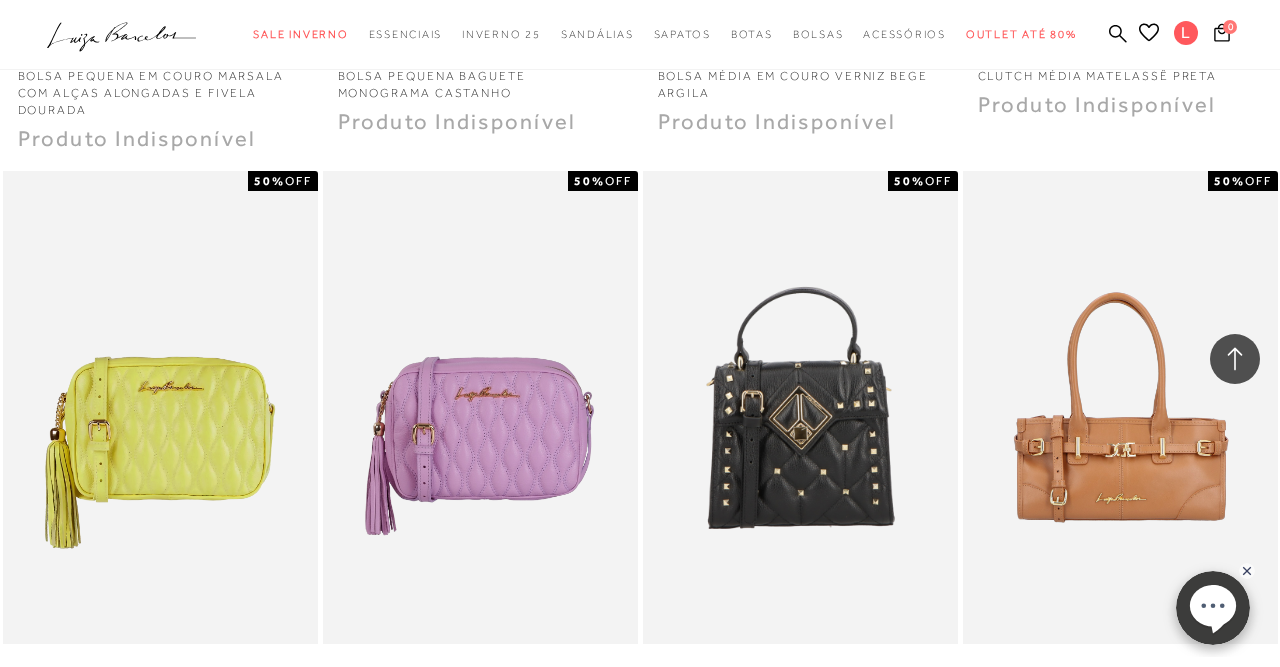 scroll, scrollTop: 22464, scrollLeft: 0, axis: vertical 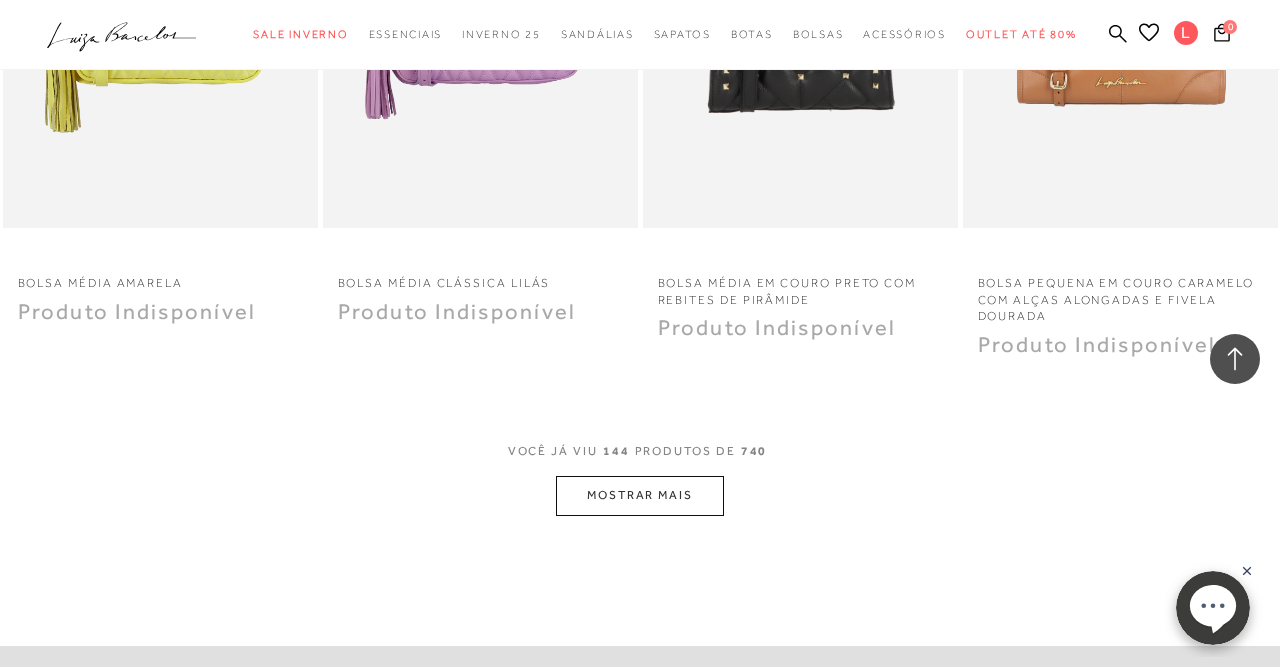 click on "MOSTRAR MAIS" at bounding box center (640, 495) 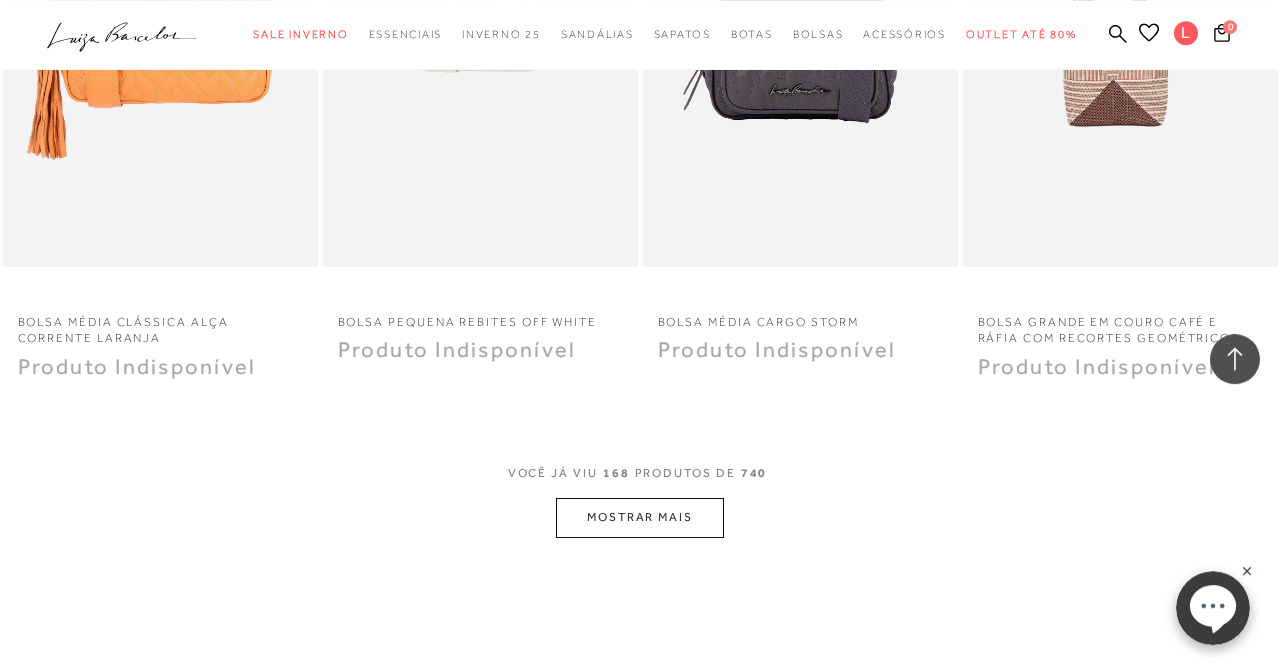 scroll, scrollTop: 26312, scrollLeft: 0, axis: vertical 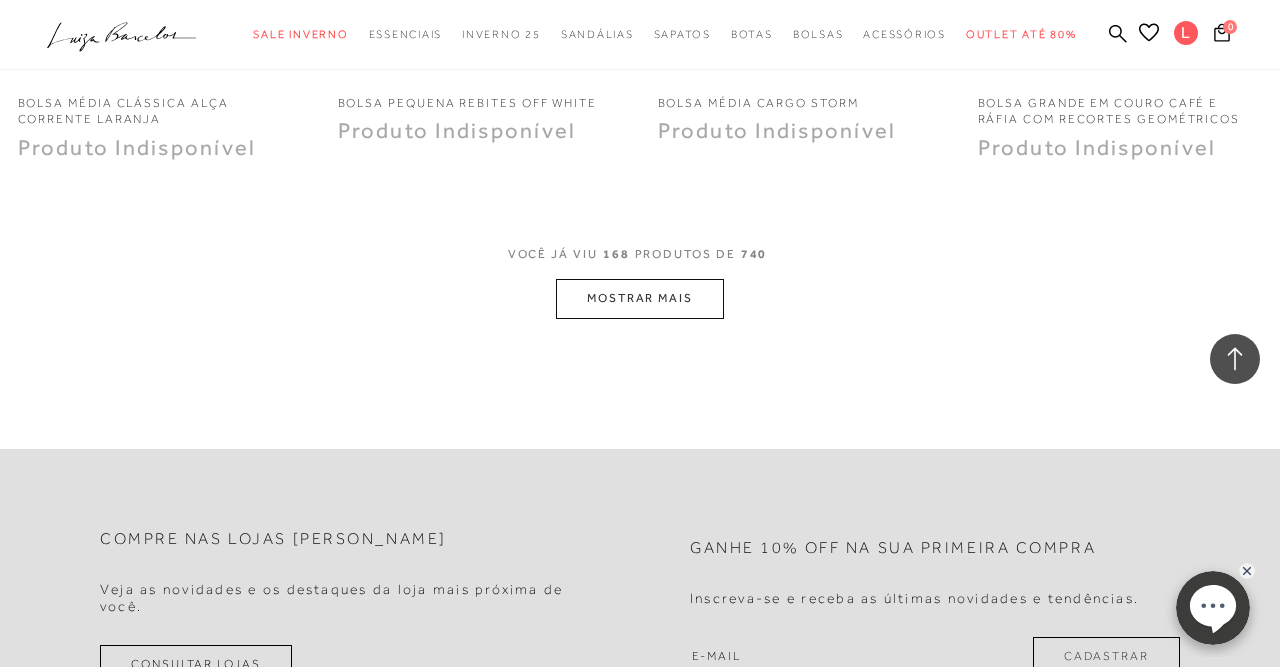click on "MOSTRAR MAIS" at bounding box center (640, 298) 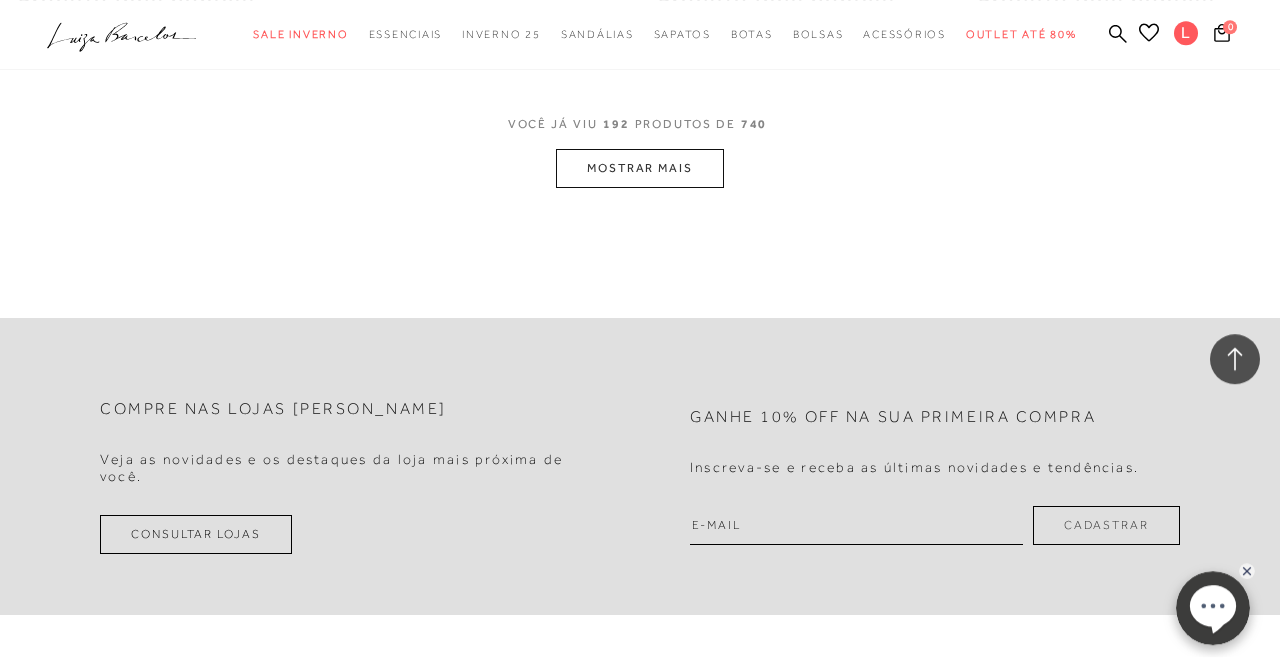 scroll, scrollTop: 30160, scrollLeft: 0, axis: vertical 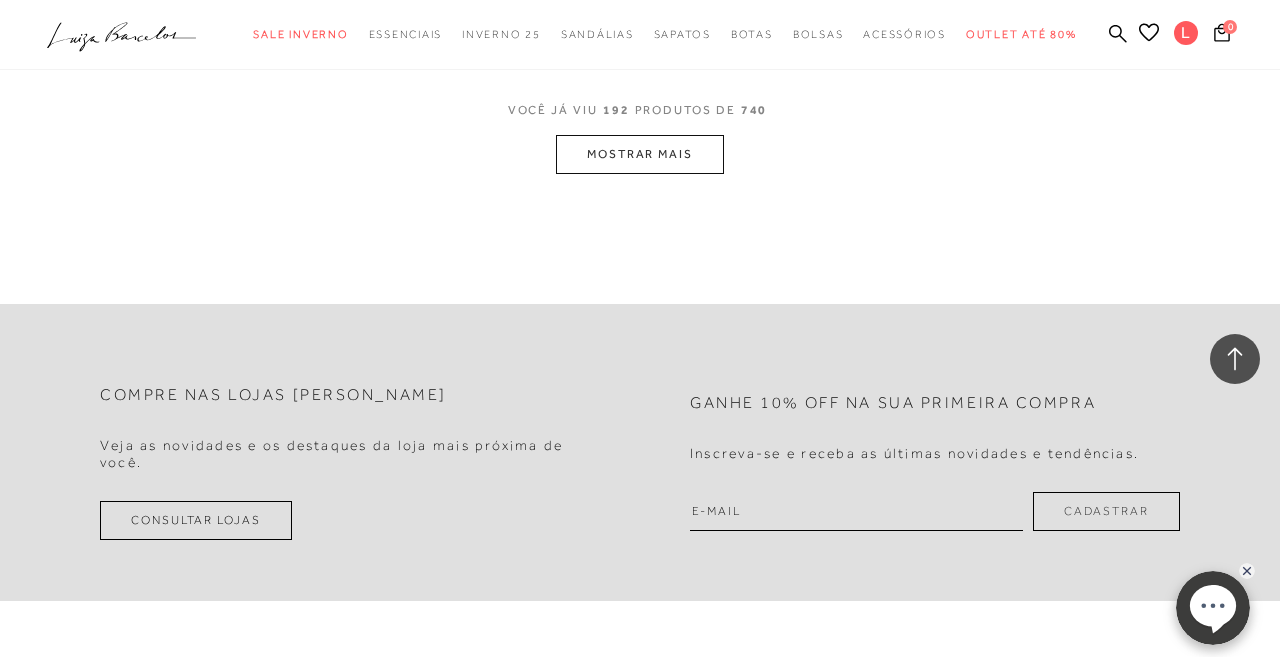 click on "MOSTRAR MAIS" at bounding box center [640, 154] 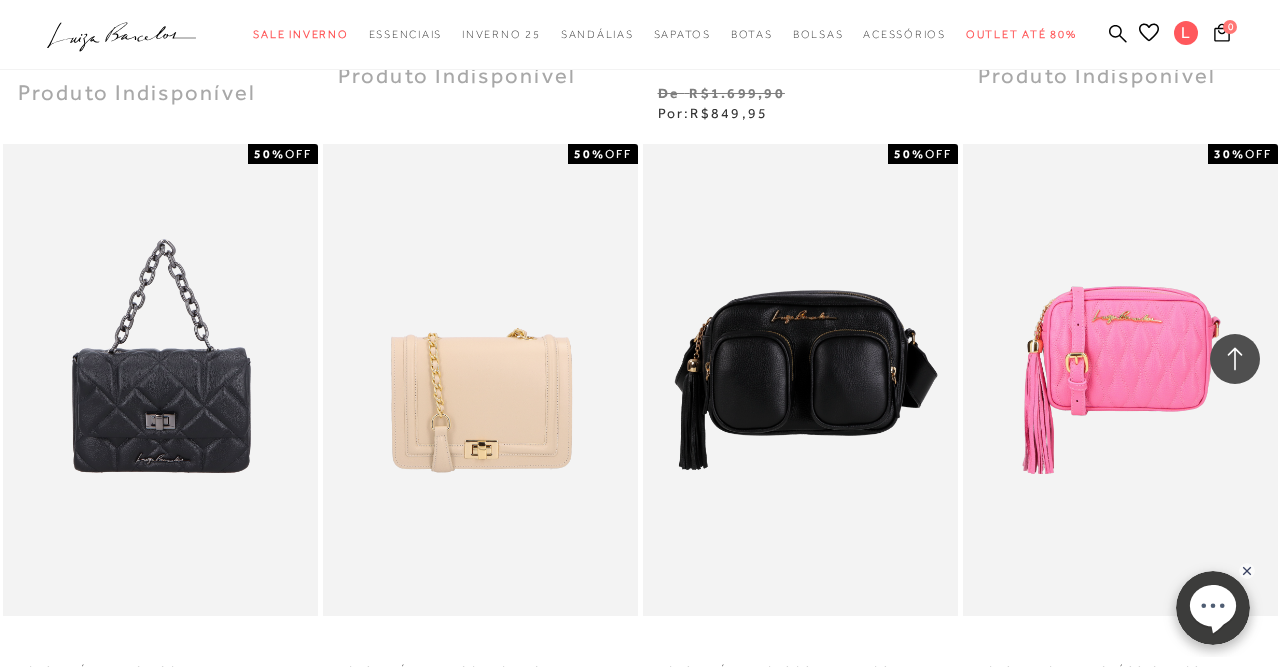 click 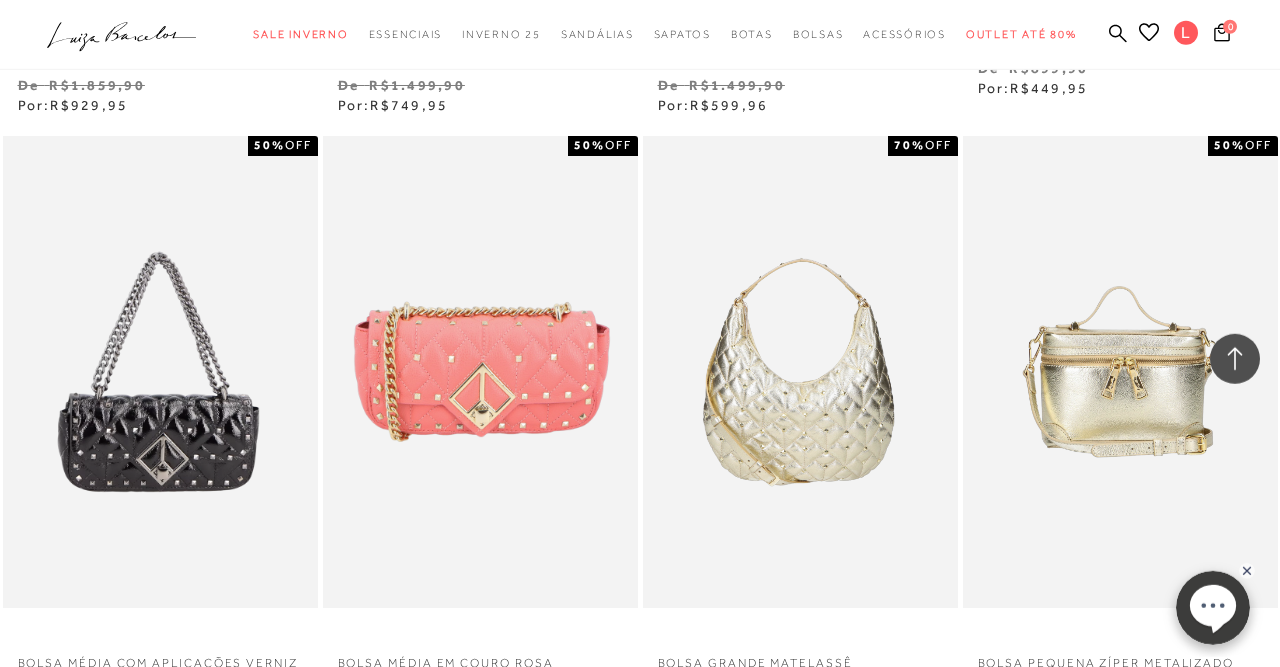 scroll, scrollTop: 6344, scrollLeft: 0, axis: vertical 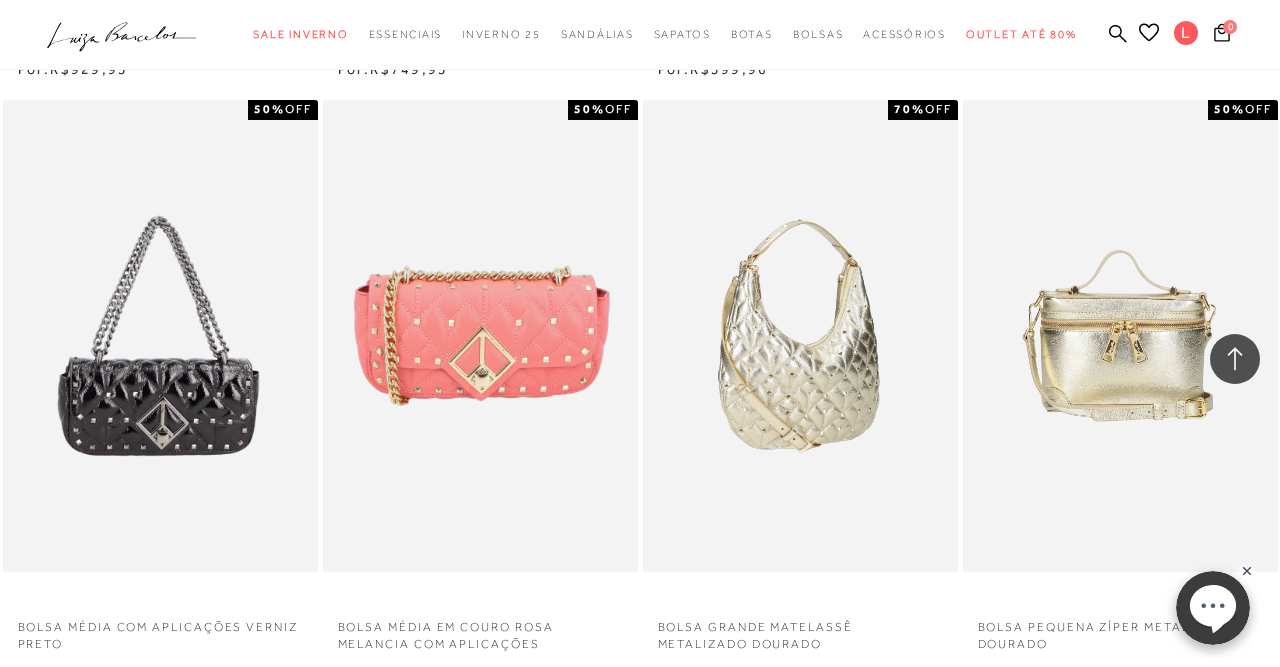 click at bounding box center (801, 336) 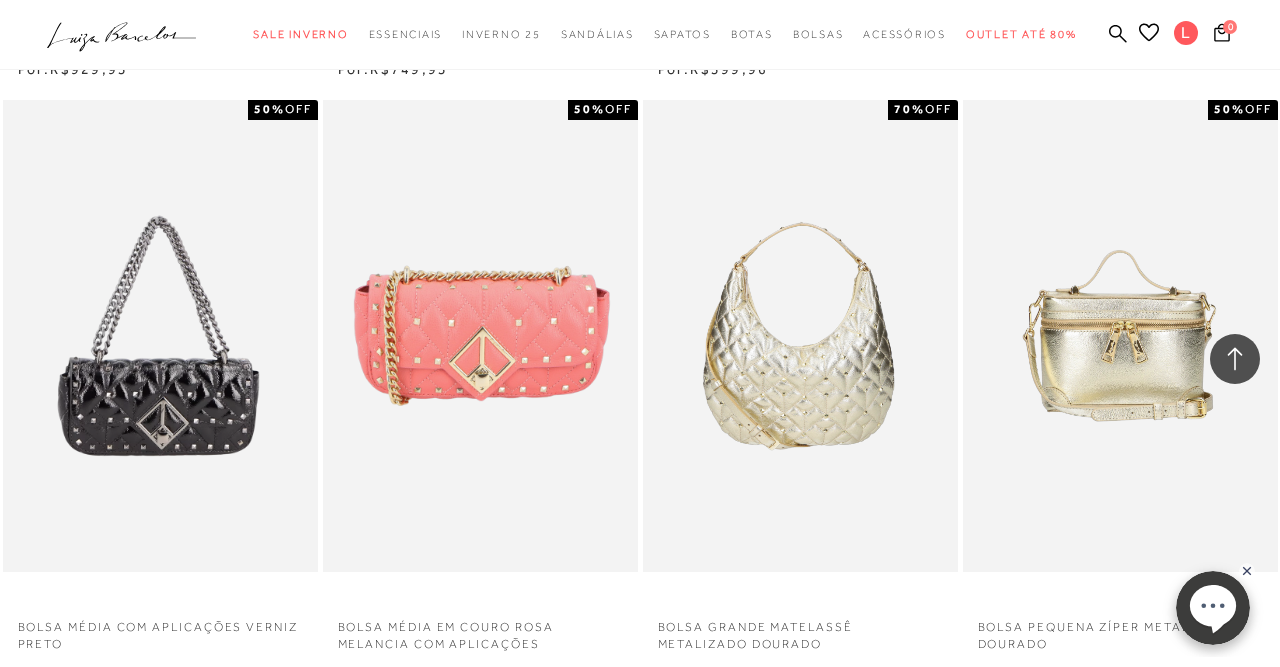 scroll, scrollTop: 0, scrollLeft: 0, axis: both 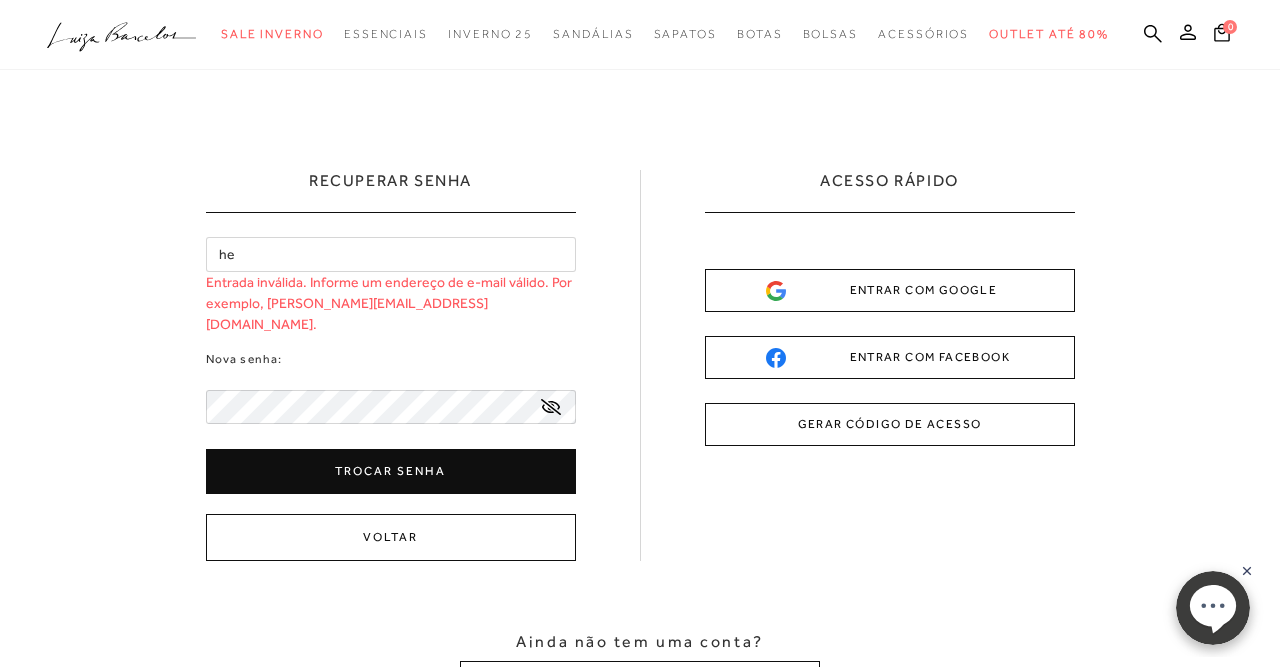 type on "h" 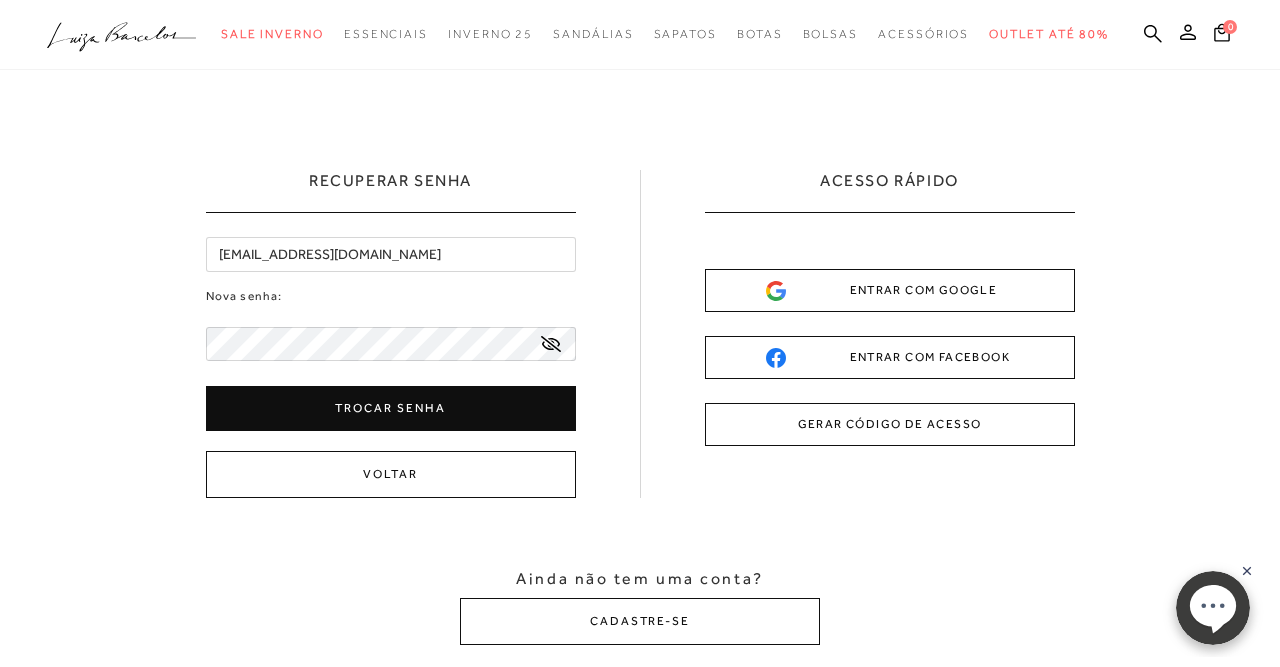 type on "[EMAIL_ADDRESS][DOMAIN_NAME]" 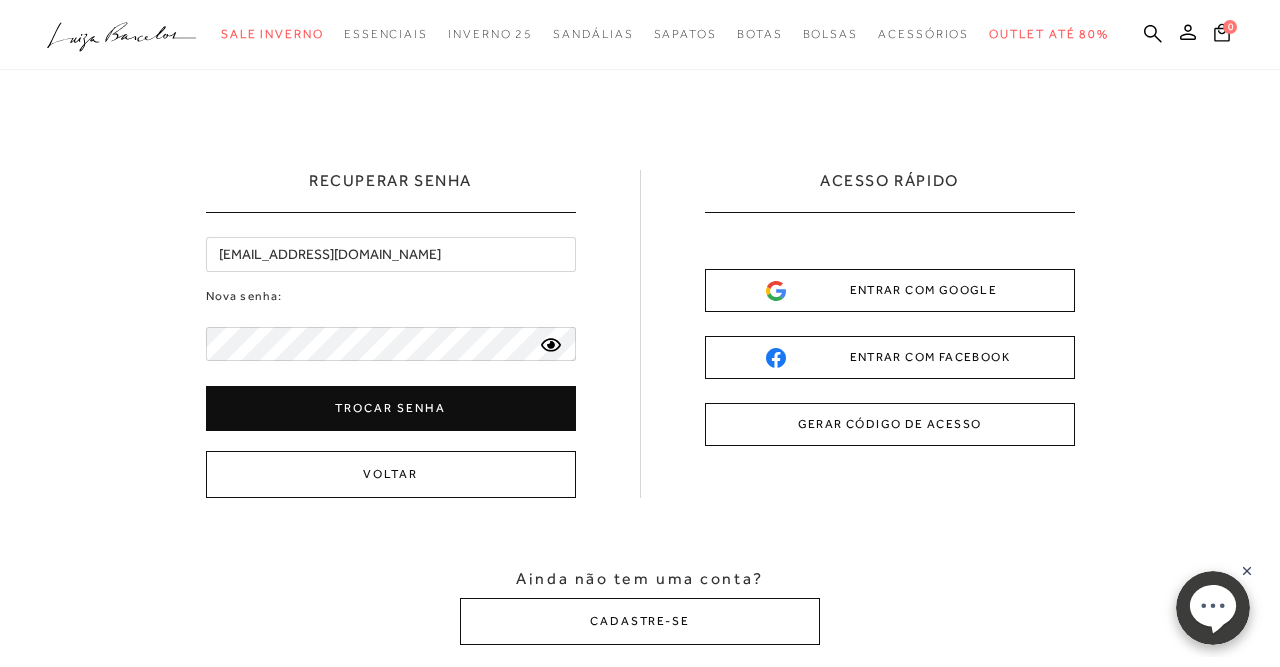click on "Trocar senha" at bounding box center [391, 408] 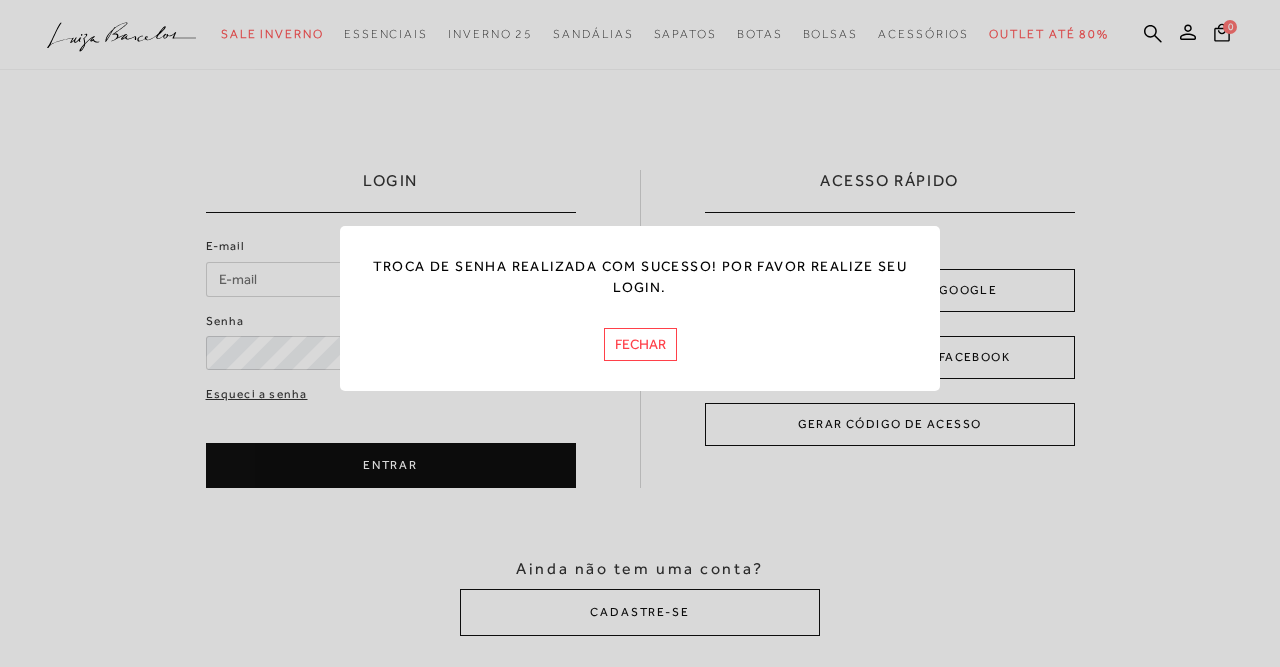 scroll, scrollTop: 0, scrollLeft: 0, axis: both 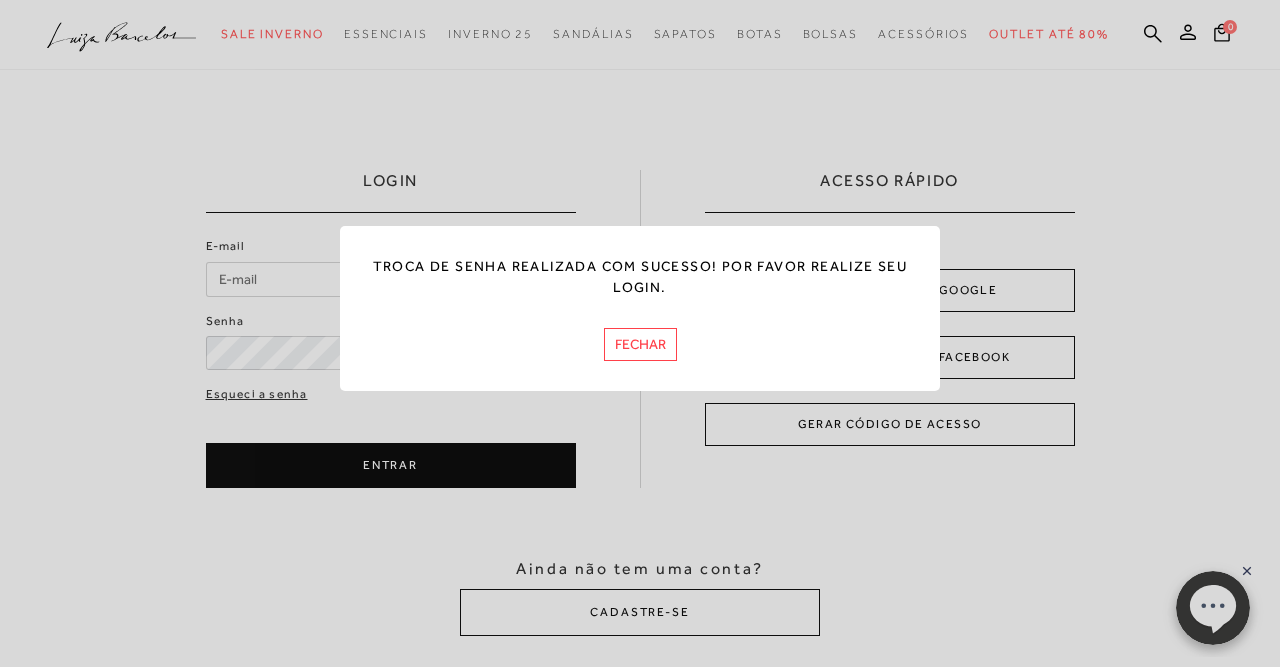 click on "FECHAR" at bounding box center (640, 344) 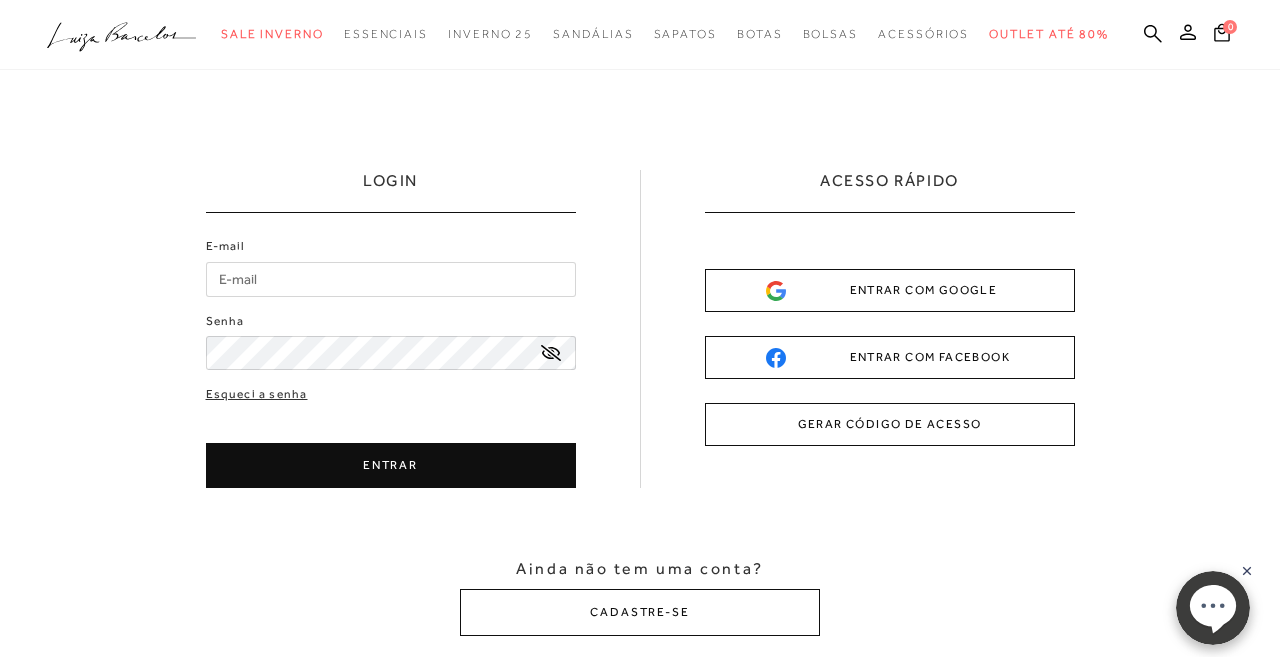 click on "E-mail" at bounding box center (391, 279) 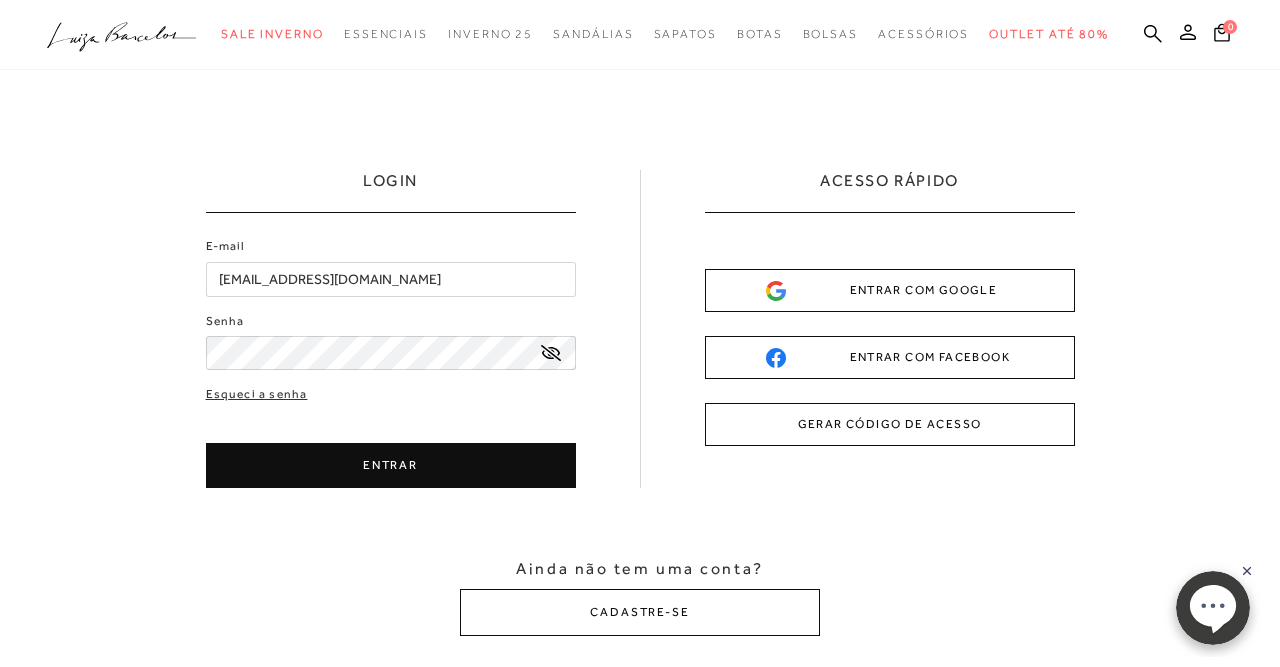 type on "[EMAIL_ADDRESS][DOMAIN_NAME]" 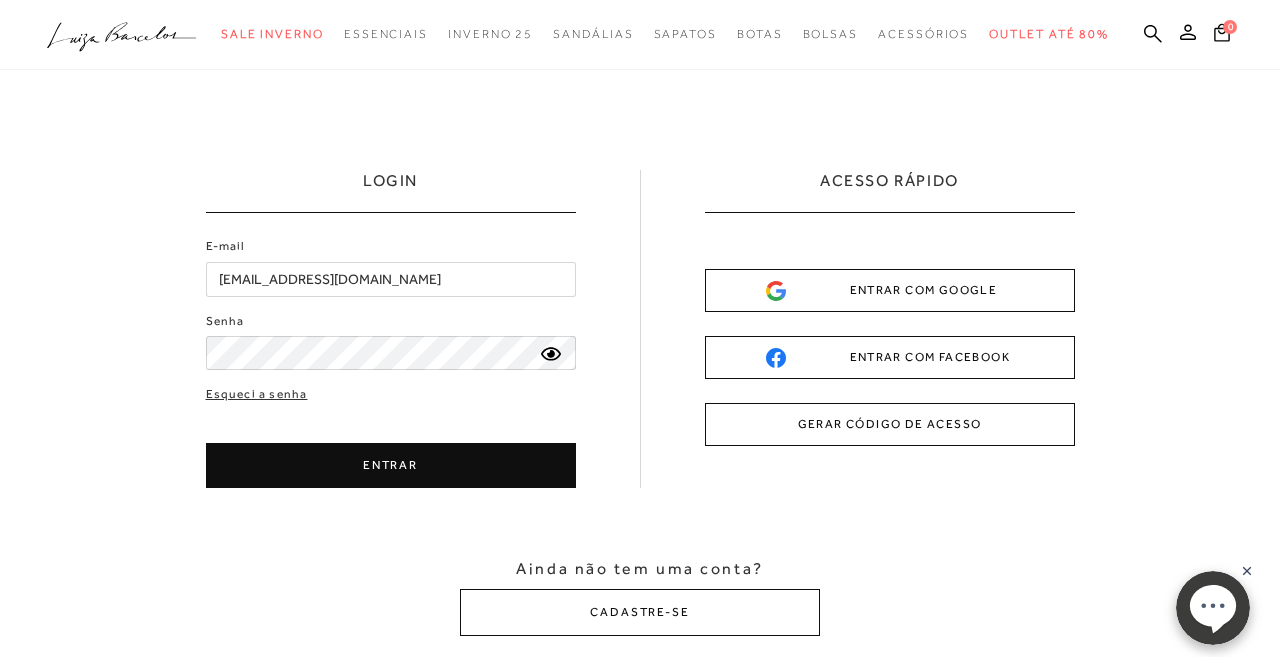 click on "ENTRAR" at bounding box center (391, 465) 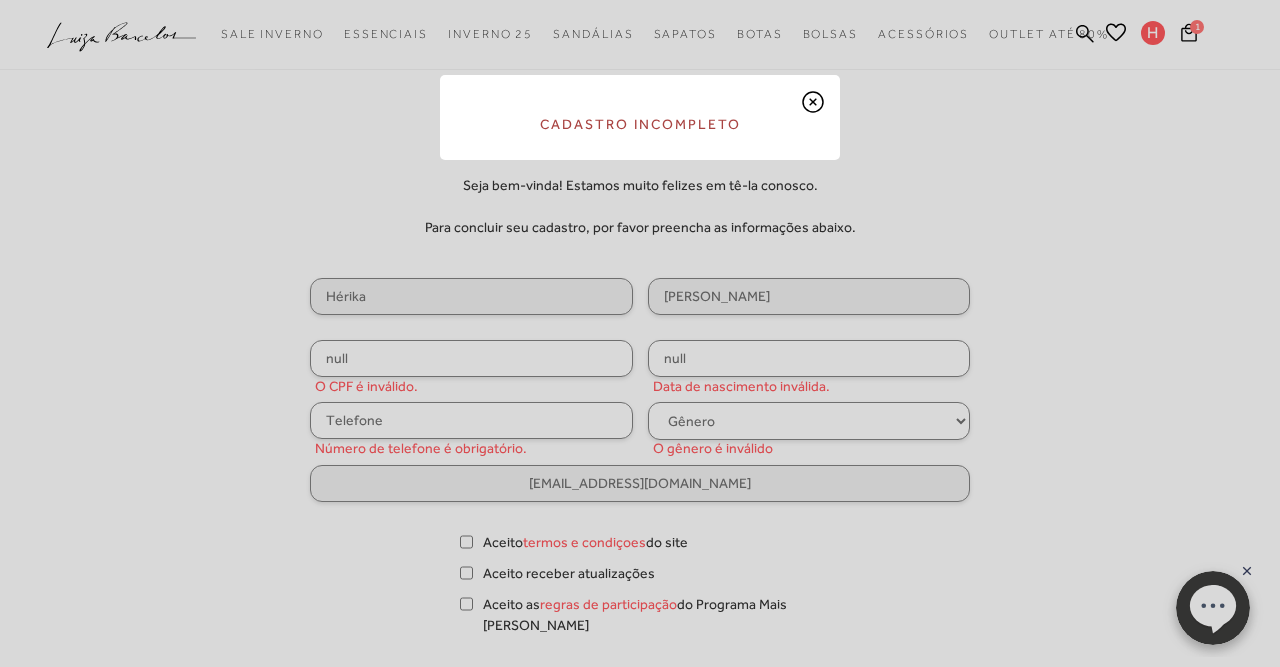 select 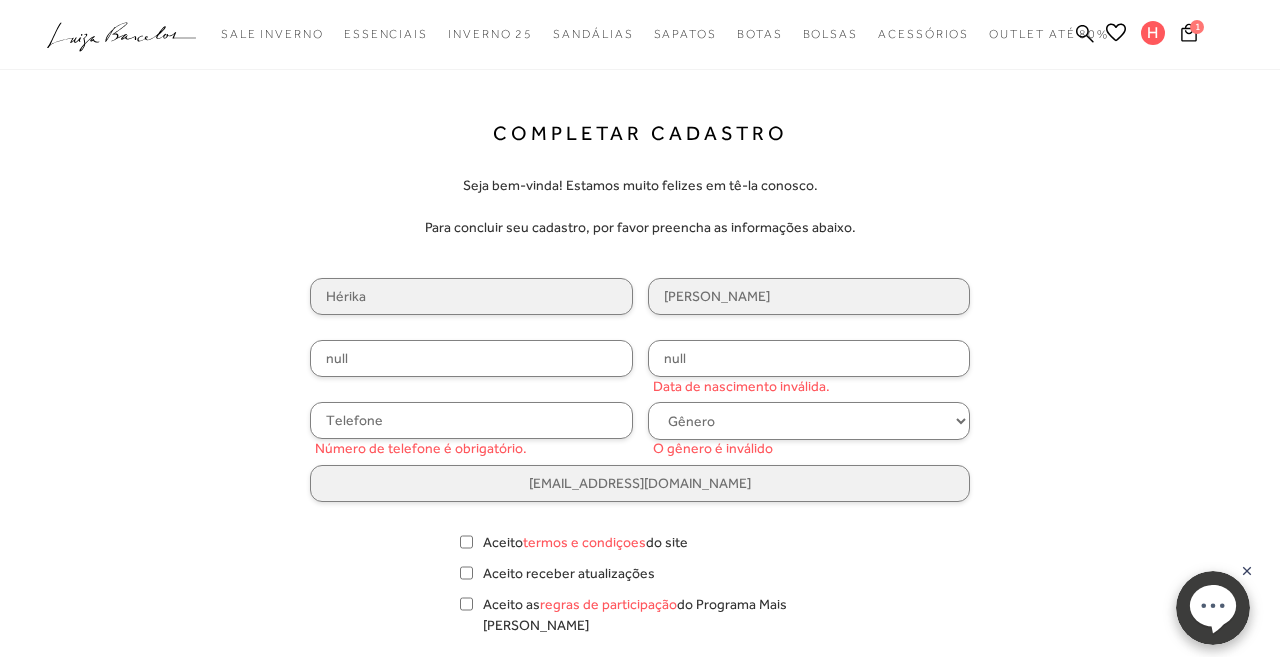 click on "null" at bounding box center [471, 358] 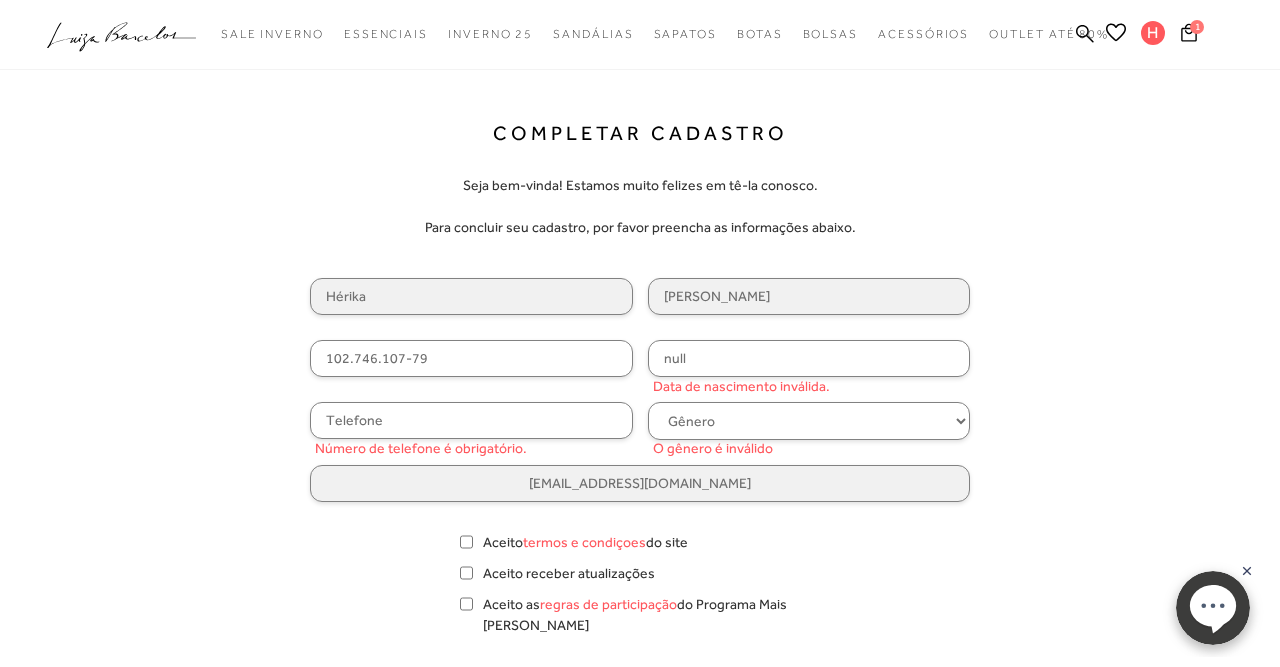 type on "102.746.107-79" 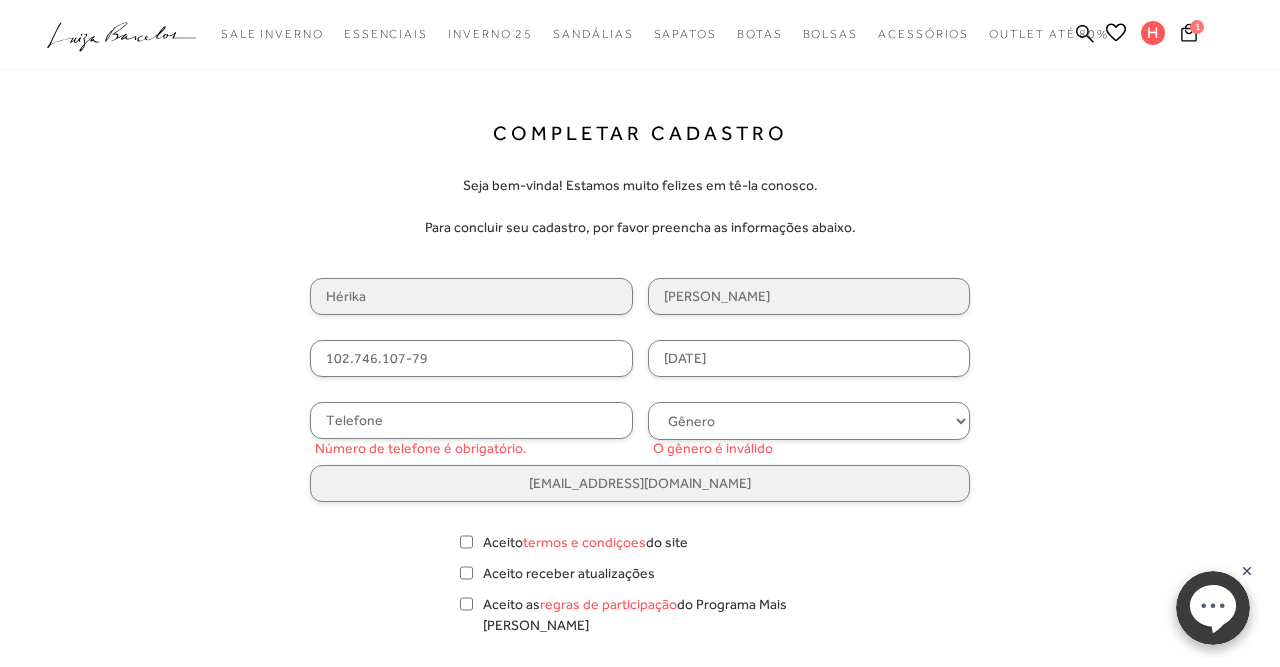 type on "[DATE]" 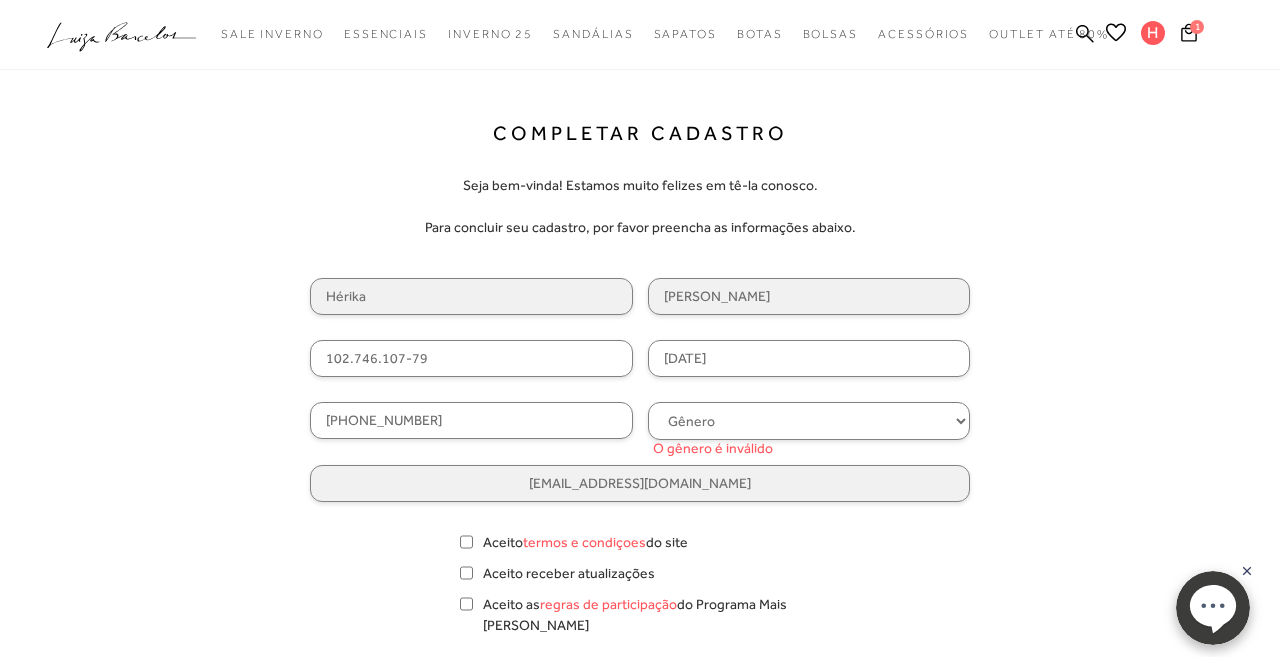 type on "[PHONE_NUMBER]" 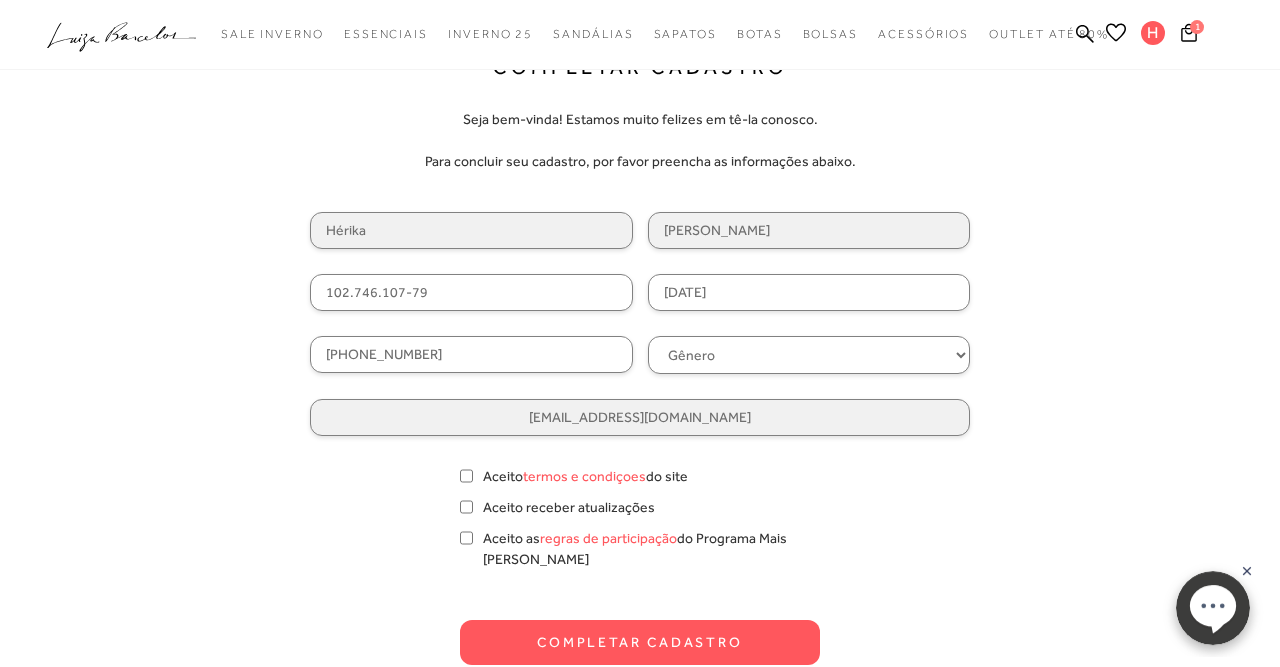 scroll, scrollTop: 104, scrollLeft: 0, axis: vertical 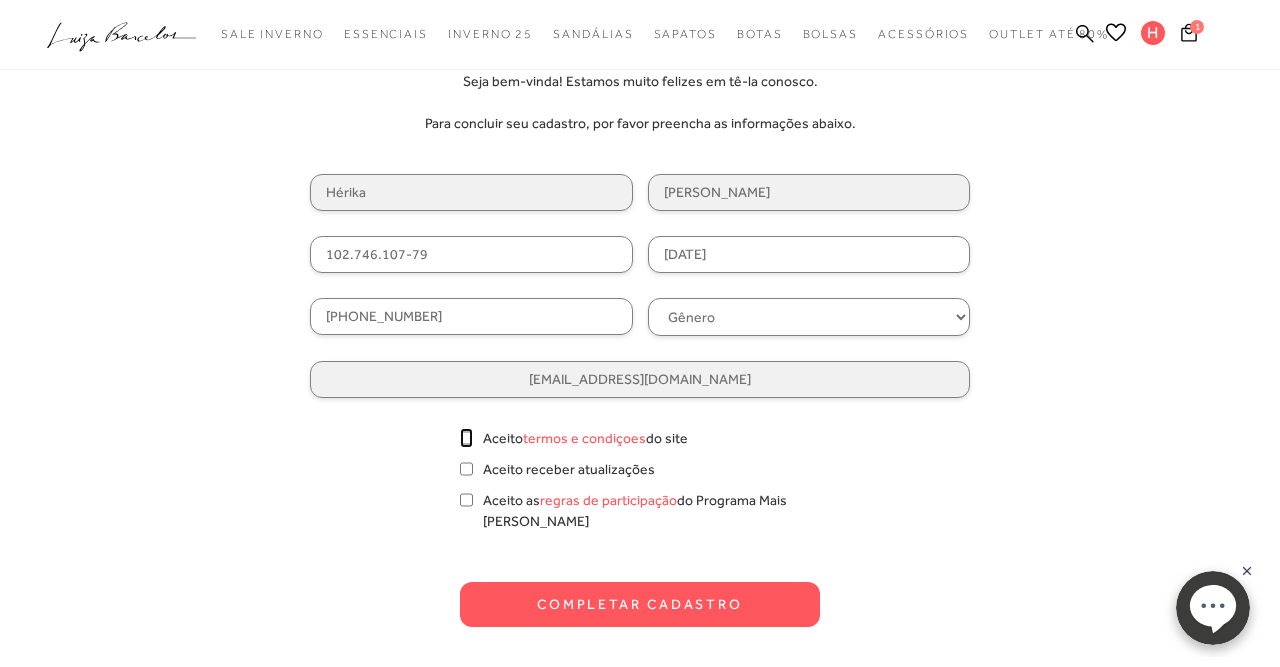click on "Aceito  termos e condiçoes  do site" at bounding box center (466, 438) 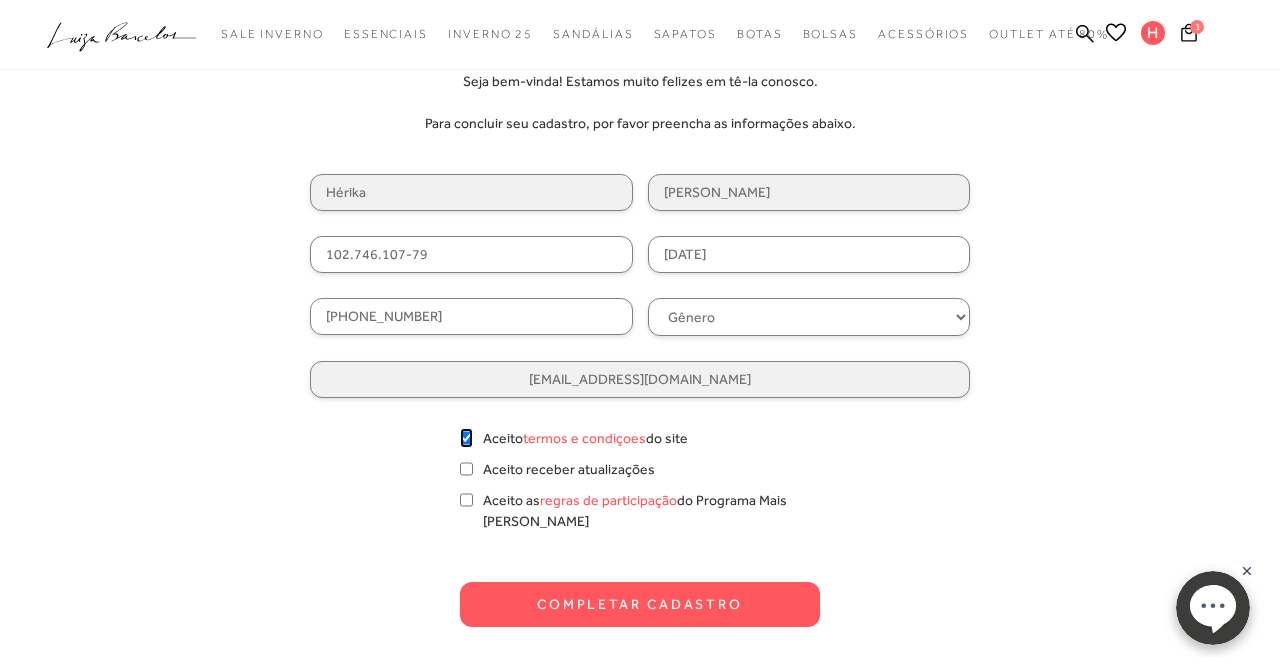 checkbox on "true" 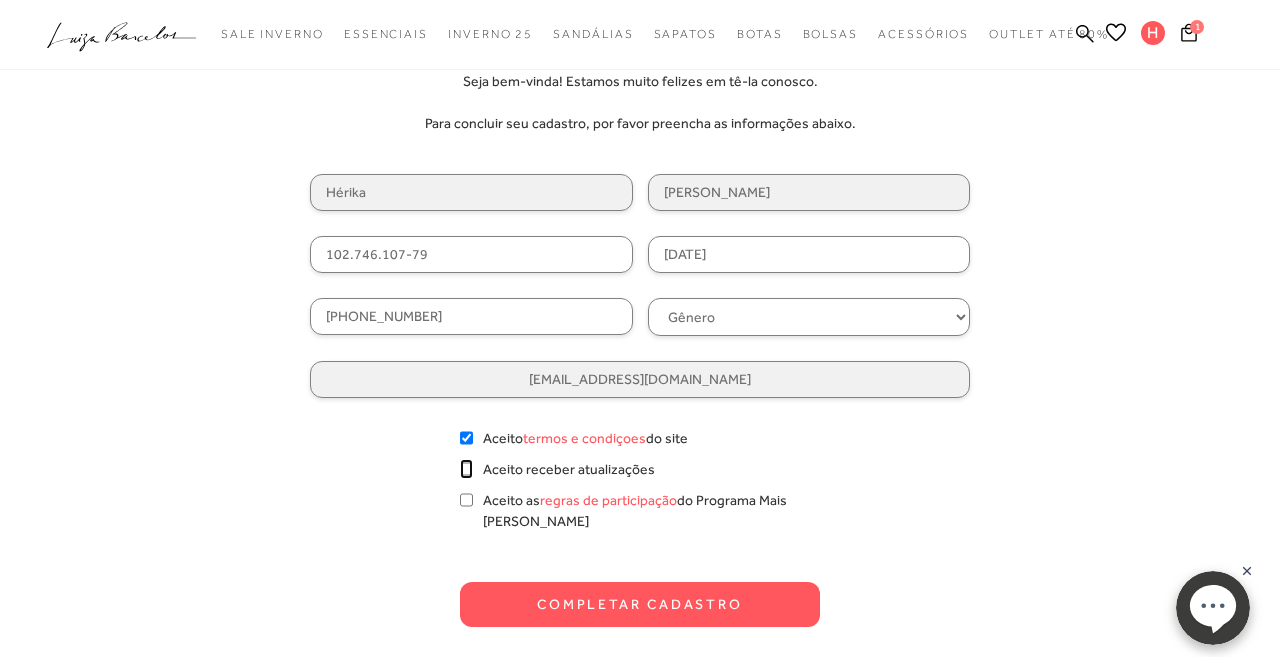 click on "Aceito receber atualizações" at bounding box center [466, 469] 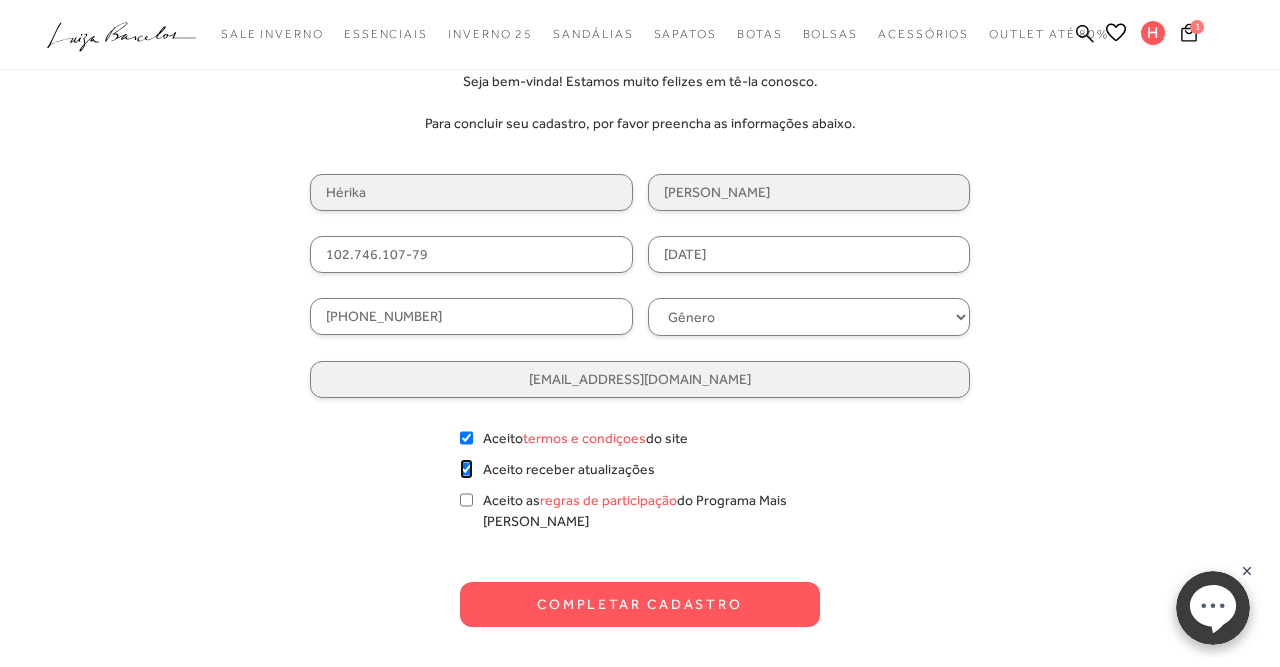 checkbox on "true" 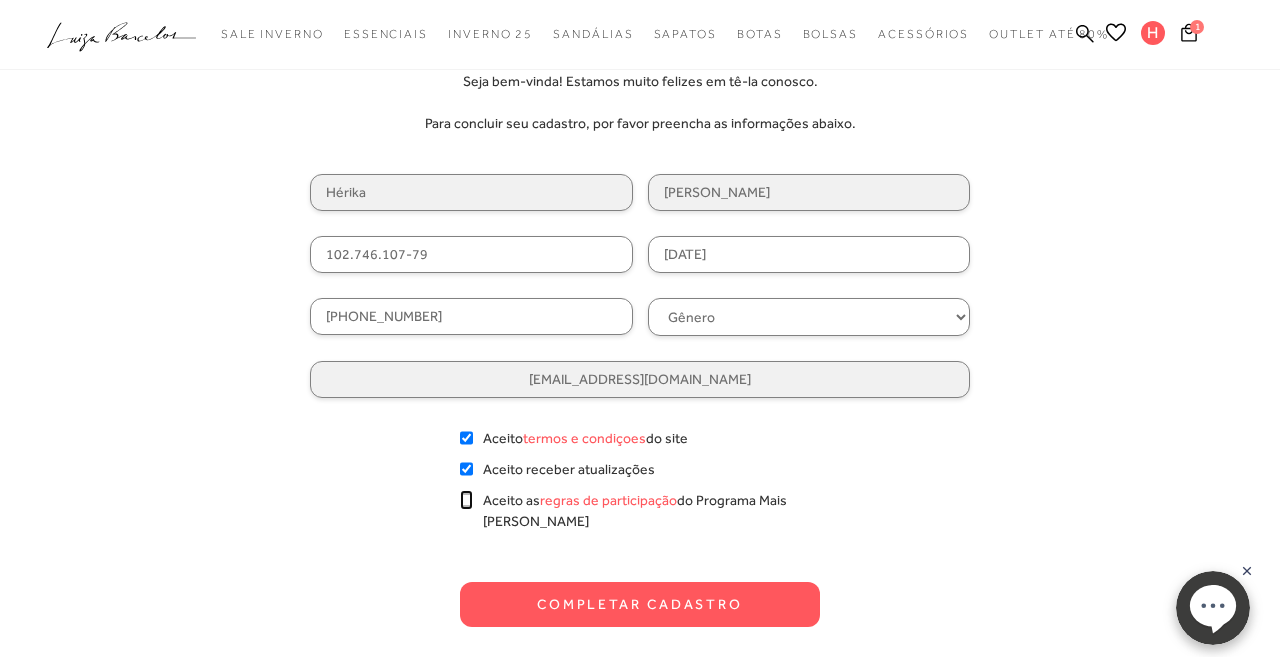 click on "Aceito as  regras de participação  do Programa Mais Luiza" at bounding box center (466, 500) 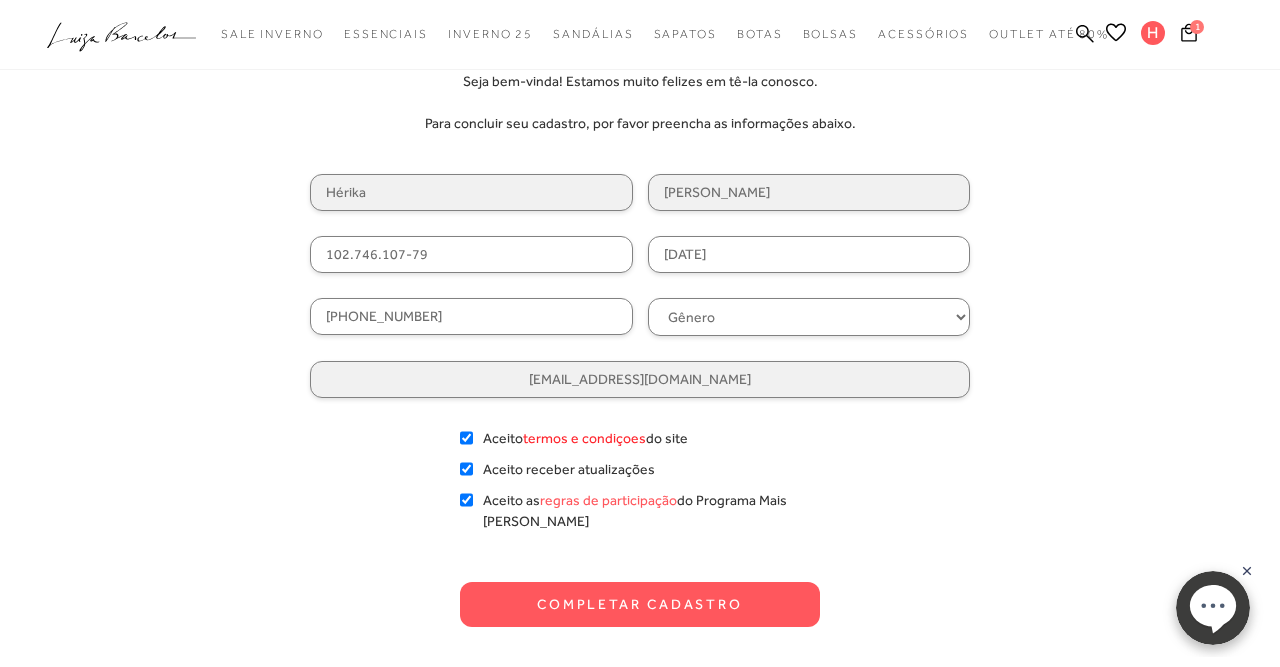 click on "termos e condiçoes" at bounding box center [584, 438] 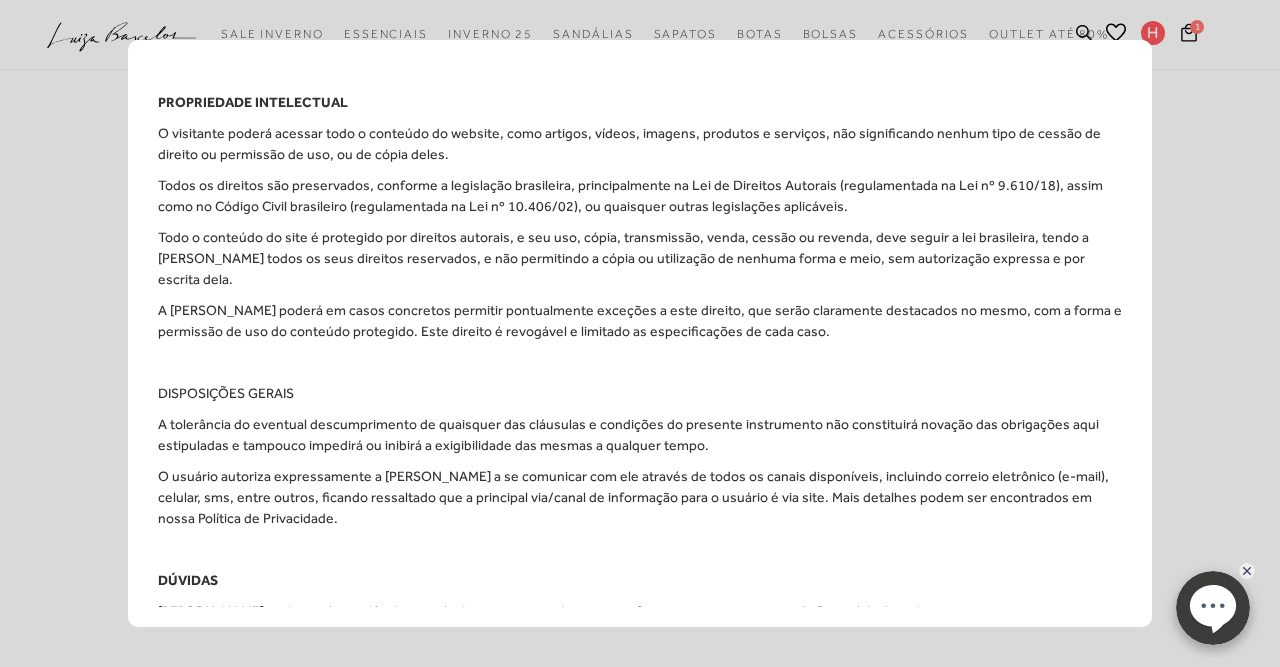 scroll, scrollTop: 3856, scrollLeft: 0, axis: vertical 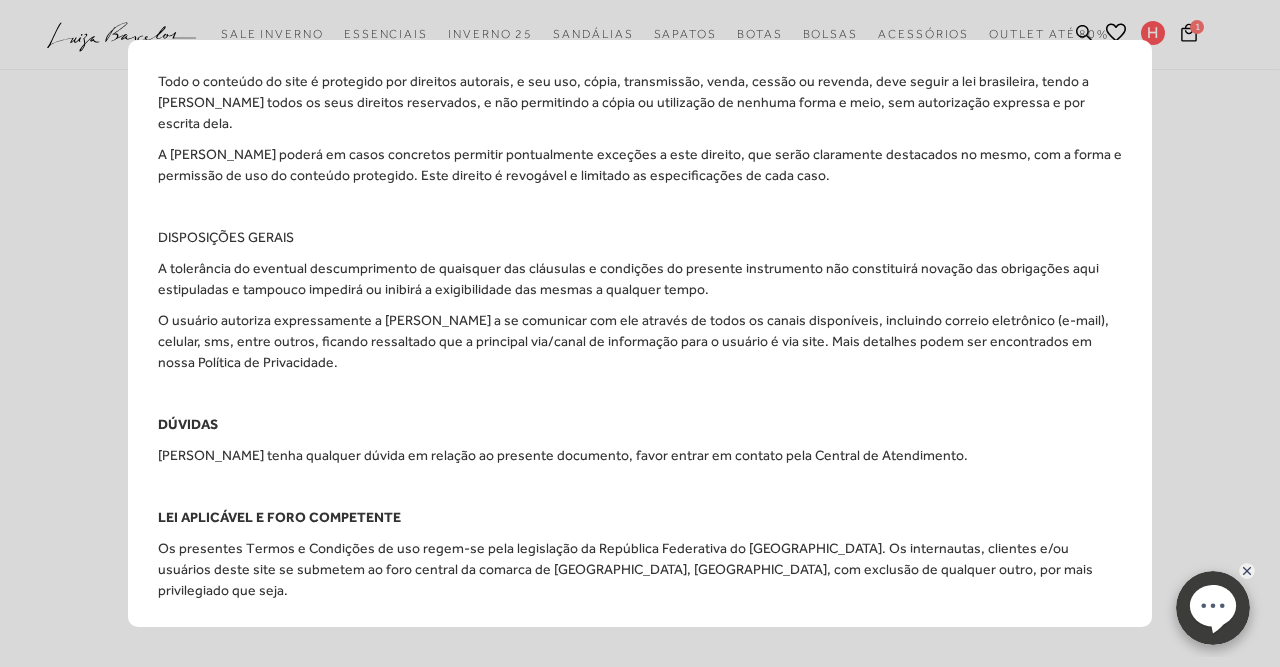click on "aceitar" at bounding box center (703, 642) 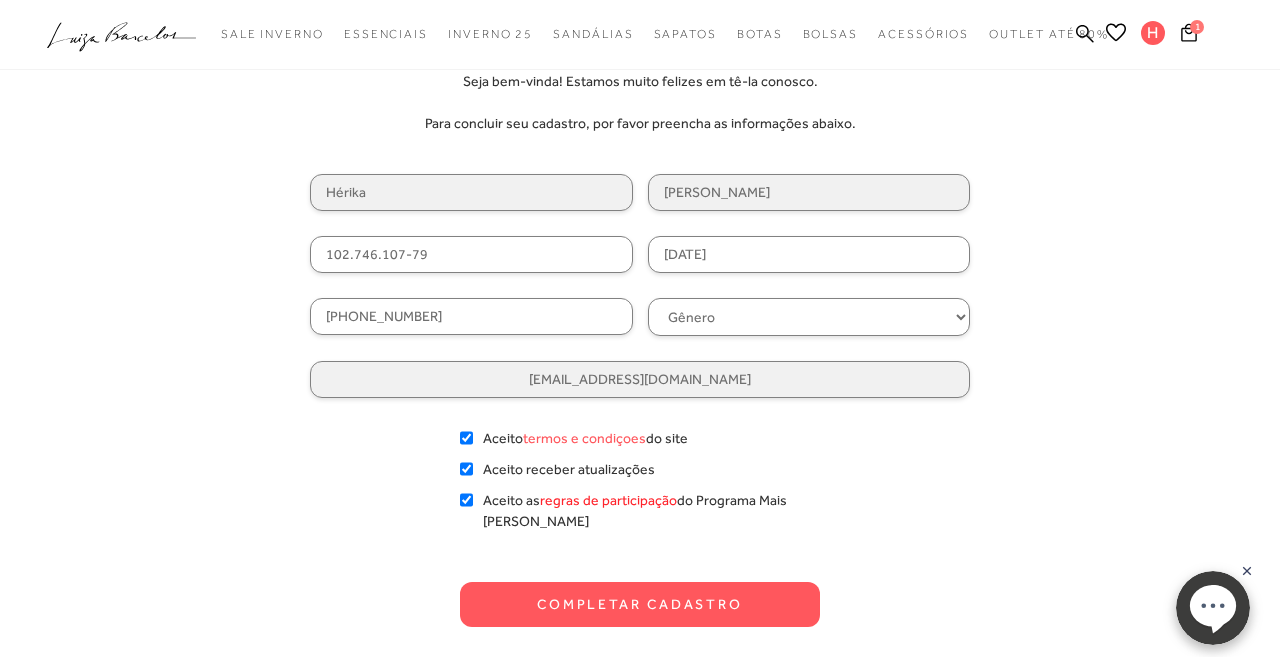 click on "regras de participação" at bounding box center [608, 500] 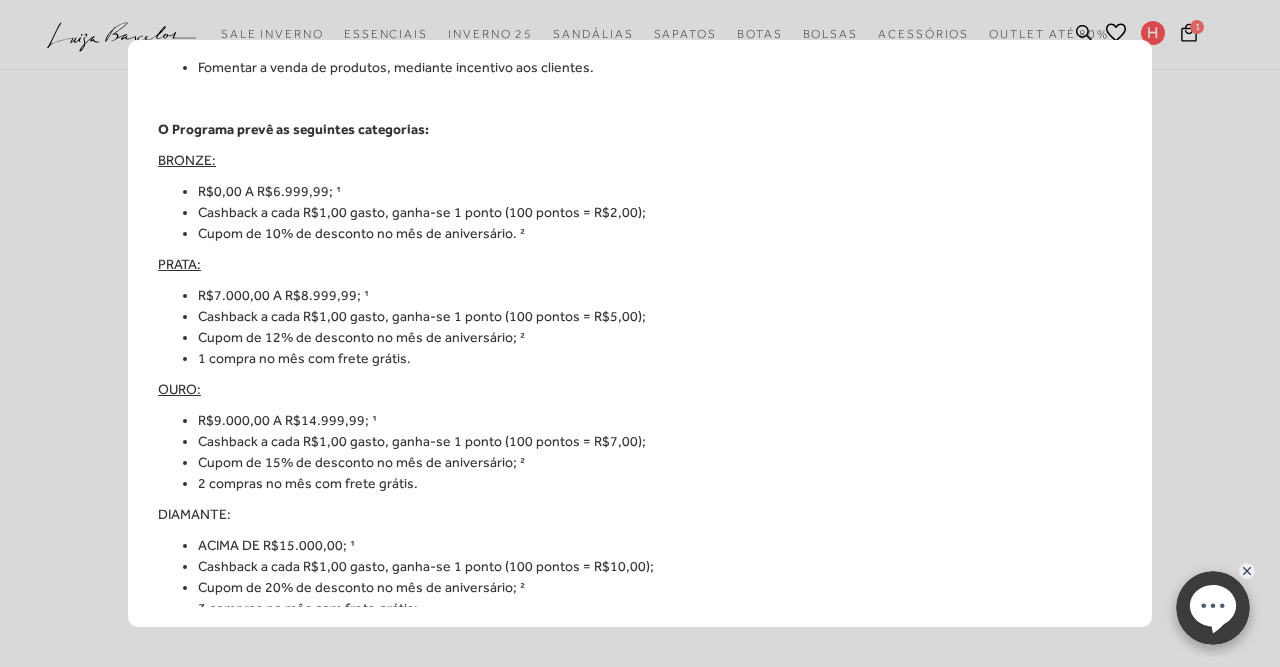 scroll, scrollTop: 0, scrollLeft: 0, axis: both 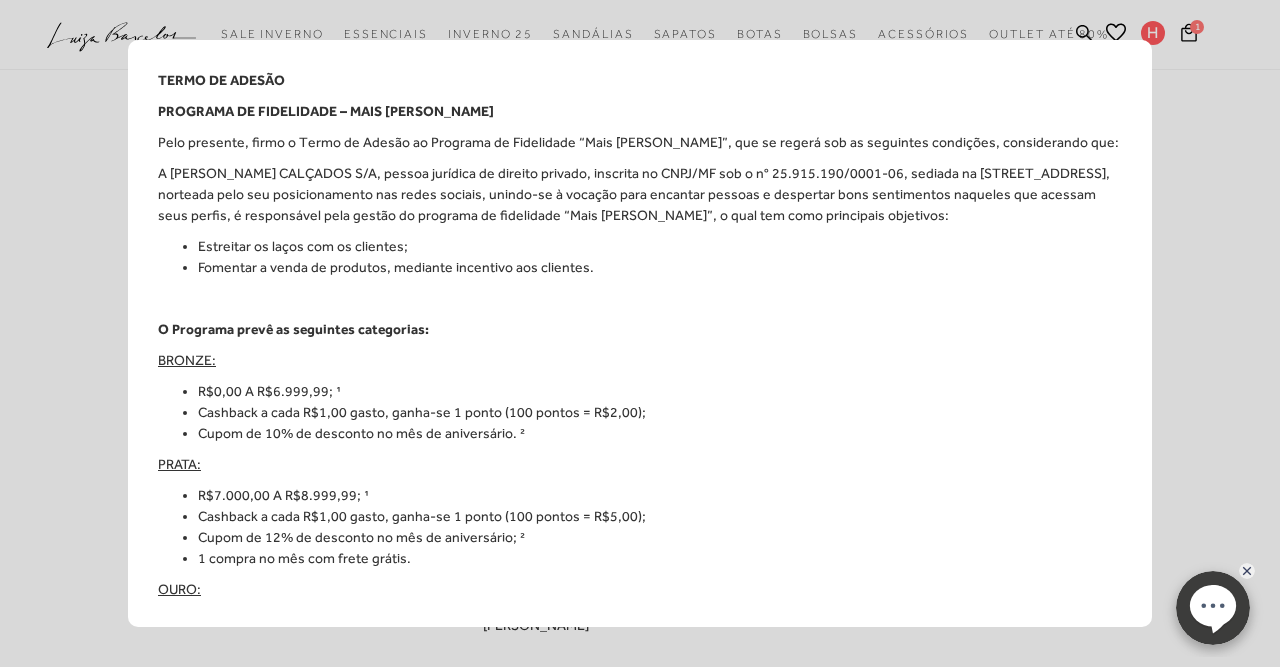 click on "TERMO DE ADESÃO
PROGRAMA DE FIDELIDADE – MAIS LUIZA
Pelo presente, firmo o Termo de Adesão ao Programa de Fidelidade “Mais Luiza”, que se regerá sob as seguintes condições, considerando que:
A LUIZA BARCELOS CALÇADOS S/A, pessoa jurídica de direito privado, inscrita no CNPJ/MF sob o n° 25.915.190/0001-06, sediada na Rua Dinal, nº 300, Bairro Novo São Francisco, Belo Horizonte, MG, CEP 30775-230, norteada pelo seu posicionamento nas redes sociais, unindo-se à vocação para encantar pessoas e despertar bons sentimentos naqueles que acessam seus perfis, é responsável pela gestão do programa de fidelidade “Mais Luiza”, o qual tem como principais objetivos:
Estreitar os laços com os clientes;
Fomentar a venda de produtos, mediante incentivo aos clientes.
O Programa prevê as seguintes categorias:
BRONZE:
R$0,00 A R$6.999,99; ¹
Cashback a cada R$1,00 gasto, ganha-se 1 ponto (100 pontos = R$2,00);" at bounding box center (640, 333) 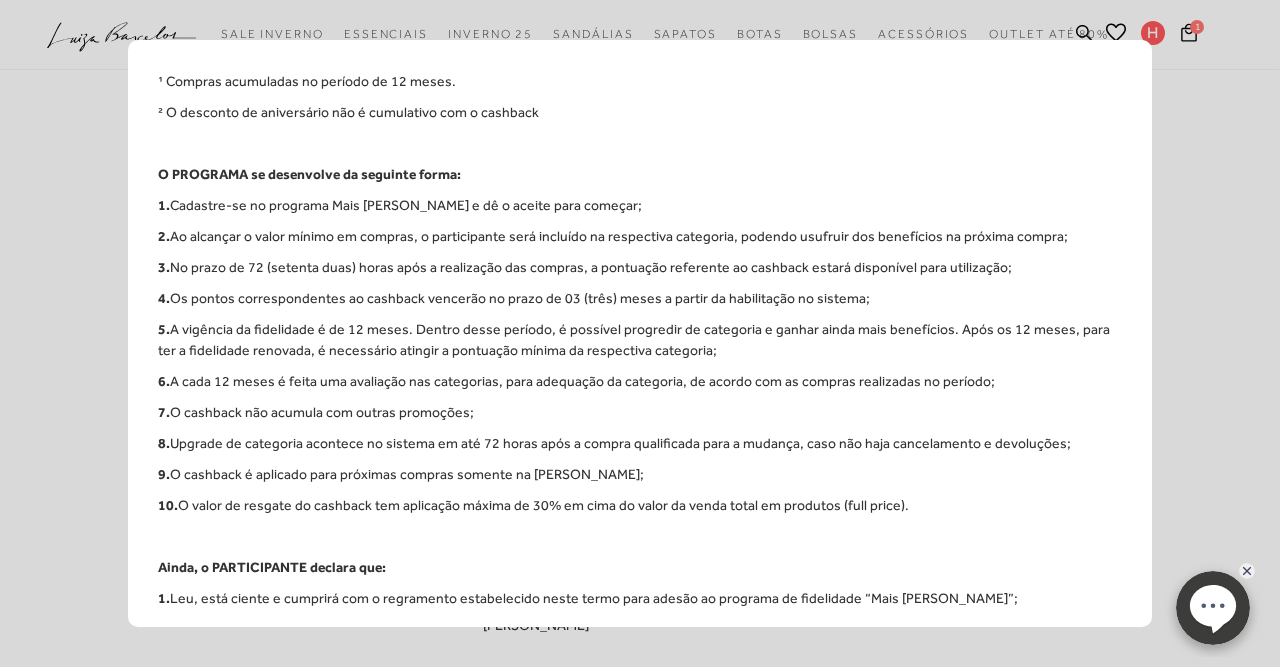 scroll, scrollTop: 863, scrollLeft: 0, axis: vertical 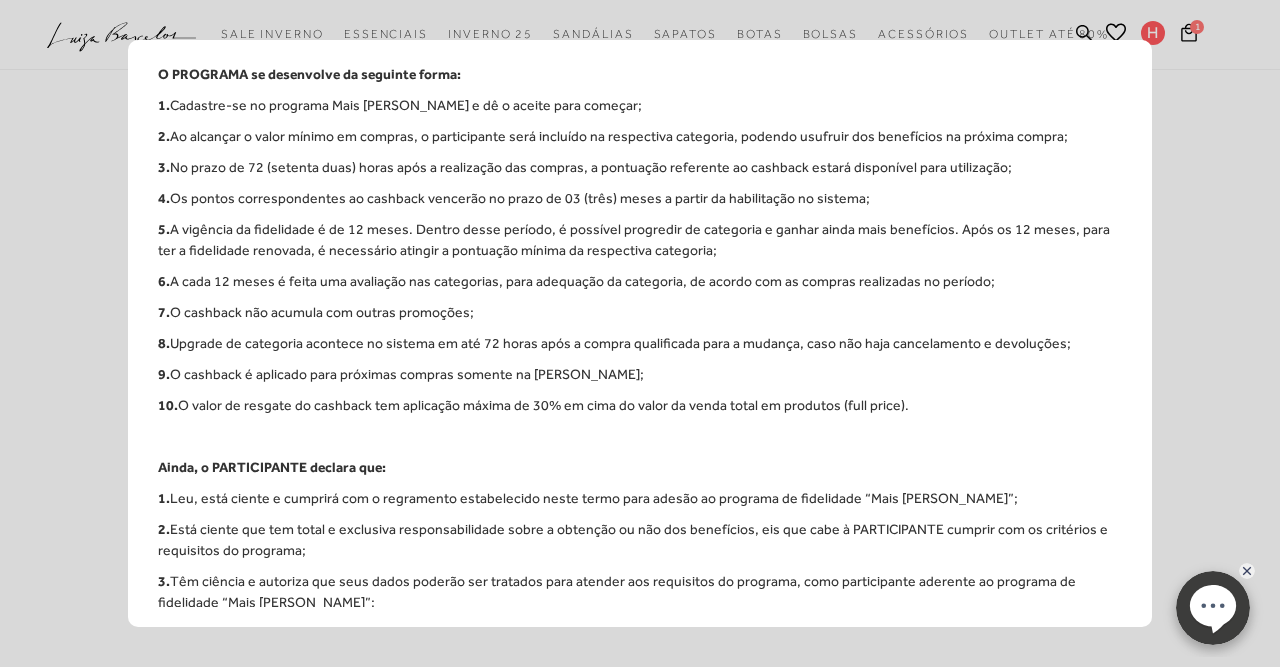 click 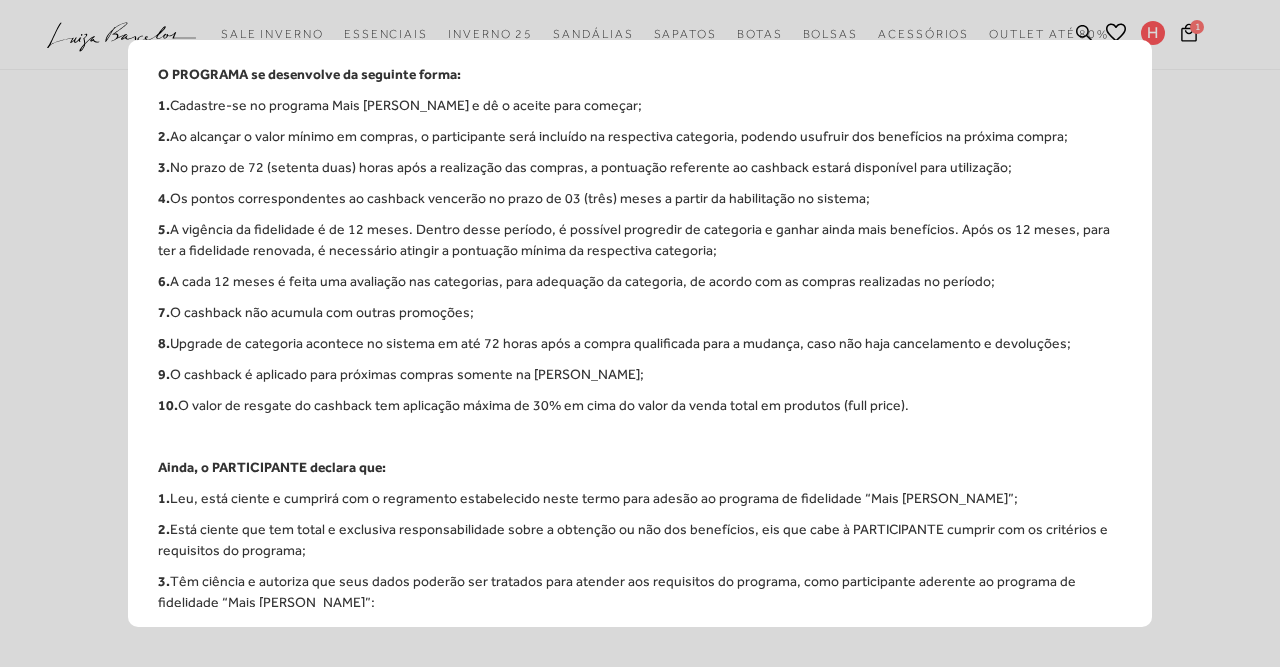 click on "TERMO DE ADESÃO
PROGRAMA DE FIDELIDADE – MAIS LUIZA
Pelo presente, firmo o Termo de Adesão ao Programa de Fidelidade “Mais Luiza”, que se regerá sob as seguintes condições, considerando que:
A LUIZA BARCELOS CALÇADOS S/A, pessoa jurídica de direito privado, inscrita no CNPJ/MF sob o n° 25.915.190/0001-06, sediada na Rua Dinal, nº 300, Bairro Novo São Francisco, Belo Horizonte, MG, CEP 30775-230, norteada pelo seu posicionamento nas redes sociais, unindo-se à vocação para encantar pessoas e despertar bons sentimentos naqueles que acessam seus perfis, é responsável pela gestão do programa de fidelidade “Mais Luiza”, o qual tem como principais objetivos:
Estreitar os laços com os clientes;
Fomentar a venda de produtos, mediante incentivo aos clientes.
O Programa prevê as seguintes categorias:
BRONZE:
R$0,00 A R$6.999,99; ¹
Cashback a cada R$1,00 gasto, ganha-se 1 ponto (100 pontos = R$2,00);" at bounding box center [640, 333] 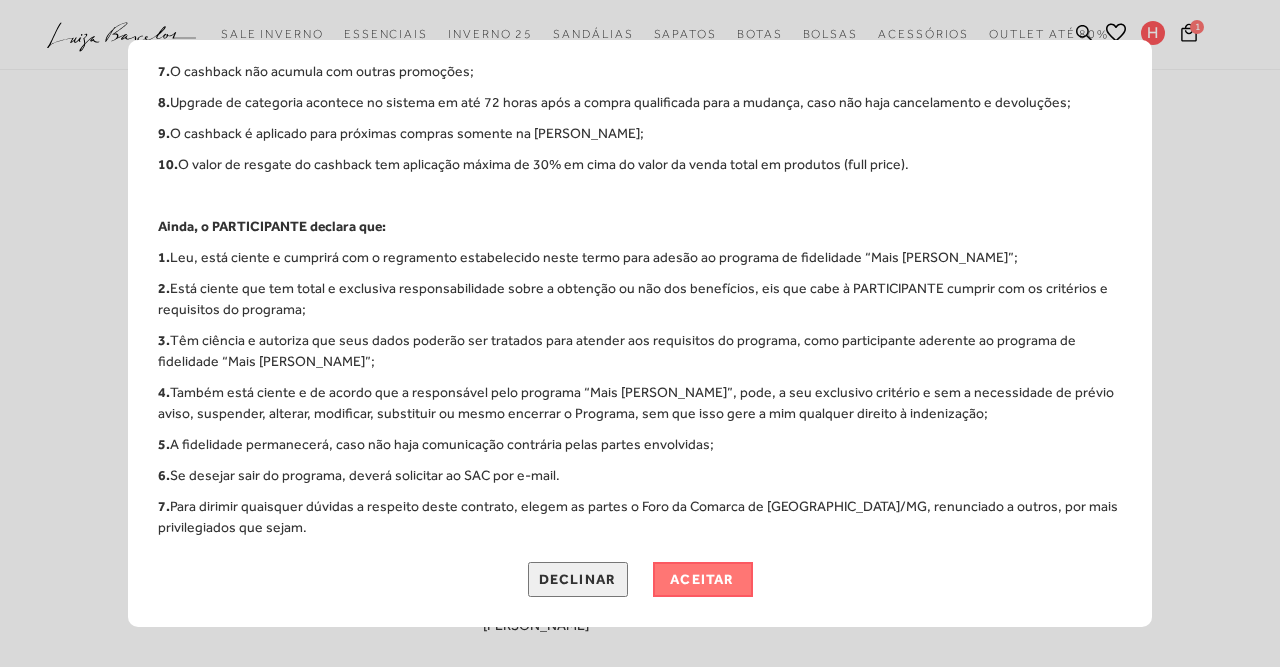 scroll, scrollTop: 1168, scrollLeft: 0, axis: vertical 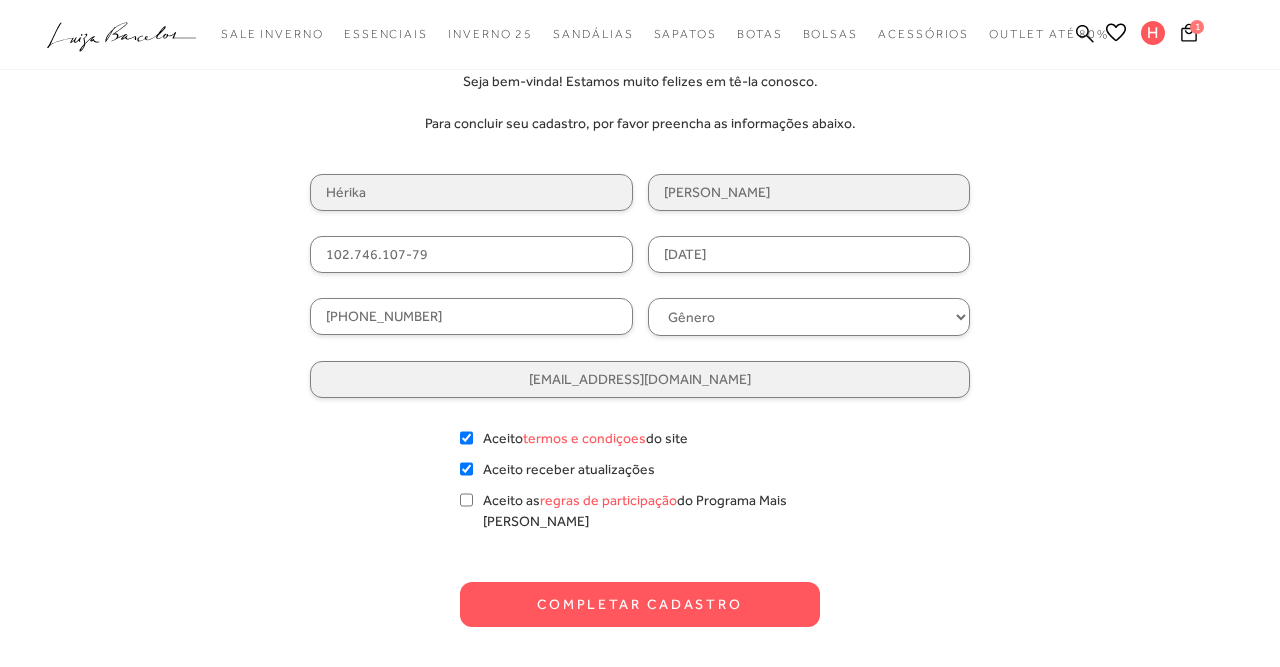 click on "Completar Cadastro" at bounding box center (640, 604) 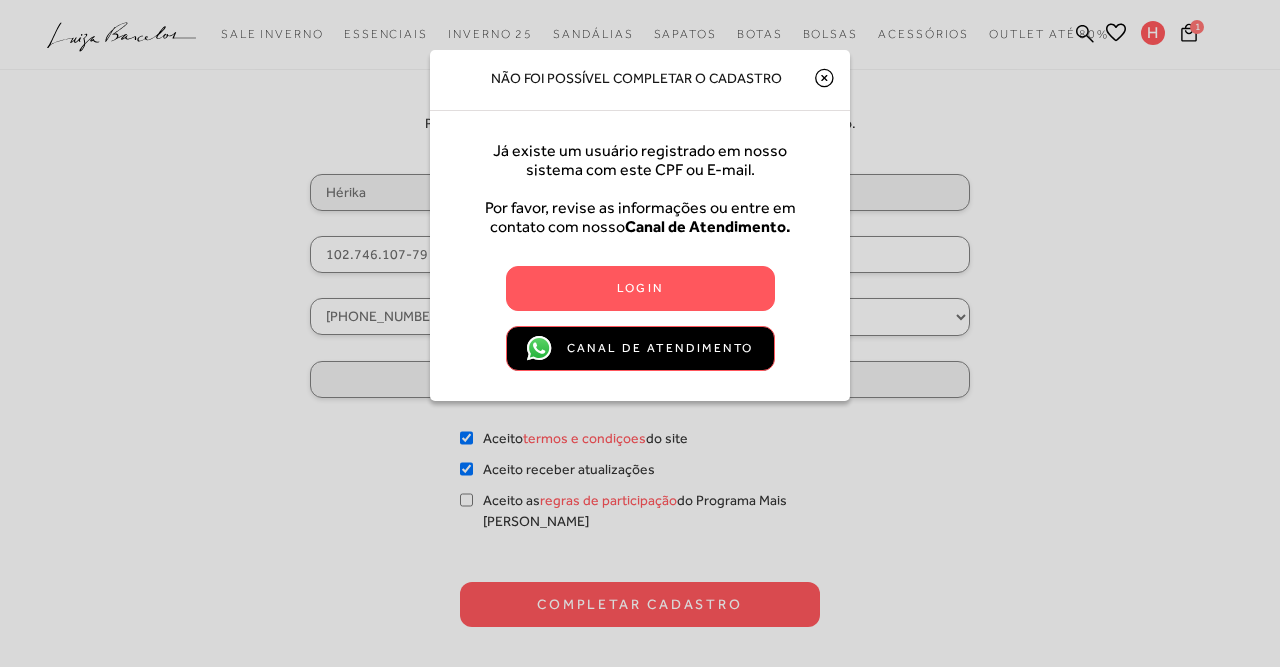 click on "Canal de Atendimento" at bounding box center [660, 348] 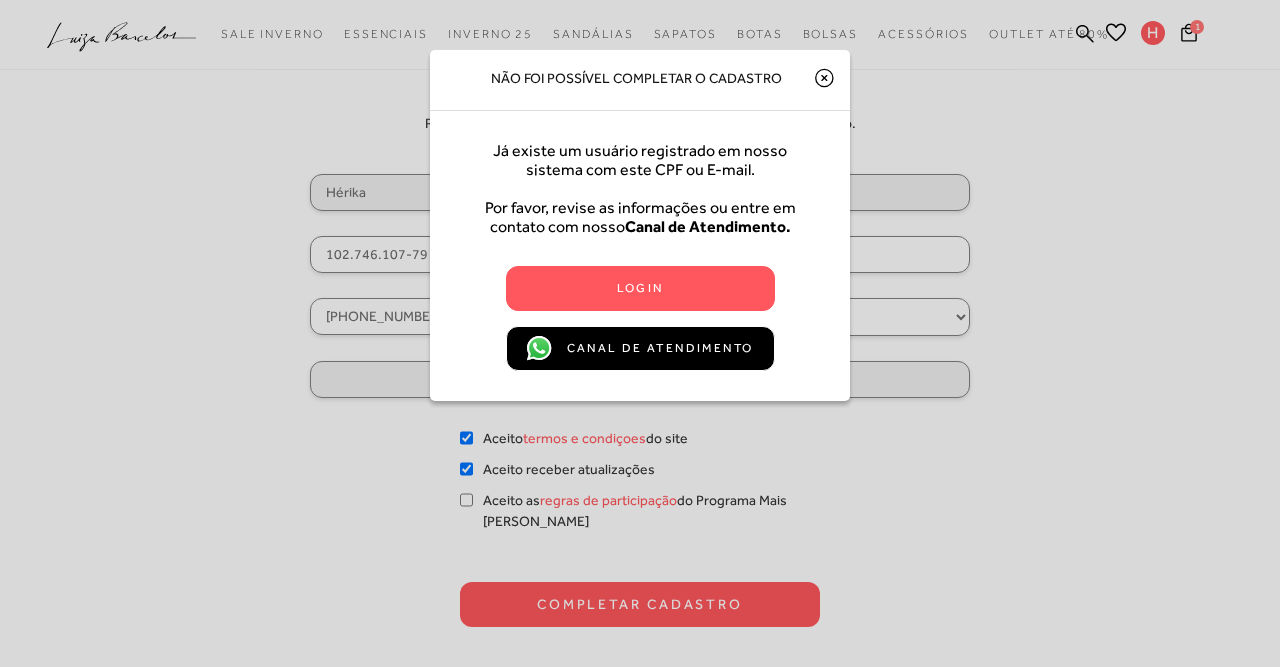 click 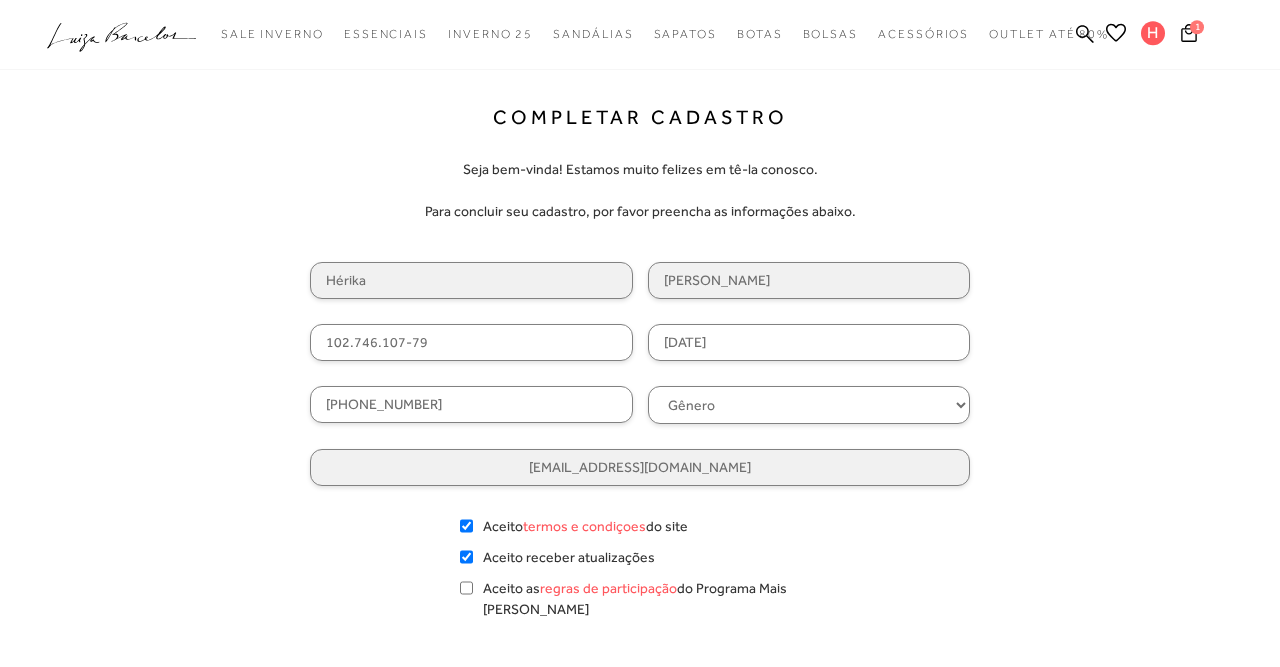 scroll, scrollTop: 0, scrollLeft: 0, axis: both 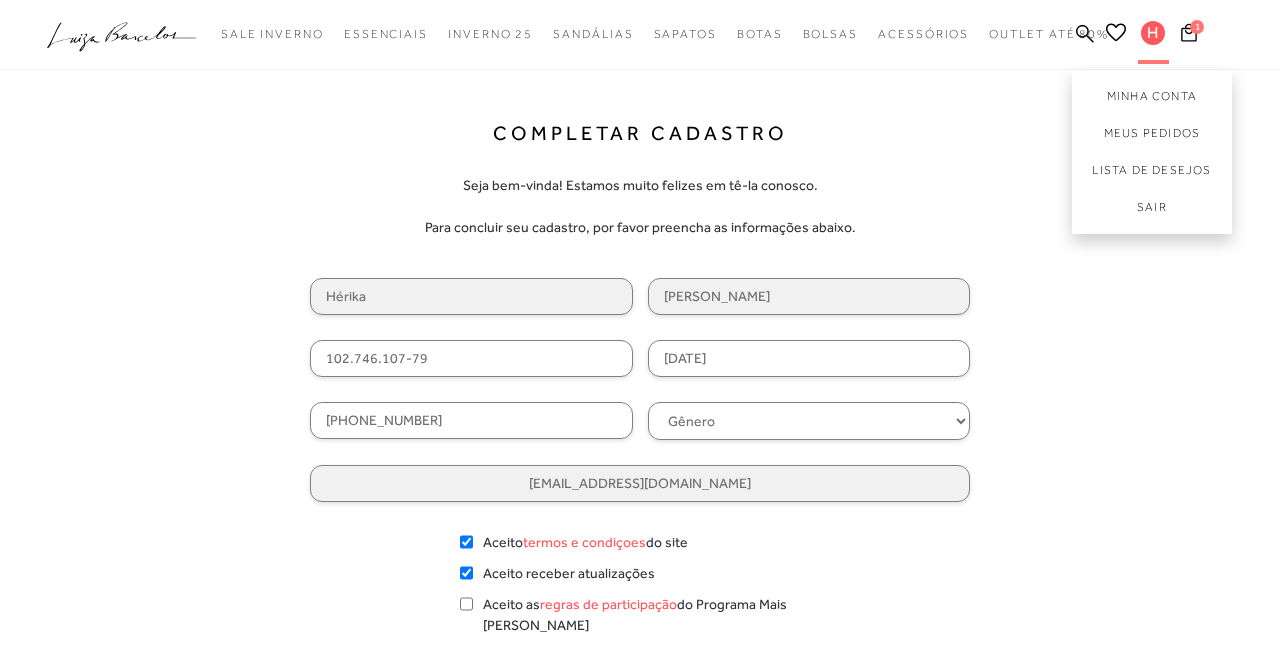 click on "H" at bounding box center (1153, 33) 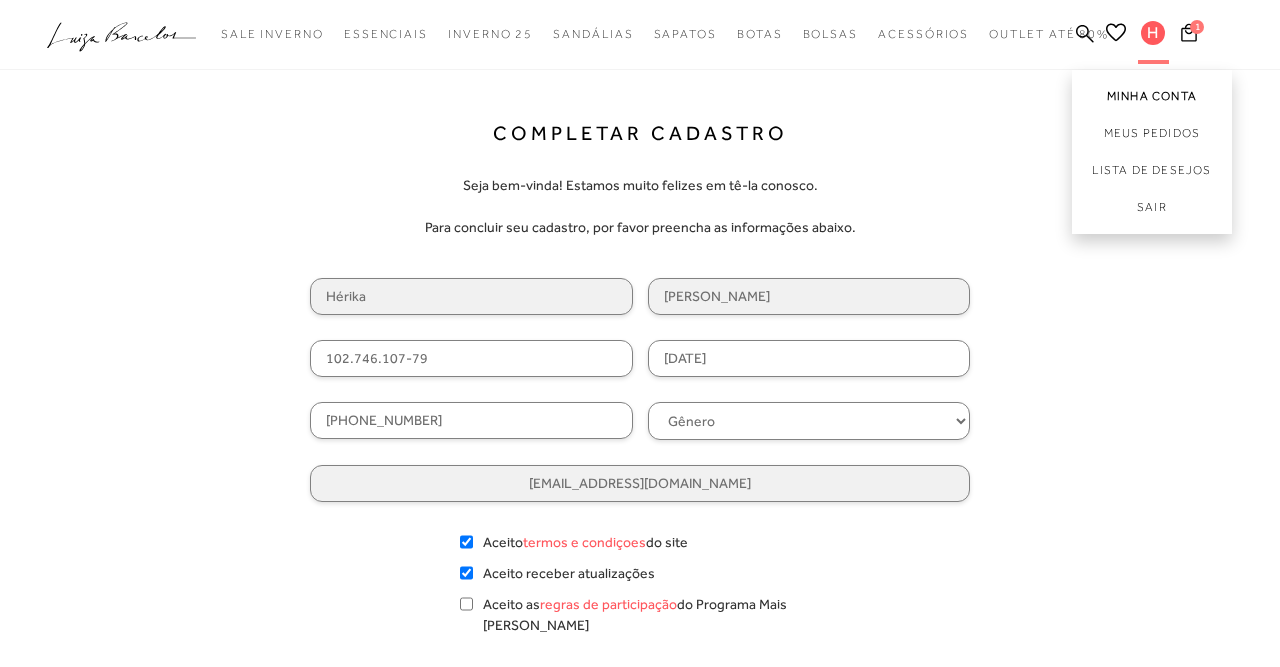 click on "Minha Conta" at bounding box center [1152, 92] 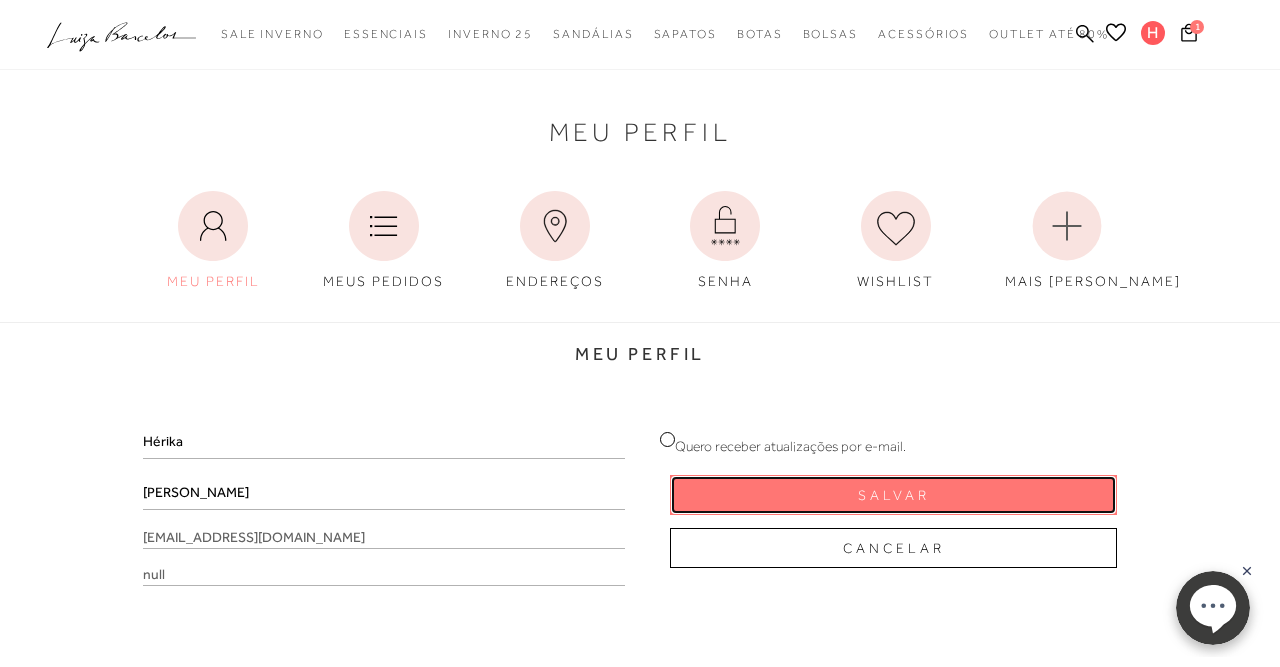 click on "Salvar" at bounding box center [894, 495] 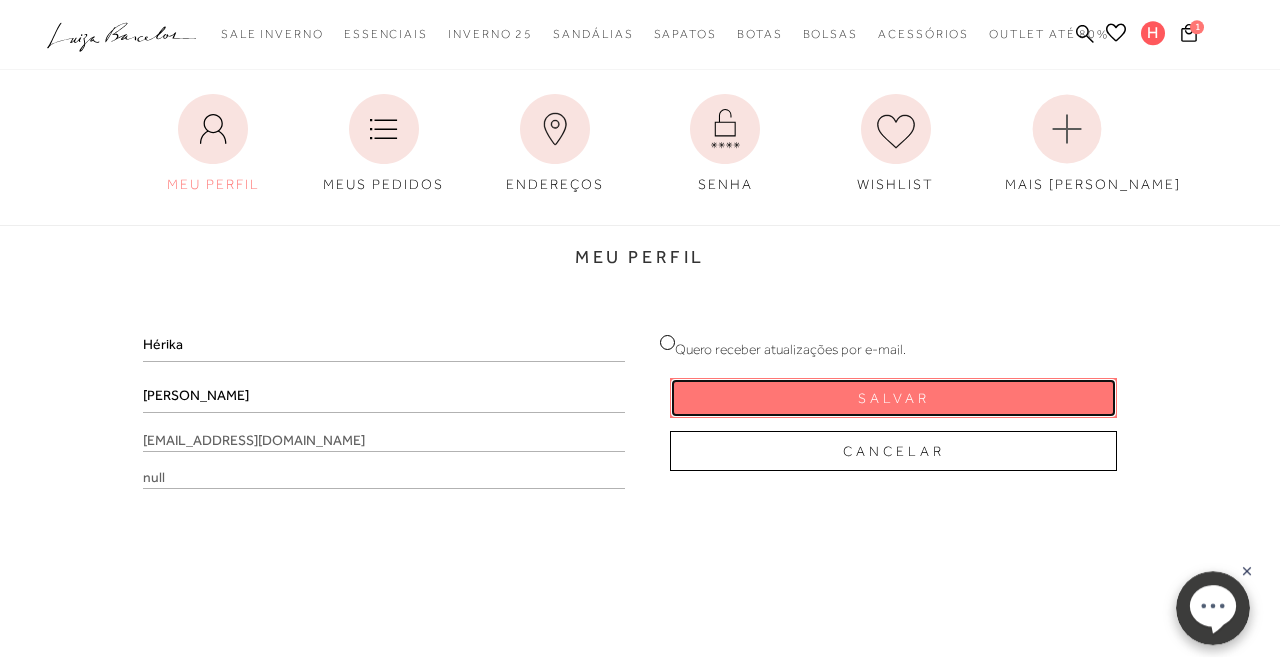 scroll, scrollTop: 208, scrollLeft: 0, axis: vertical 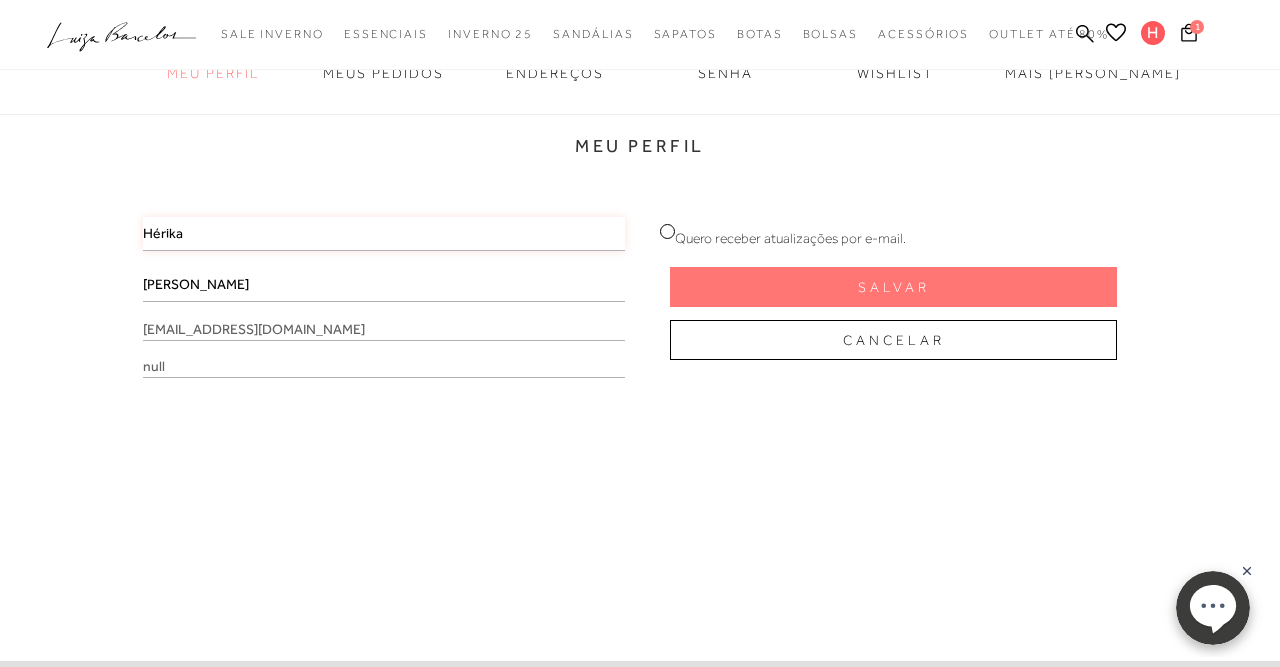 click on "Hérika" at bounding box center [384, 234] 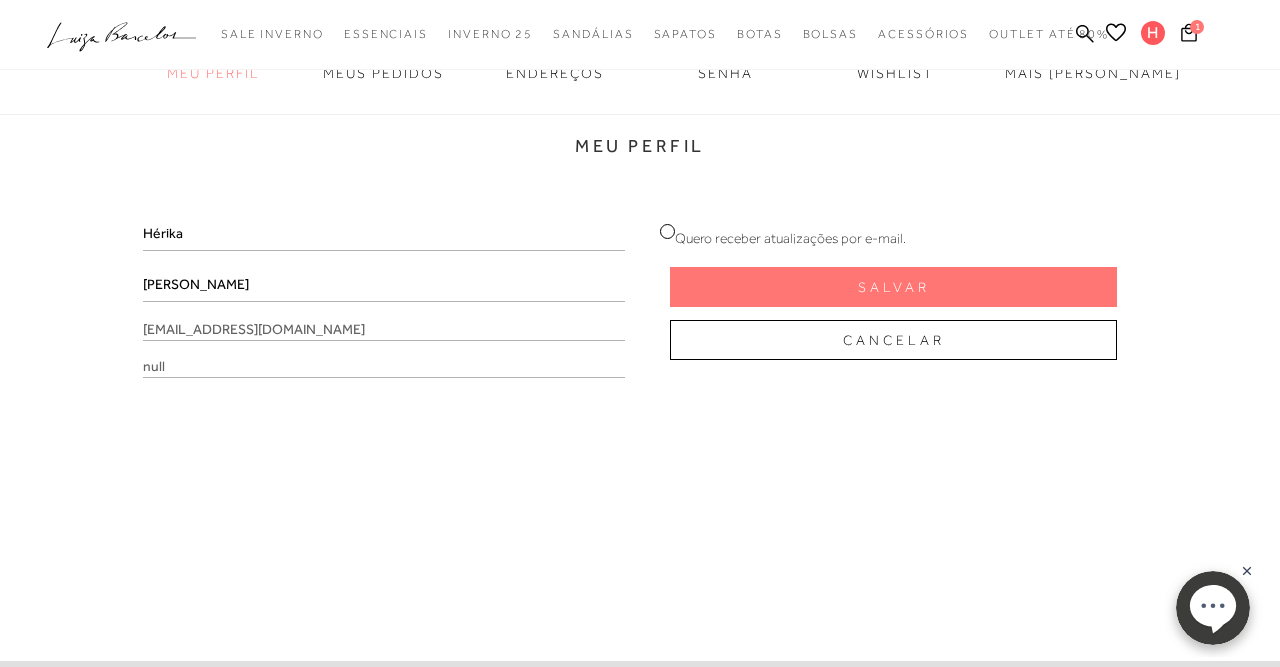 click on "herikasizini.advogada@gmail.com
null" at bounding box center [384, 356] 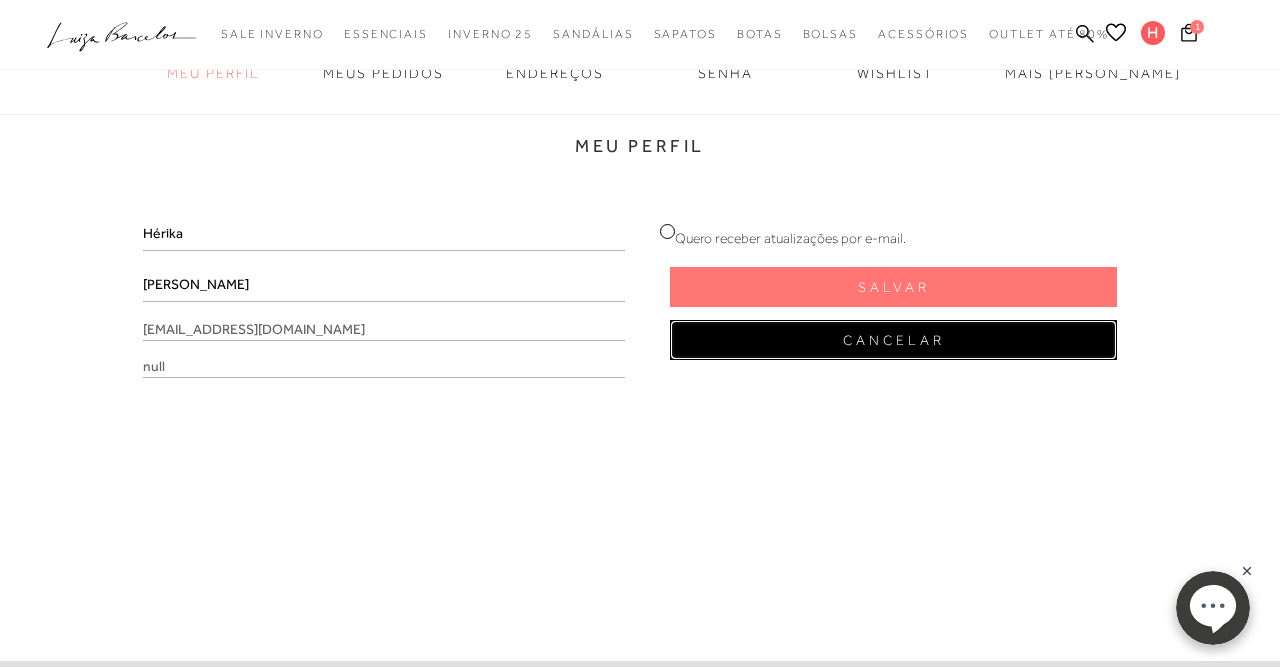 click on "Cancelar" at bounding box center (894, 340) 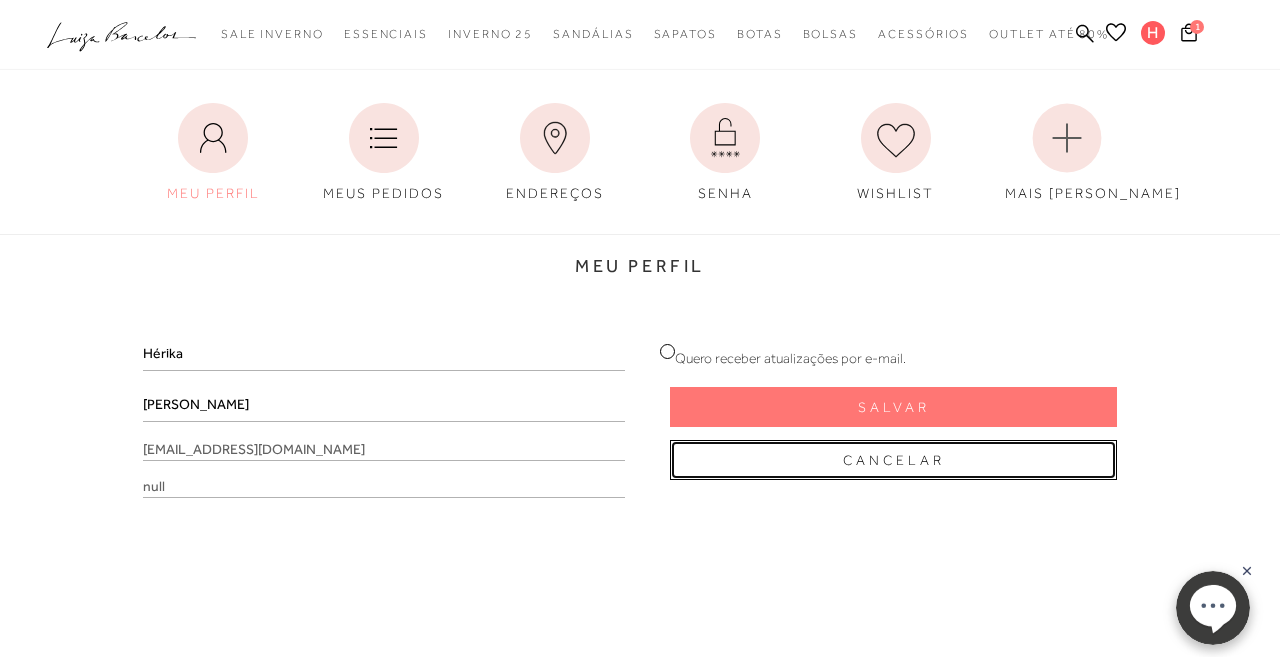 scroll, scrollTop: 0, scrollLeft: 0, axis: both 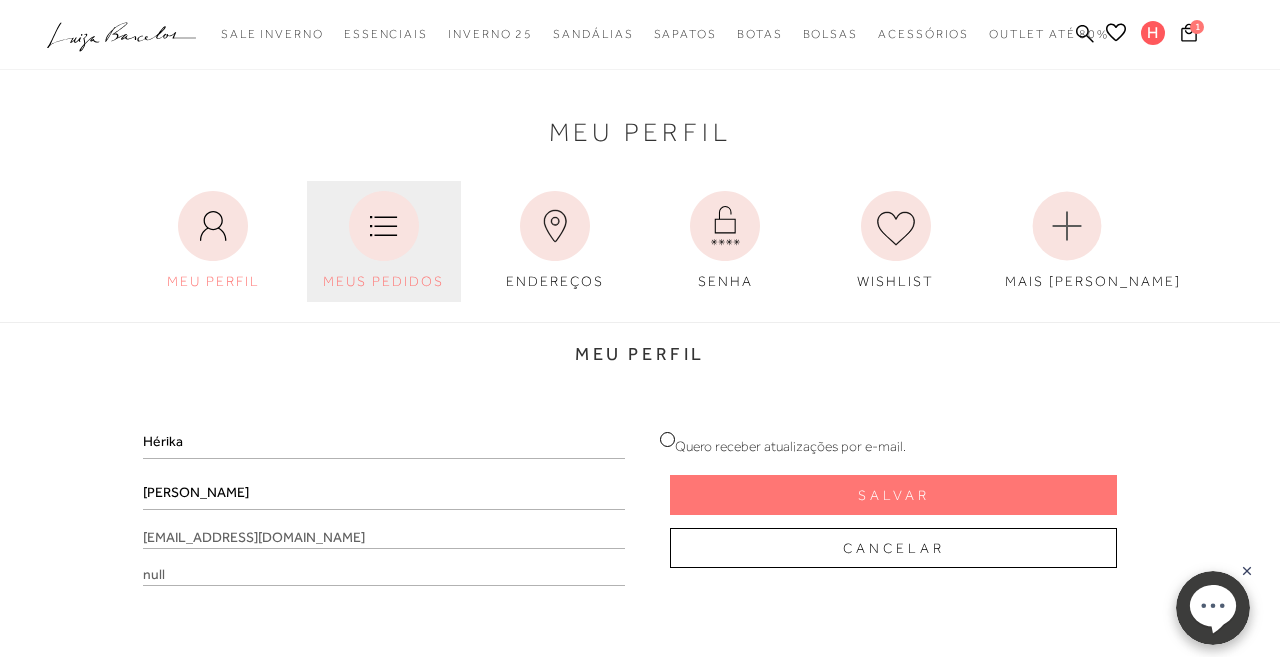 click 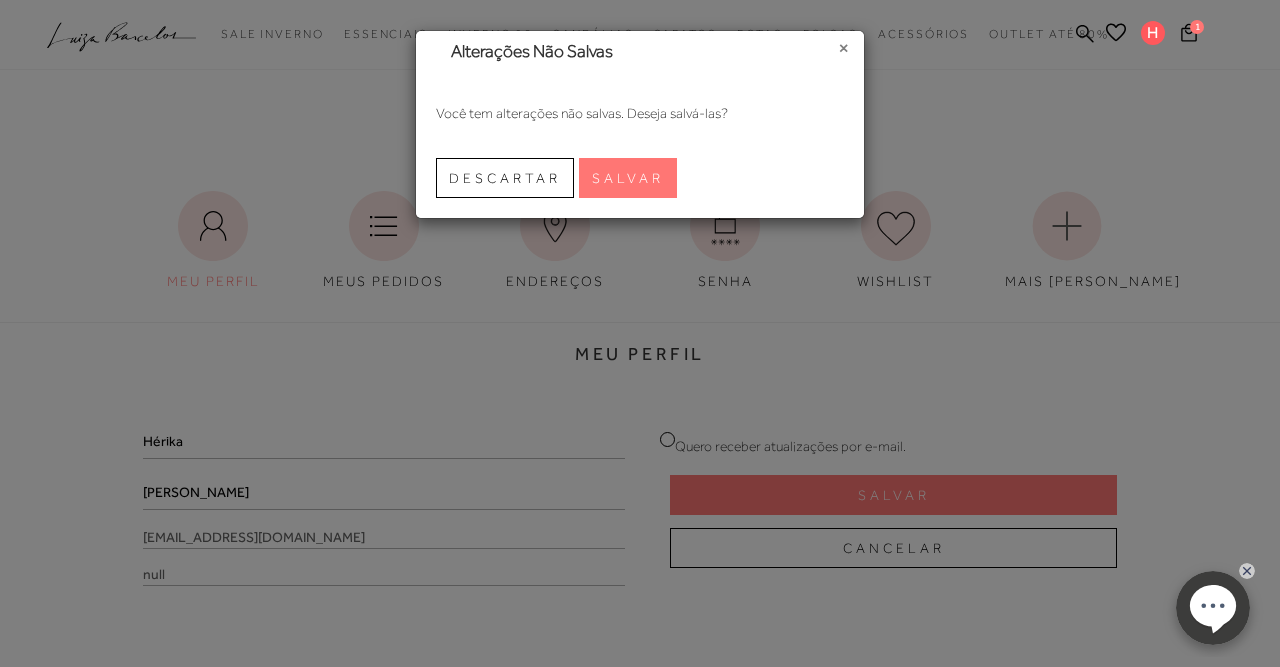 click on "×" at bounding box center [843, 48] 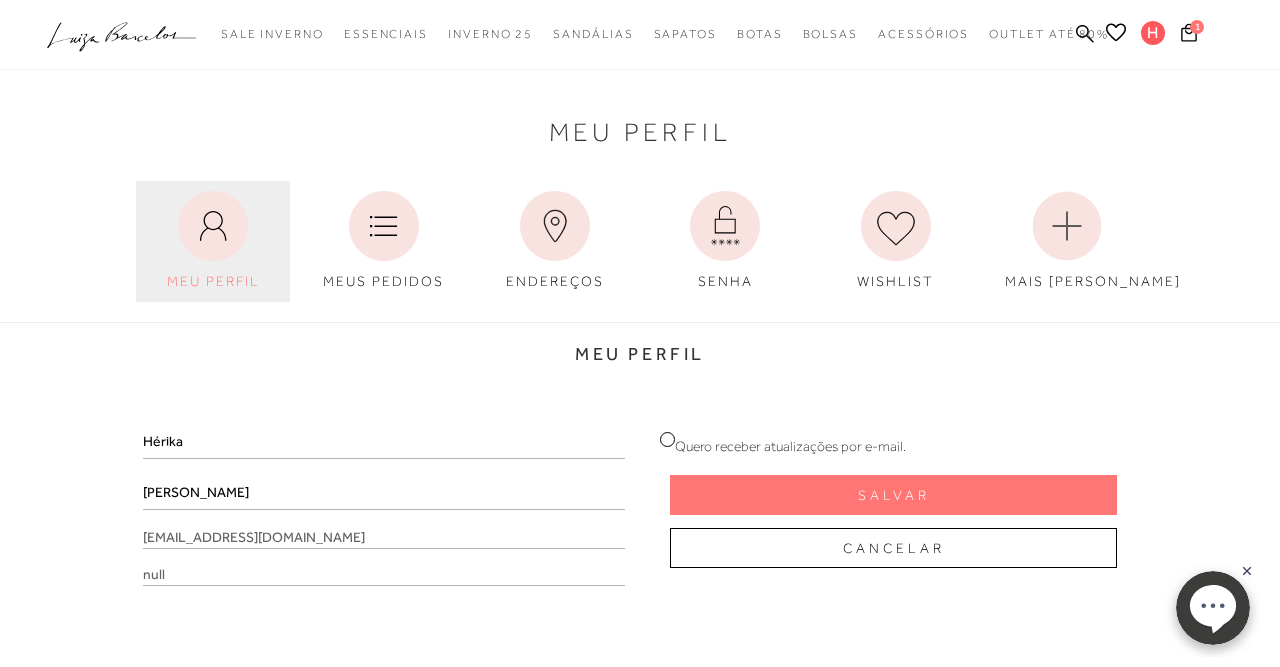 click 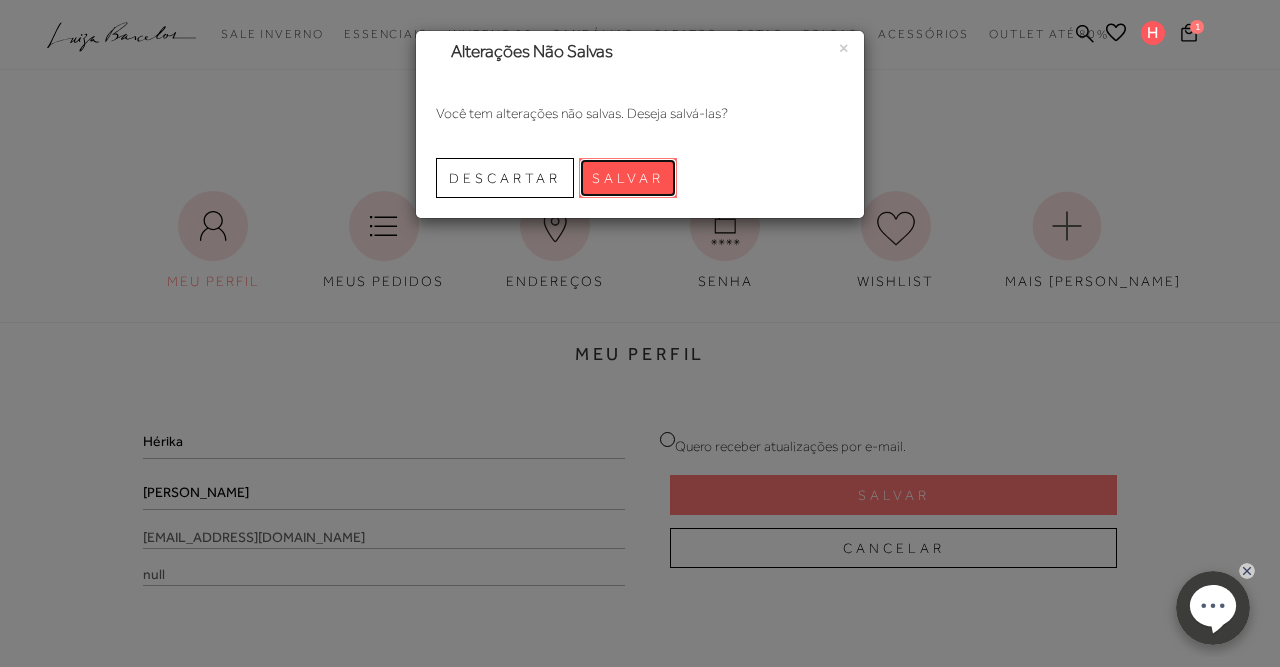 click on "Salvar" at bounding box center [628, 178] 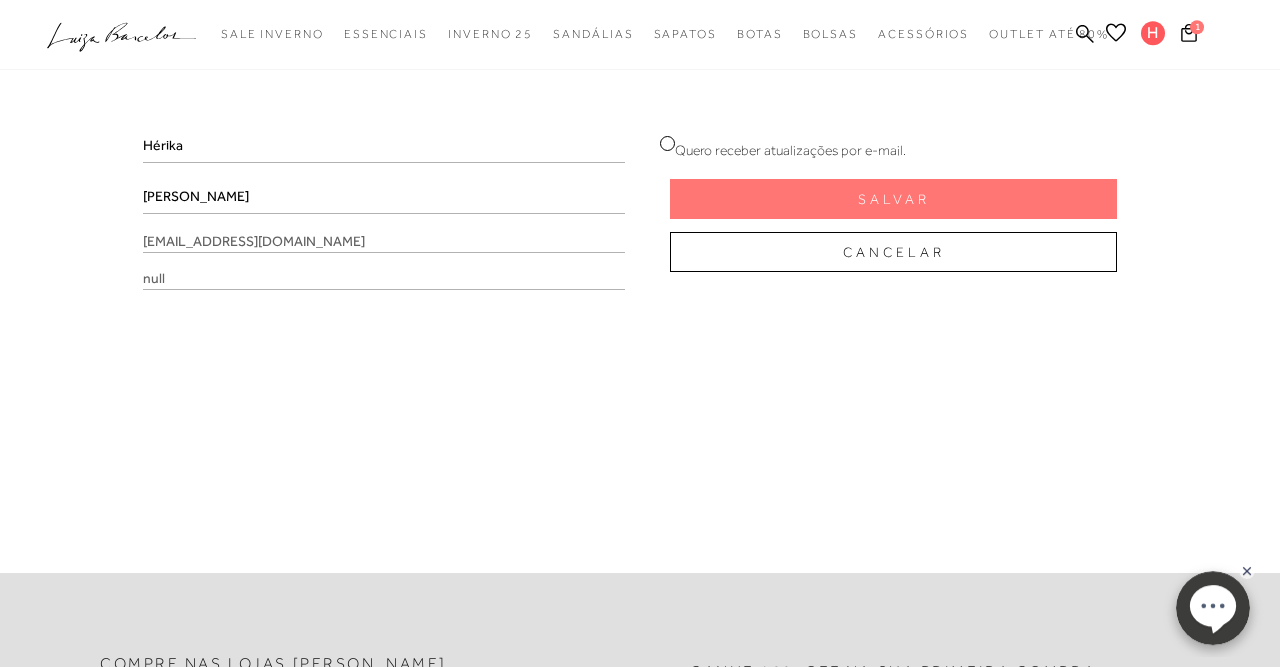 scroll, scrollTop: 312, scrollLeft: 0, axis: vertical 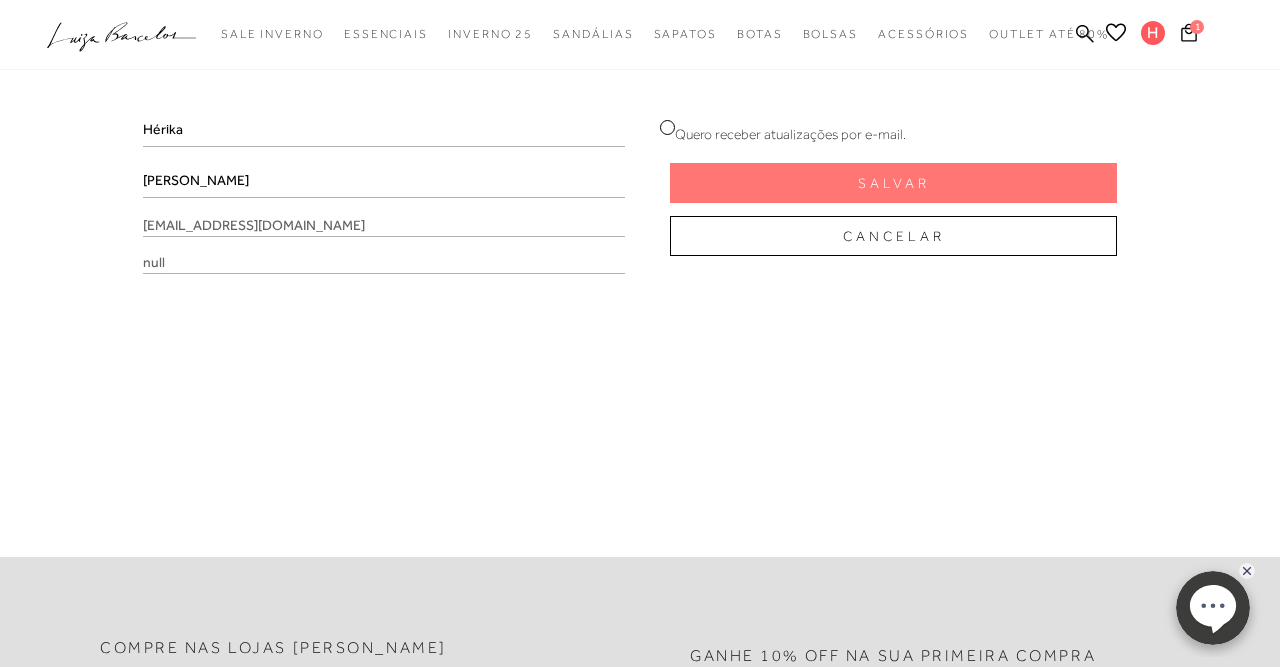 click on "null" at bounding box center (384, 263) 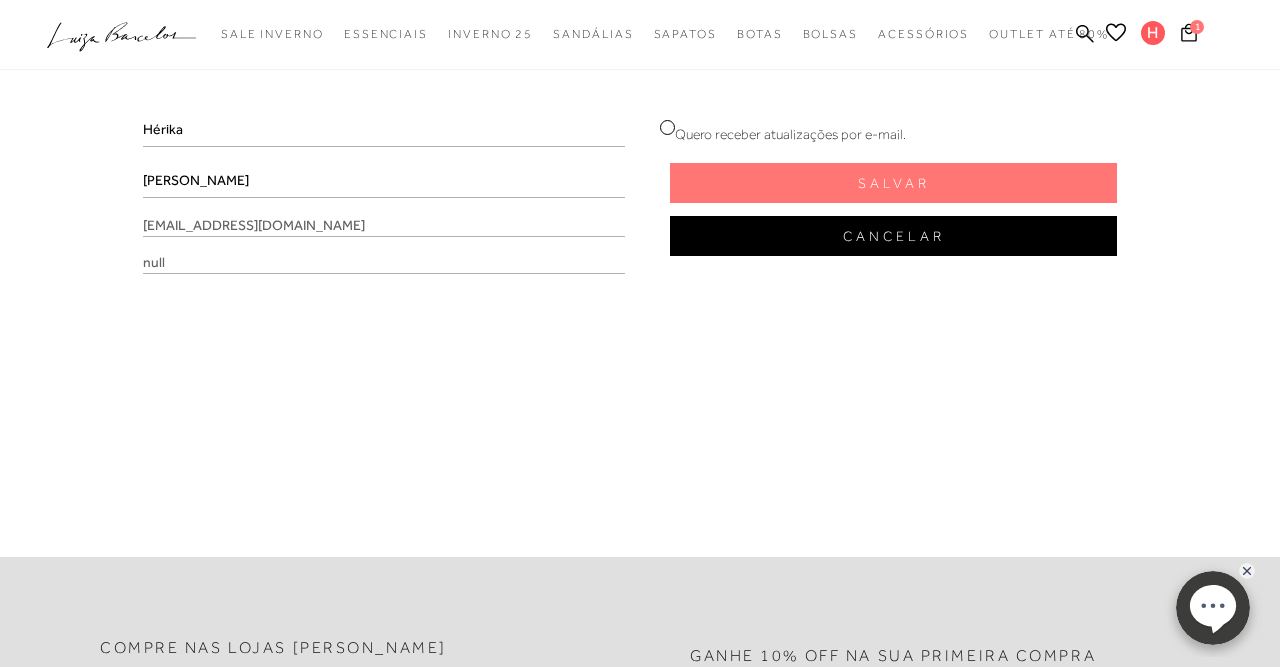scroll, scrollTop: 0, scrollLeft: 0, axis: both 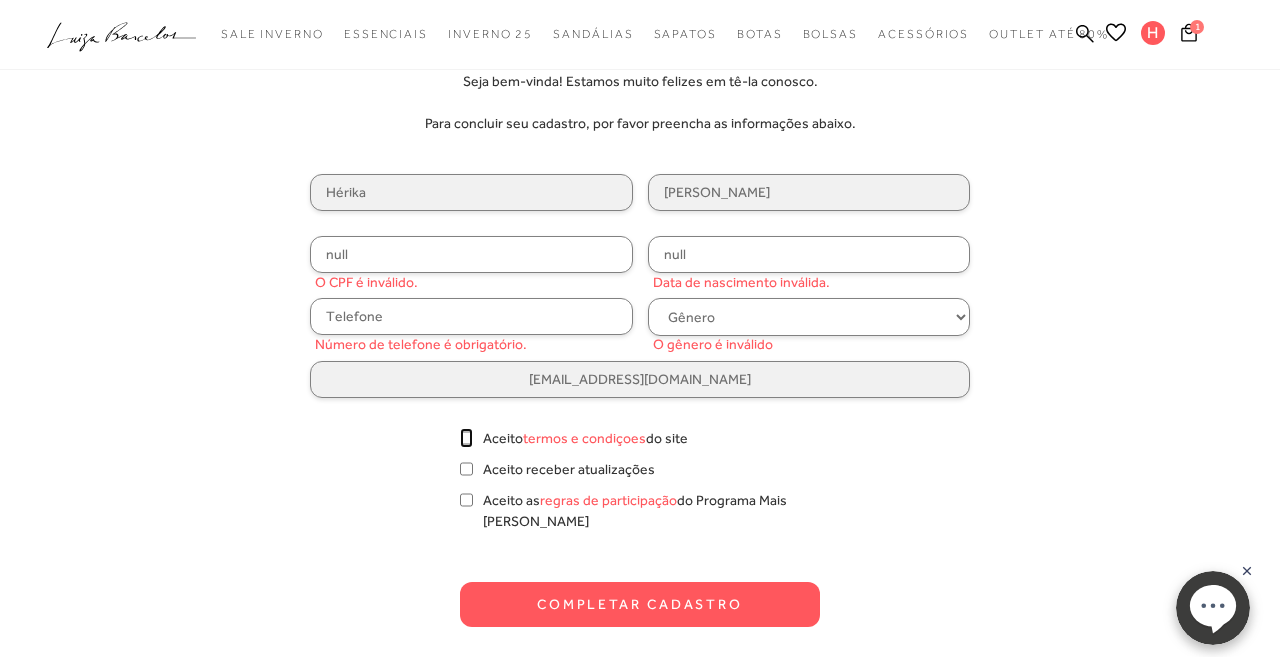 click on "Aceito  termos e condiçoes  do site" at bounding box center (466, 438) 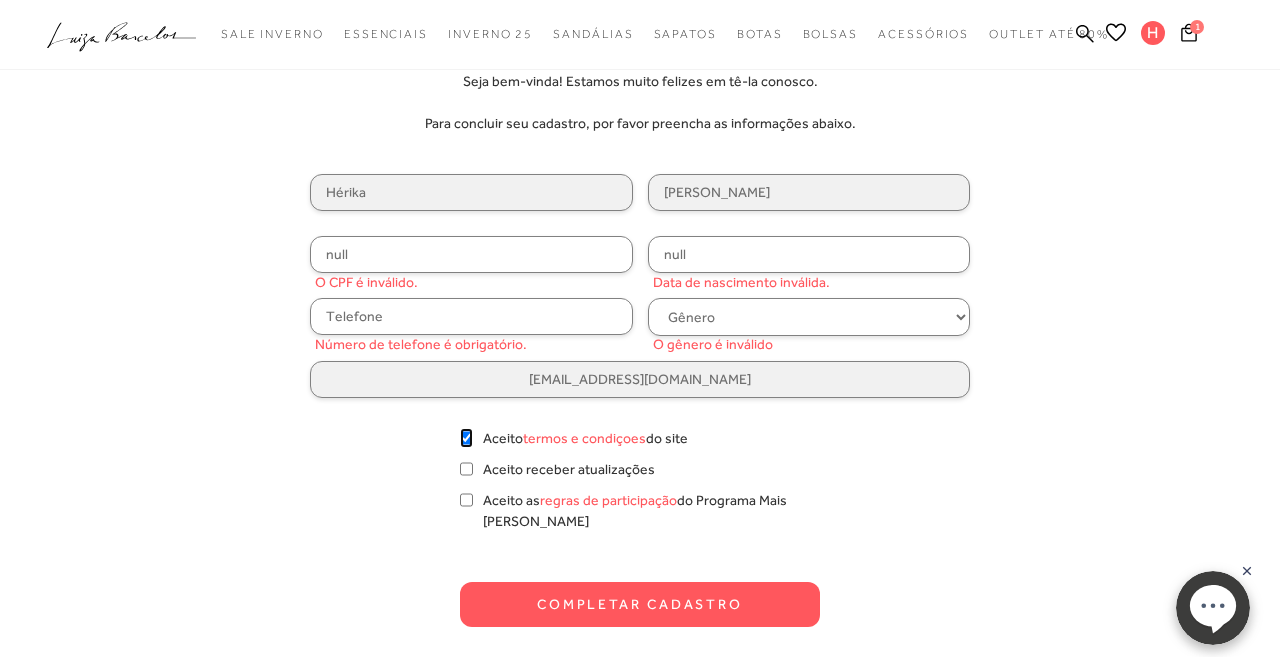 checkbox on "true" 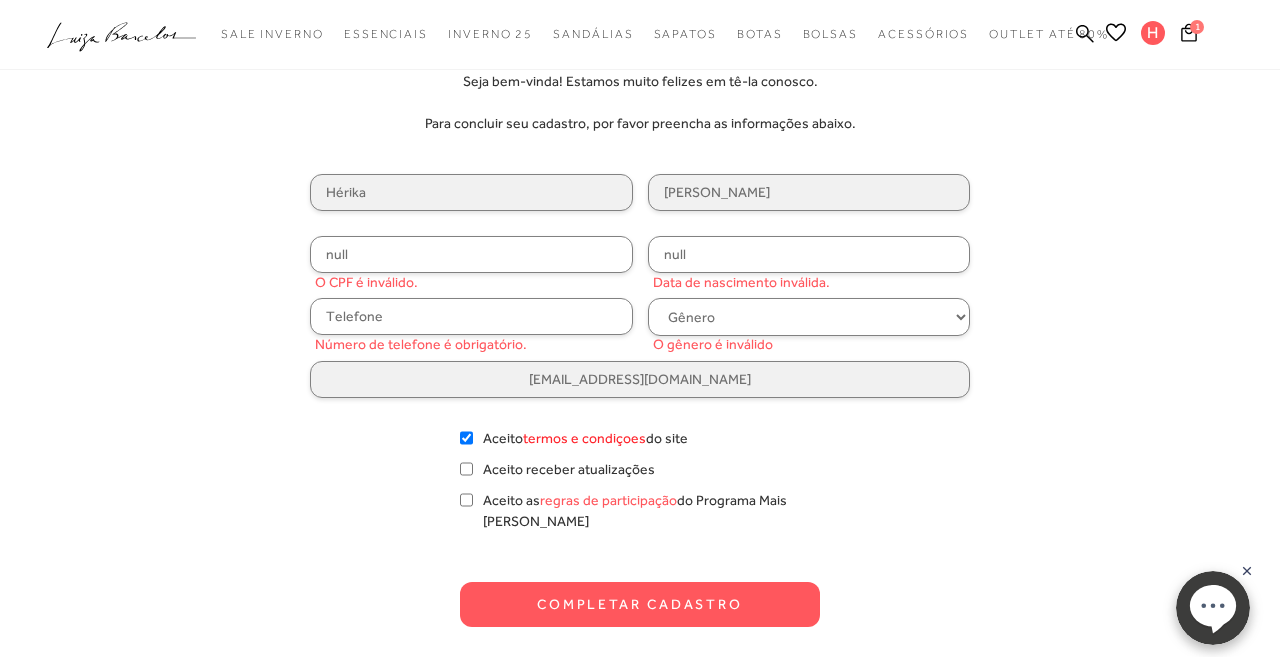 click on "termos e condiçoes" at bounding box center [584, 438] 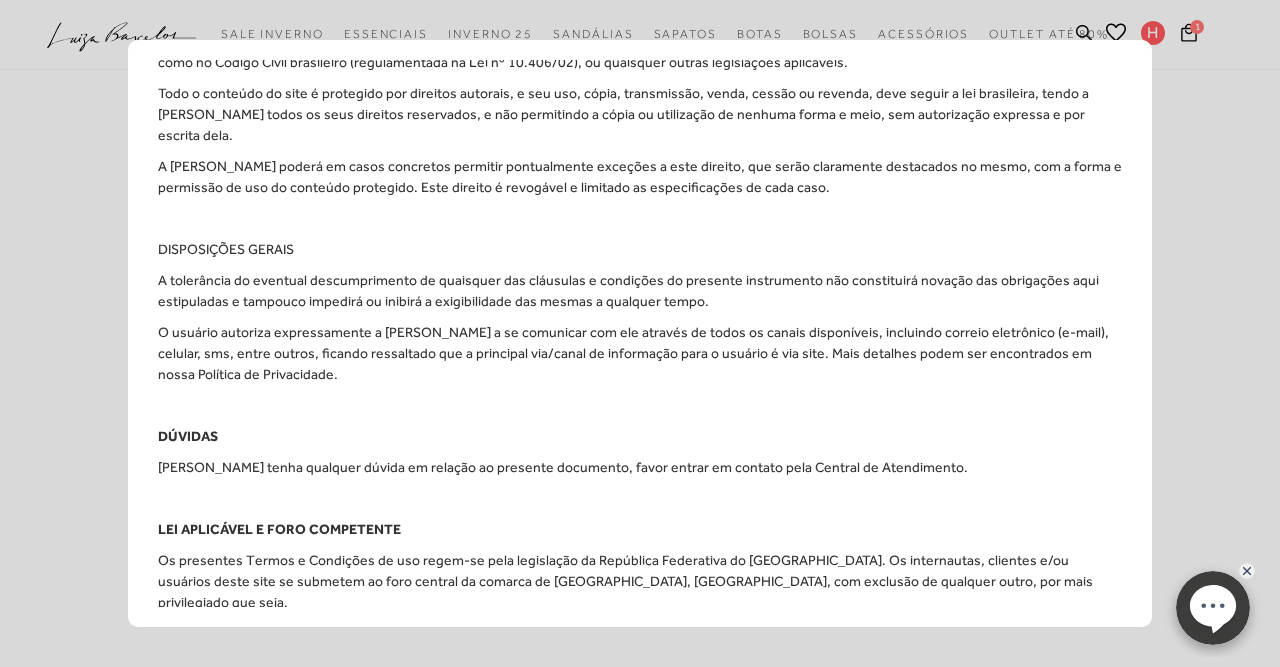 scroll, scrollTop: 3856, scrollLeft: 0, axis: vertical 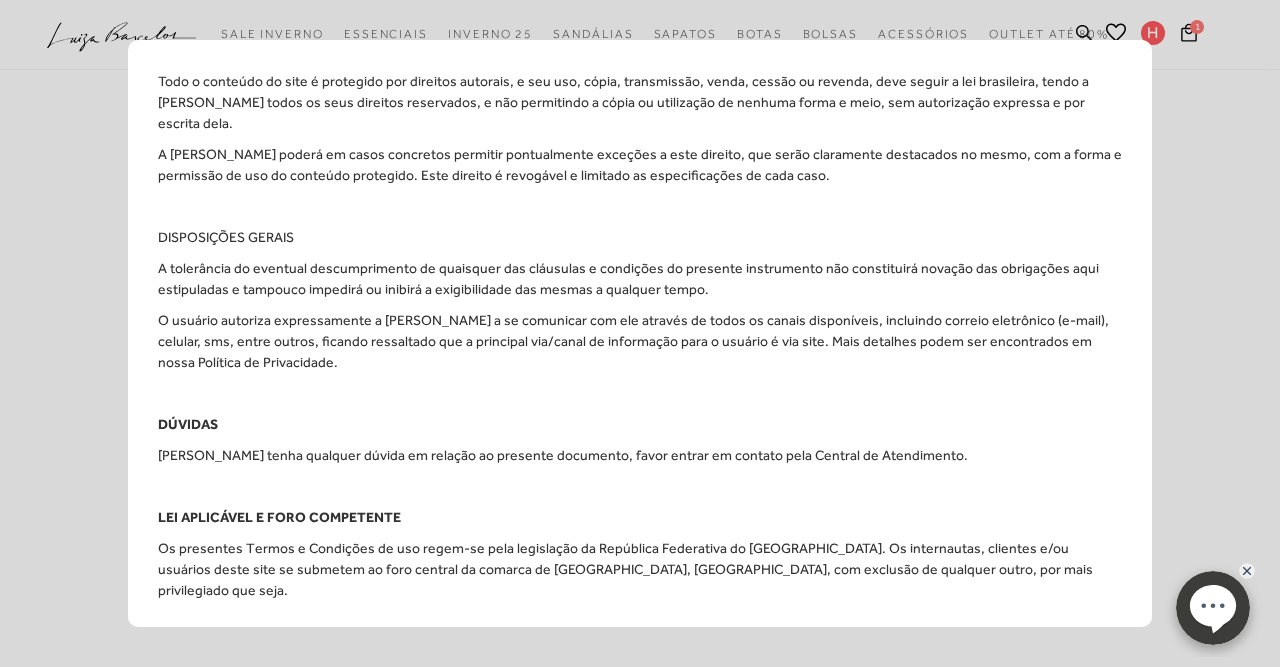 click on "aceitar" at bounding box center (703, 642) 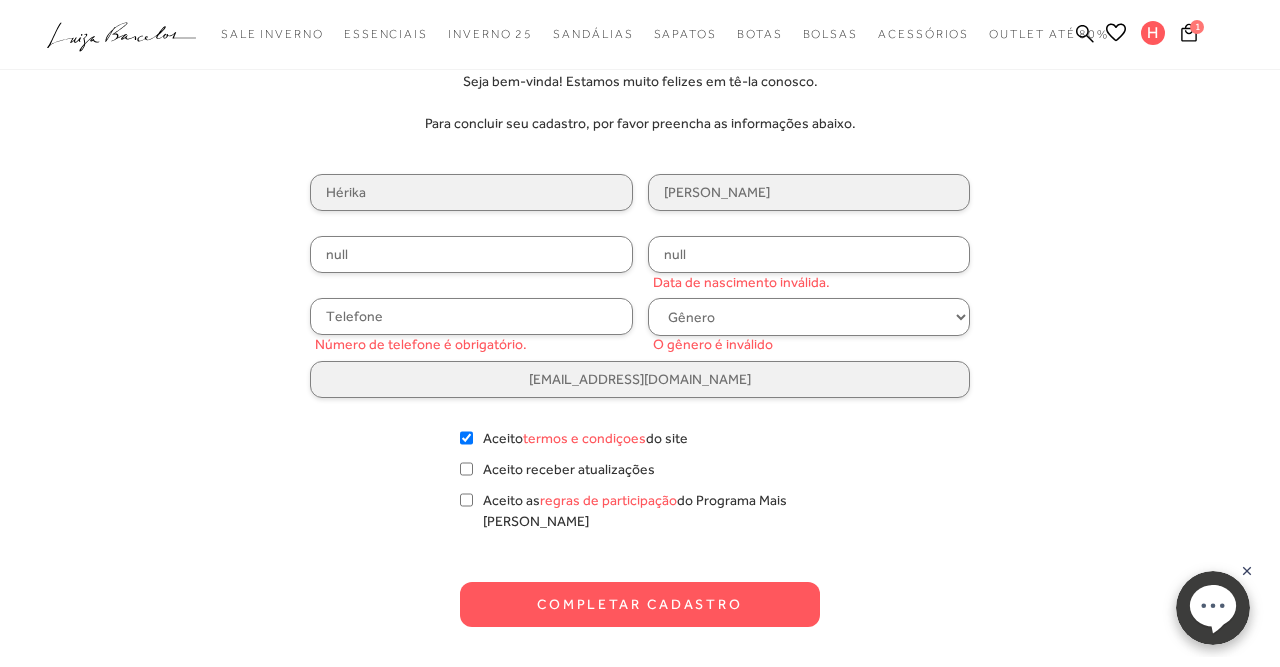 click on "null" at bounding box center [471, 254] 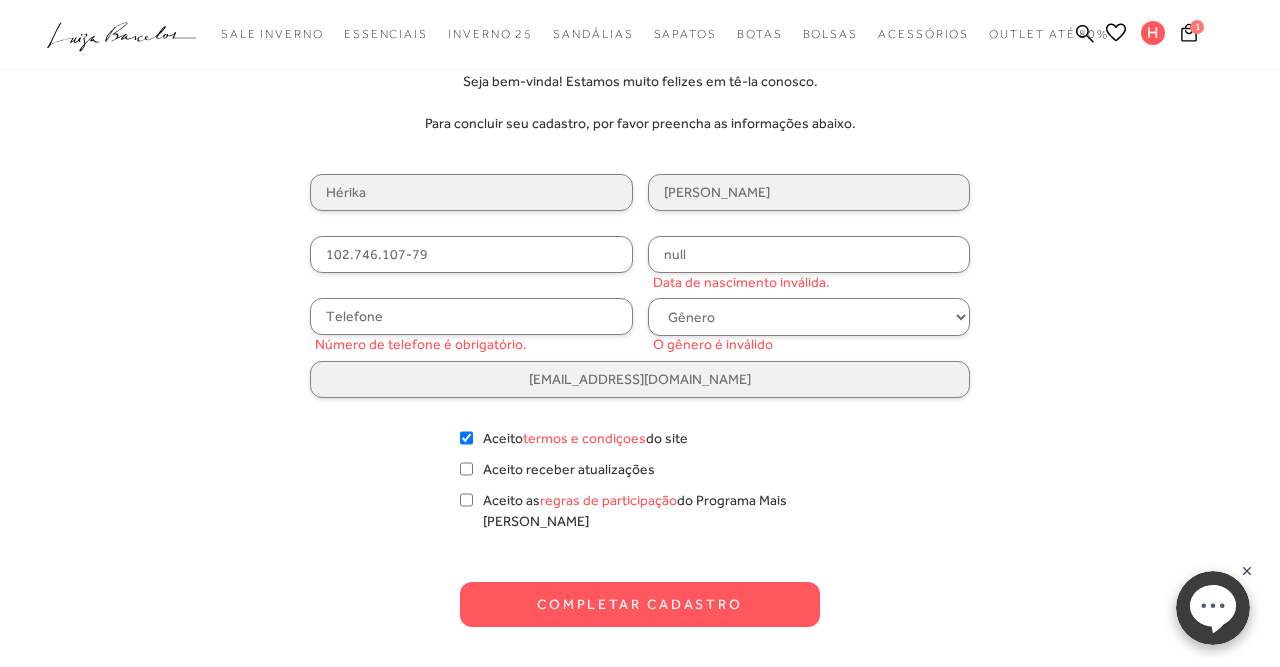 type on "102.746.107-79" 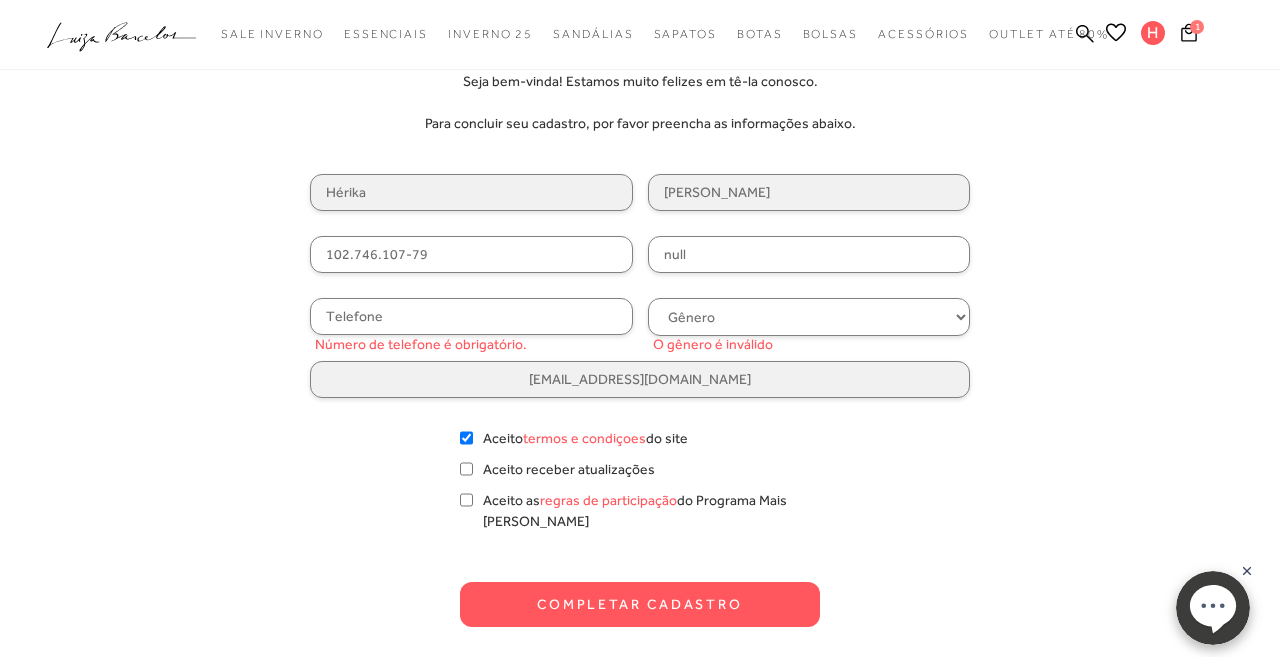 click on "null" at bounding box center [809, 254] 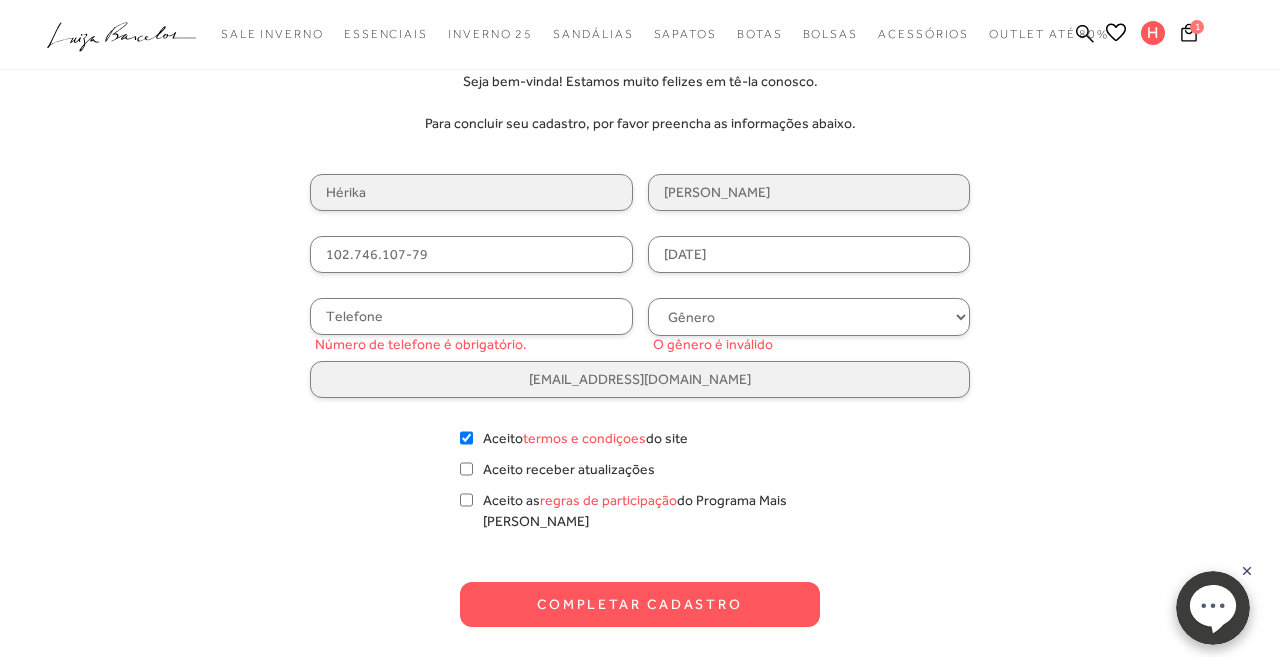 type on "[DATE]" 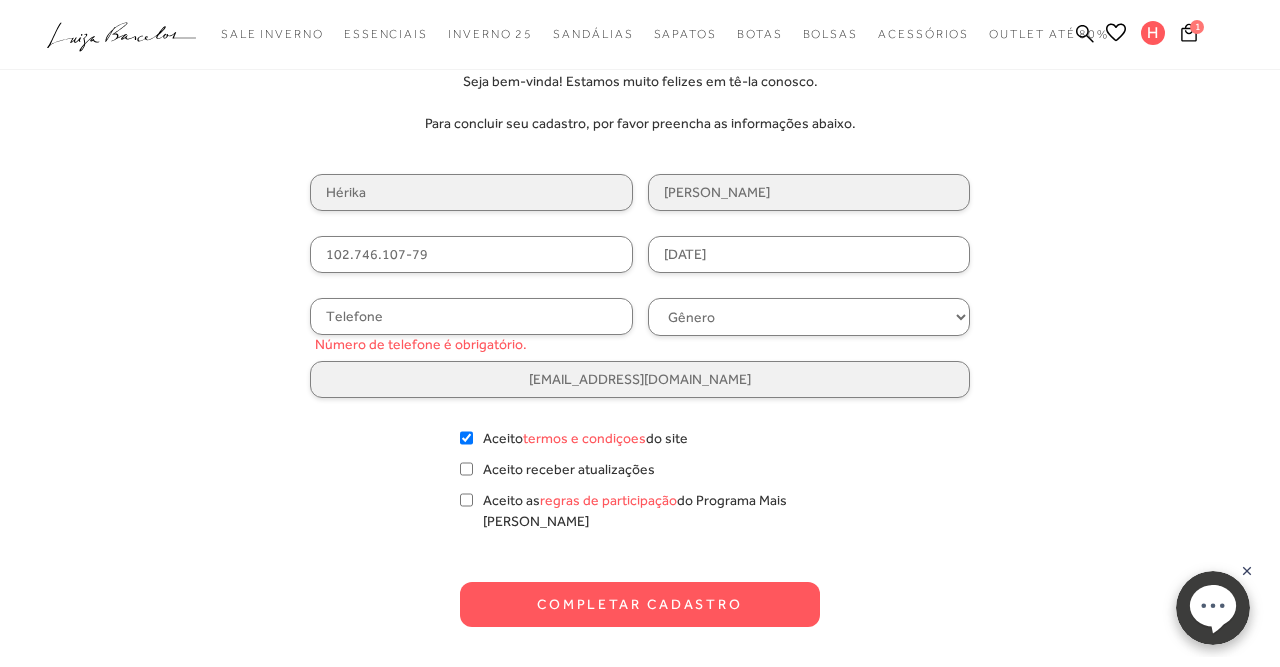 click at bounding box center [471, 316] 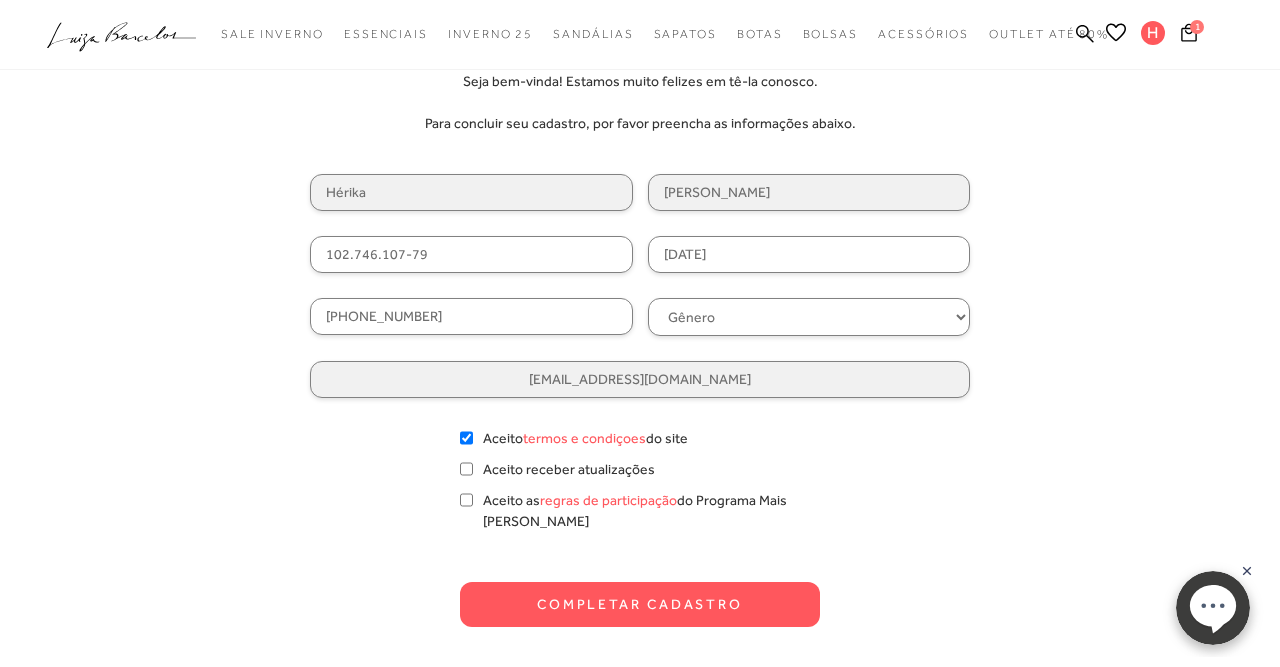 type on "[PHONE_NUMBER]" 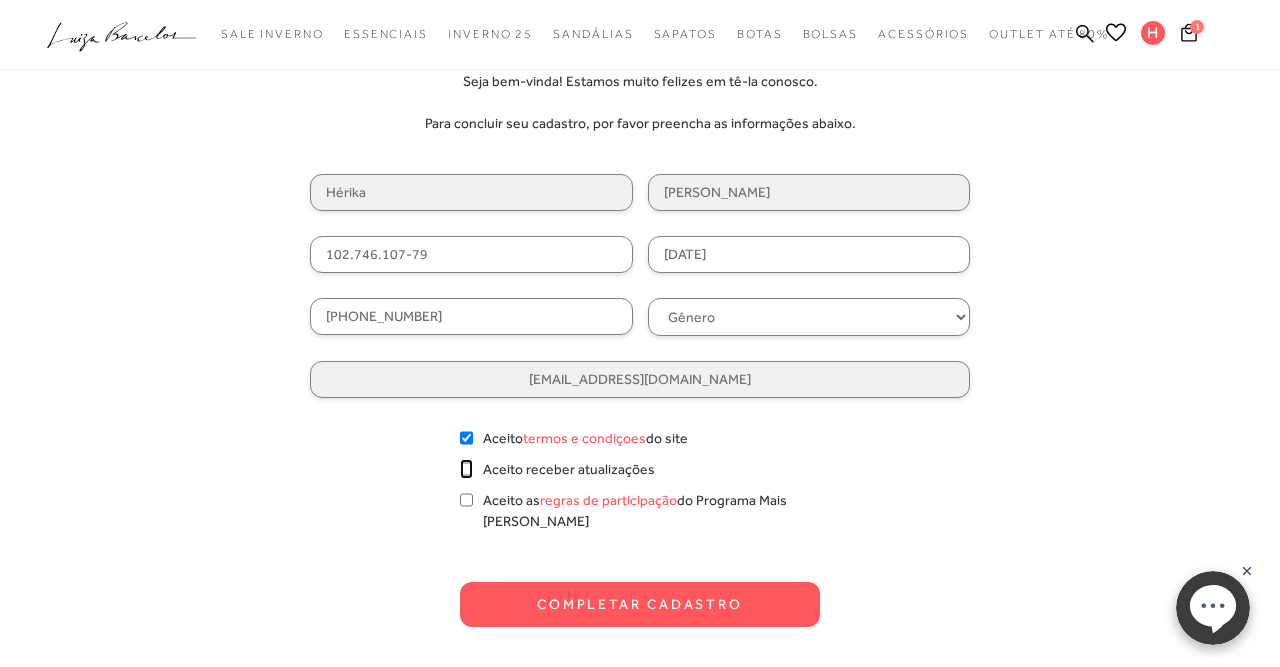 click on "Aceito receber atualizações" at bounding box center [466, 469] 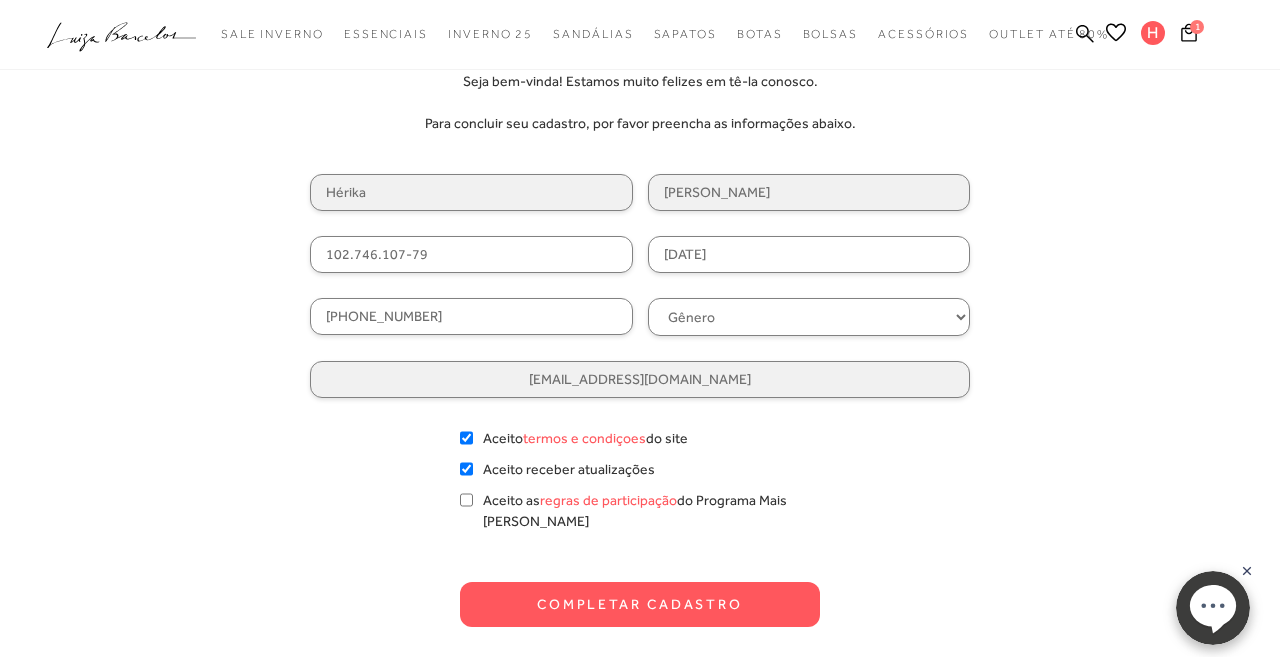 click on "Completar Cadastro" at bounding box center [640, 604] 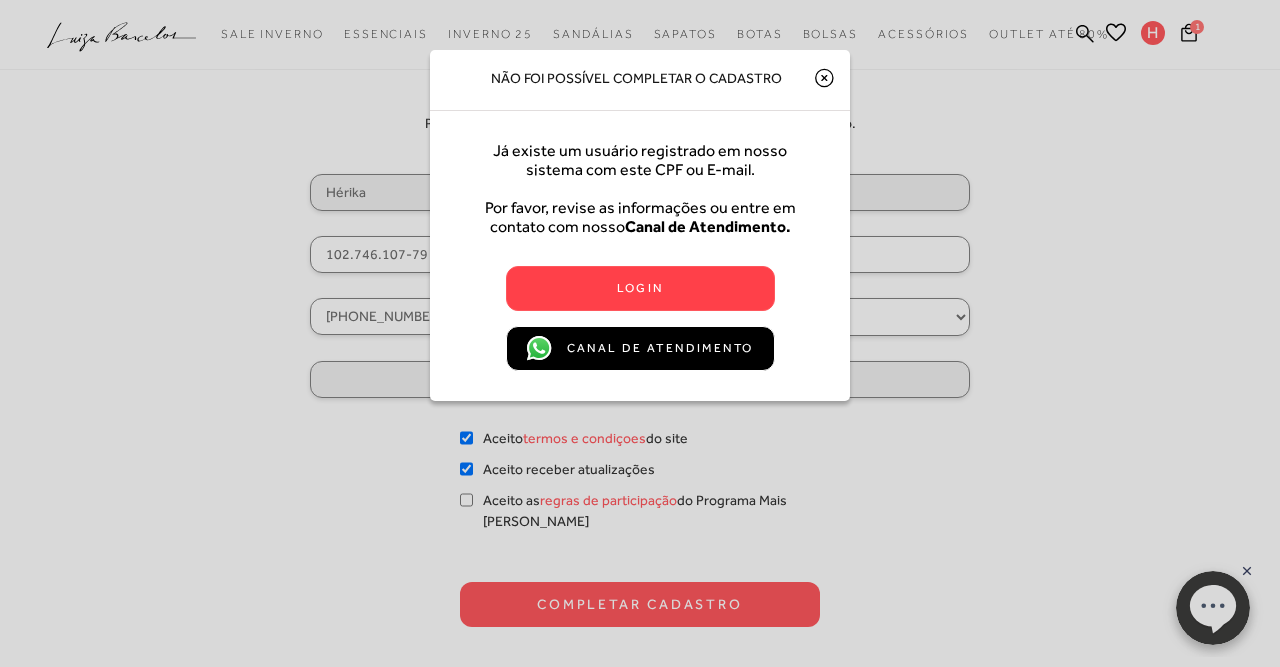 click on "Login" at bounding box center (640, 288) 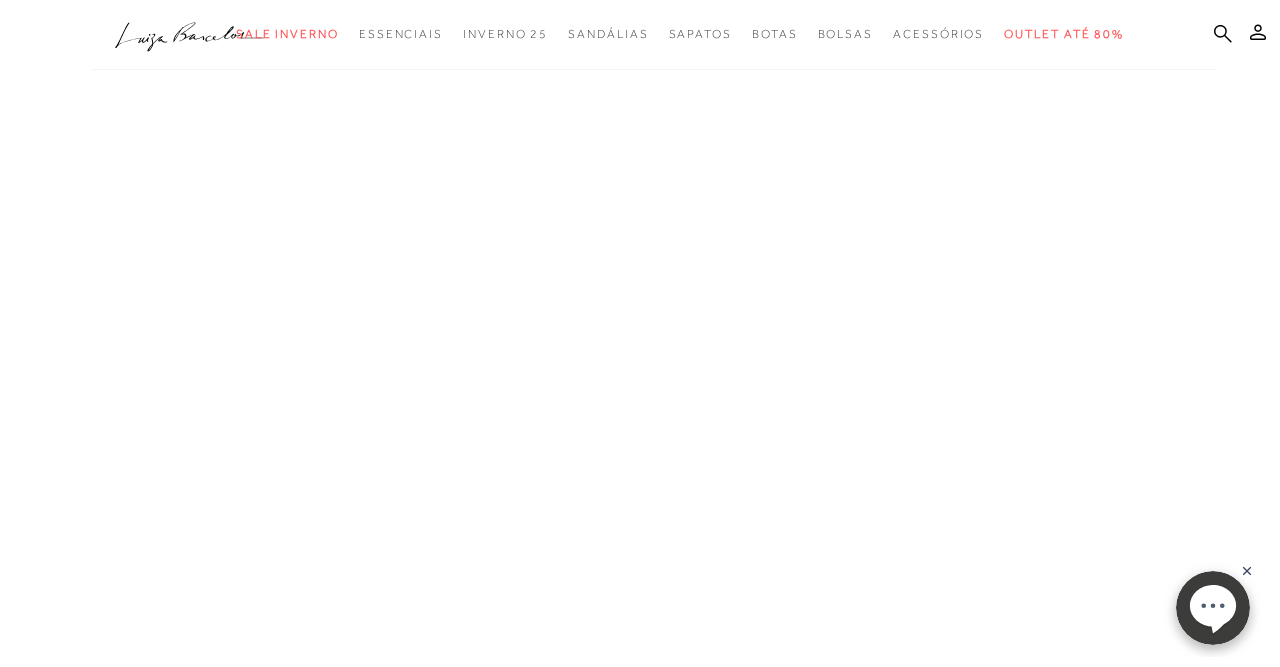 scroll, scrollTop: 0, scrollLeft: 0, axis: both 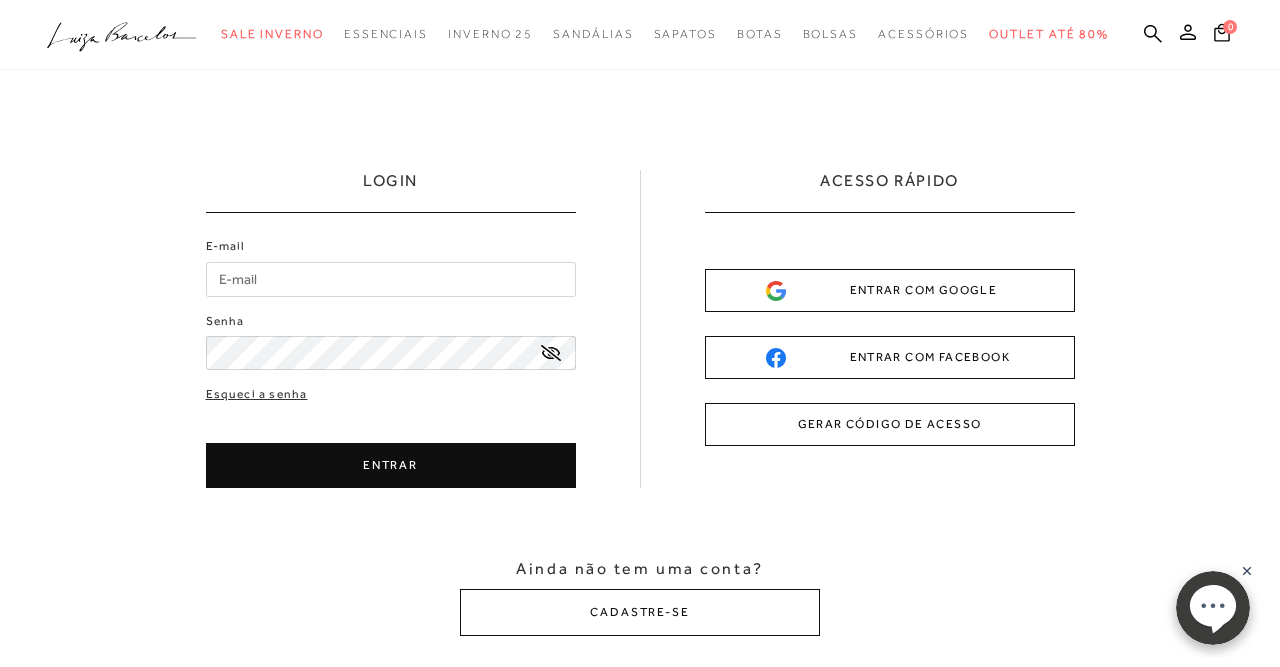 click on "E-mail" at bounding box center [391, 279] 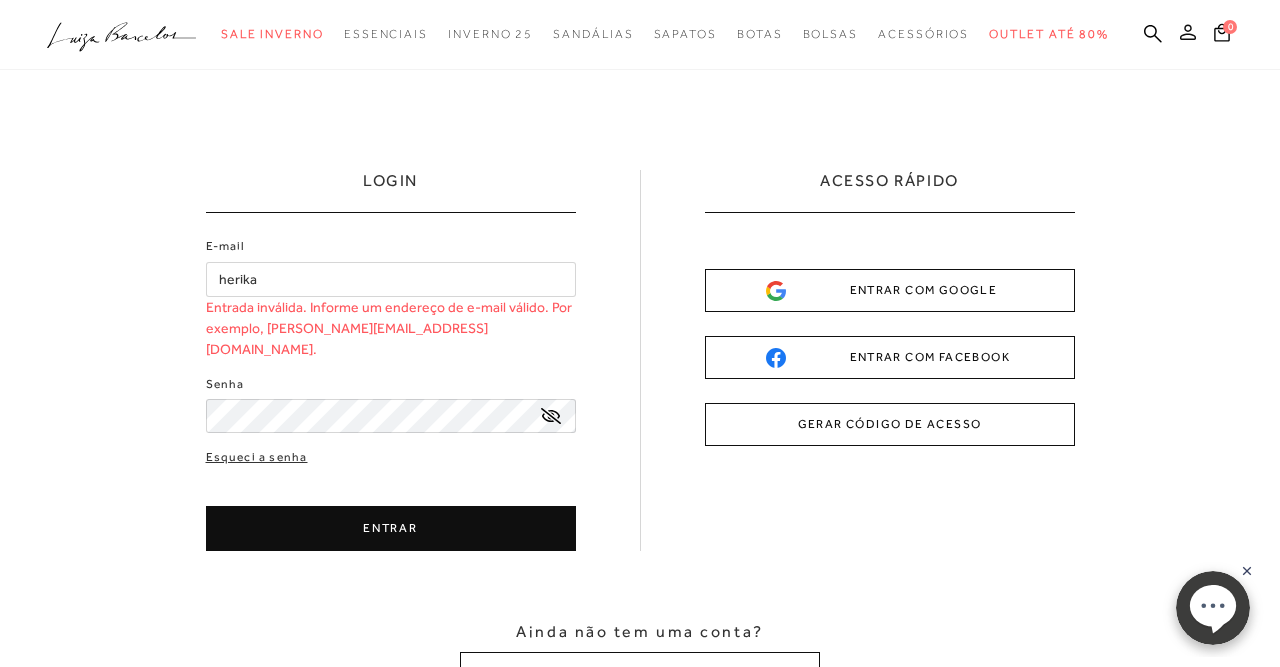 click 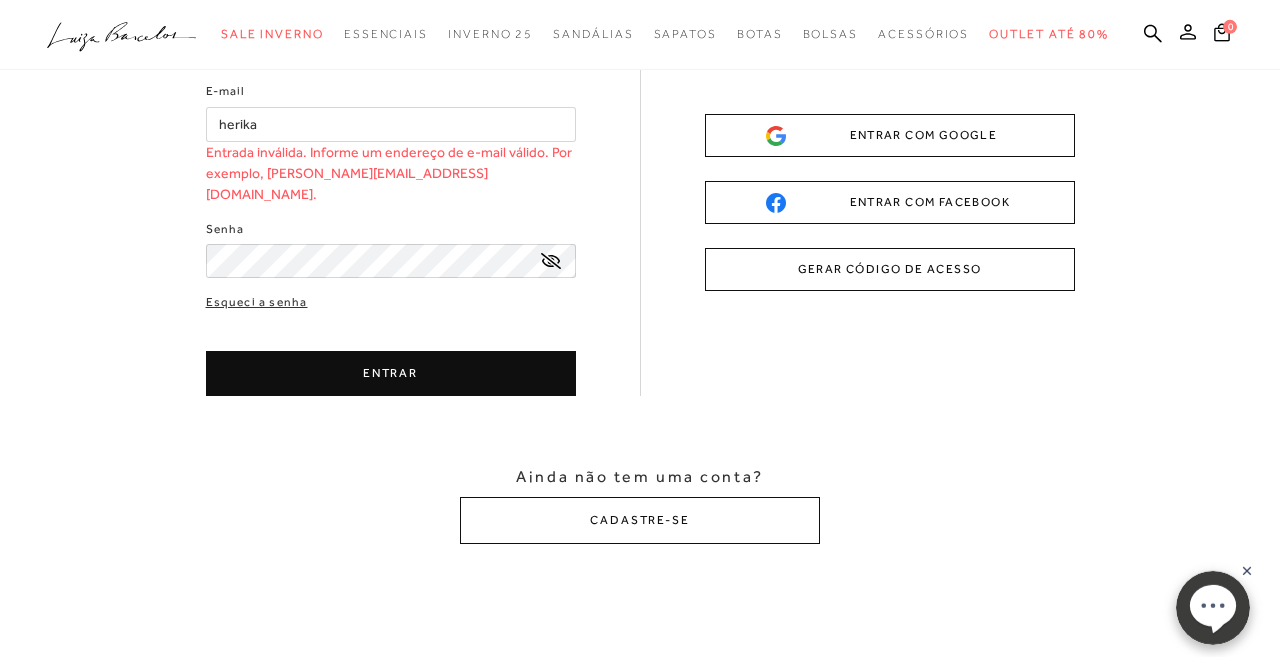 scroll, scrollTop: 104, scrollLeft: 0, axis: vertical 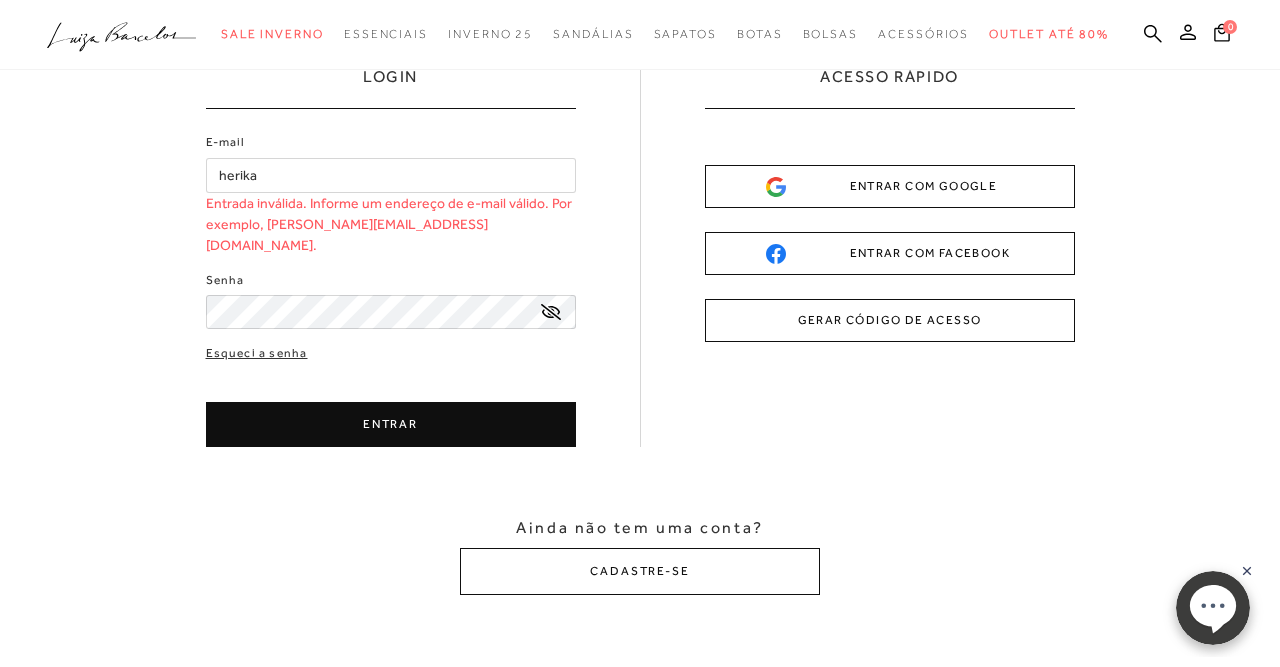 click on "herika" at bounding box center (391, 175) 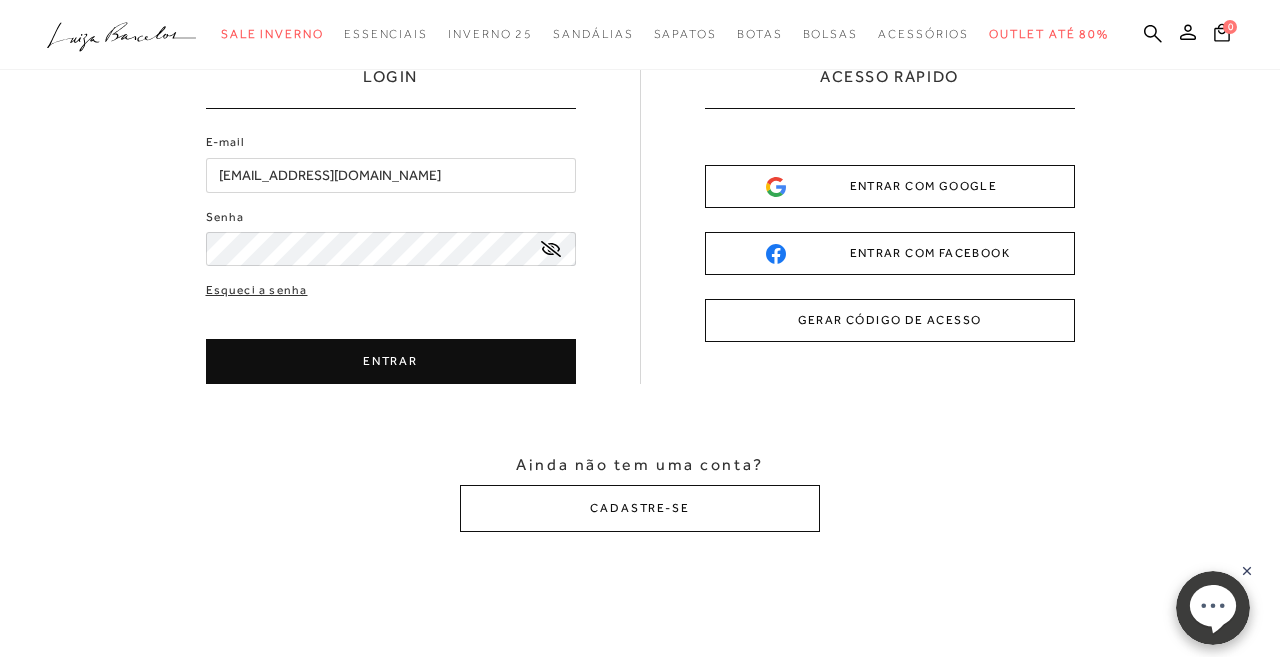 type on "[EMAIL_ADDRESS][DOMAIN_NAME]" 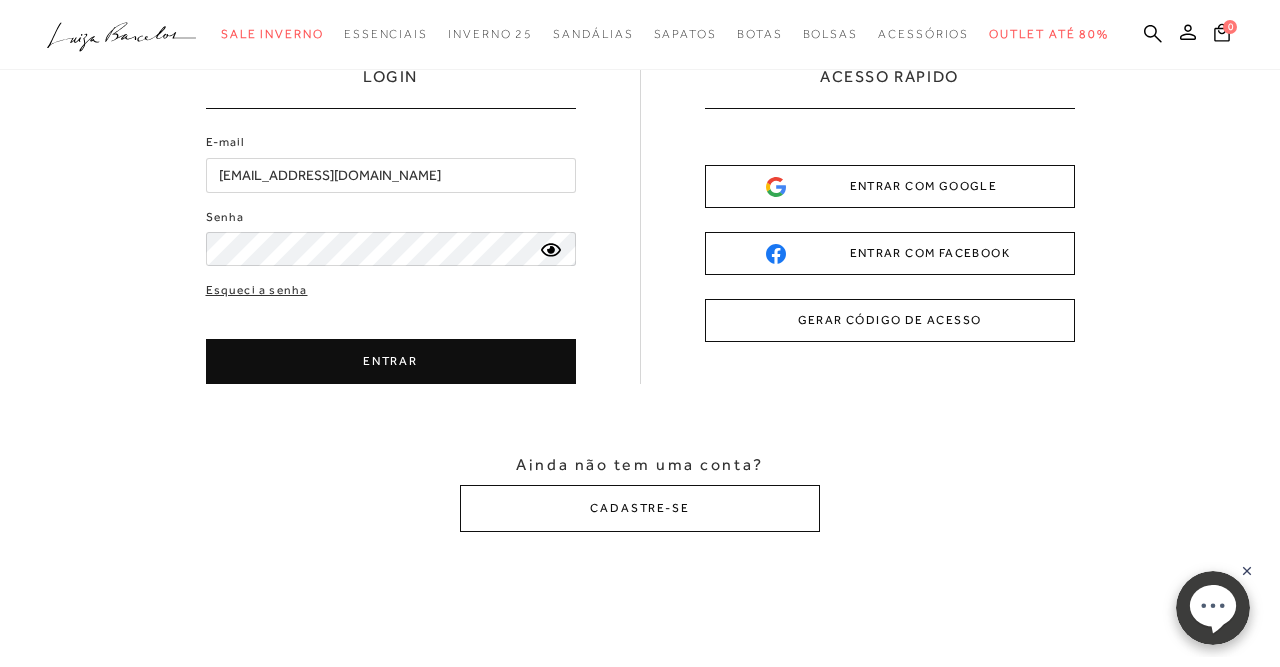 click on "ENTRAR" at bounding box center [391, 361] 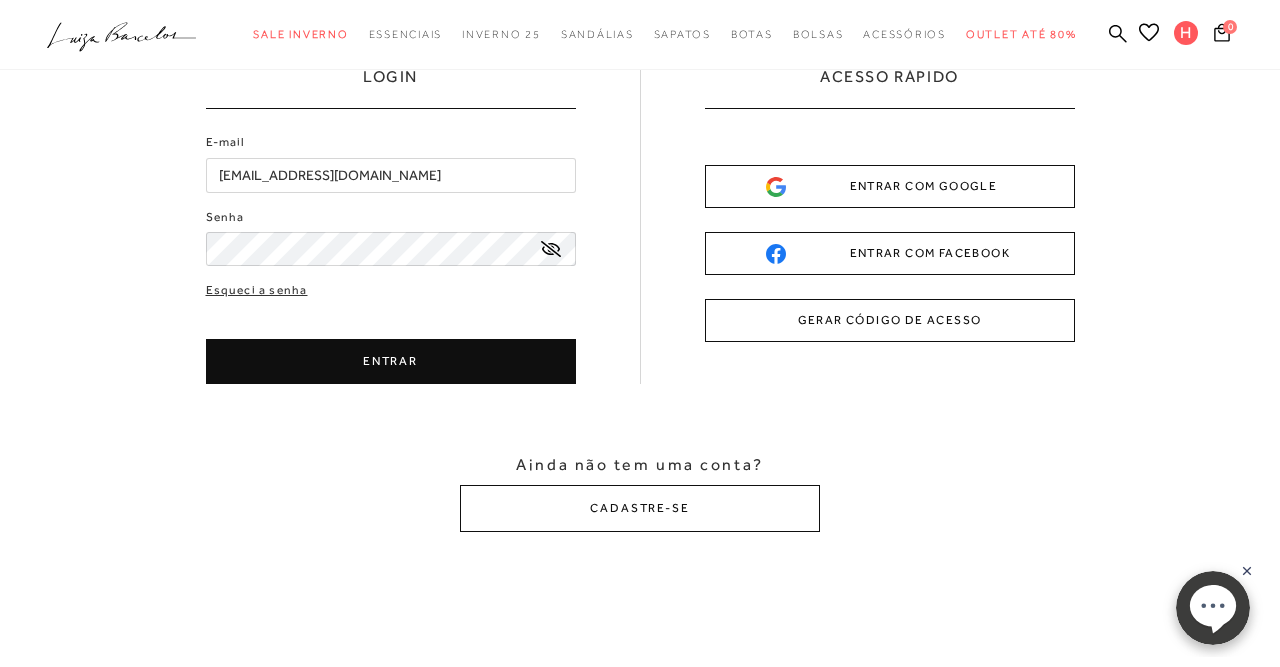 scroll, scrollTop: 0, scrollLeft: 0, axis: both 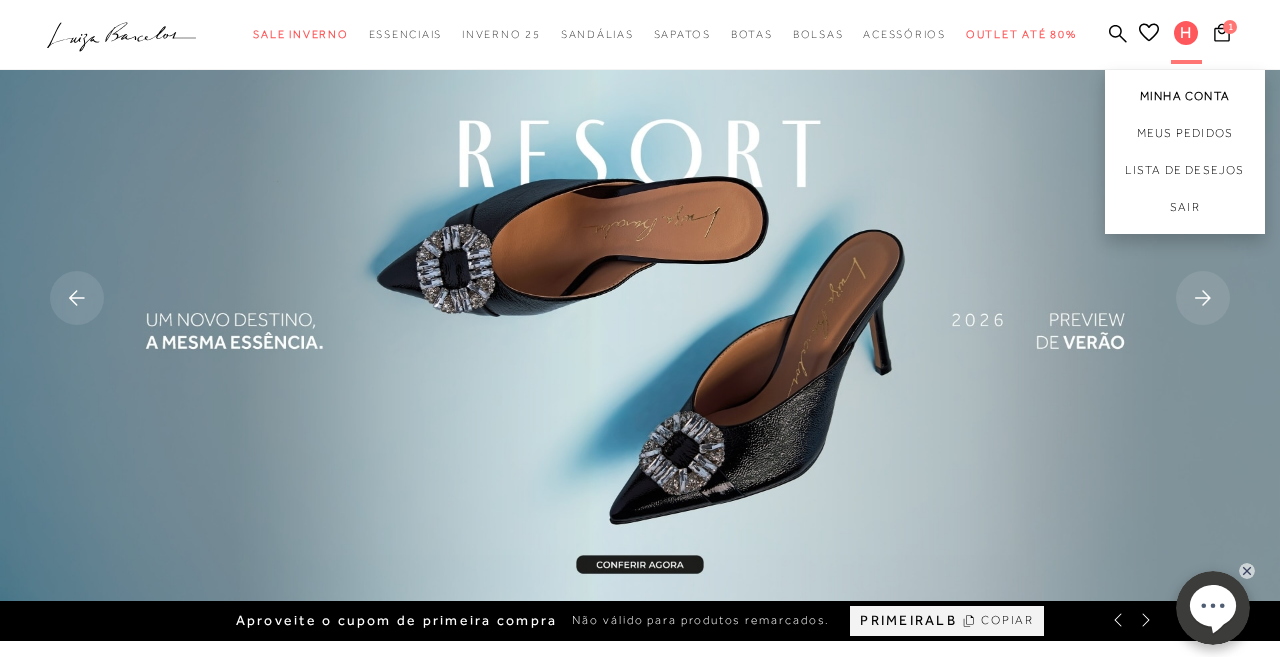 click on "Minha Conta" at bounding box center [1185, 92] 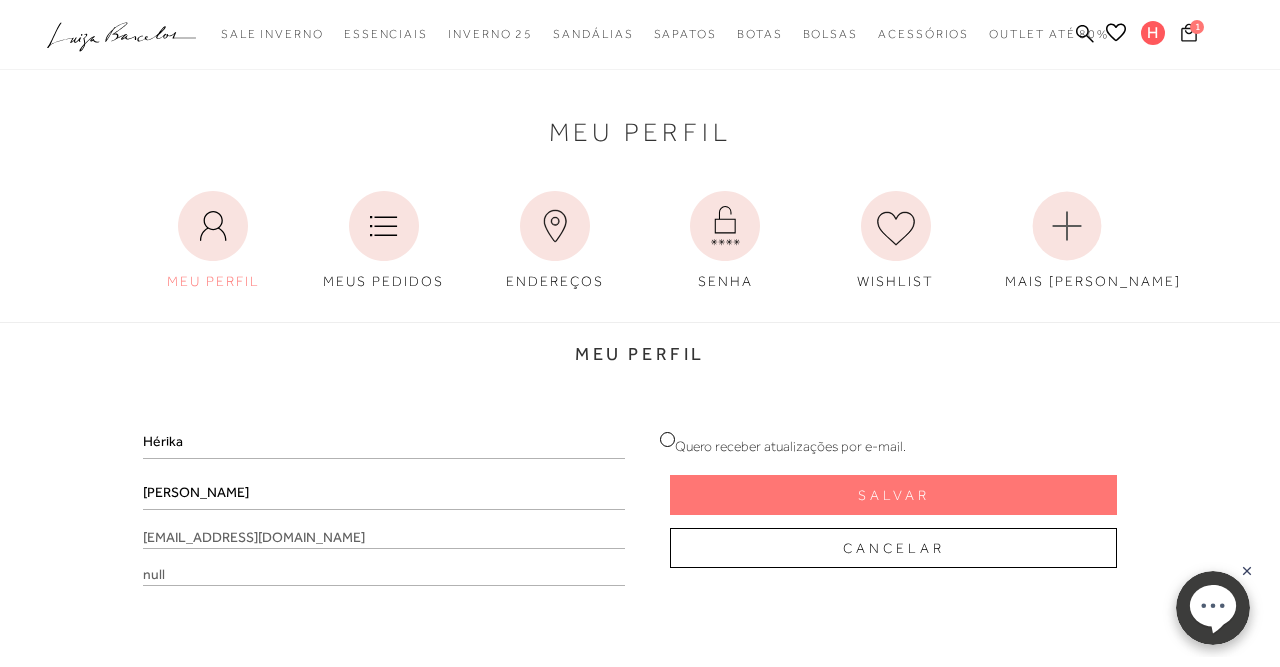click on "1" at bounding box center [1189, 35] 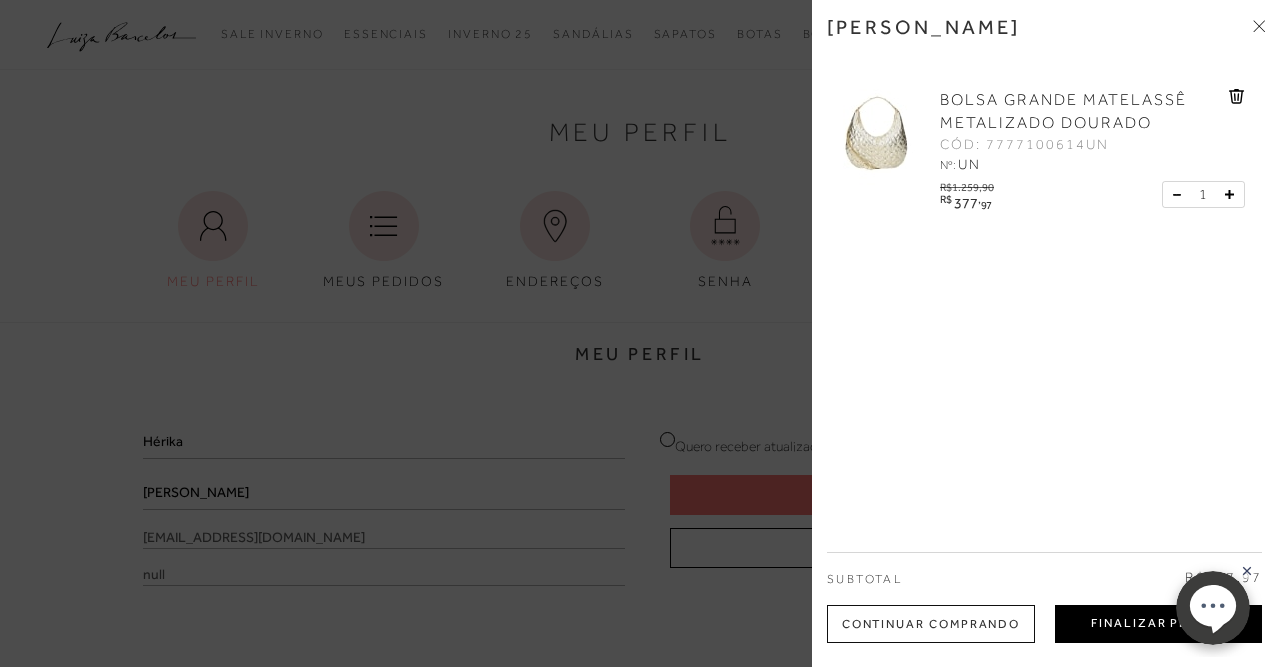 click on "Finalizar Pedido" at bounding box center [1158, 624] 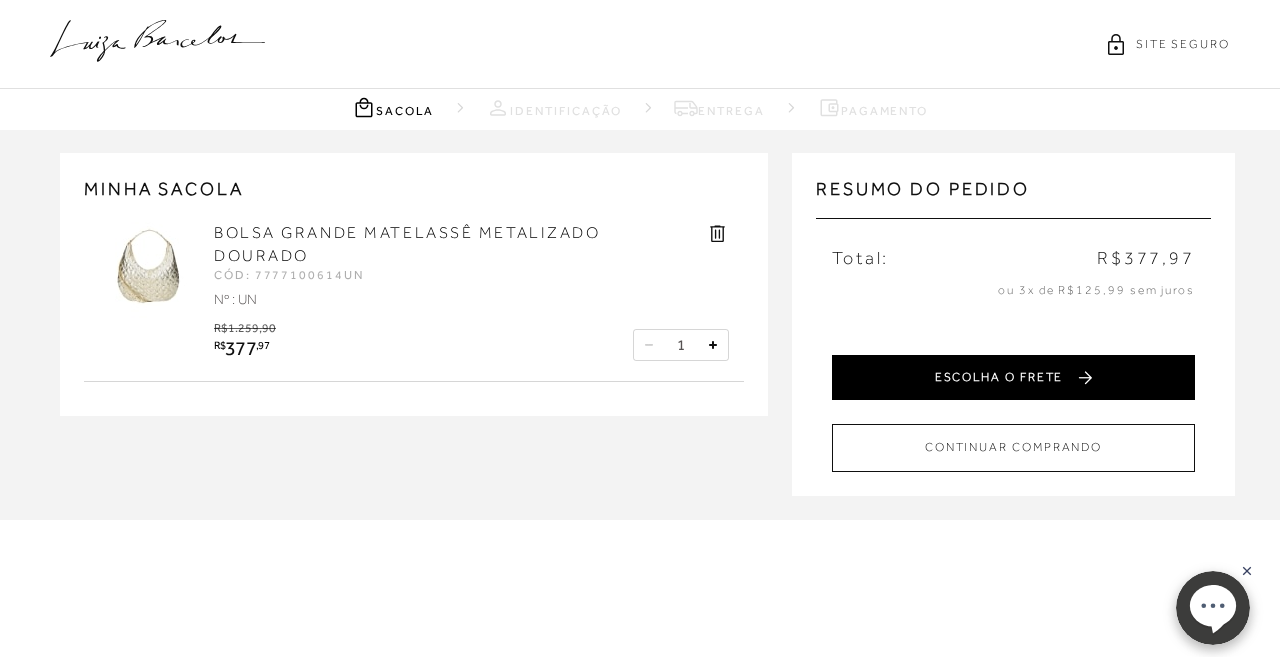 click on "ESCOLHA O FRETE" at bounding box center (1013, 377) 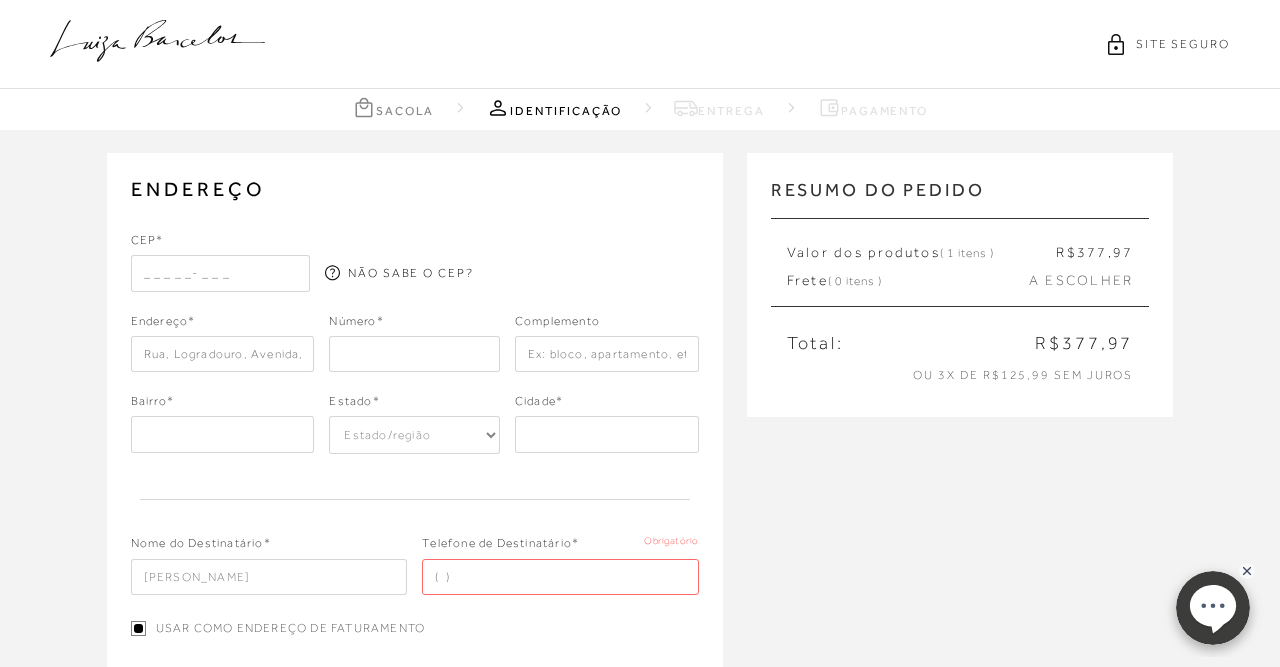 click at bounding box center (220, 273) 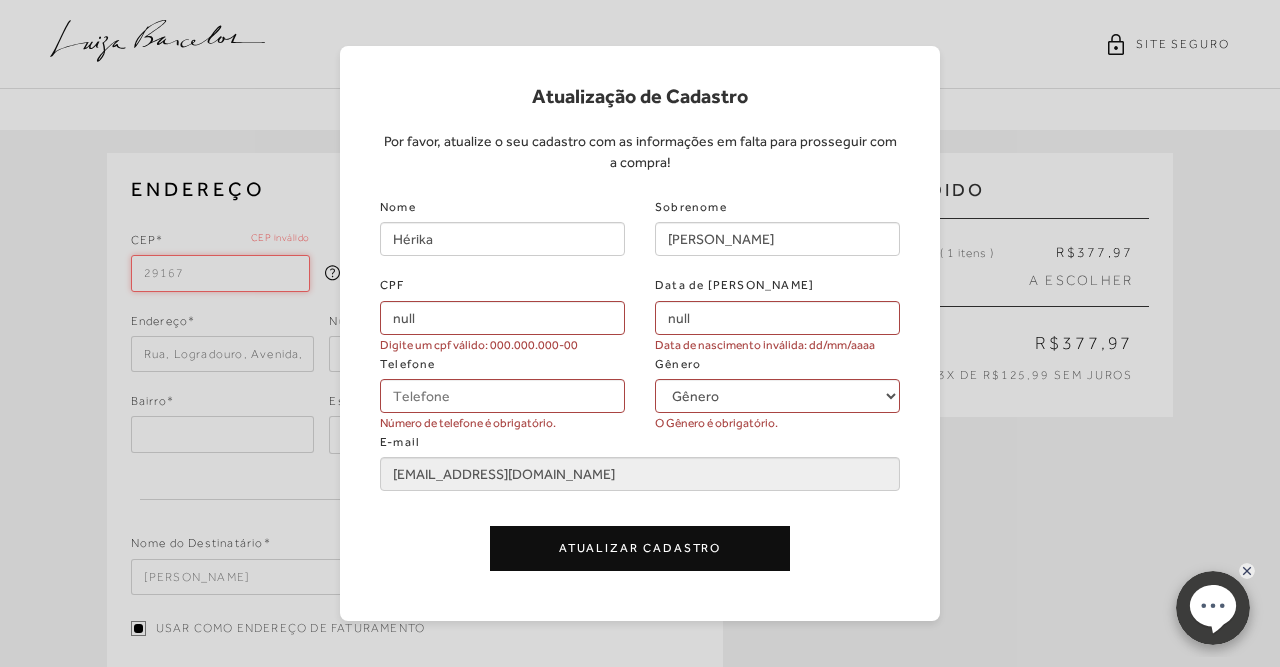 type on "29167" 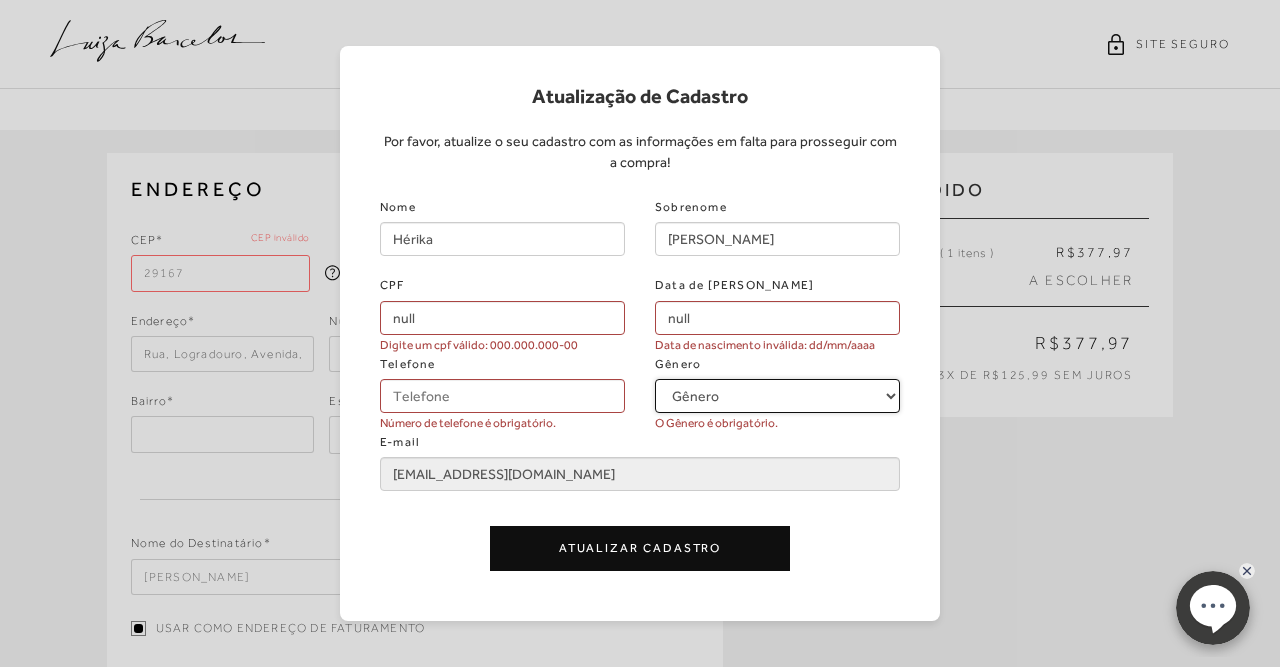 click on "Gênero Feminino Masculino" at bounding box center (777, 396) 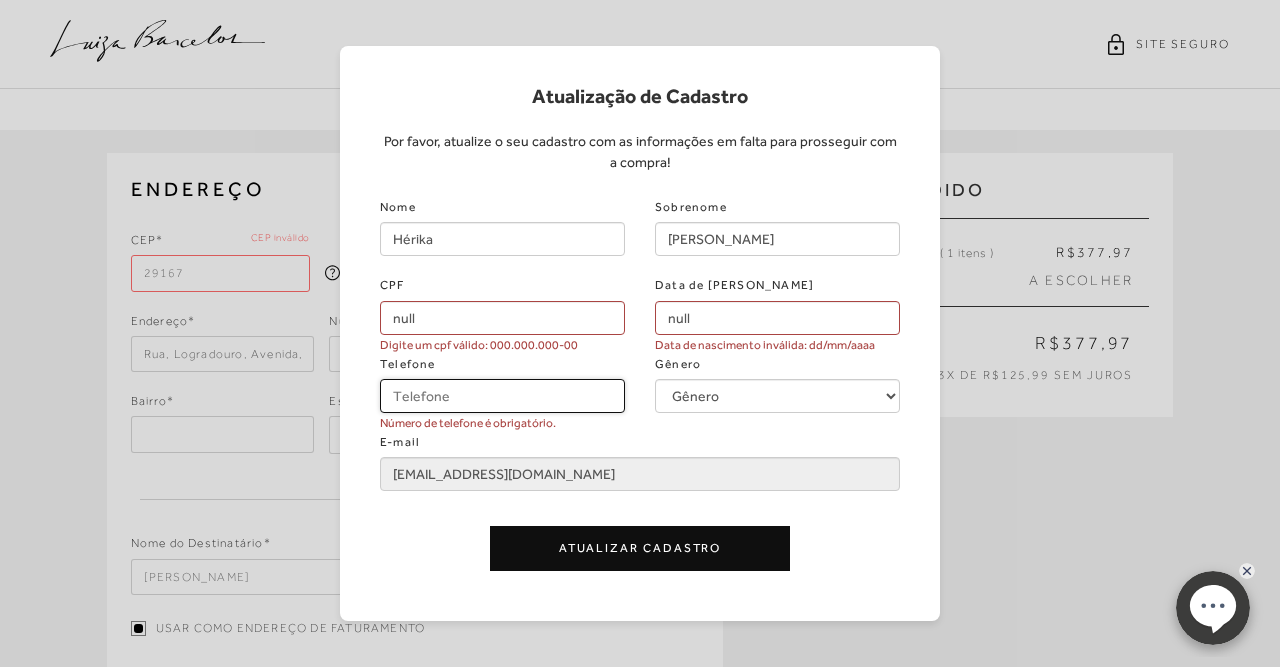 click on "Telefone" at bounding box center [502, 396] 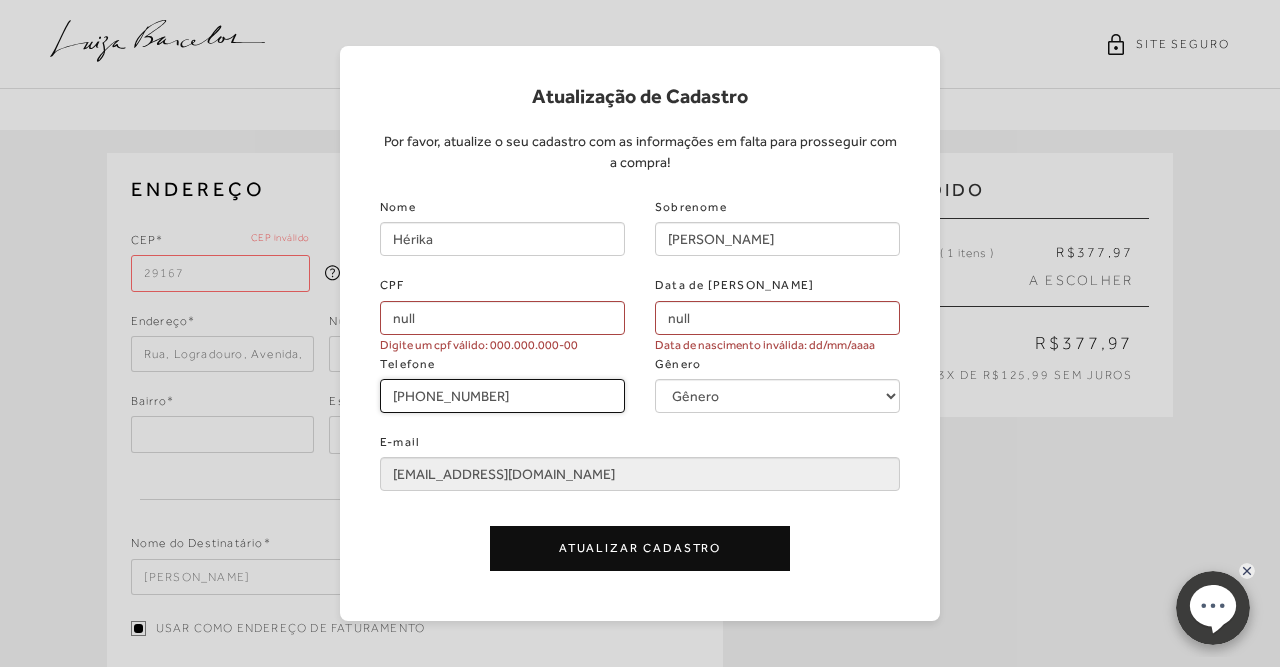 type on "[PHONE_NUMBER]" 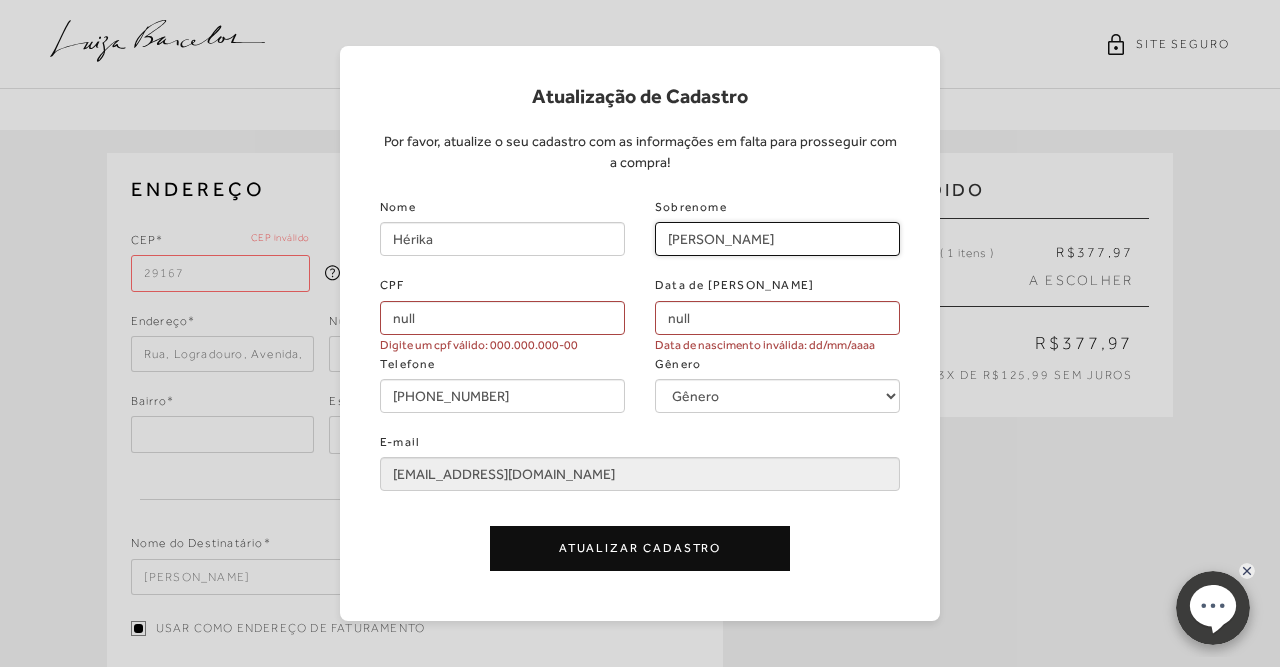 click on "[PERSON_NAME]" at bounding box center (777, 239) 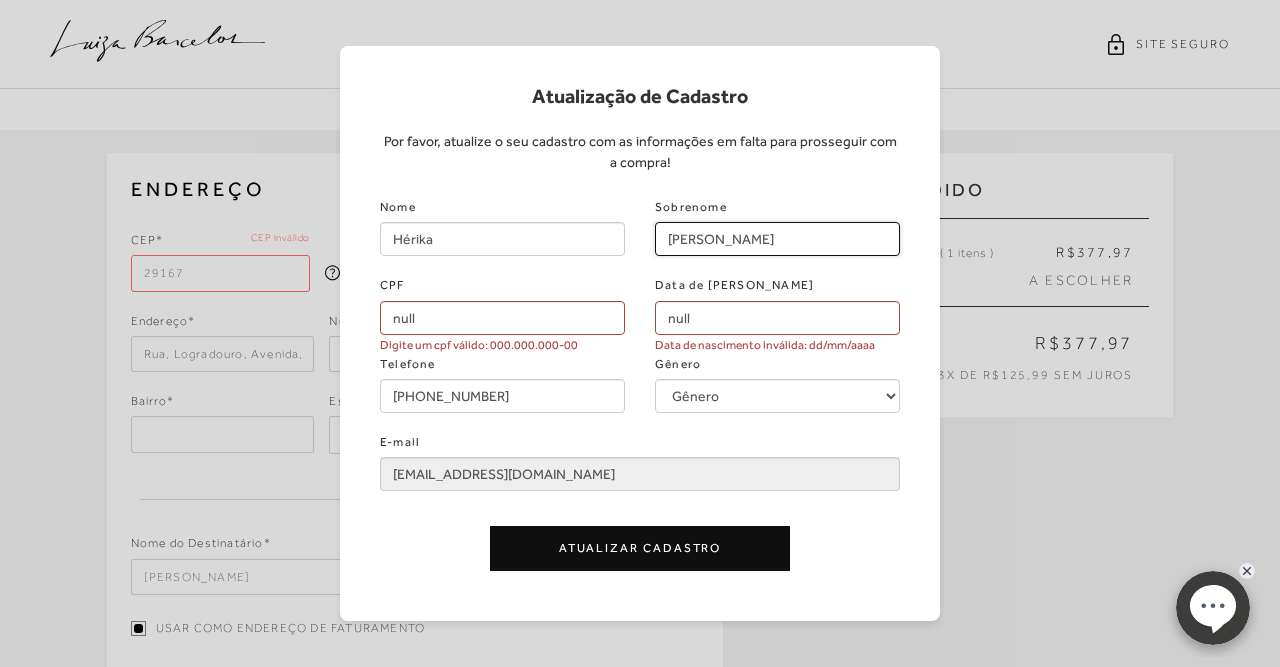 type on "[PERSON_NAME]" 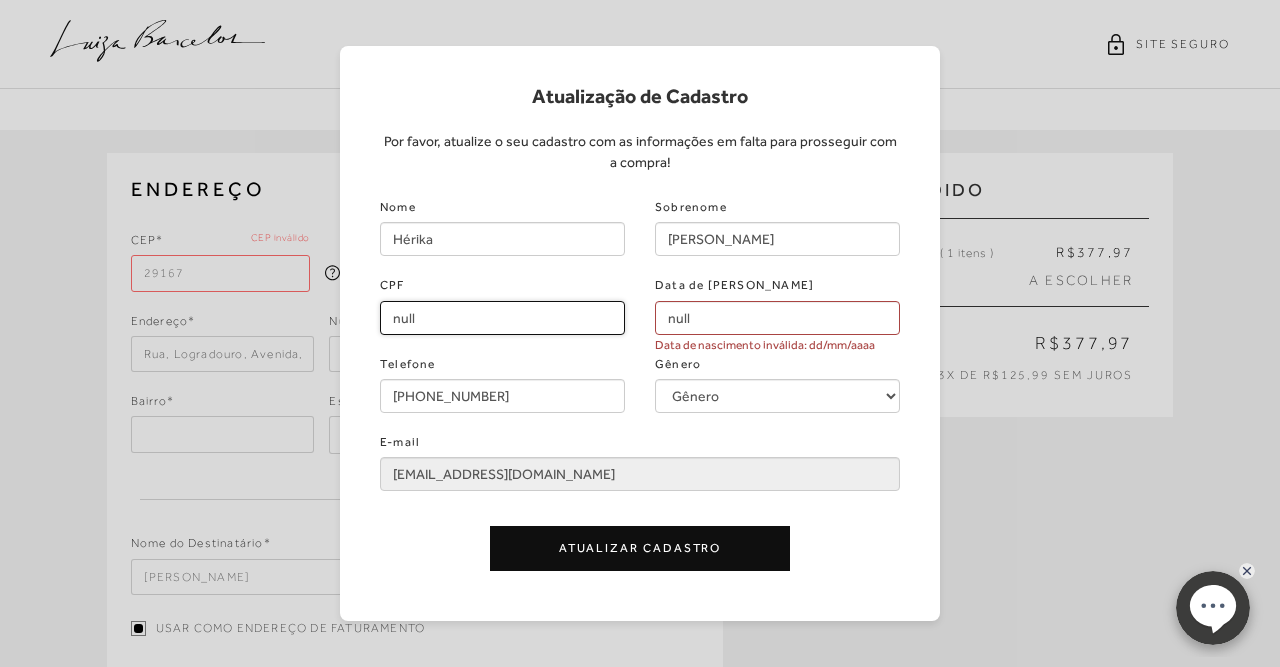 click on "null" at bounding box center (502, 318) 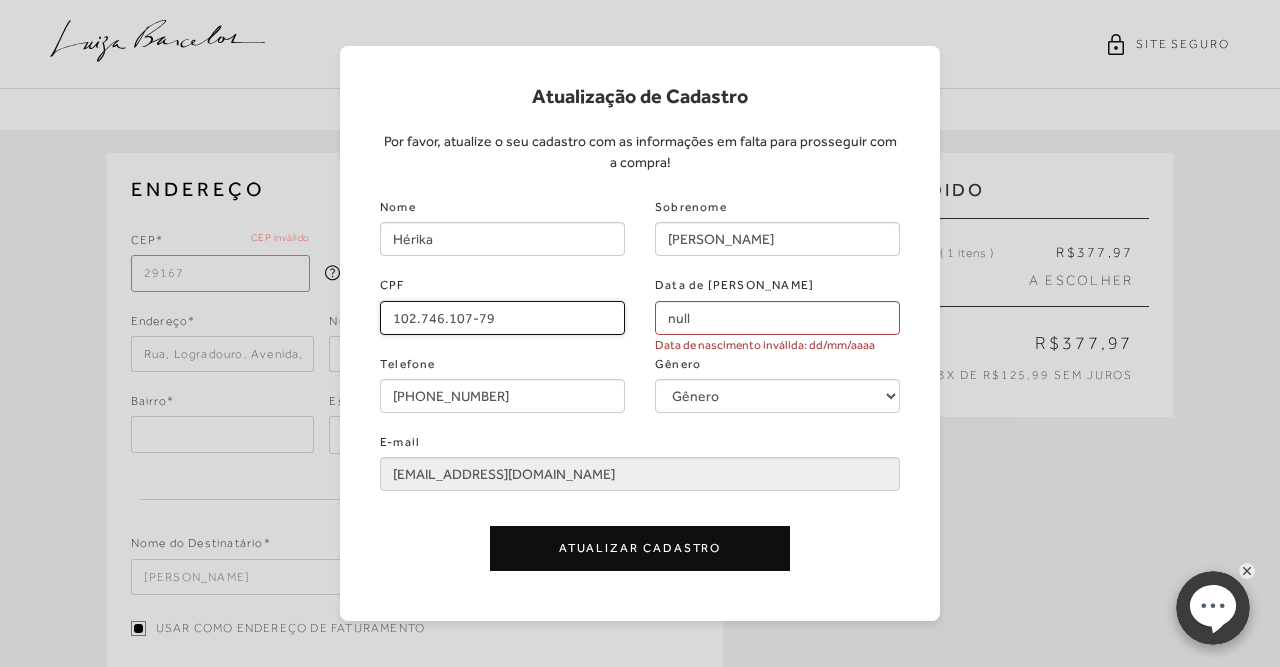 type on "102.746.107-79" 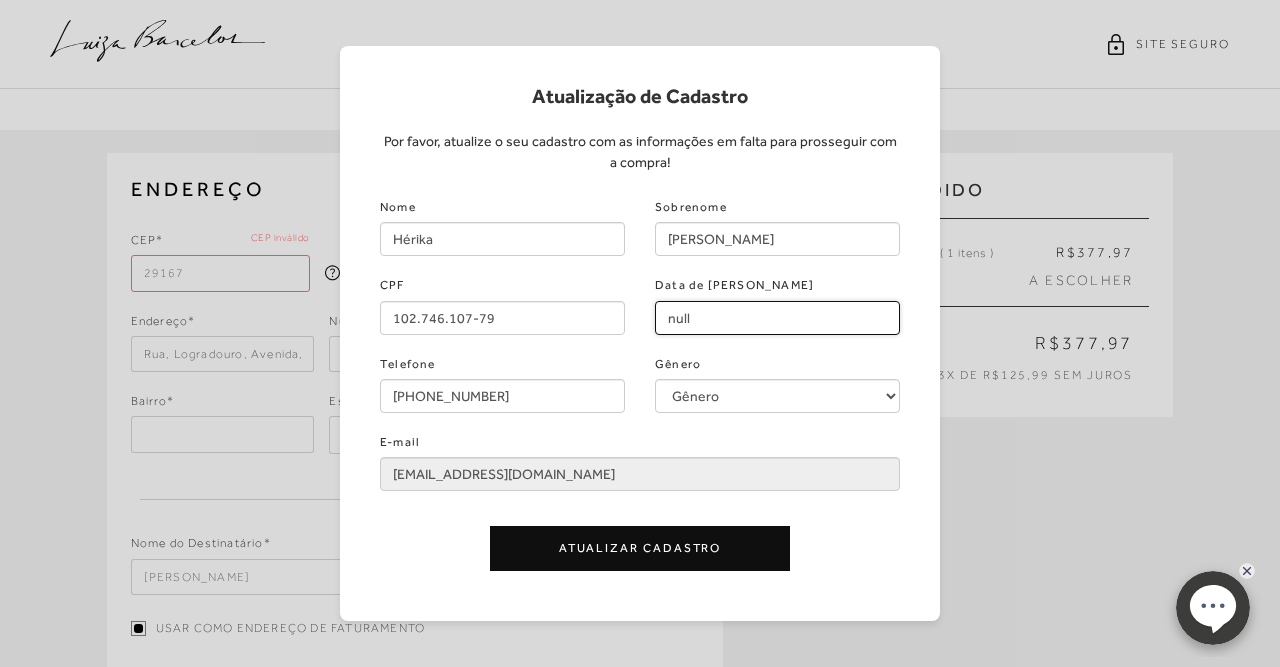 click on "null" at bounding box center (777, 318) 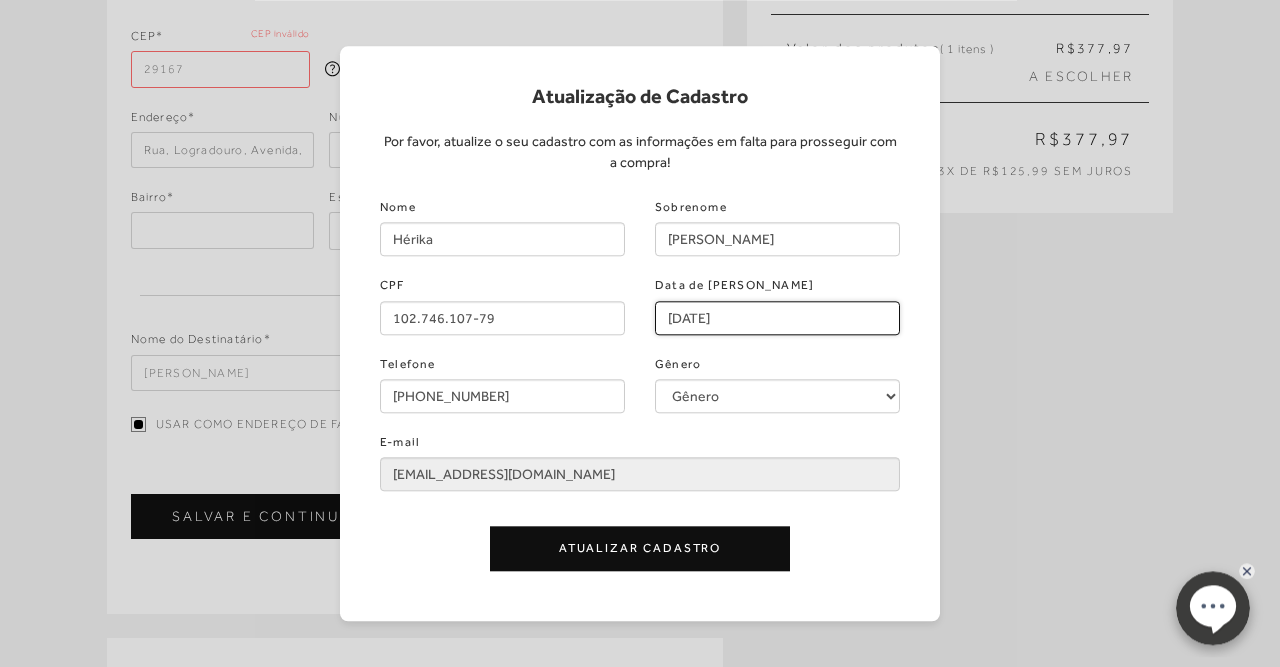 scroll, scrollTop: 208, scrollLeft: 0, axis: vertical 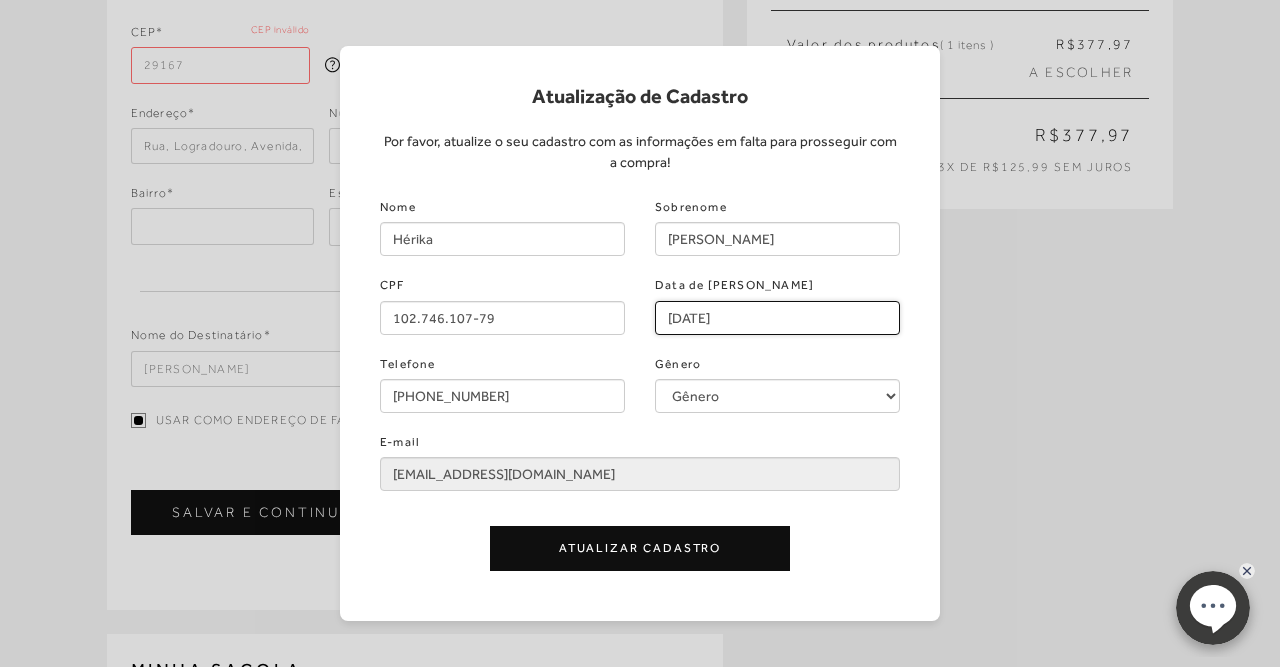 type on "[DATE]" 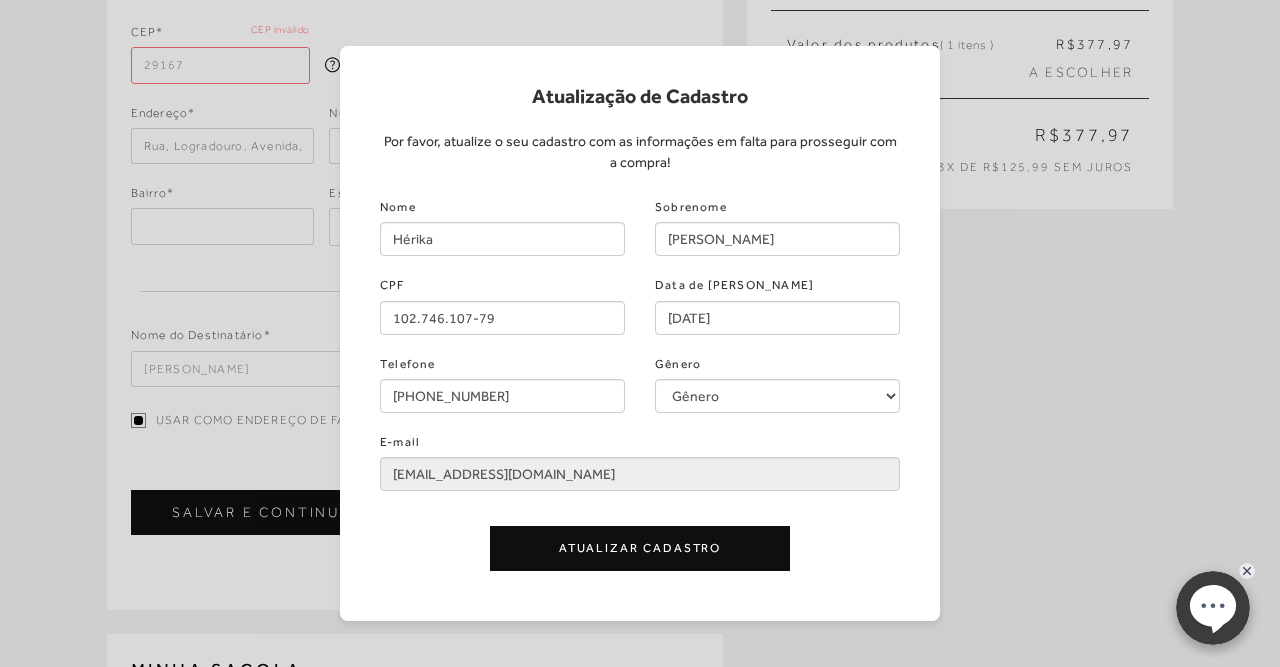 click on "Atualizar Cadastro" at bounding box center [640, 548] 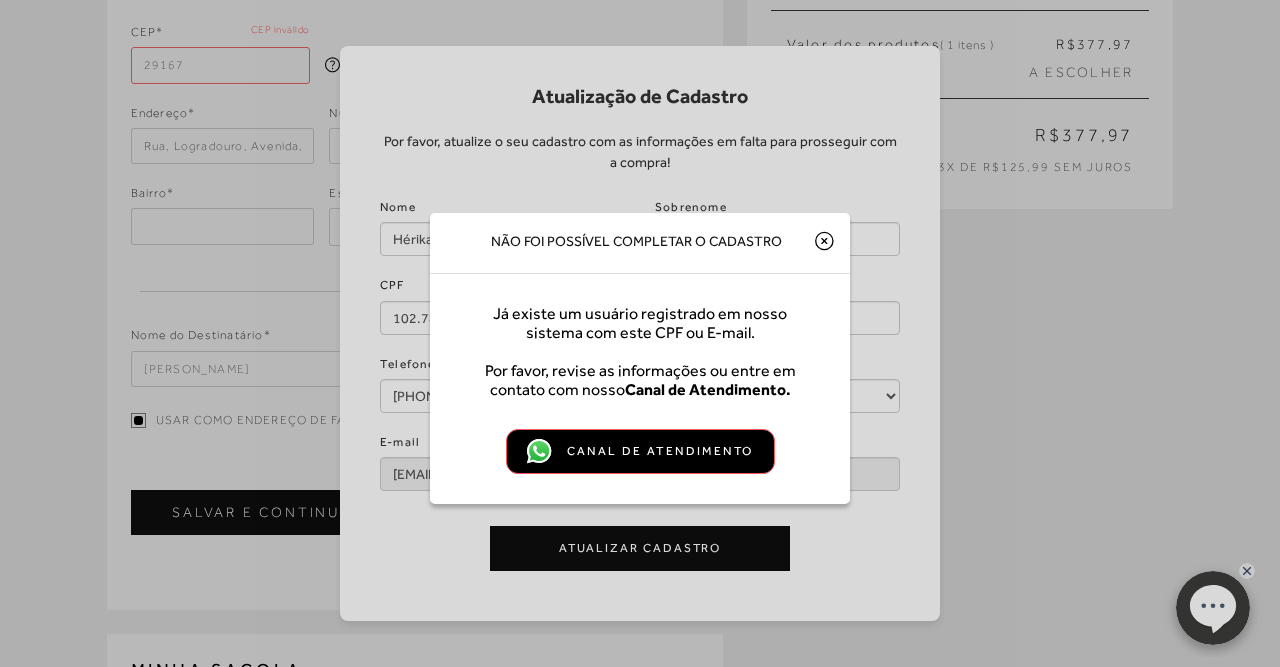 click on "Canal de Atendimento" at bounding box center [660, 451] 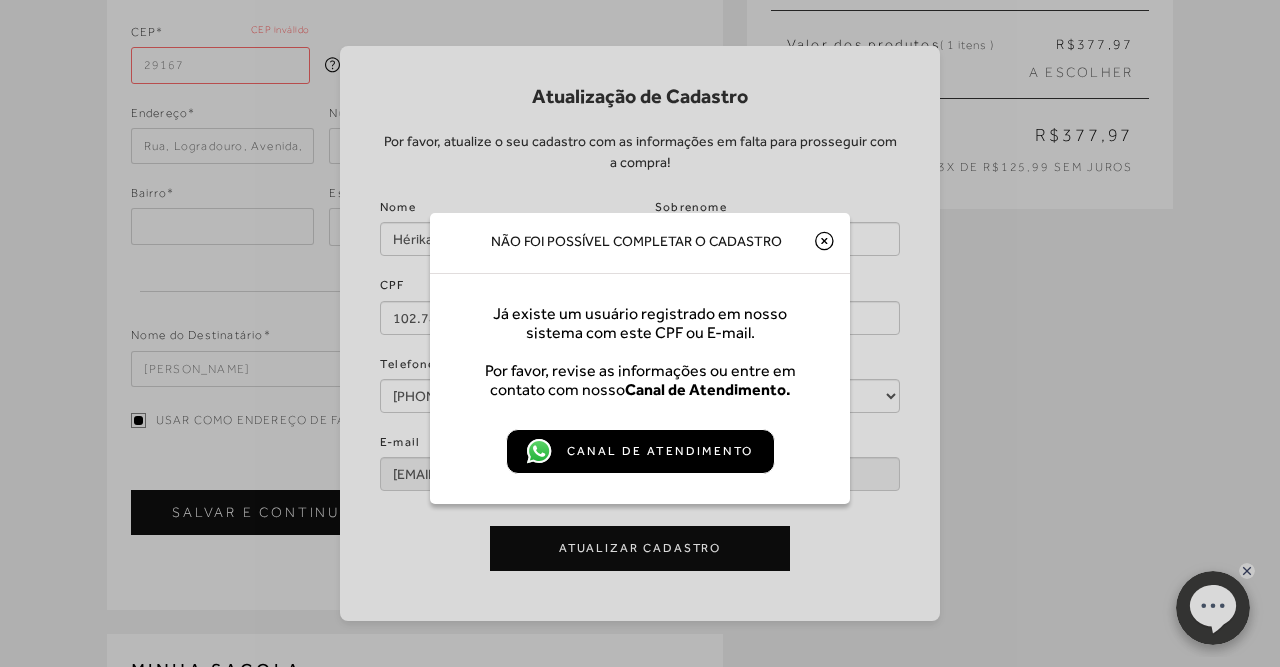 click 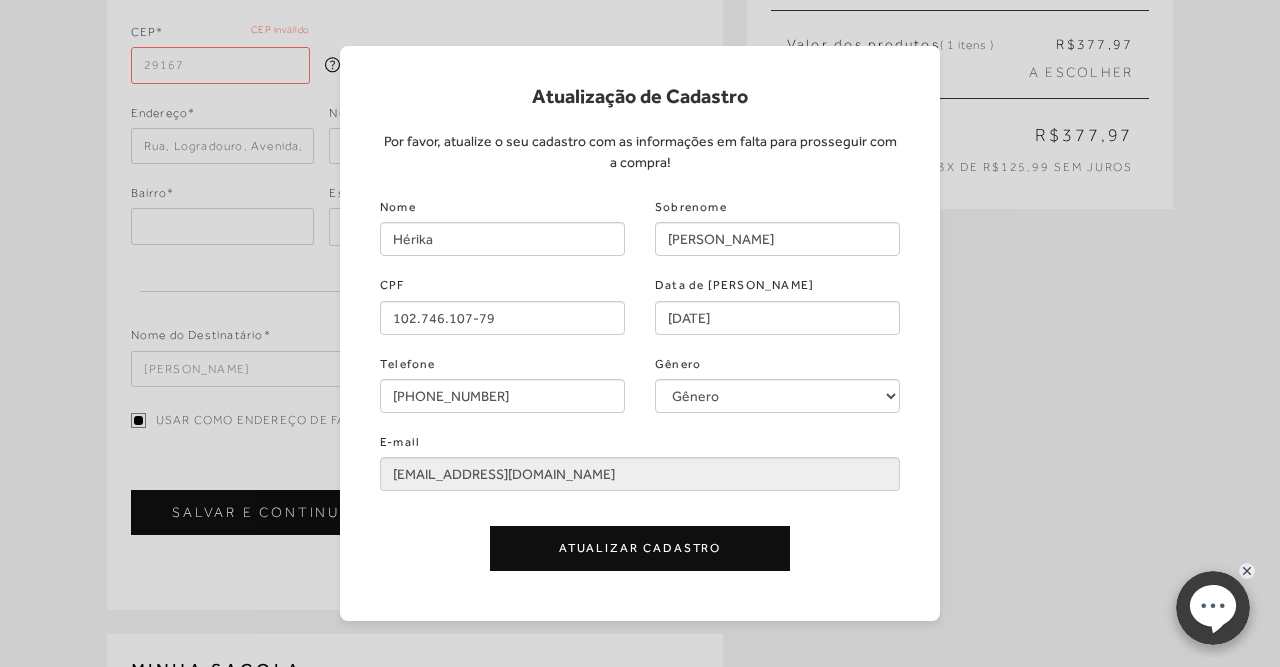 click on "Atualização de Cadastro
Por favor, atualize o seu cadastro com as informações em falta para prosseguir com a compra!
Nome
Hérika
Sobrenome
[PERSON_NAME]
CPF
102.746.107-79
Data de Nascimento
[DATE]
Telefone
[PHONE_NUMBER]
Gênero
Gênero Feminino Masculino
E-mail
[EMAIL_ADDRESS][DOMAIN_NAME]
Atualizar Cadastro" at bounding box center (640, 333) 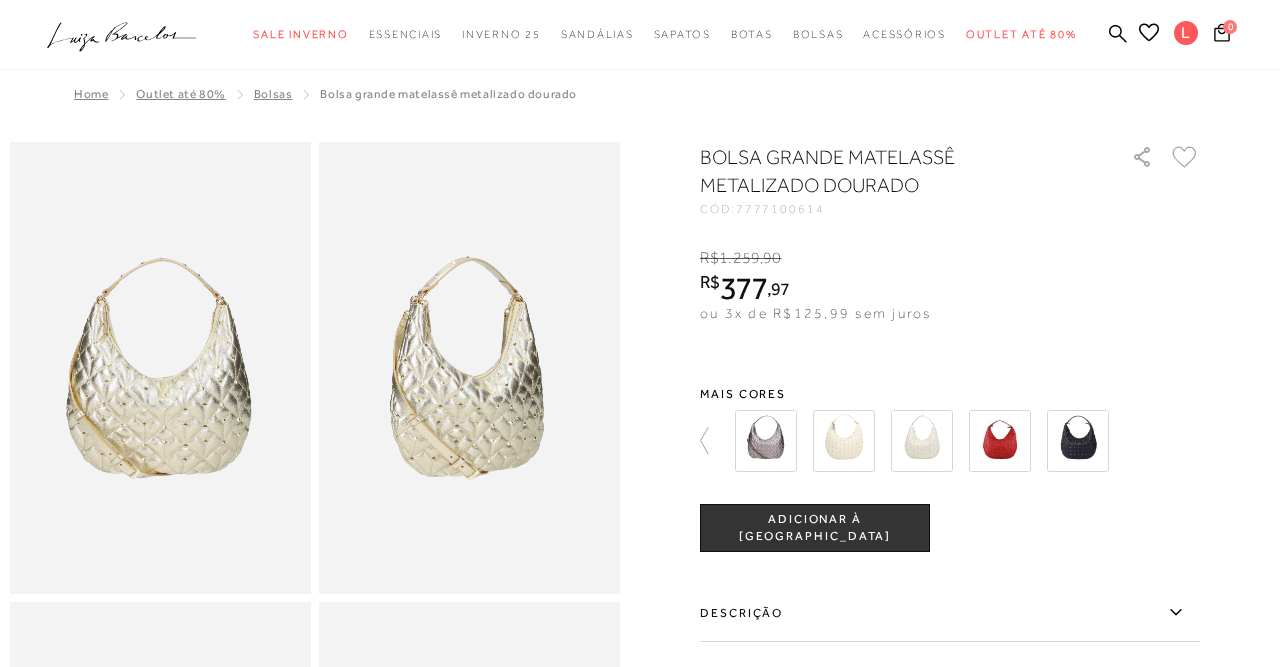 scroll, scrollTop: 0, scrollLeft: 0, axis: both 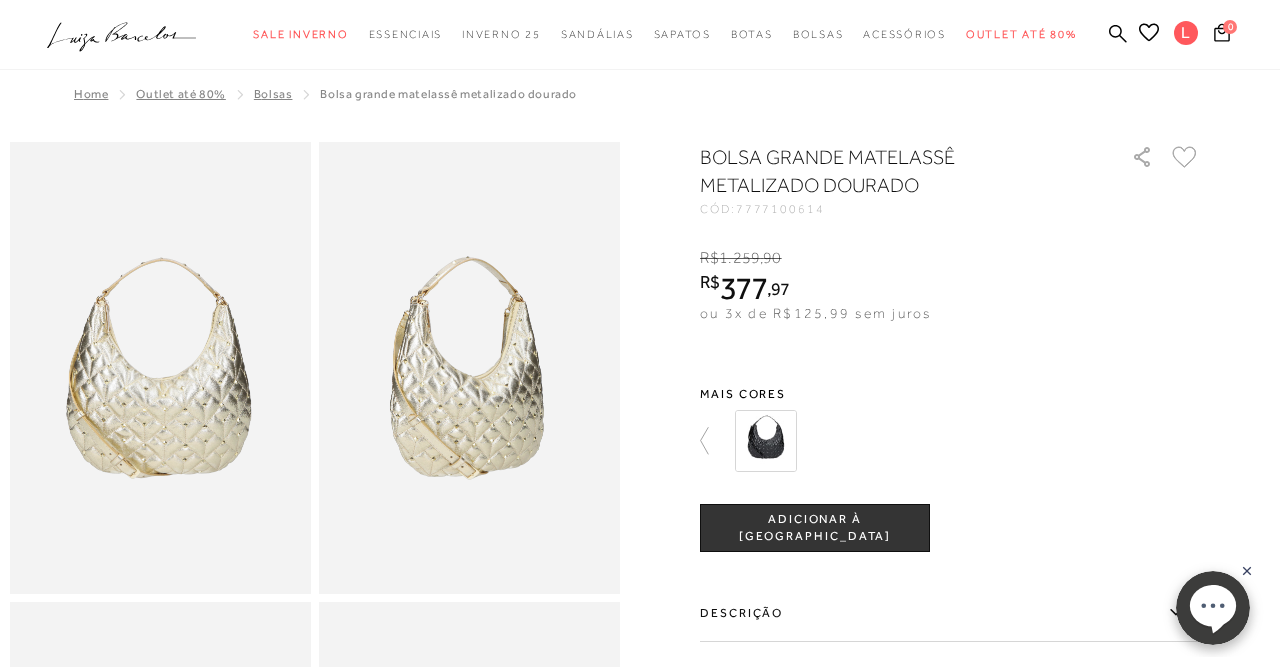 click at bounding box center [469, 368] 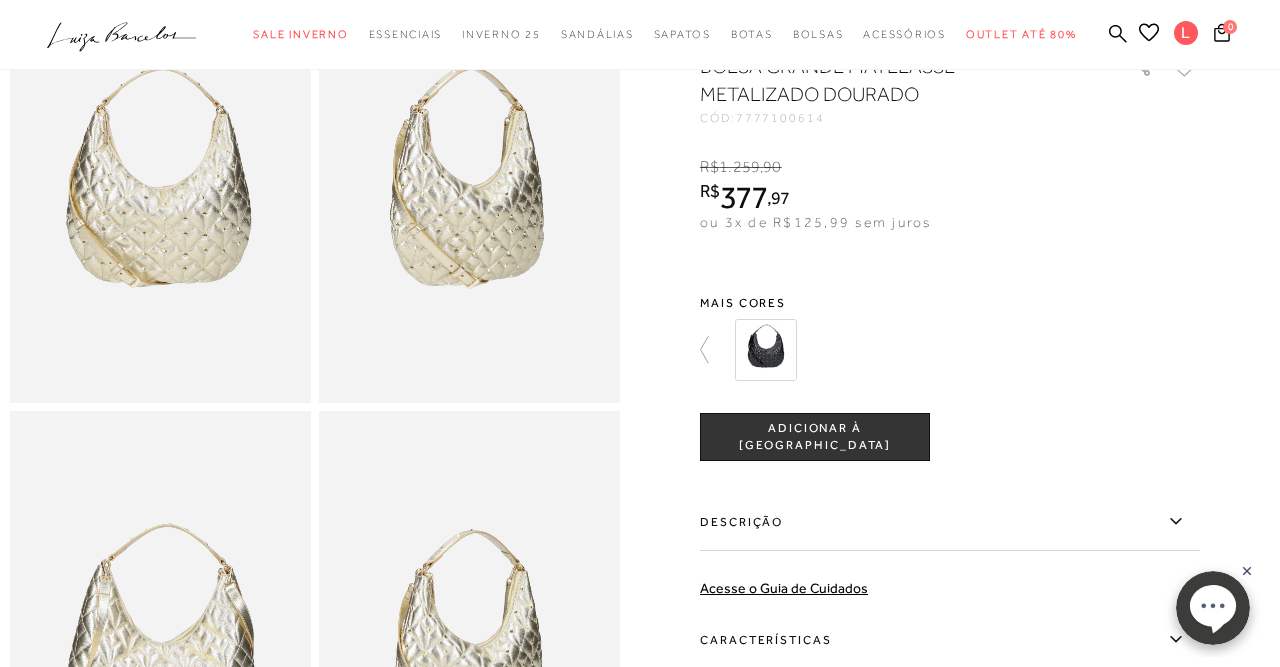 scroll, scrollTop: 208, scrollLeft: 0, axis: vertical 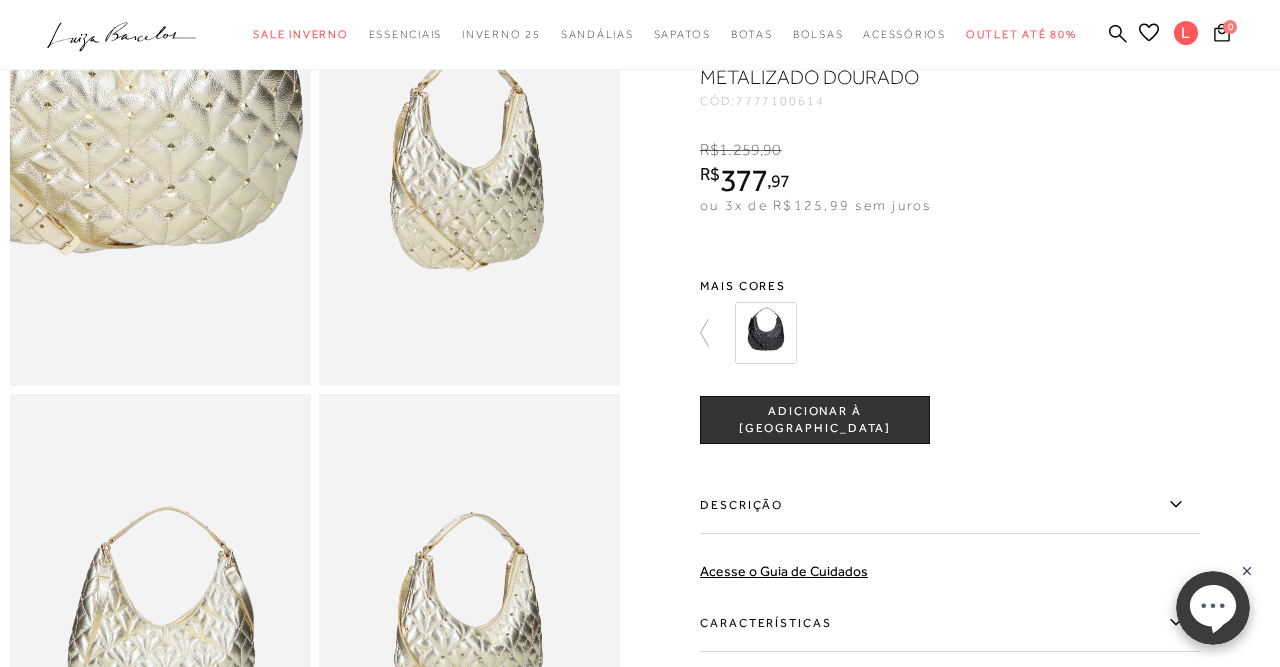 click at bounding box center (121, 32) 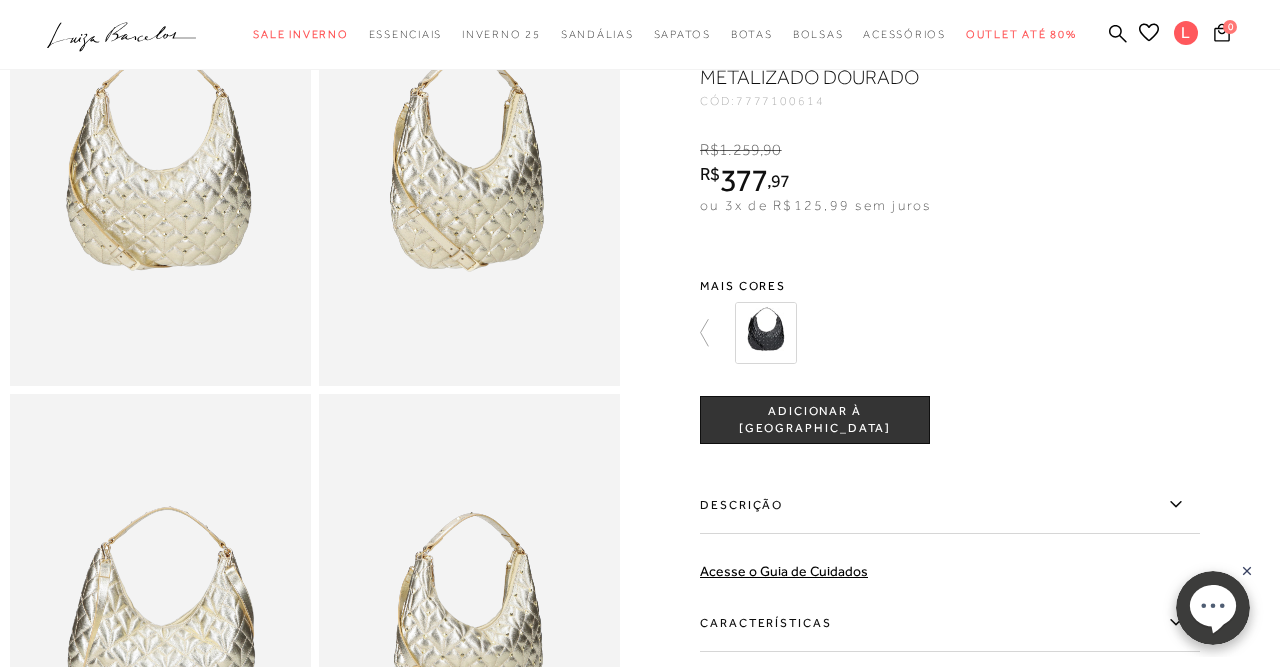 click at bounding box center [160, 620] 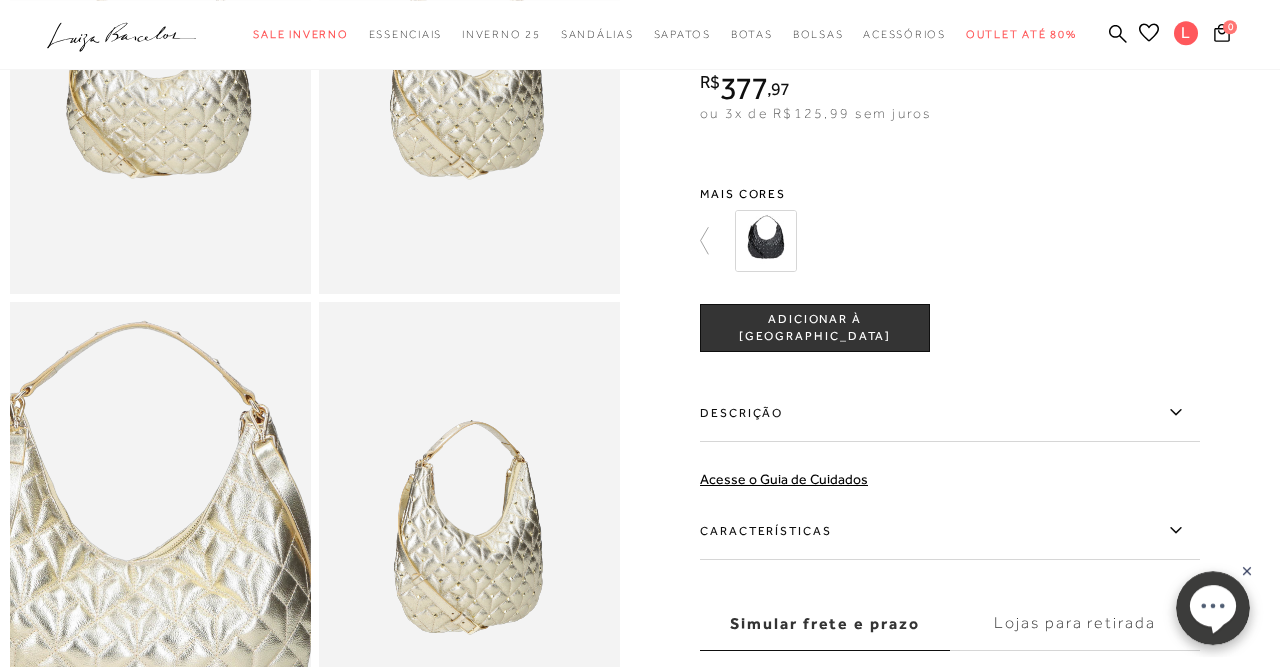 scroll, scrollTop: 416, scrollLeft: 0, axis: vertical 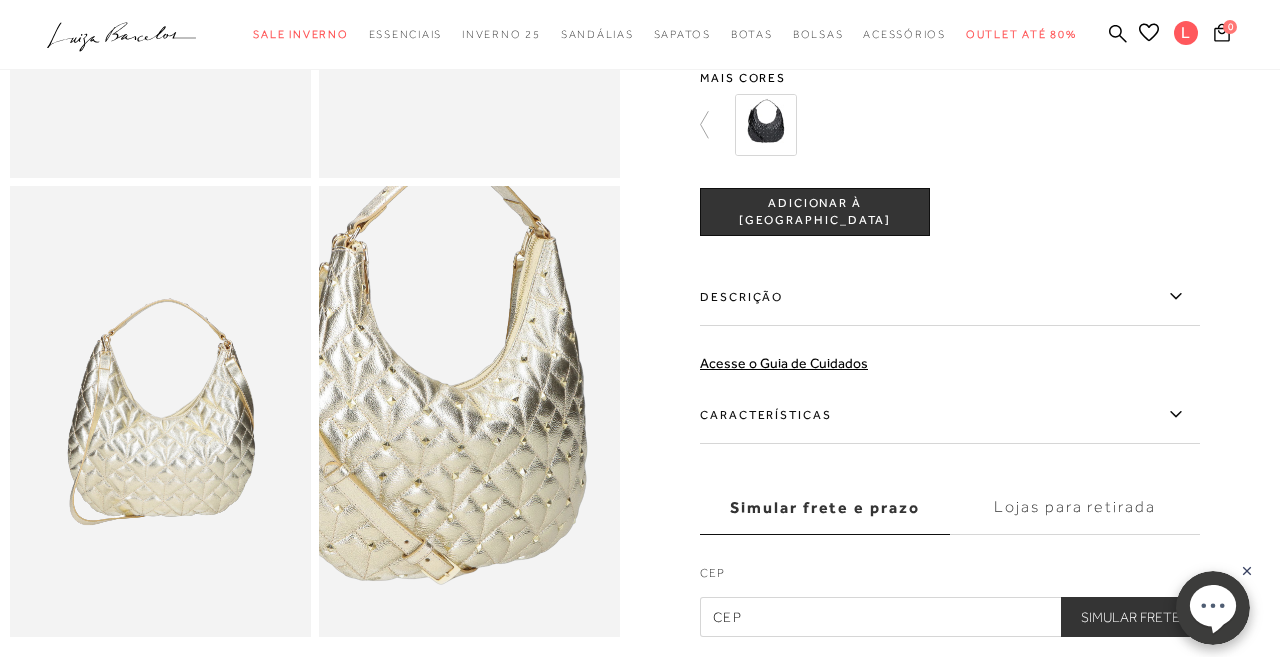click at bounding box center (440, 368) 